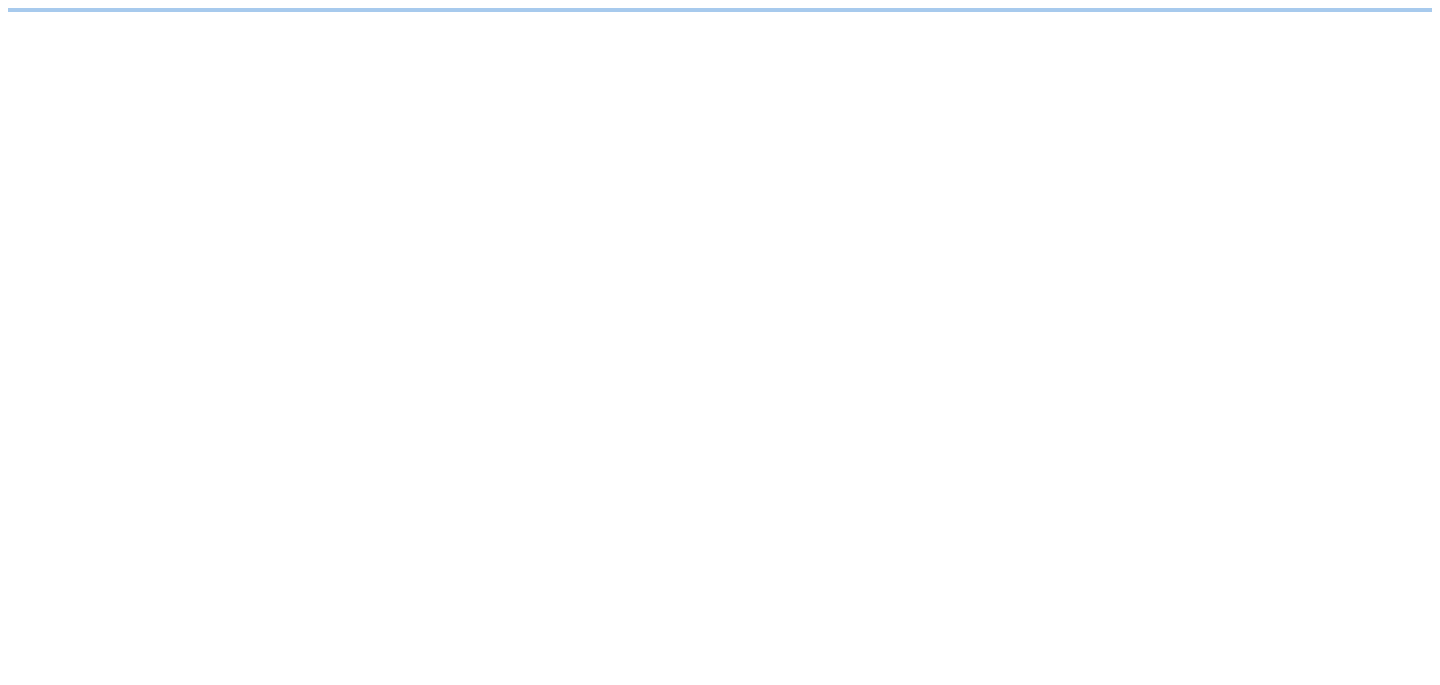 scroll, scrollTop: 0, scrollLeft: 0, axis: both 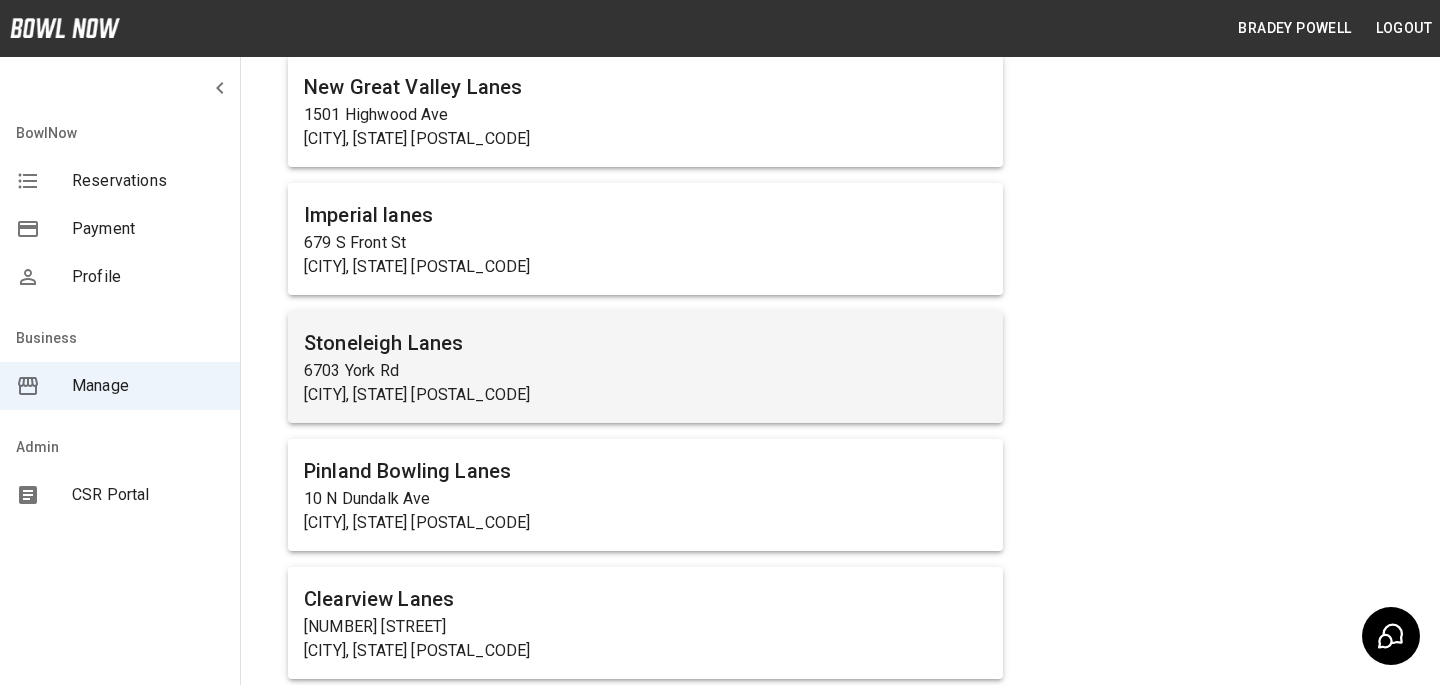 click on "[BUSINESS_NAME] [NUMBER] [STREET] [CITY], [STATE] [POSTAL_CODE]" at bounding box center [645, 367] 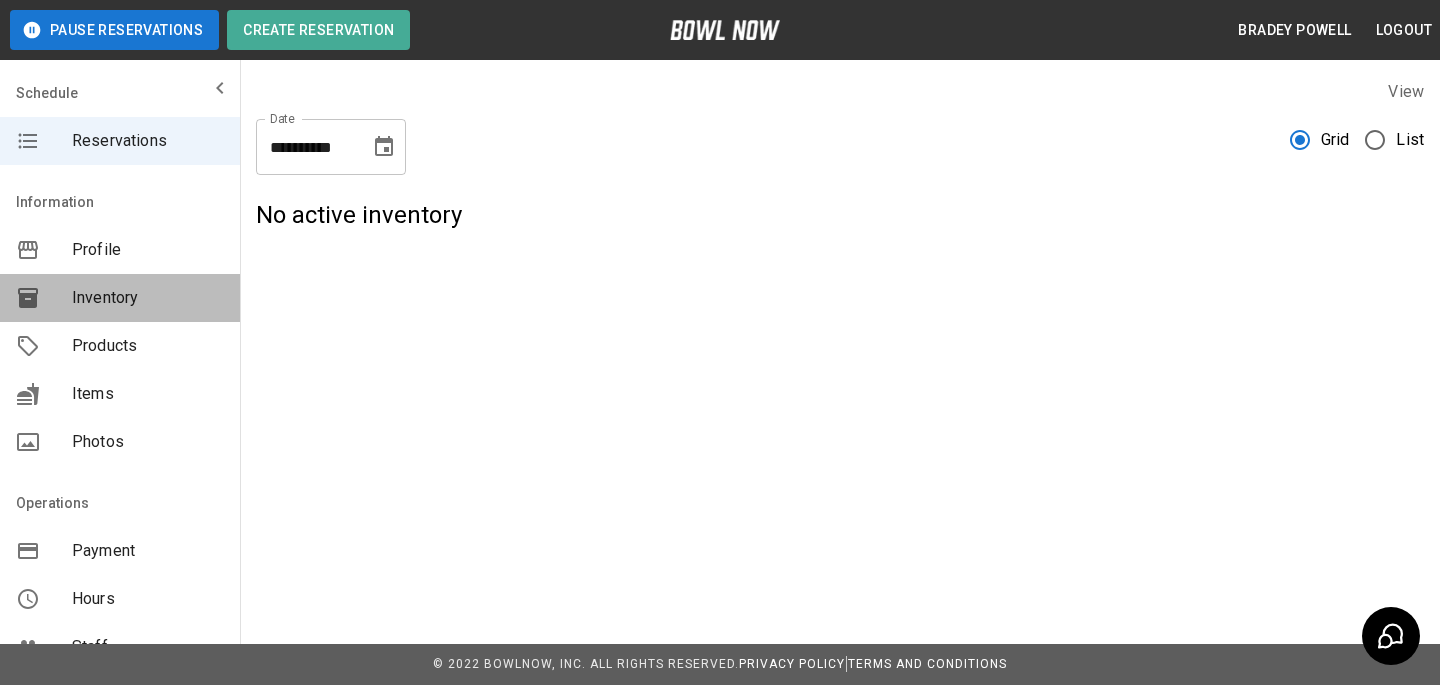 click on "Inventory" at bounding box center [120, 298] 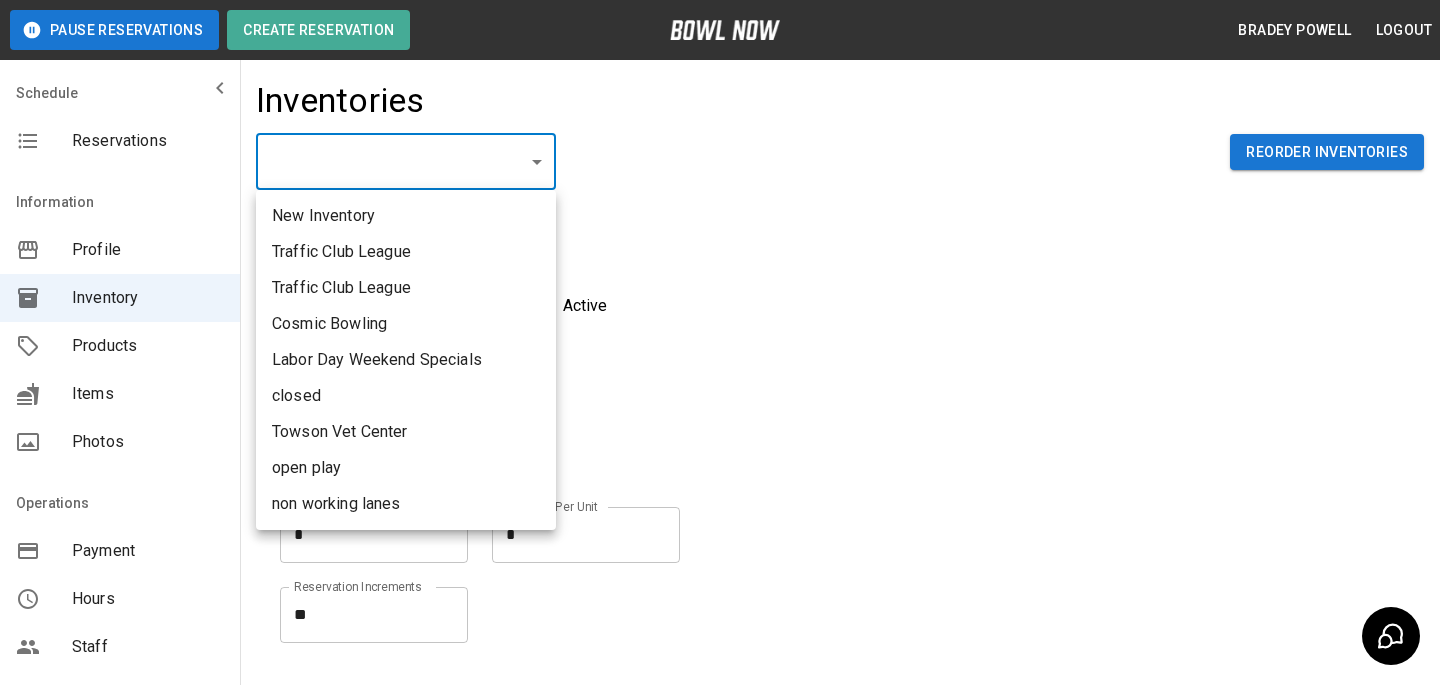 click on "Pause Reservations Create Reservation [FIRST] [LAST] Logout Schedule Reservations Information Profile Inventory Products Items Photos Payment Hours Staff Help Reports Integrations Contacts Account New Inventory Traffic Club League Traffic Club League Cosmic Bowling Labor Day Weekend Specials closed Towson Vet Center open play non working lanes" at bounding box center (720, 440) 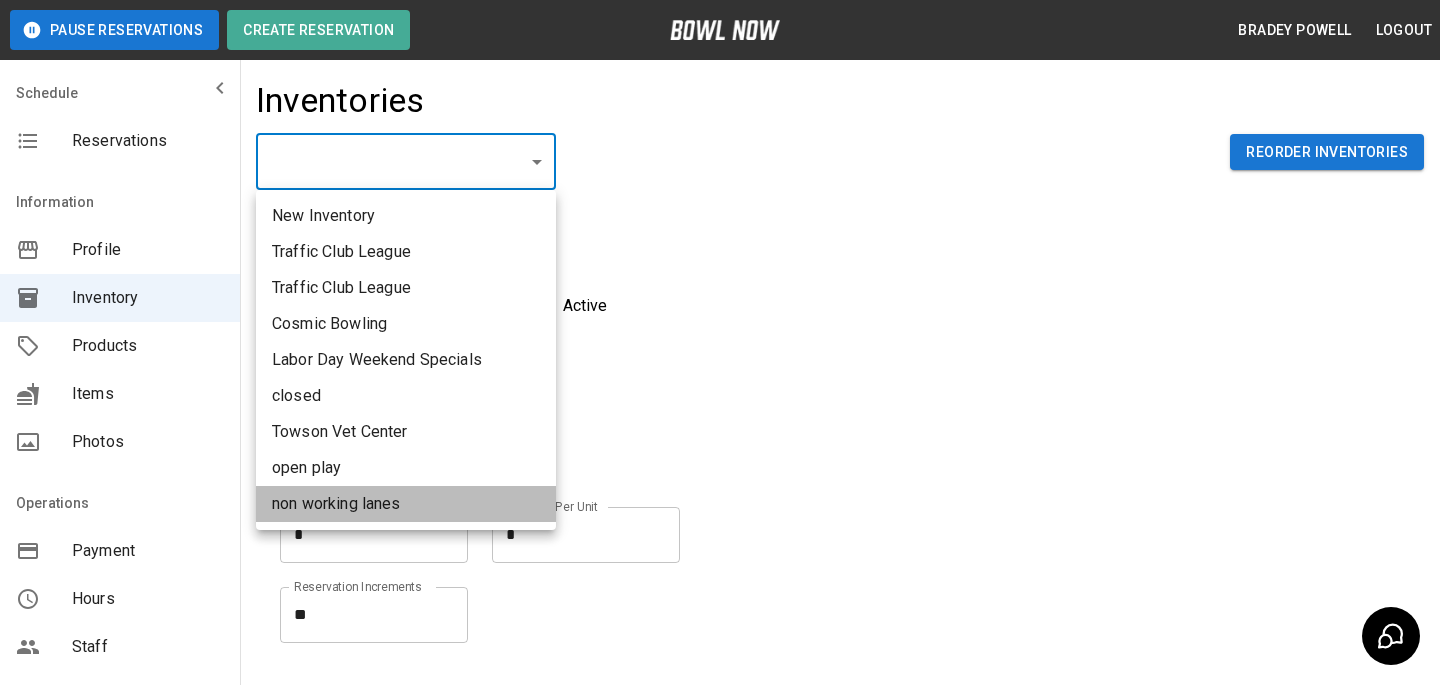 click on "non working lanes" at bounding box center [406, 504] 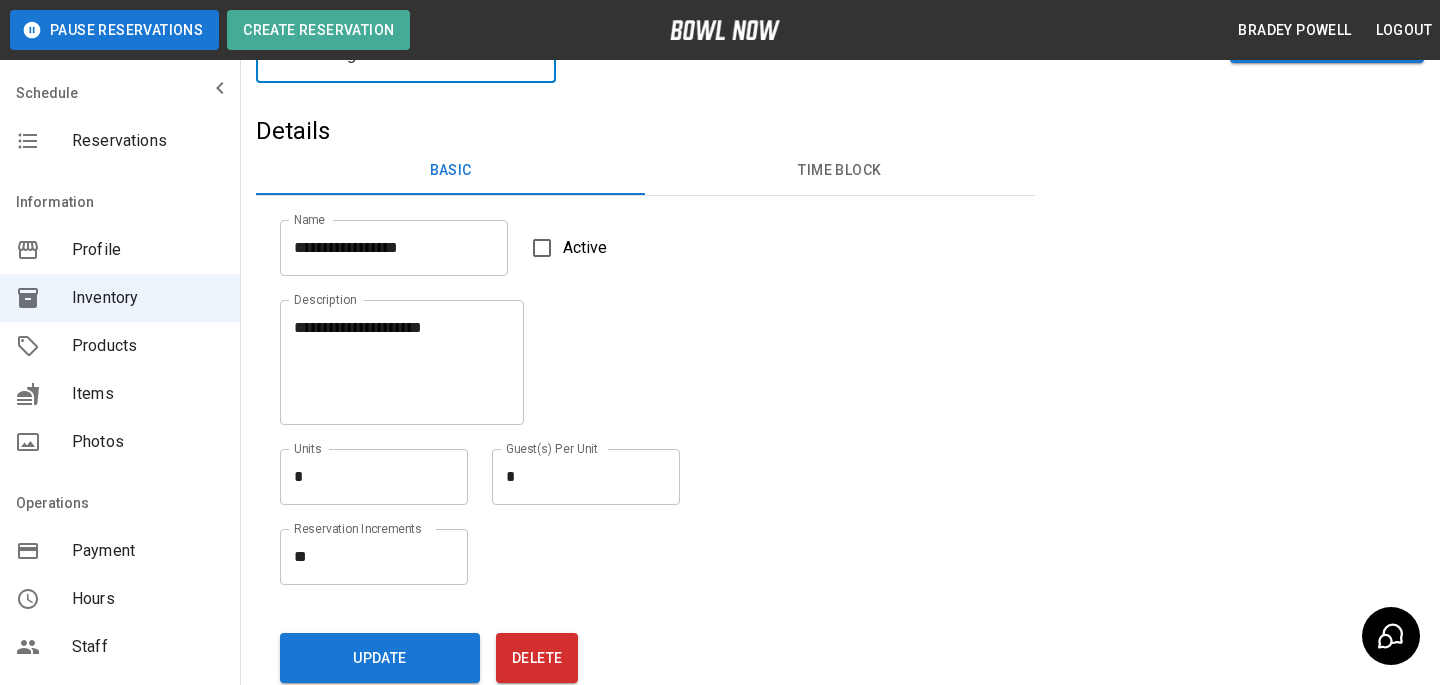 scroll, scrollTop: 94, scrollLeft: 0, axis: vertical 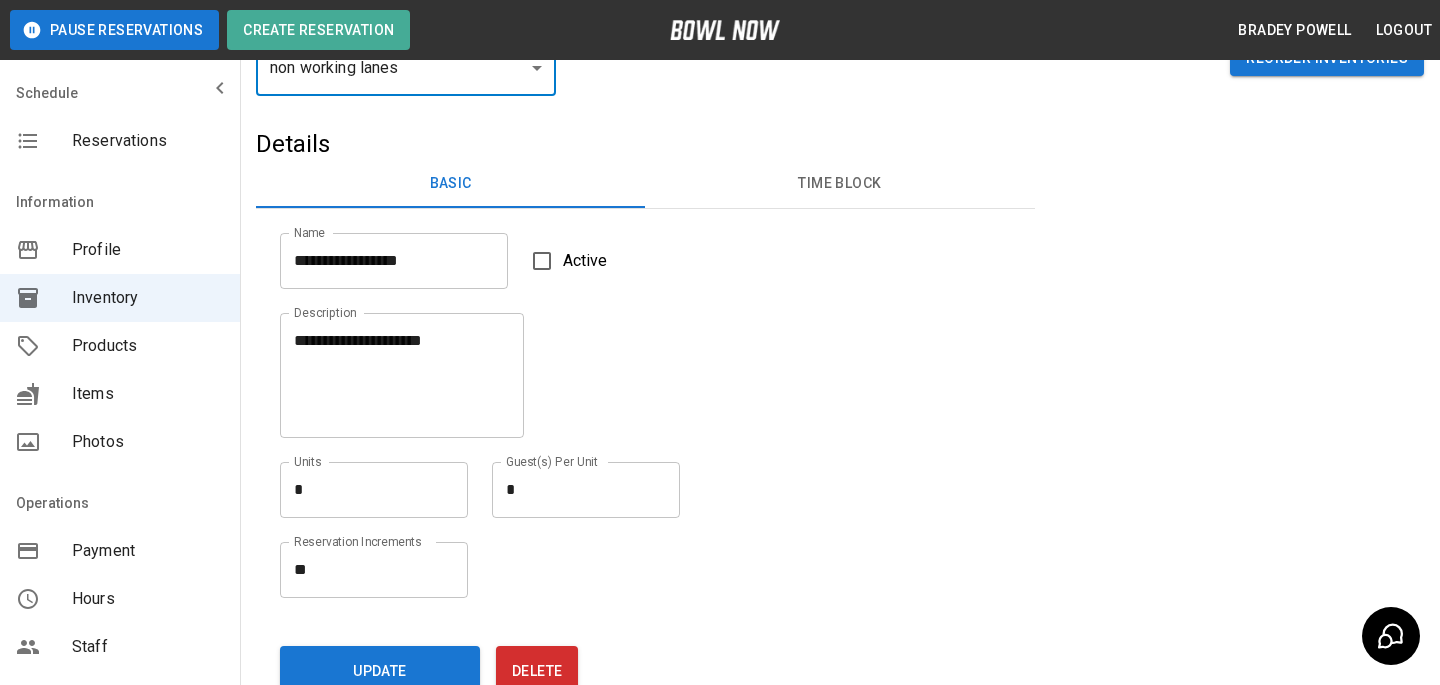 click on "Time Block" at bounding box center (839, 184) 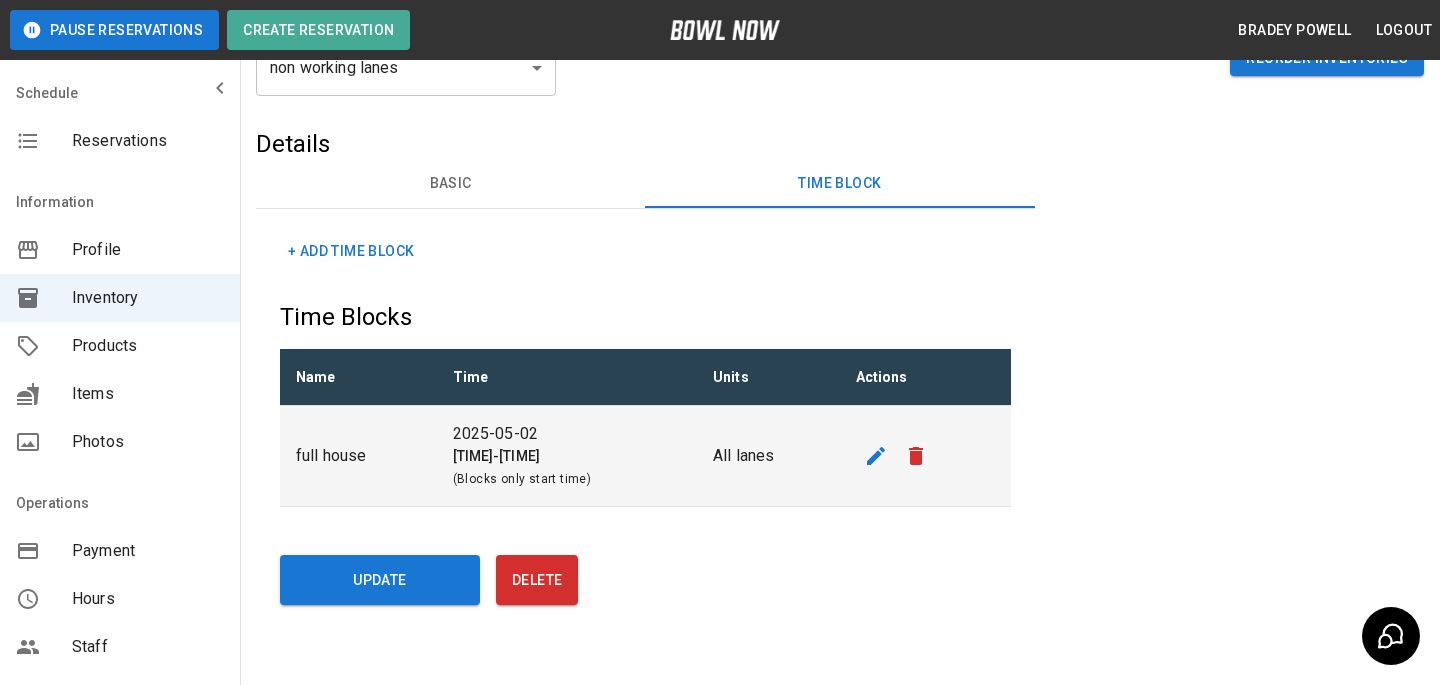 click on "Basic" at bounding box center (450, 184) 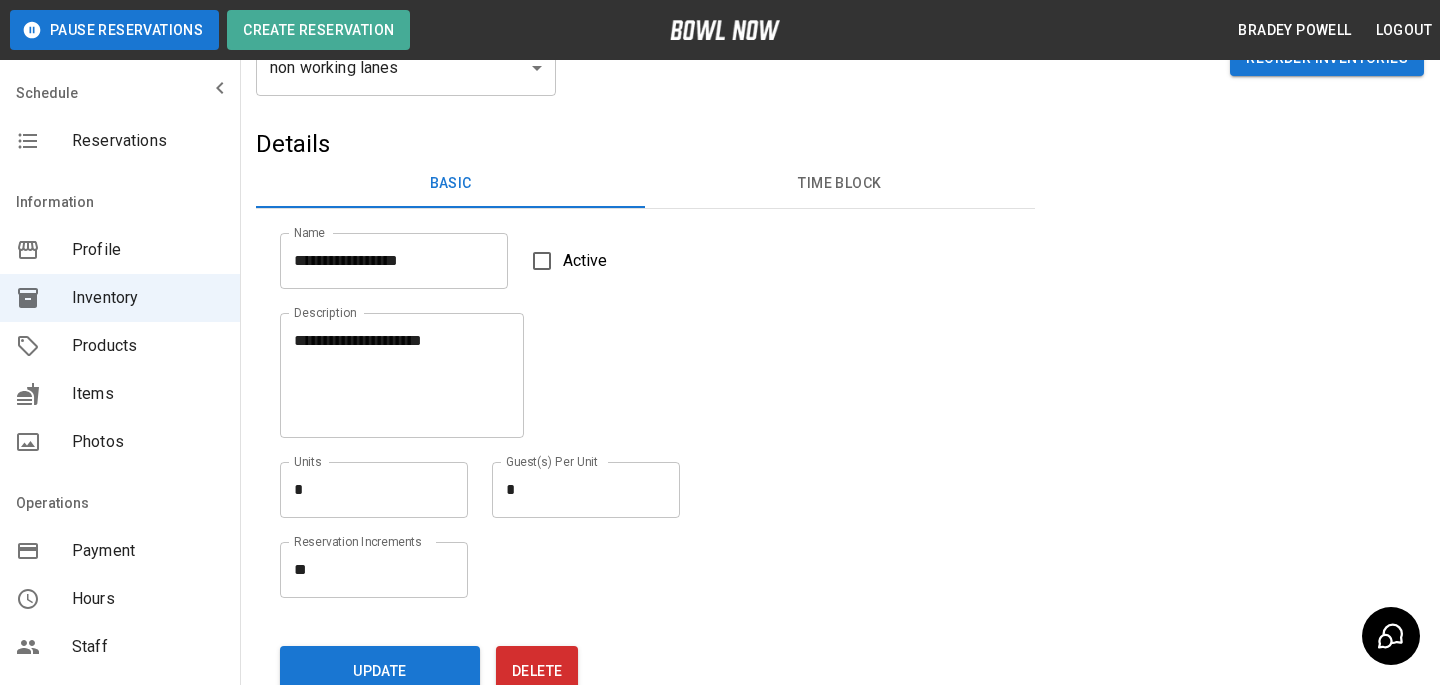 click on "Time Block" at bounding box center (839, 184) 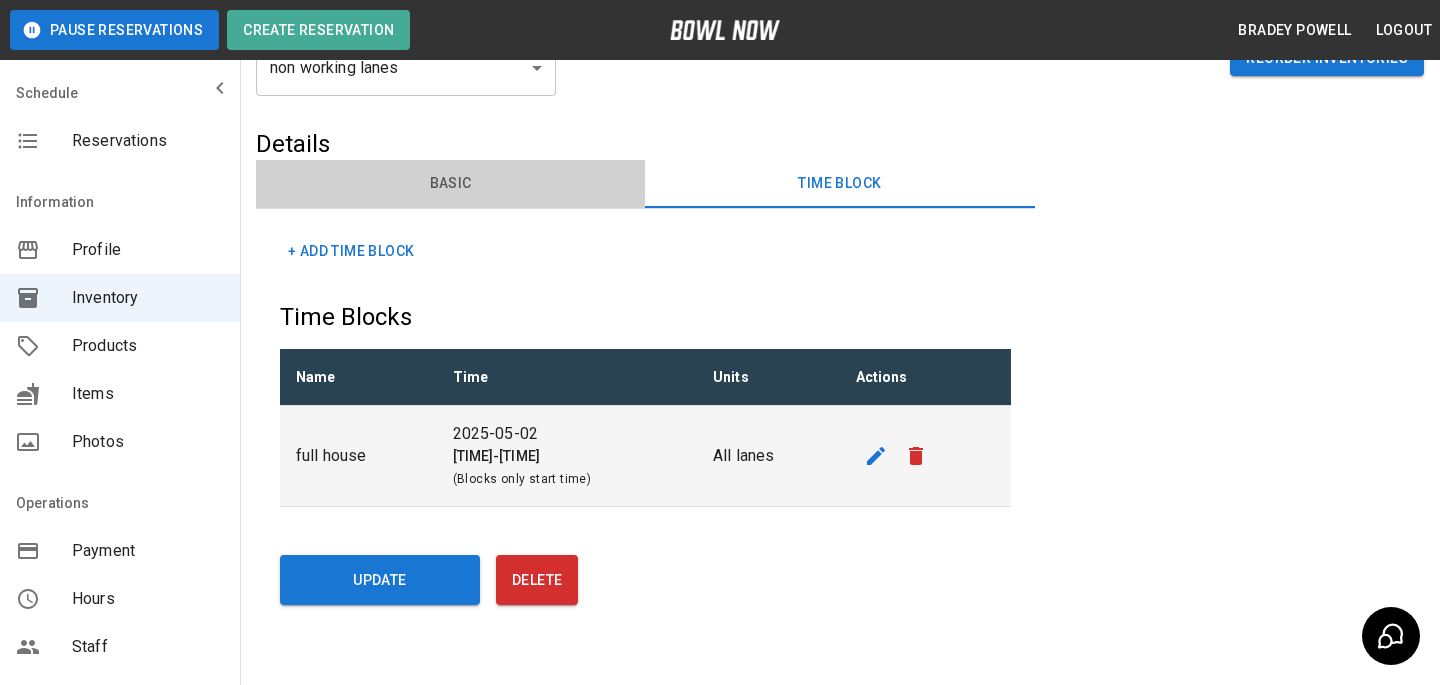 click on "Basic" at bounding box center (450, 184) 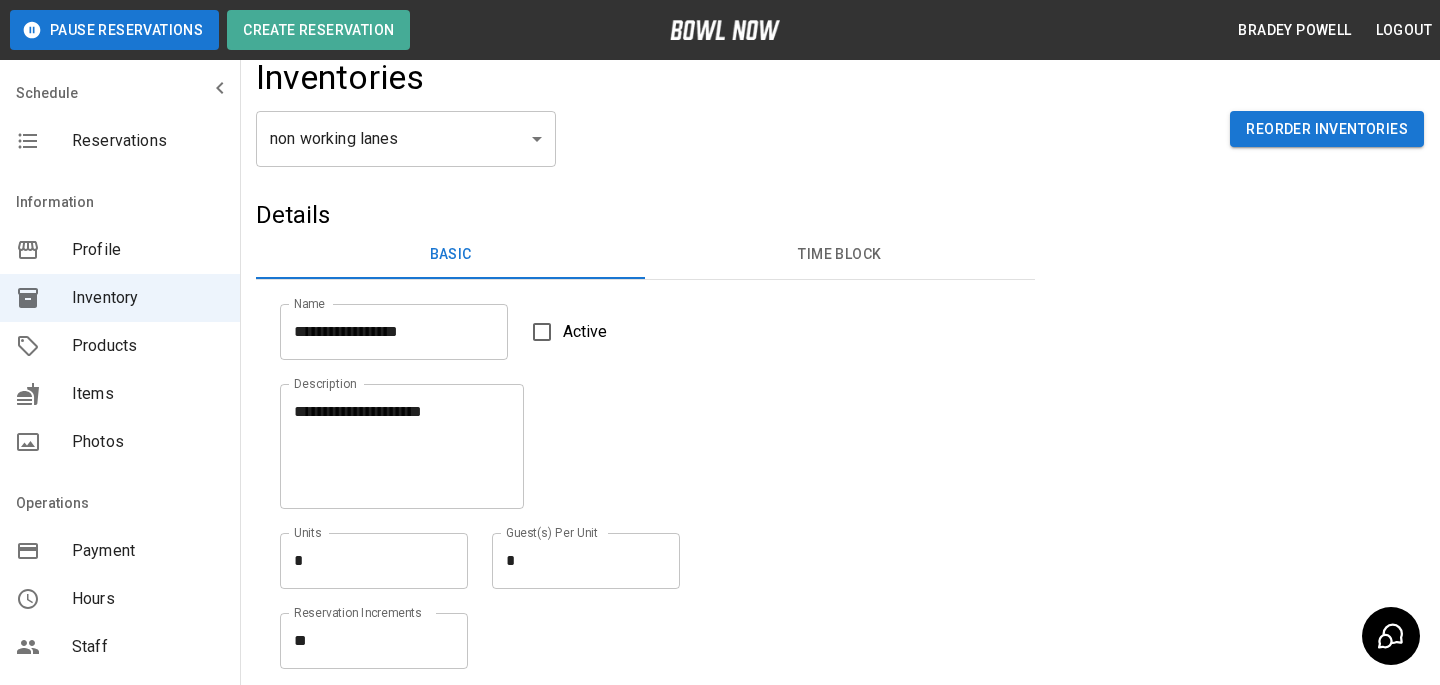 scroll, scrollTop: 159, scrollLeft: 0, axis: vertical 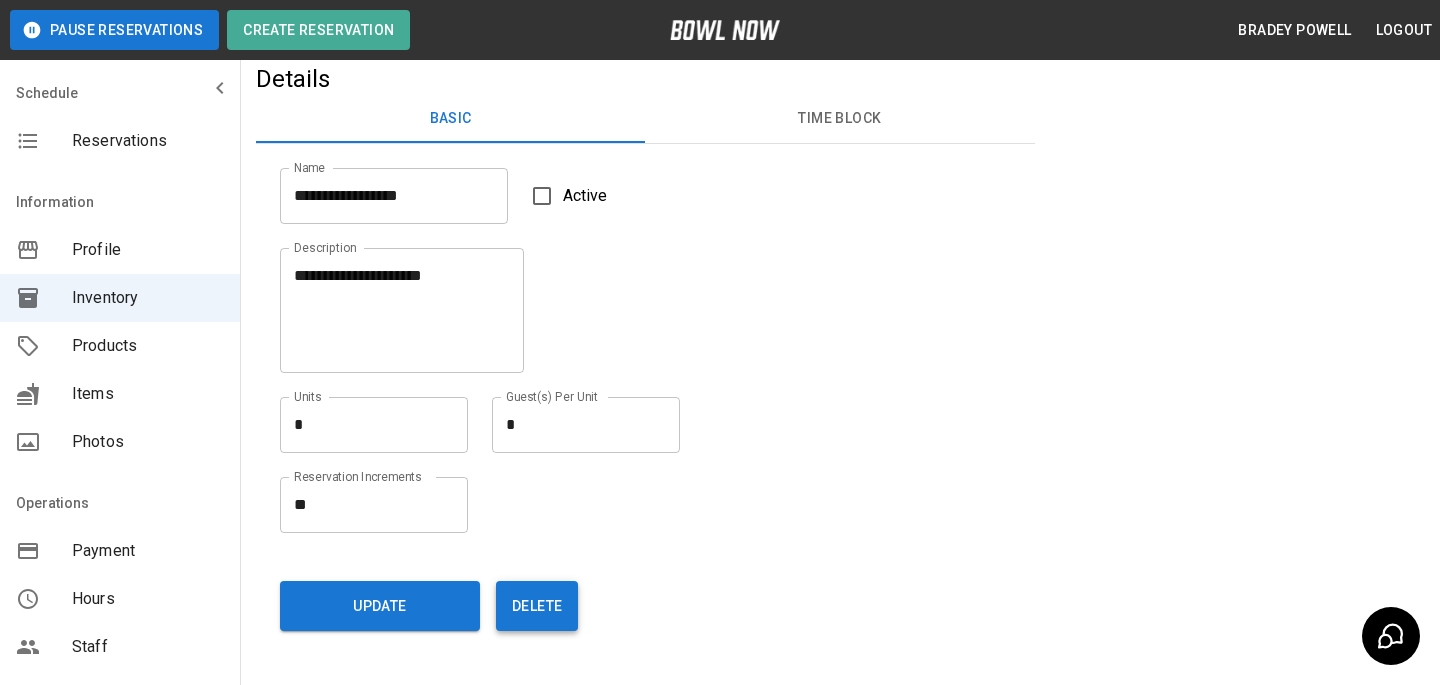 click on "Delete" at bounding box center (537, 606) 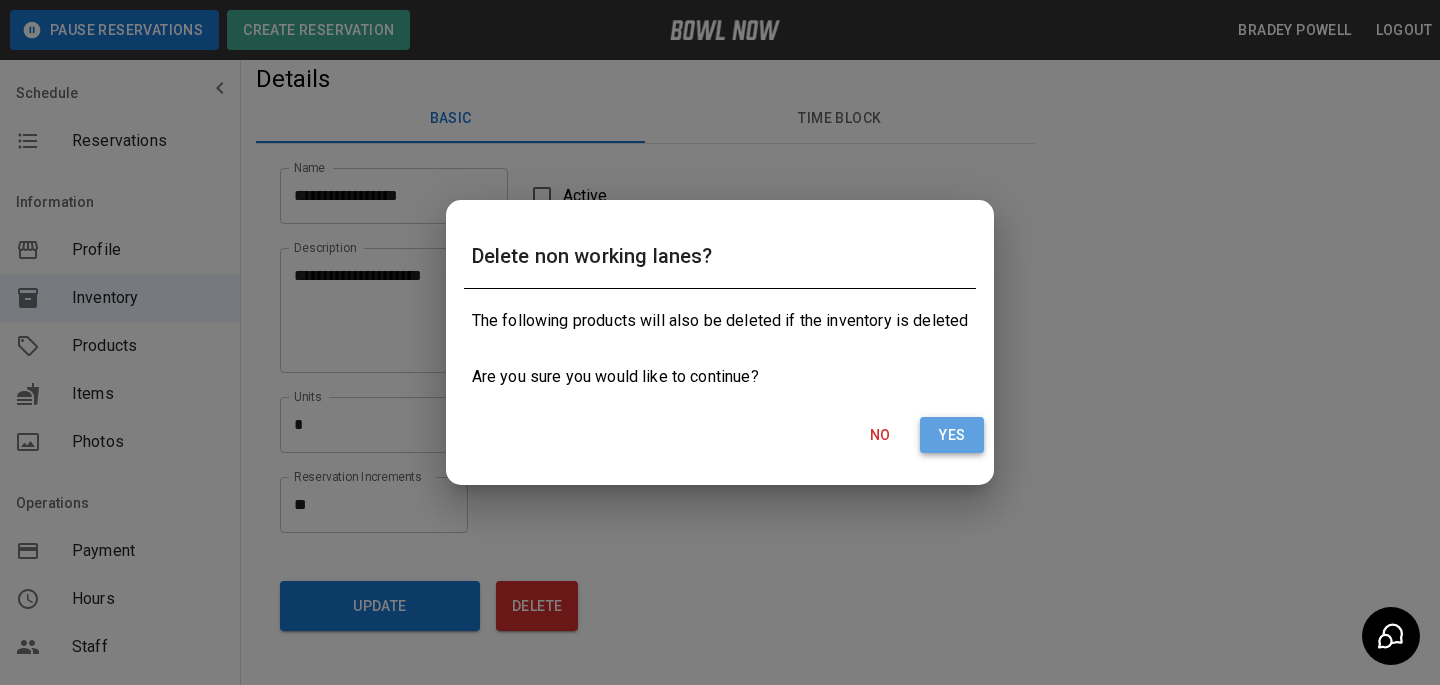click on "Yes" at bounding box center [952, 435] 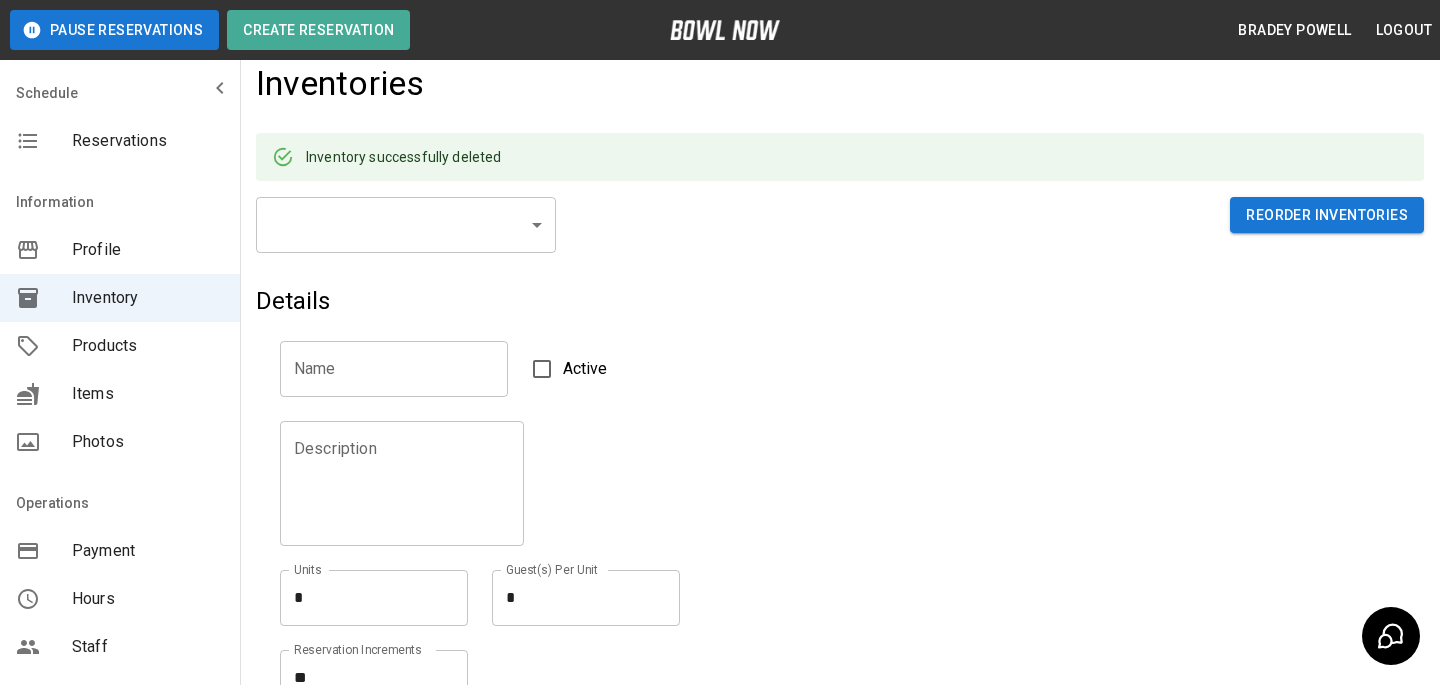 scroll, scrollTop: 0, scrollLeft: 0, axis: both 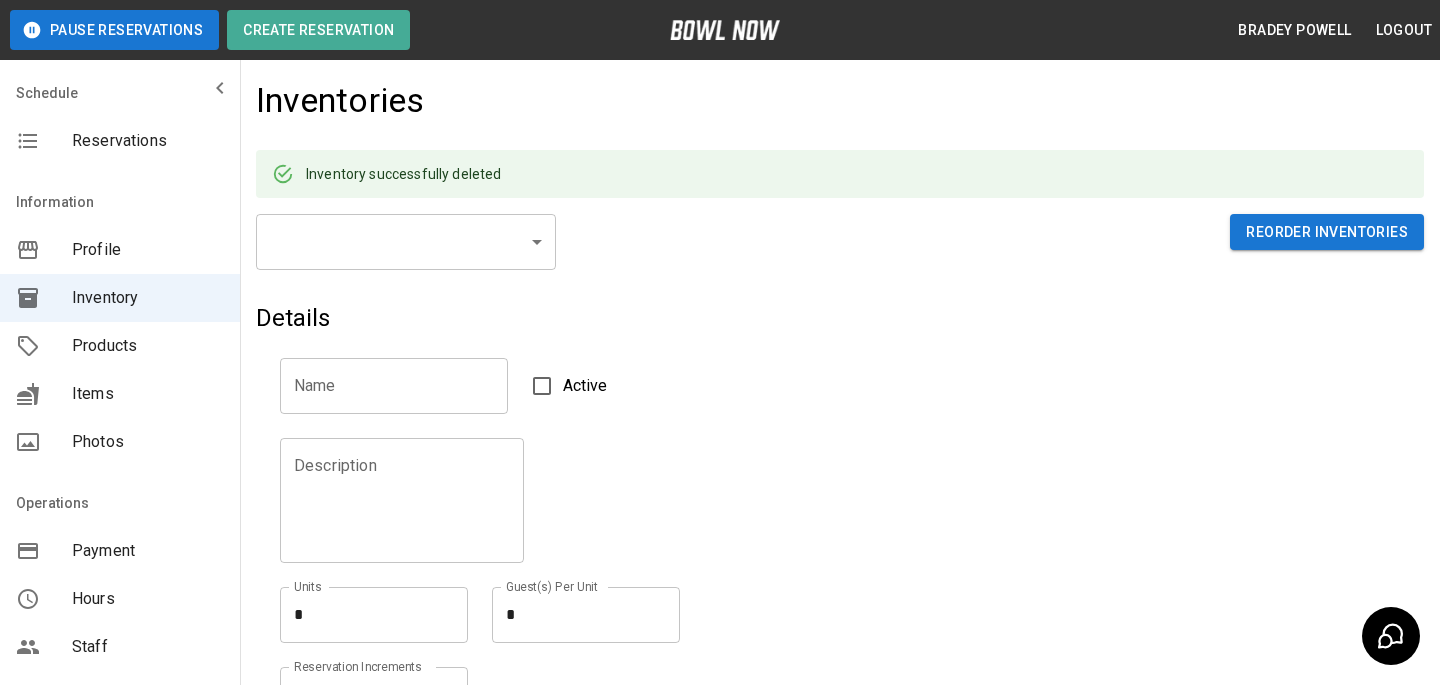 click on "**********" at bounding box center [720, 480] 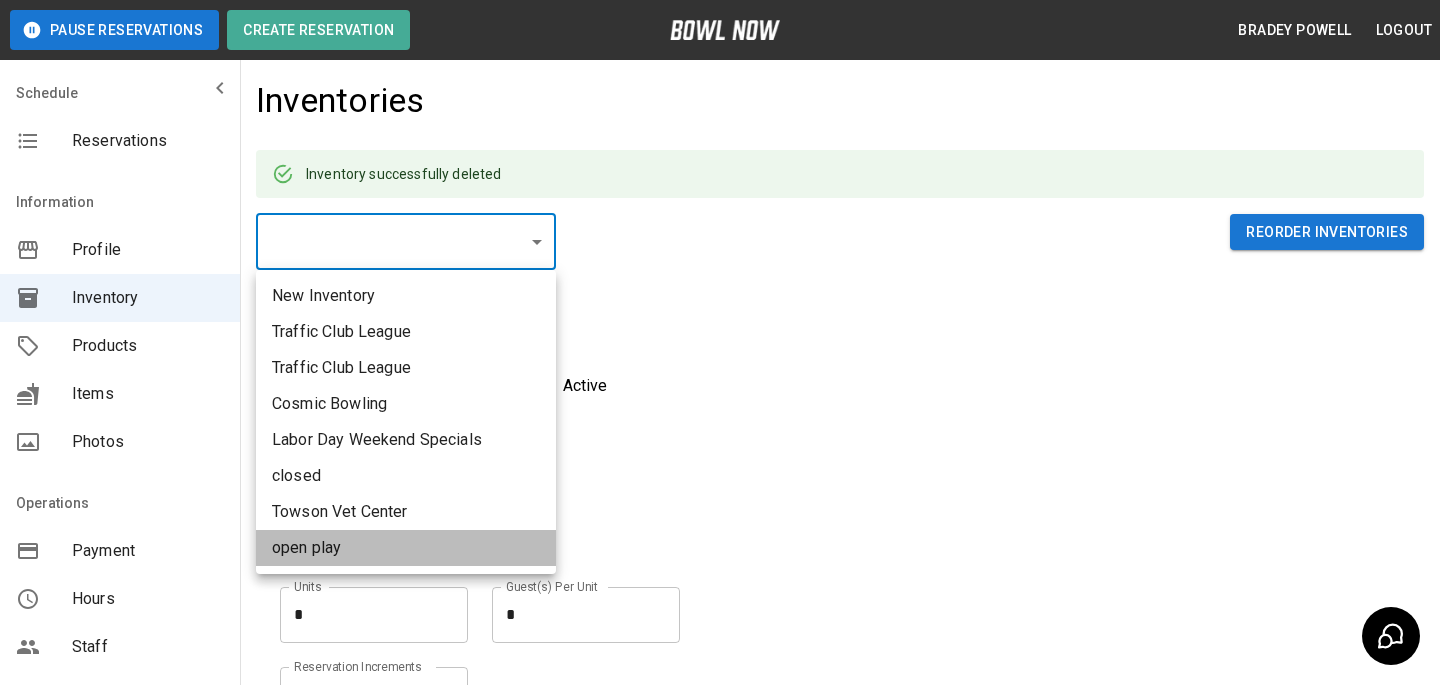 click on "open play" at bounding box center [406, 548] 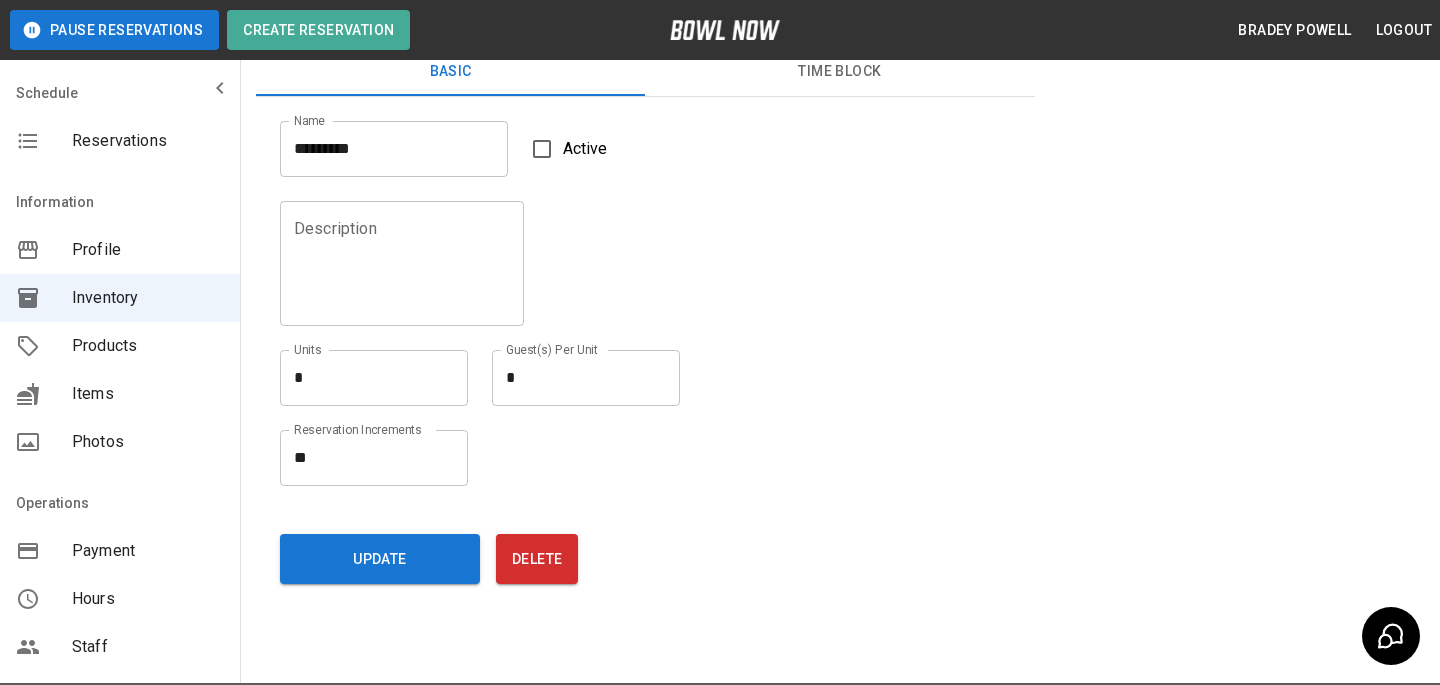 scroll, scrollTop: 245, scrollLeft: 0, axis: vertical 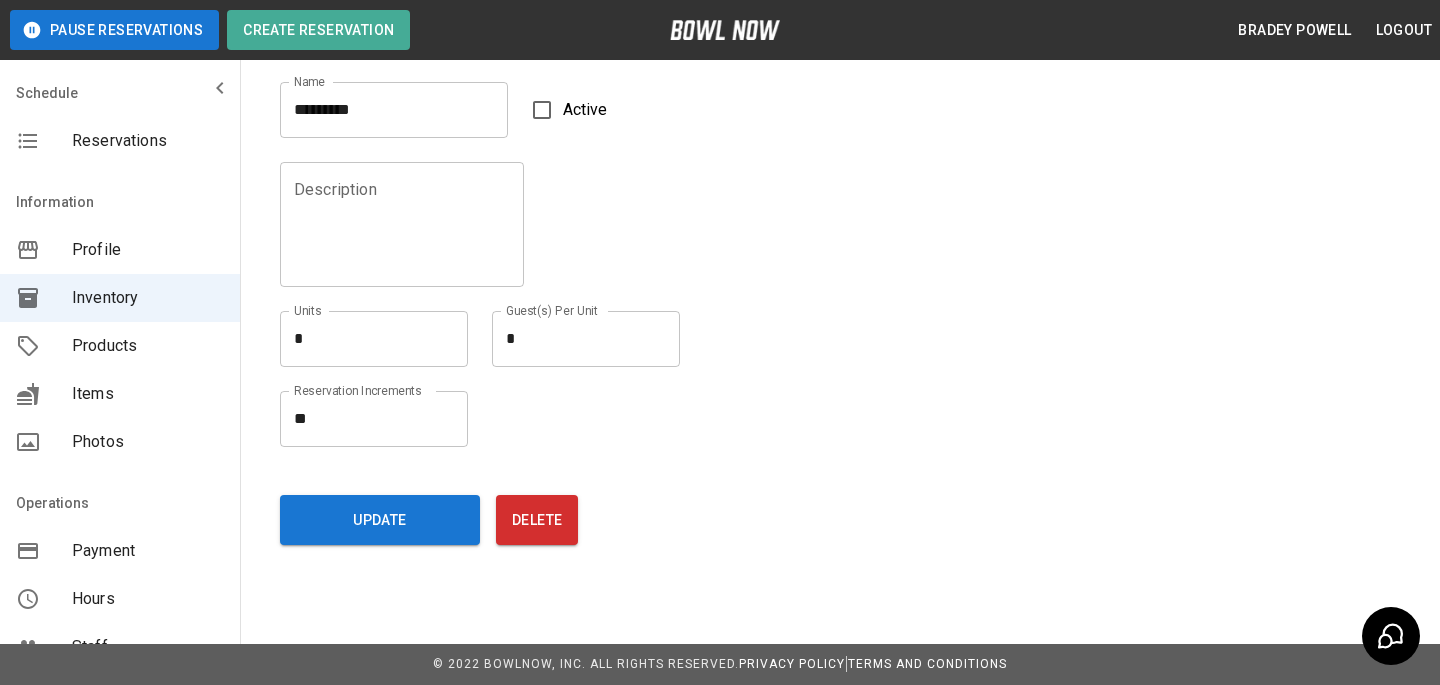click on "**********" at bounding box center (840, 198) 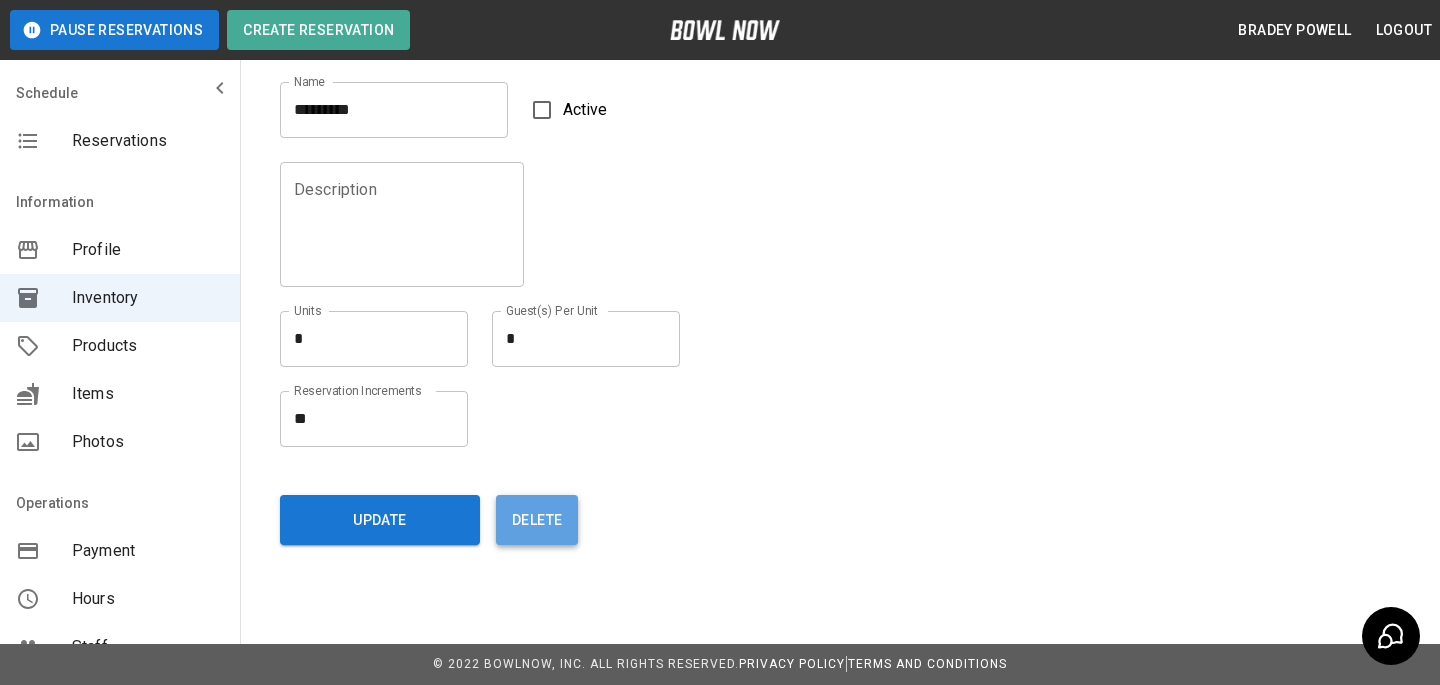 click on "Delete" at bounding box center [537, 520] 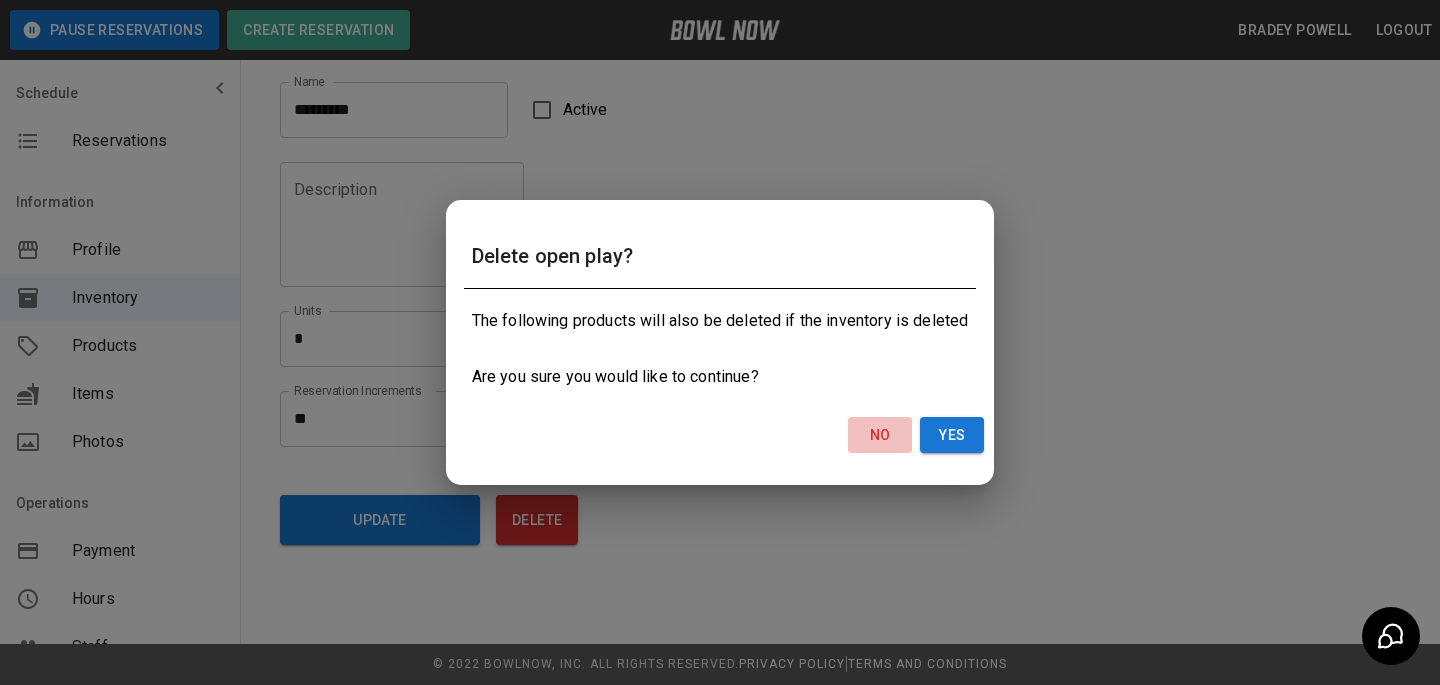 click on "No" at bounding box center (880, 435) 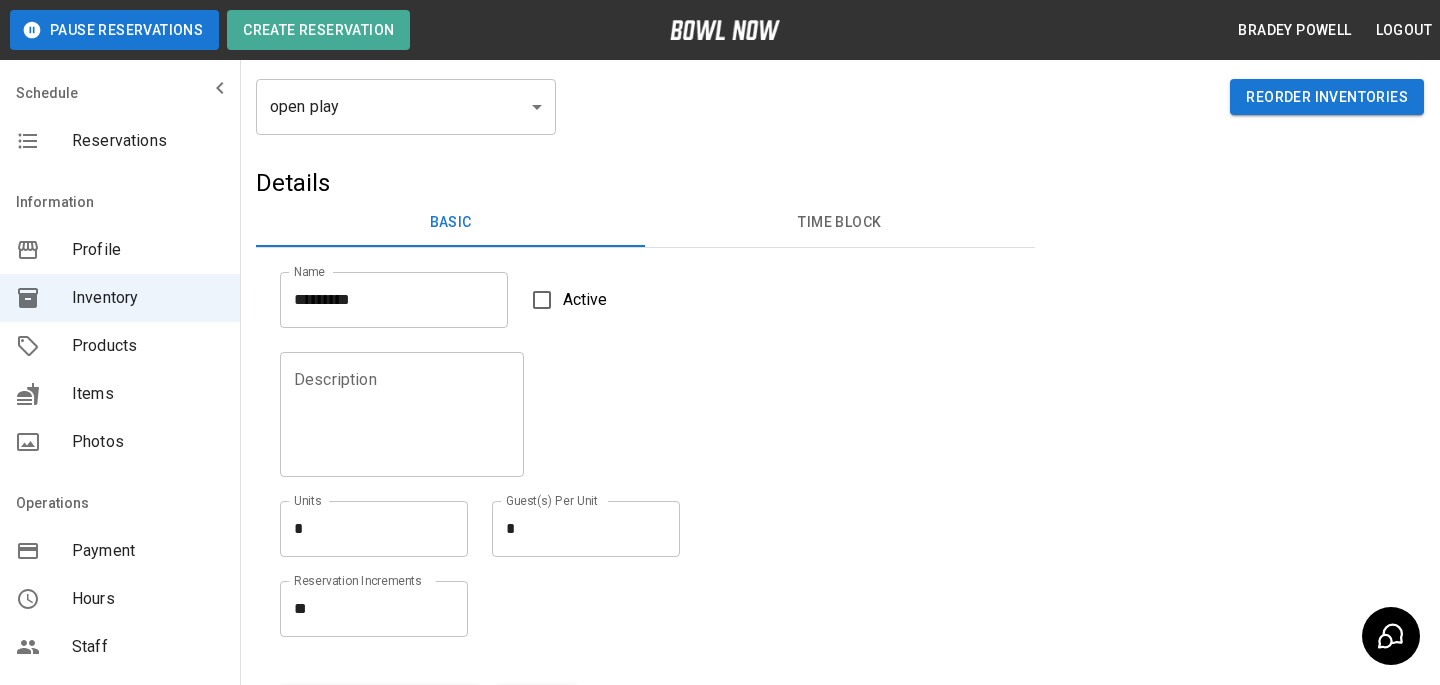 scroll, scrollTop: 33, scrollLeft: 0, axis: vertical 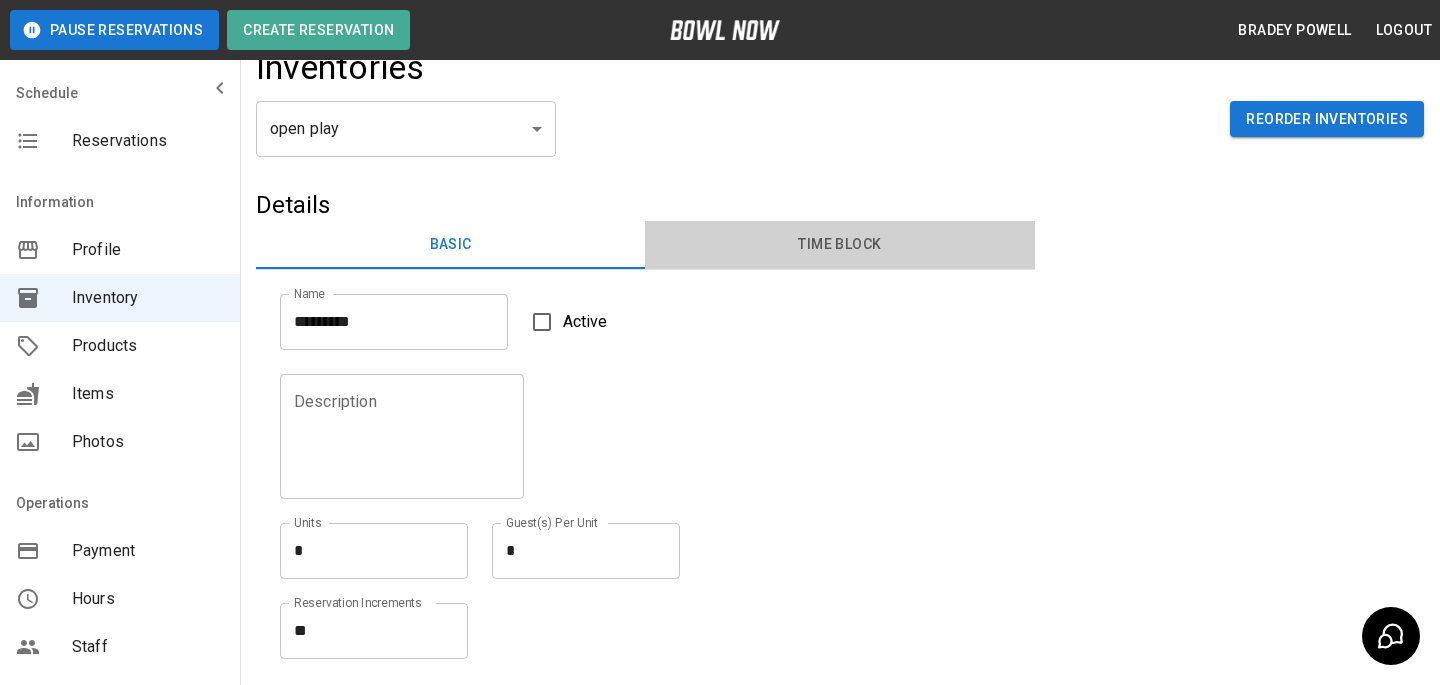 click on "Time Block" at bounding box center [839, 245] 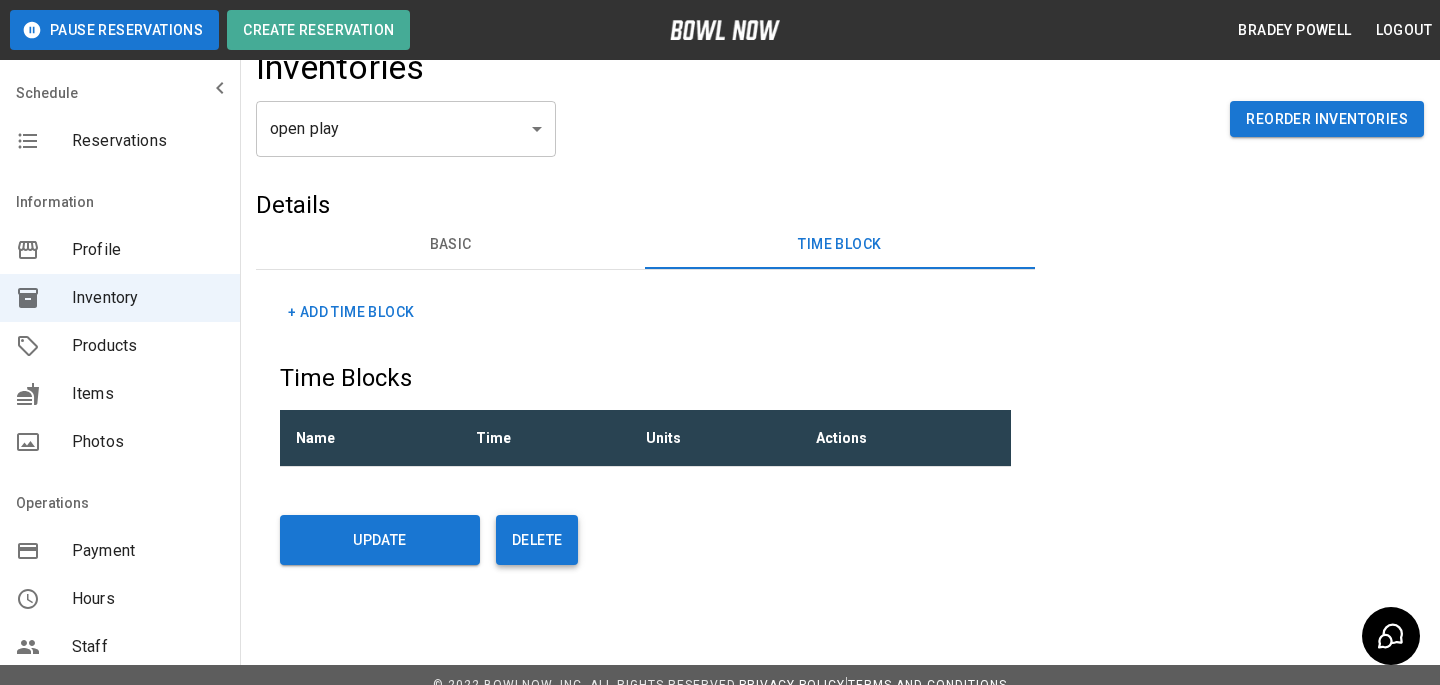 click on "Delete" at bounding box center (537, 540) 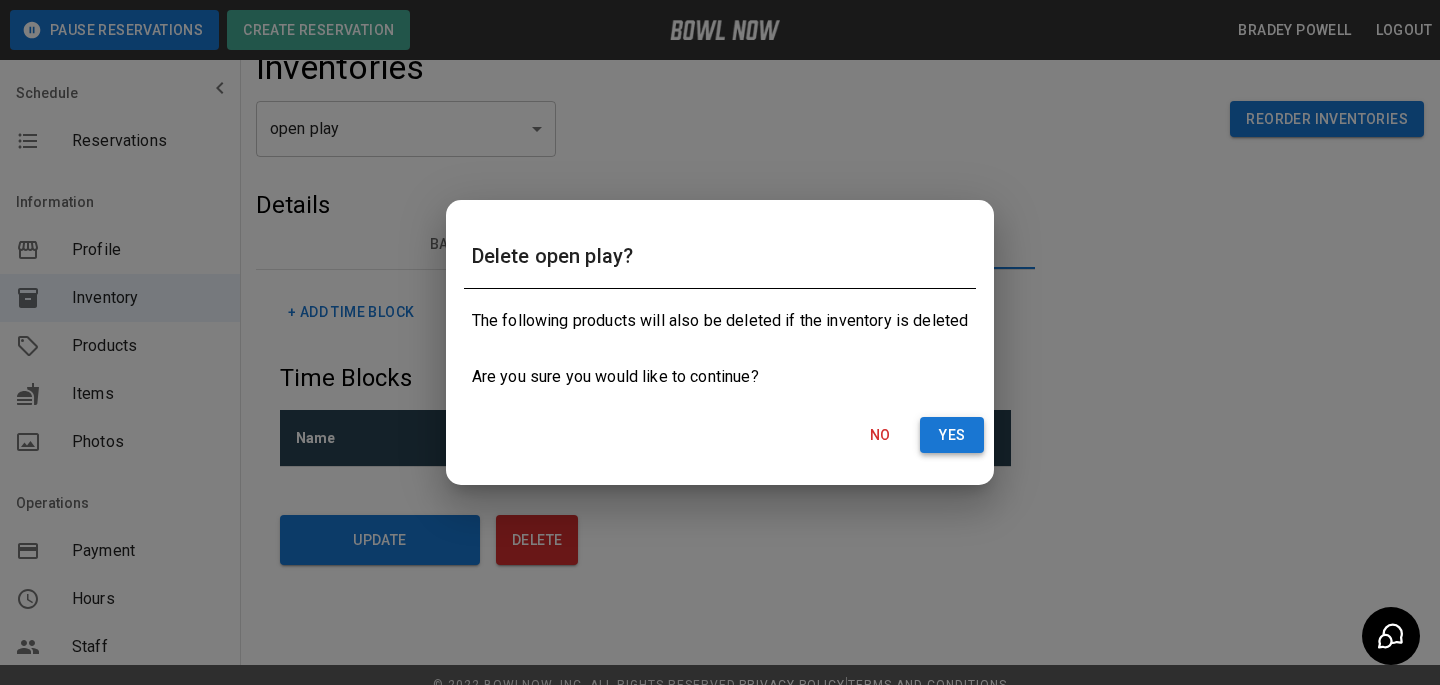 click on "Yes" at bounding box center (952, 435) 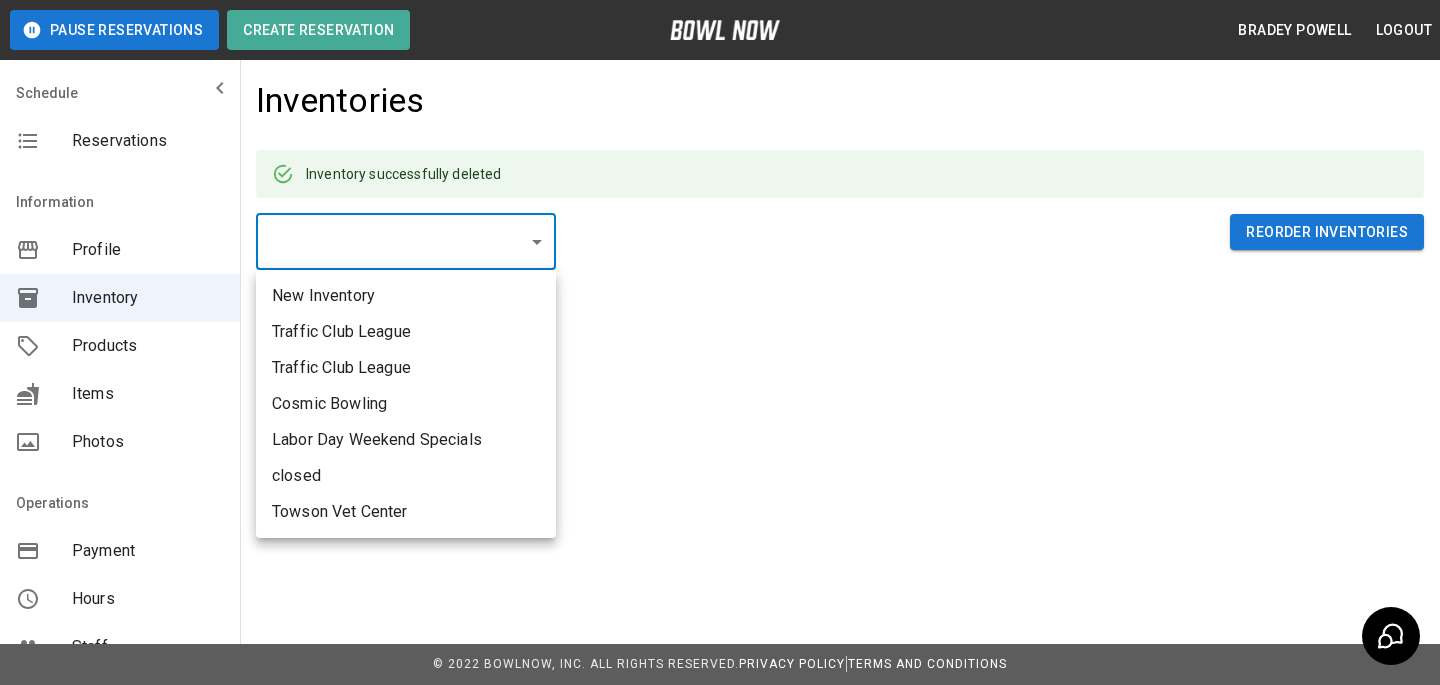 click on "**********" at bounding box center (720, 342) 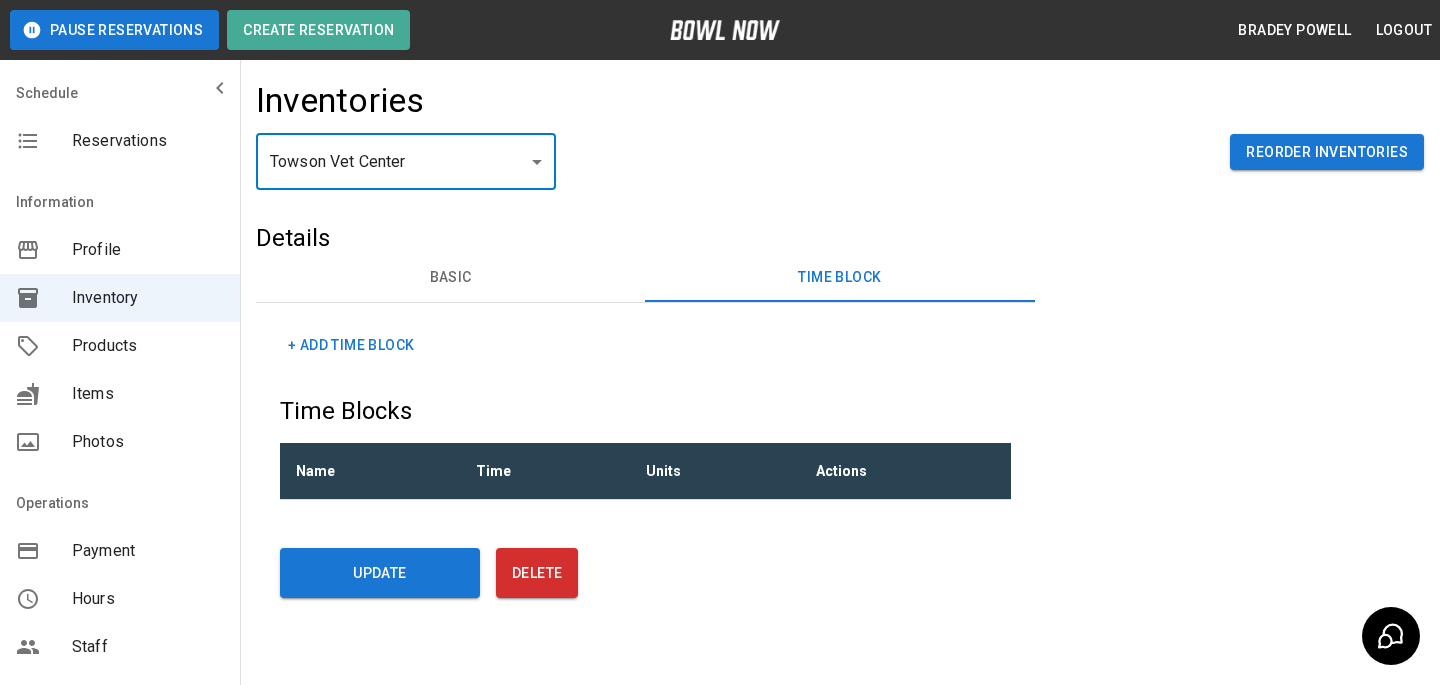 click on "+ Add Time Block Time Blocks Name Time Units Actions" at bounding box center [645, 414] 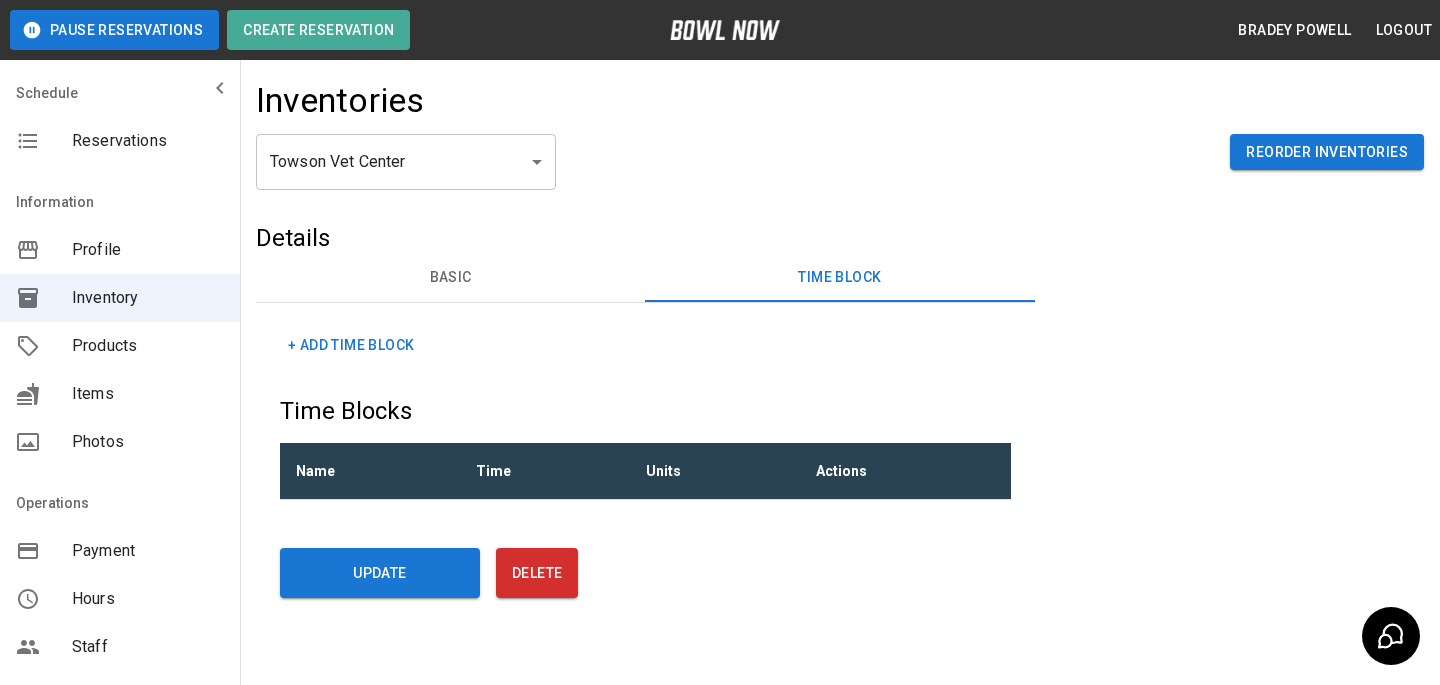 click on "Basic" at bounding box center [450, 278] 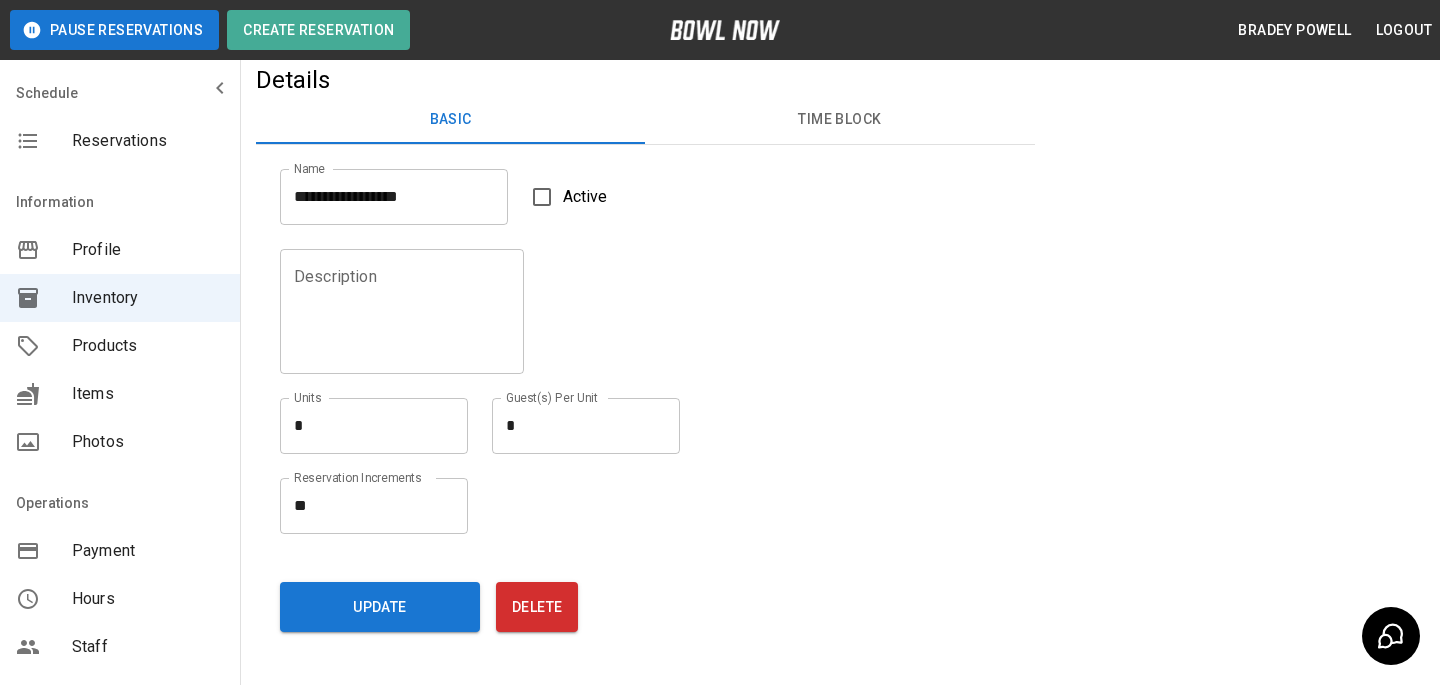 scroll, scrollTop: 245, scrollLeft: 0, axis: vertical 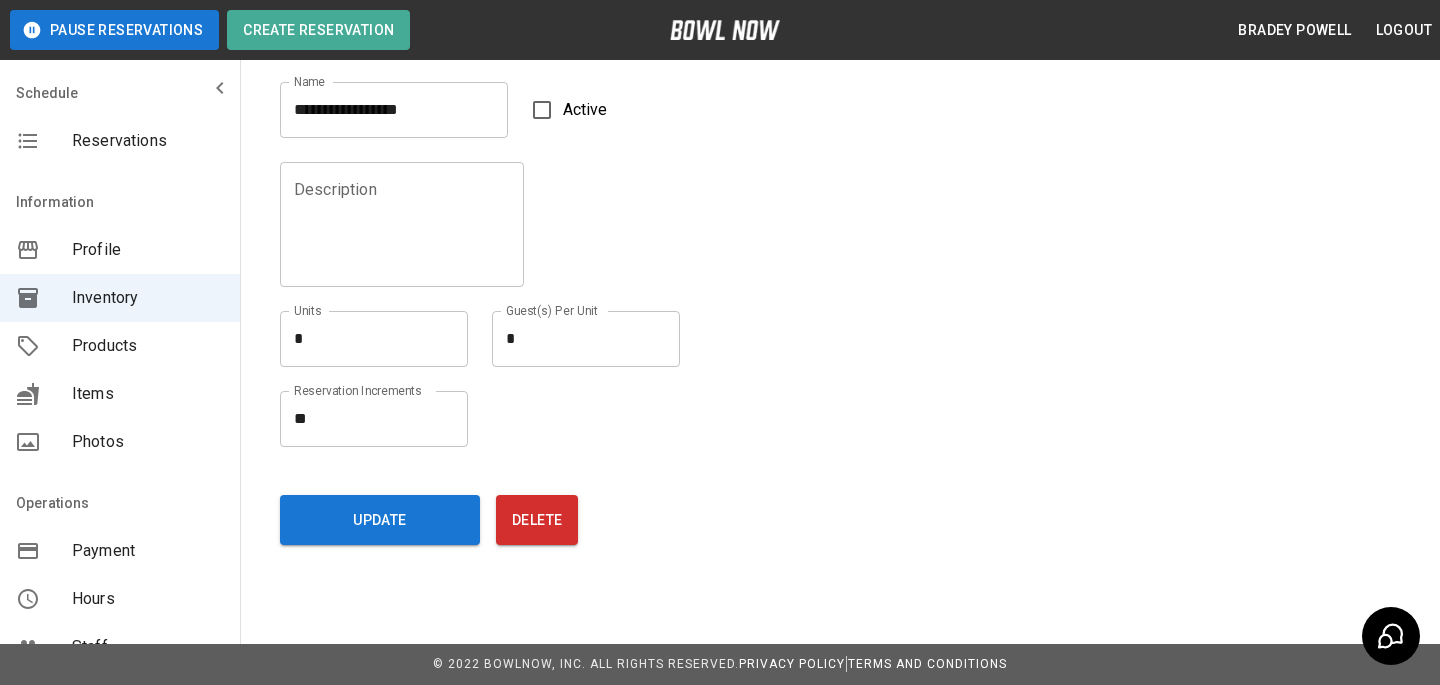 click on "Update Delete" at bounding box center [645, 516] 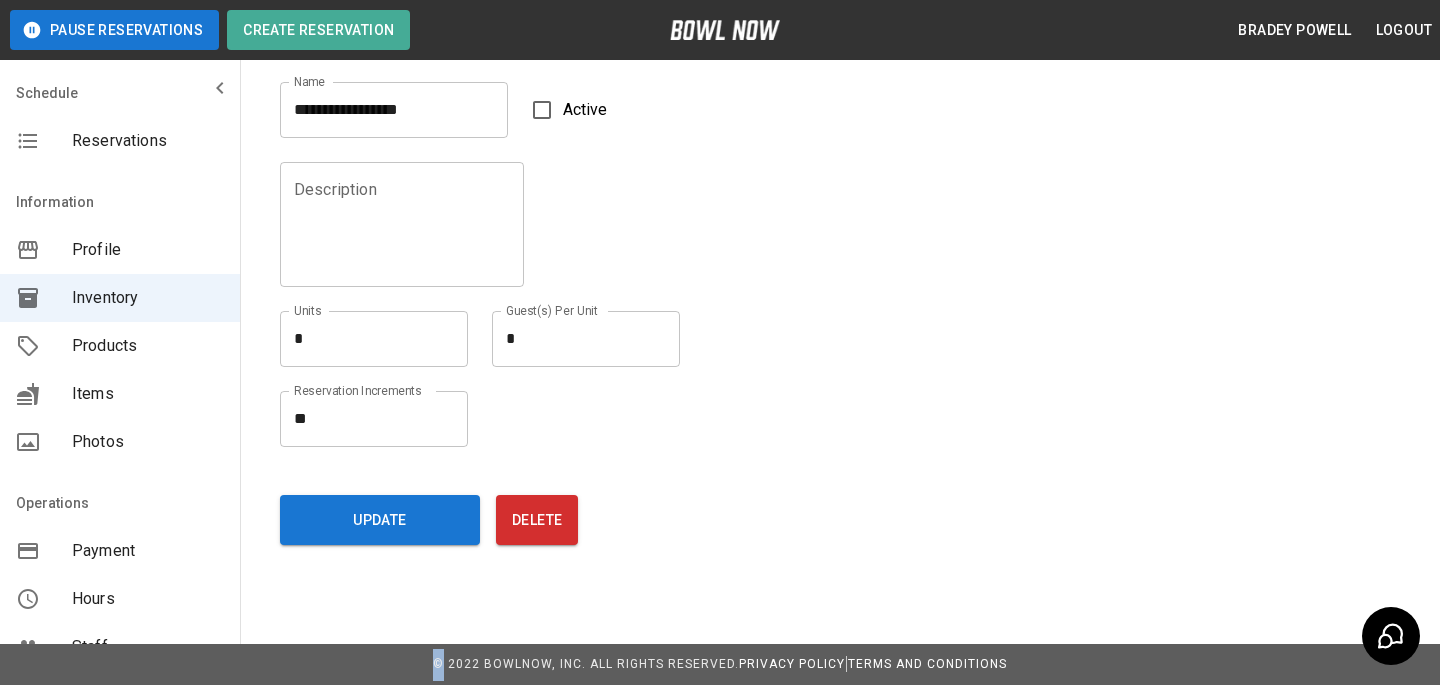 click on "Update Delete" at bounding box center (645, 516) 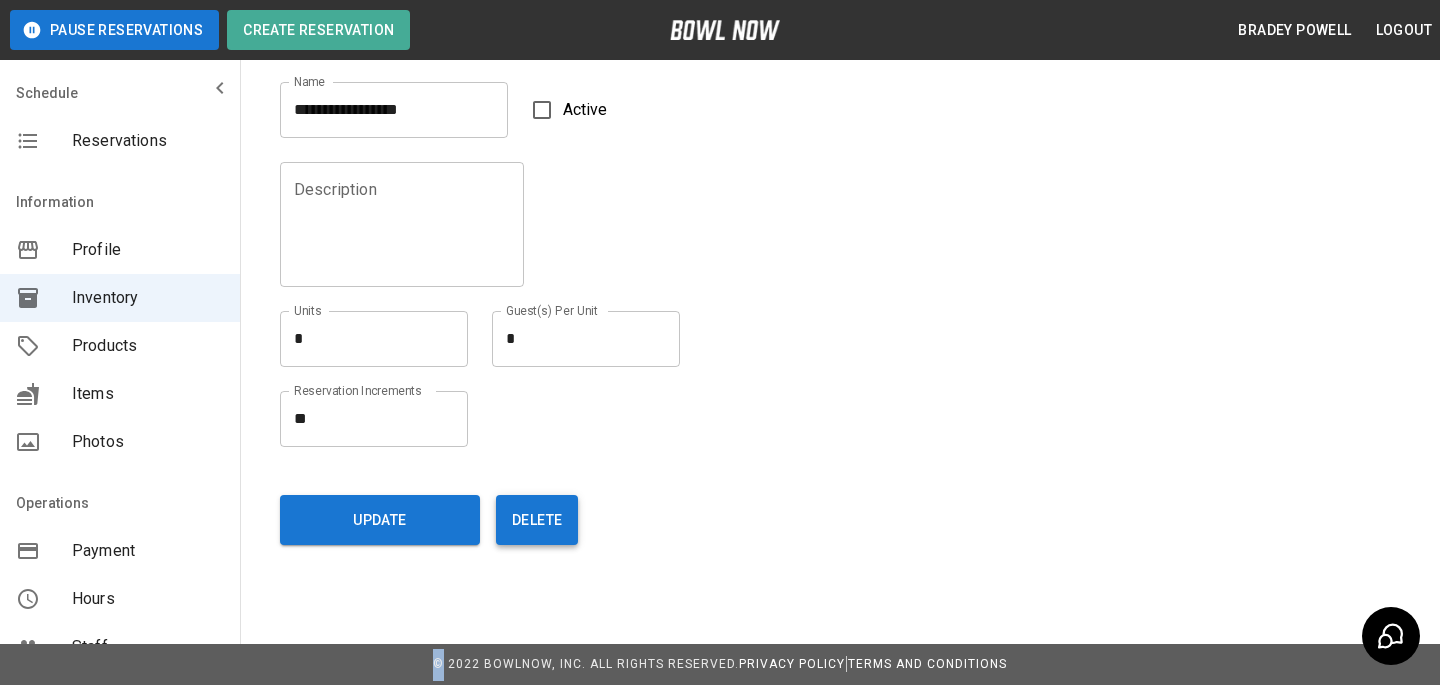 click on "Delete" at bounding box center [537, 520] 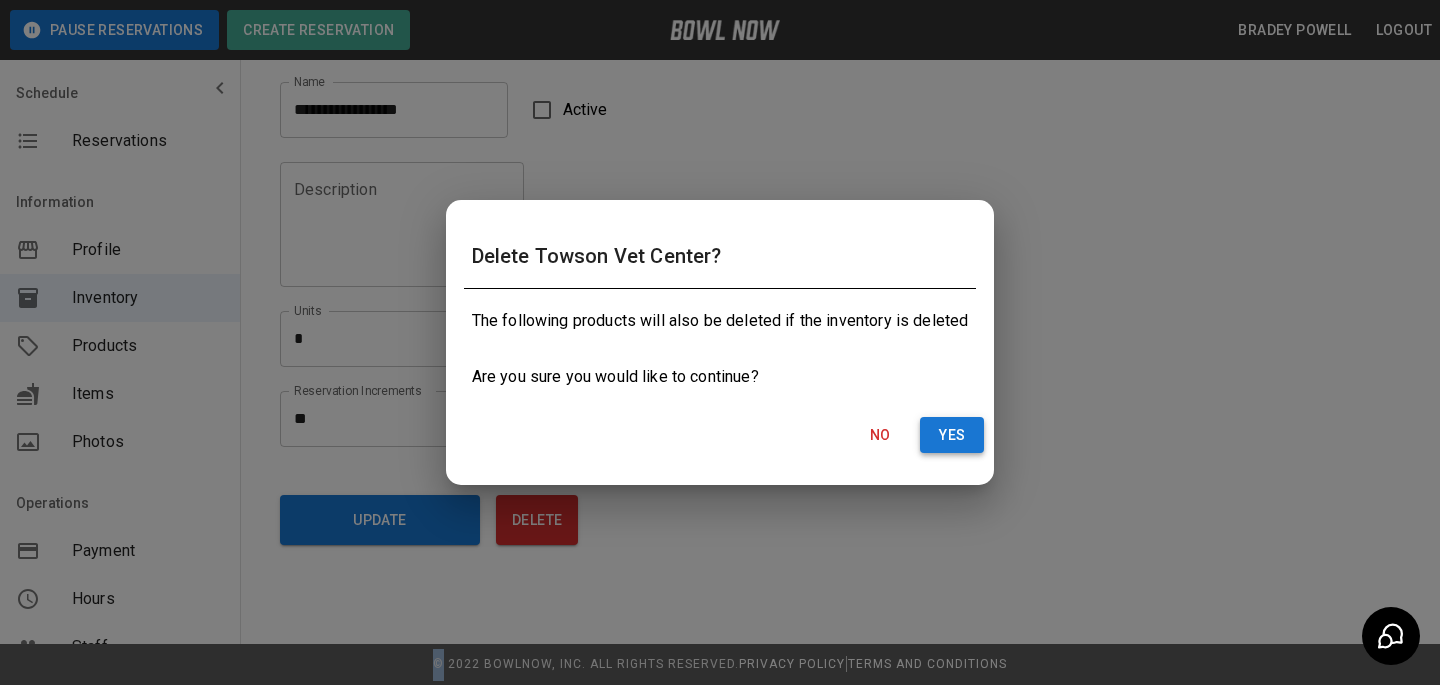 click on "Yes" at bounding box center [952, 435] 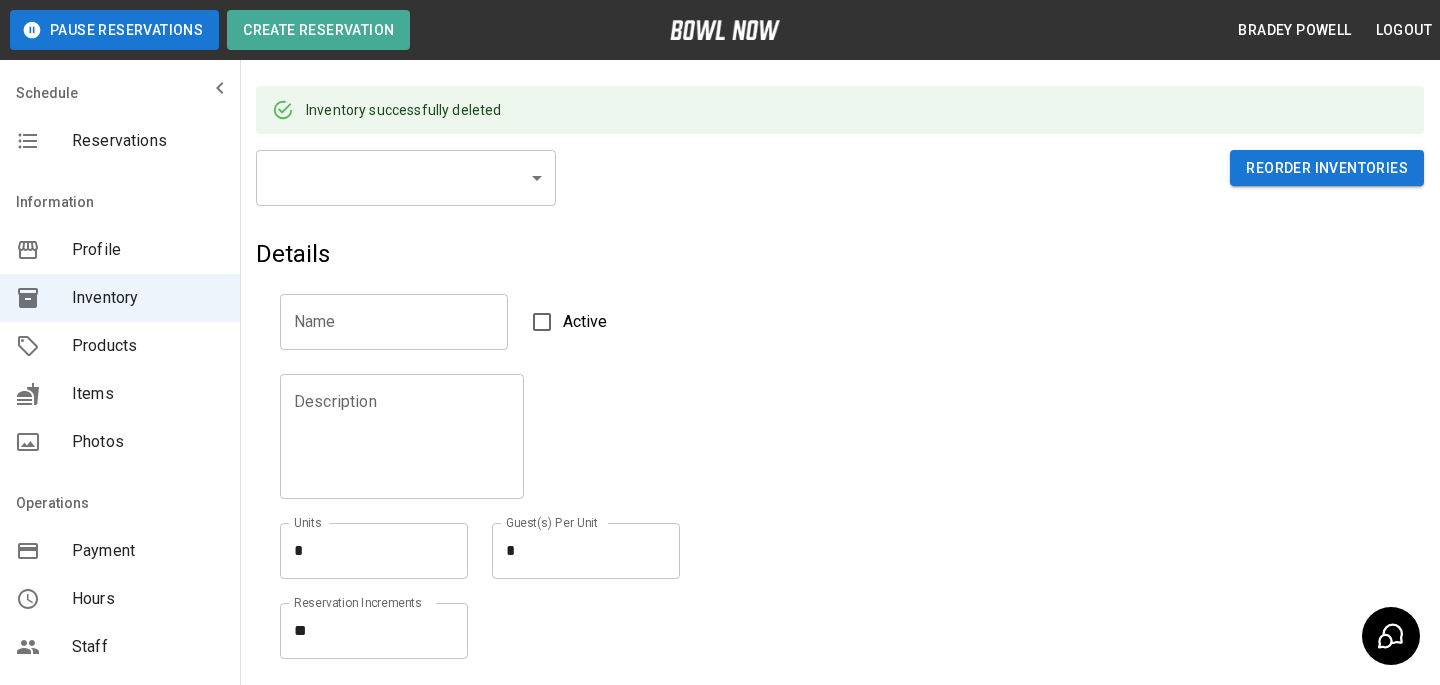 scroll, scrollTop: 0, scrollLeft: 0, axis: both 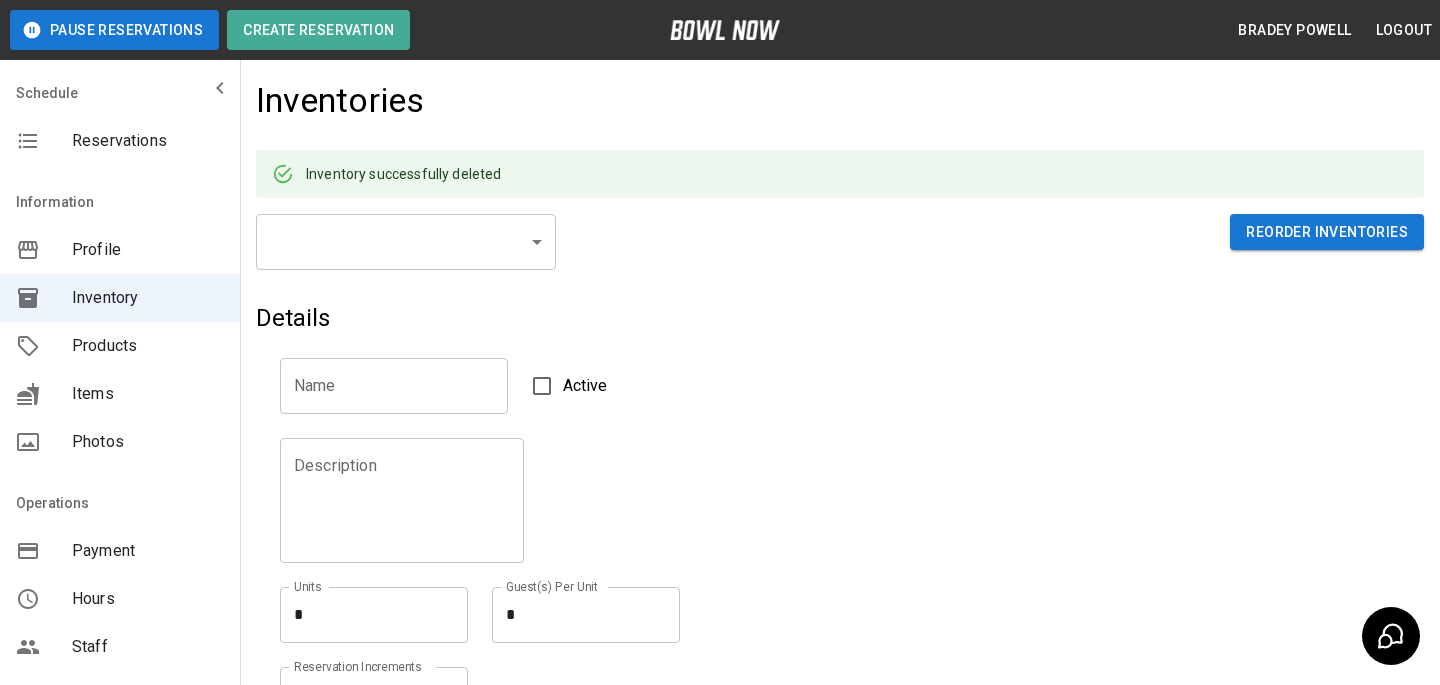 click on "**********" at bounding box center [720, 480] 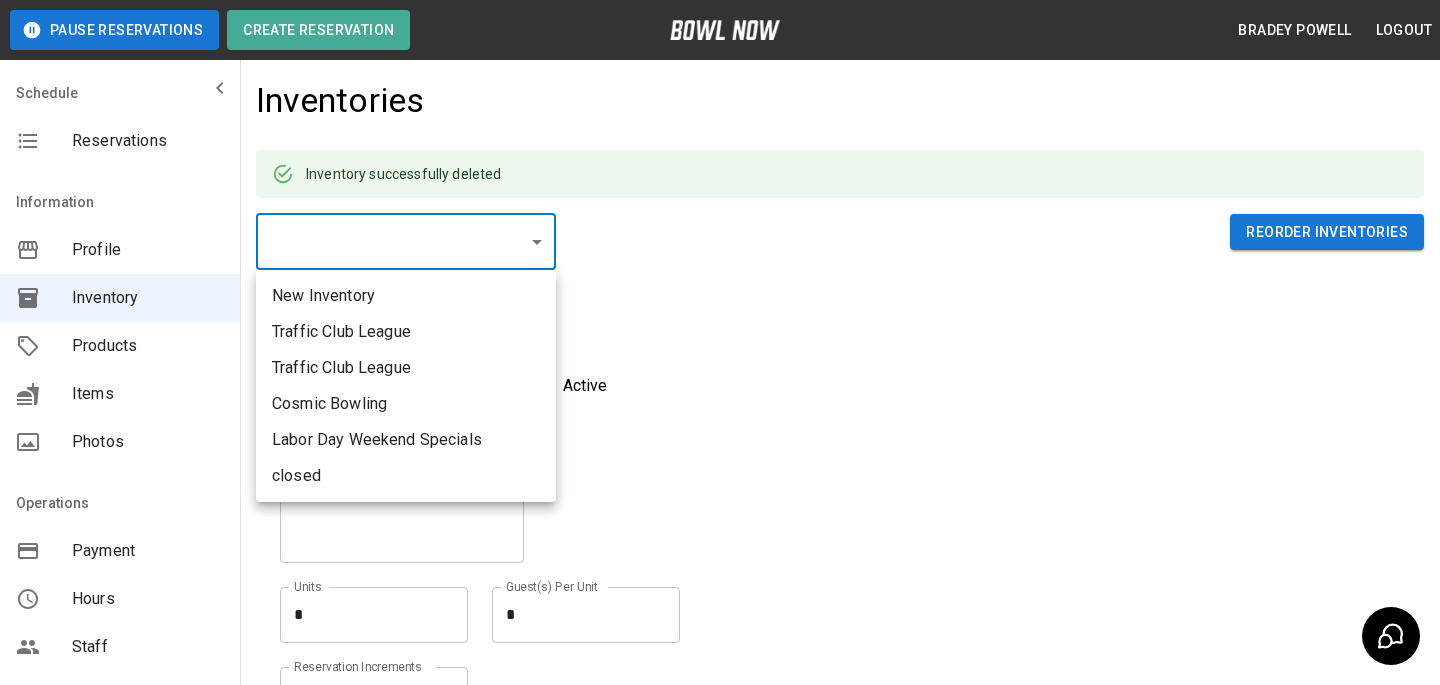 click on "closed" at bounding box center [406, 476] 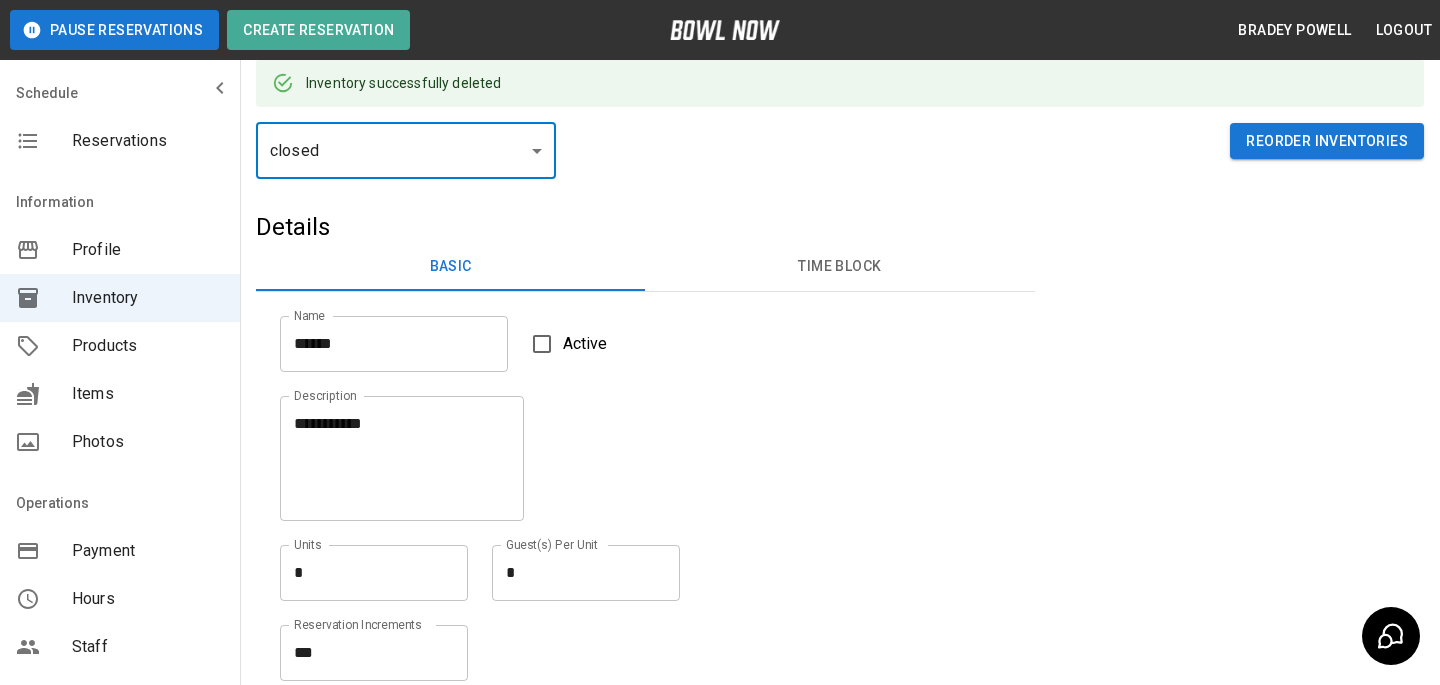 scroll, scrollTop: 115, scrollLeft: 0, axis: vertical 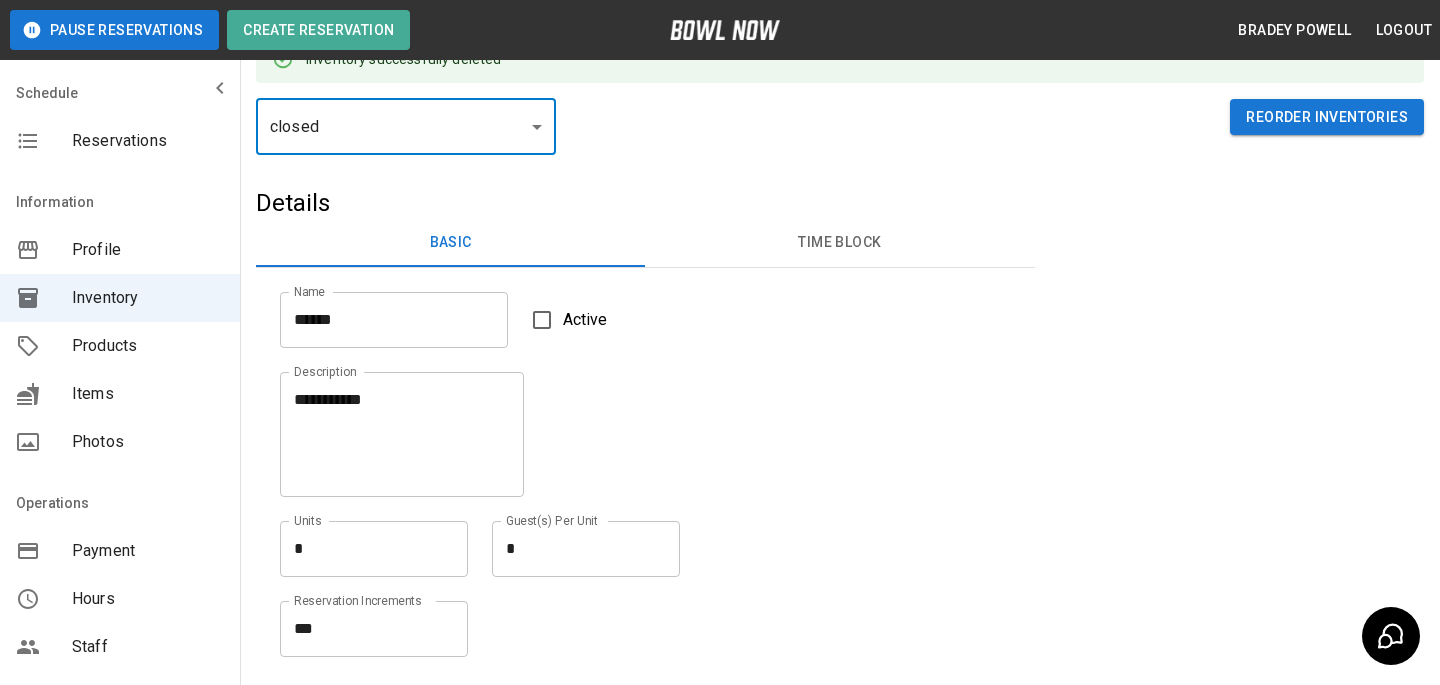 click on "**********" at bounding box center [633, 462] 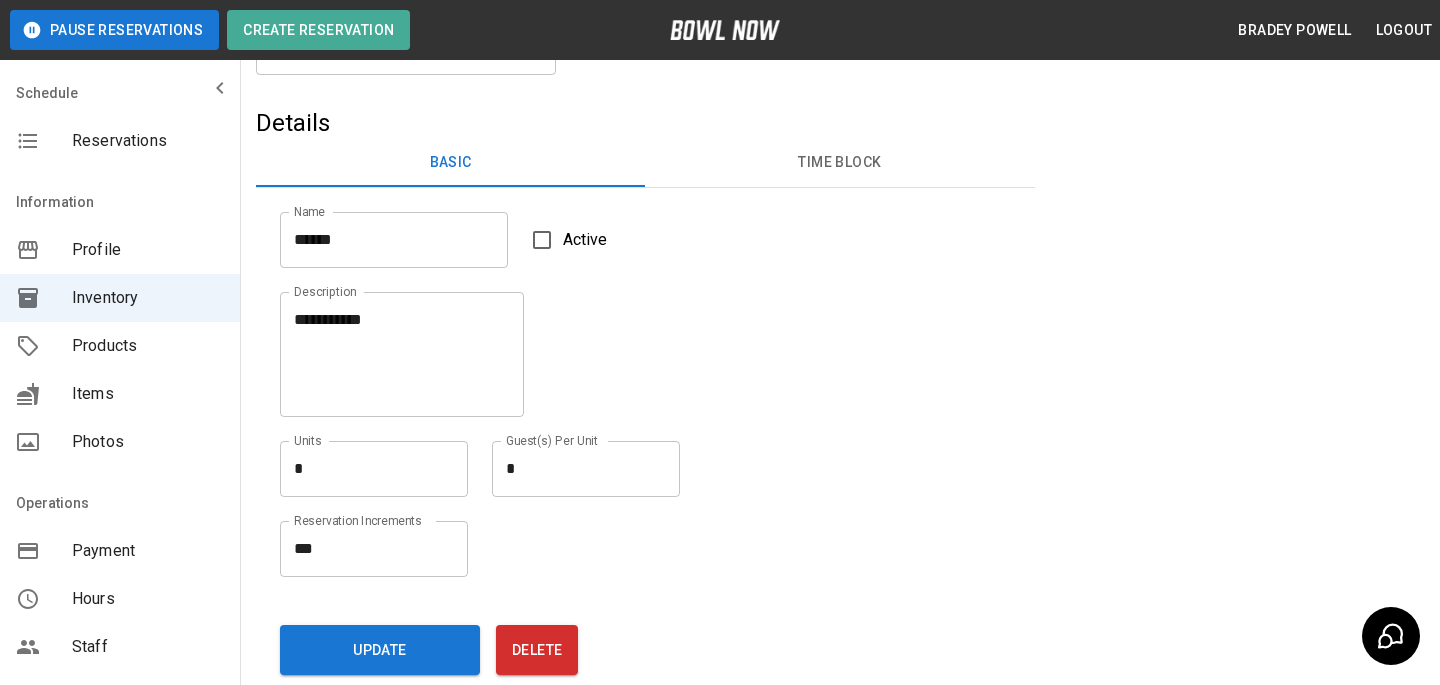 click on "Name ****** Name Active" at bounding box center (633, 228) 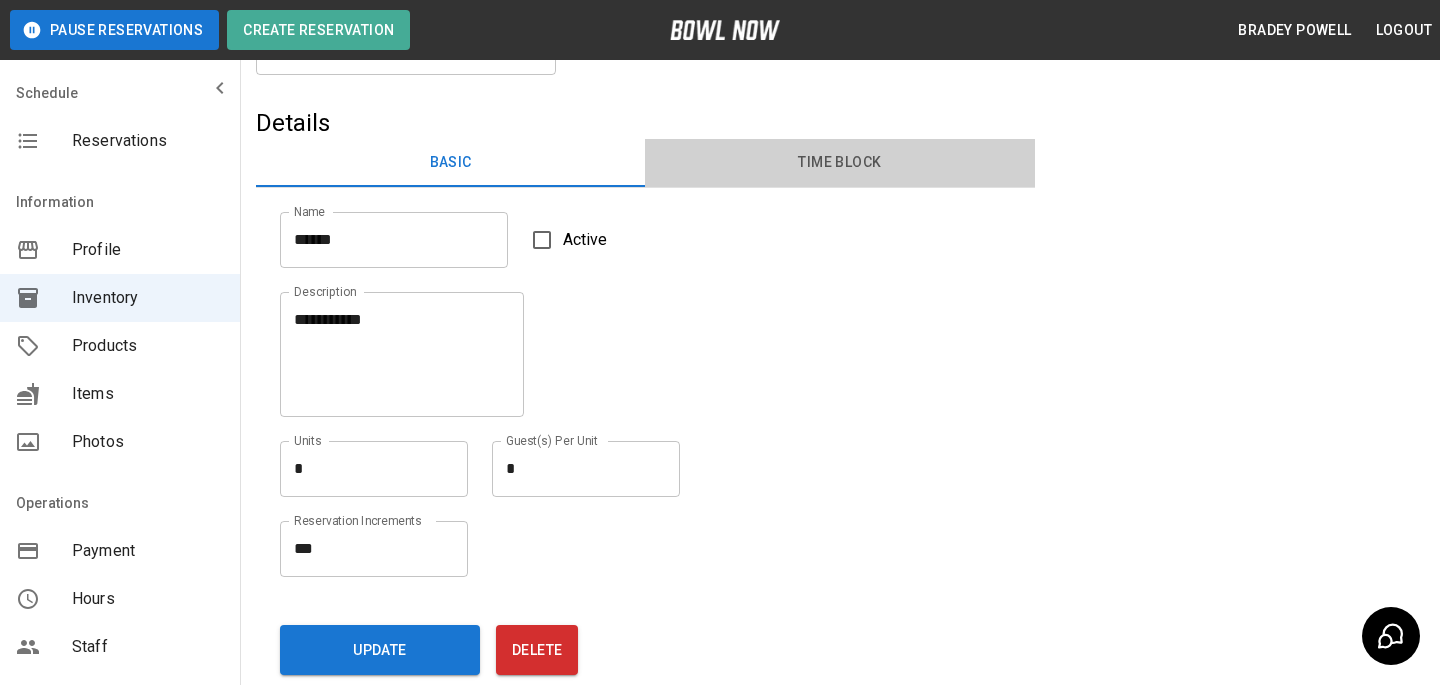 click on "Time Block" at bounding box center [839, 163] 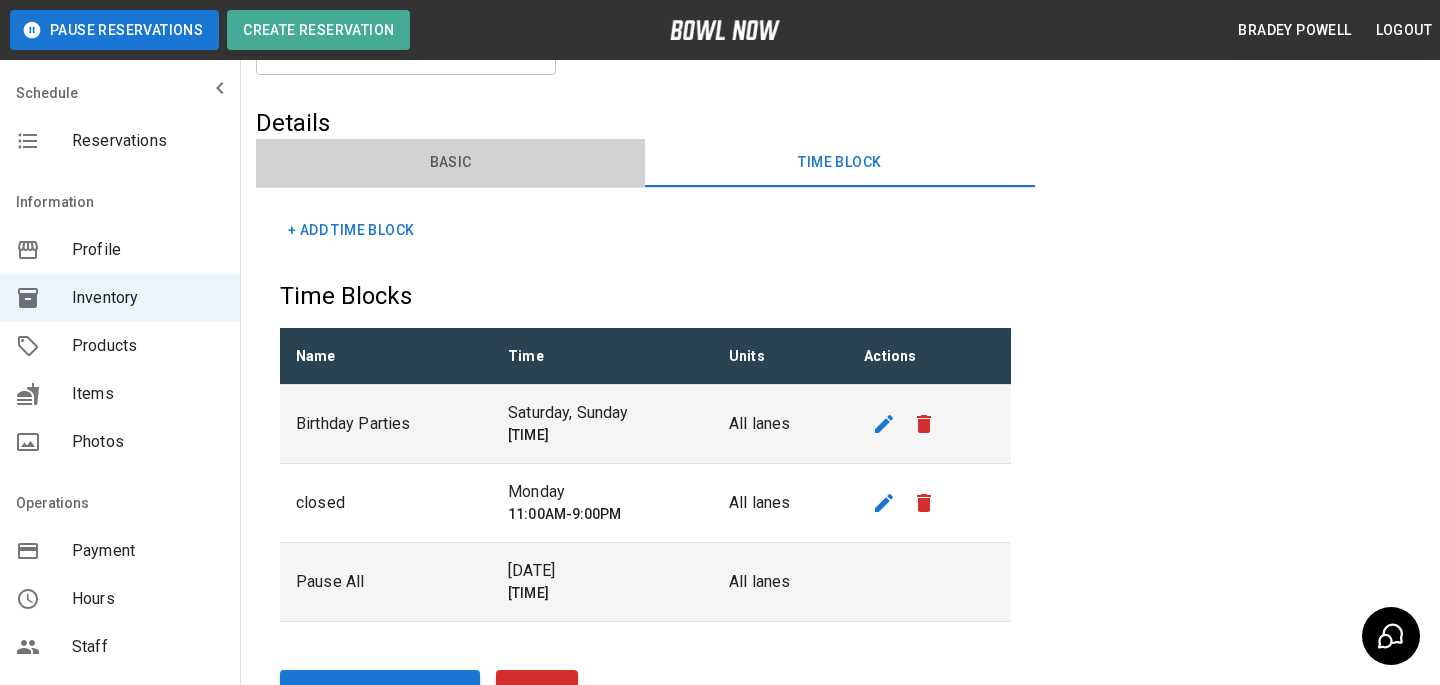 click on "Basic" at bounding box center (450, 163) 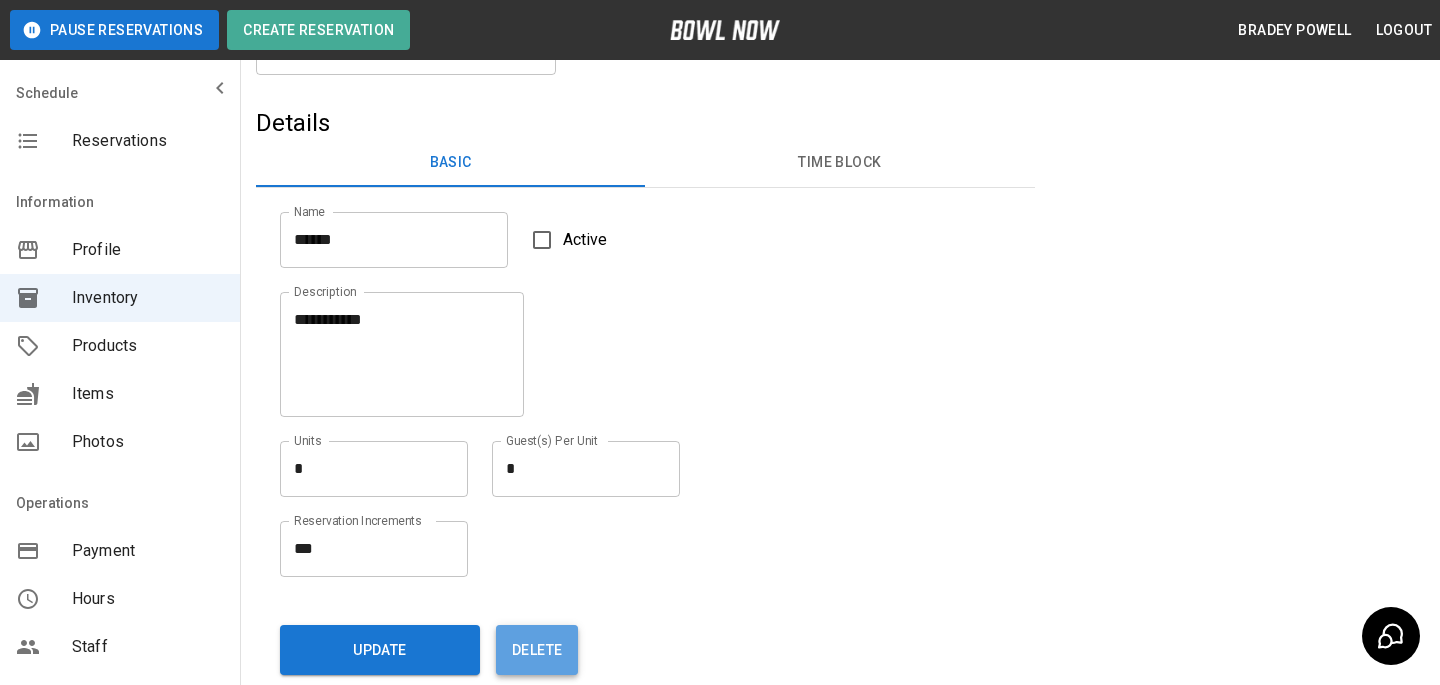 click on "Delete" at bounding box center [537, 650] 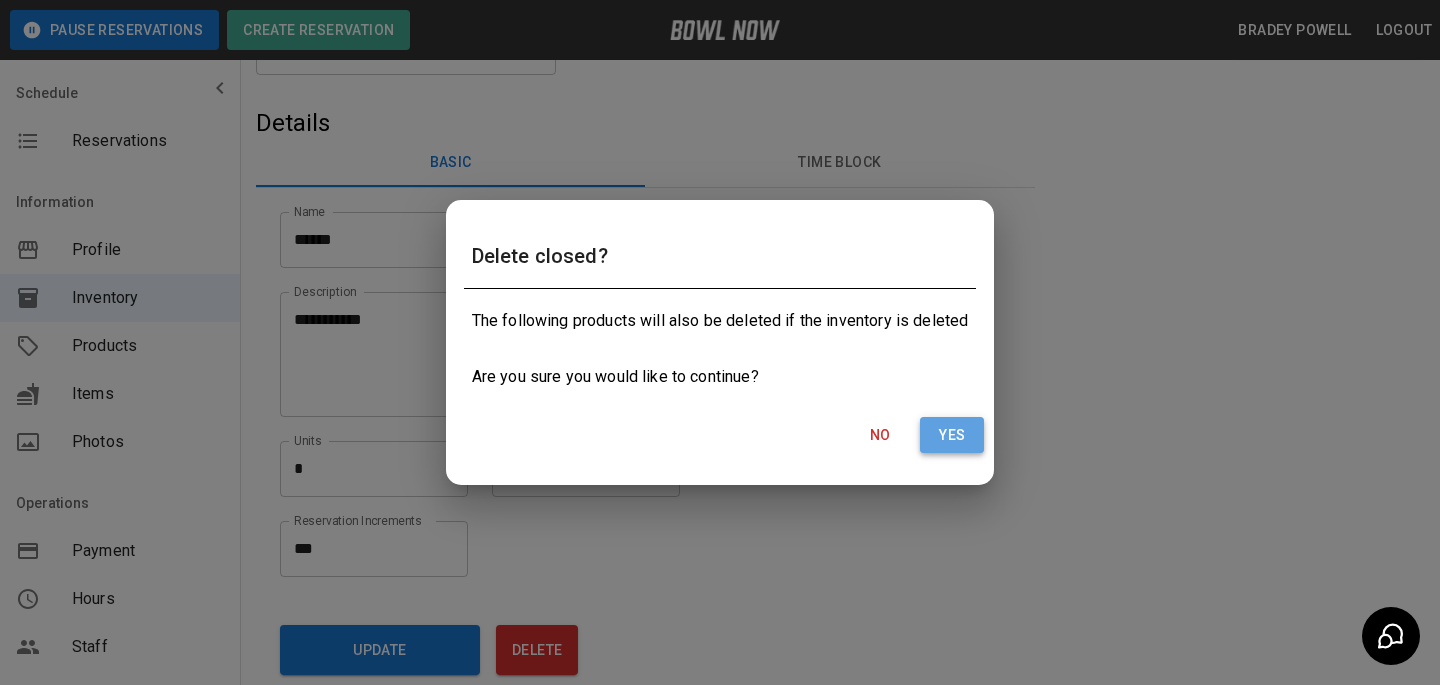 click on "Yes" at bounding box center [952, 435] 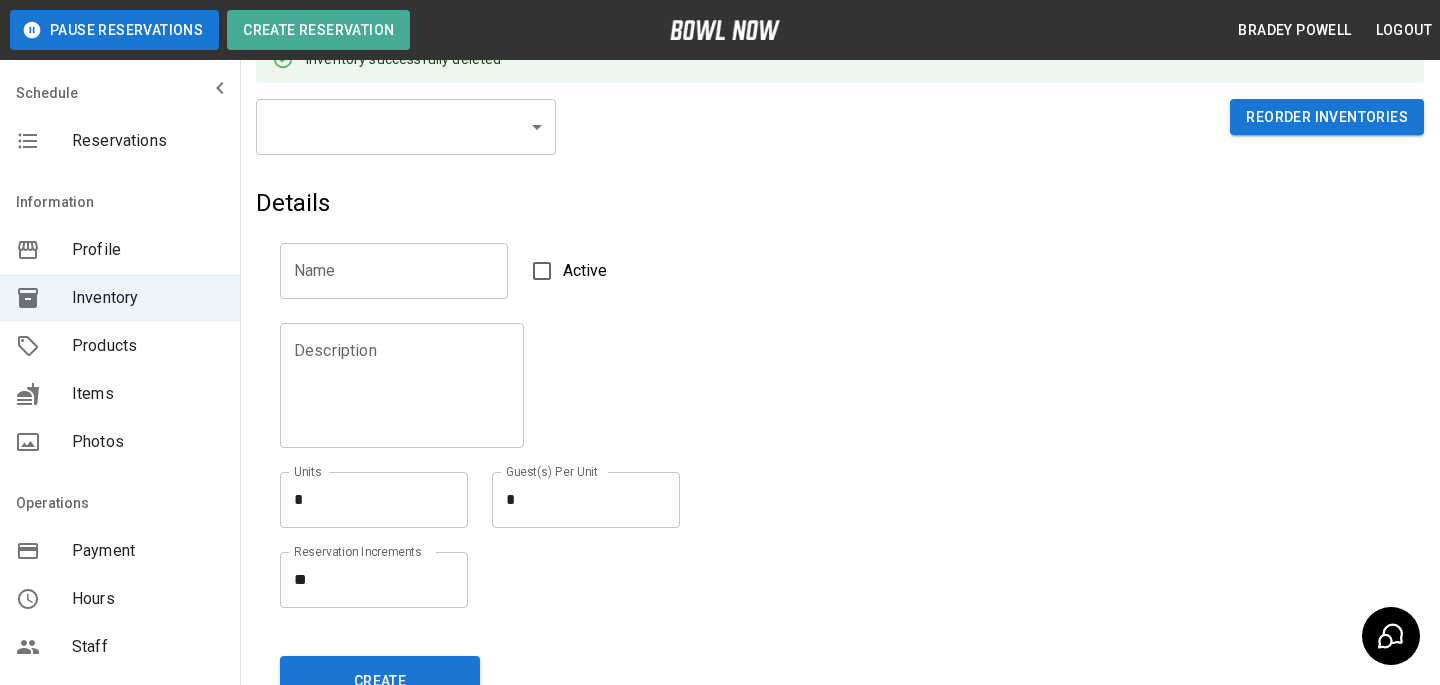 scroll, scrollTop: 0, scrollLeft: 0, axis: both 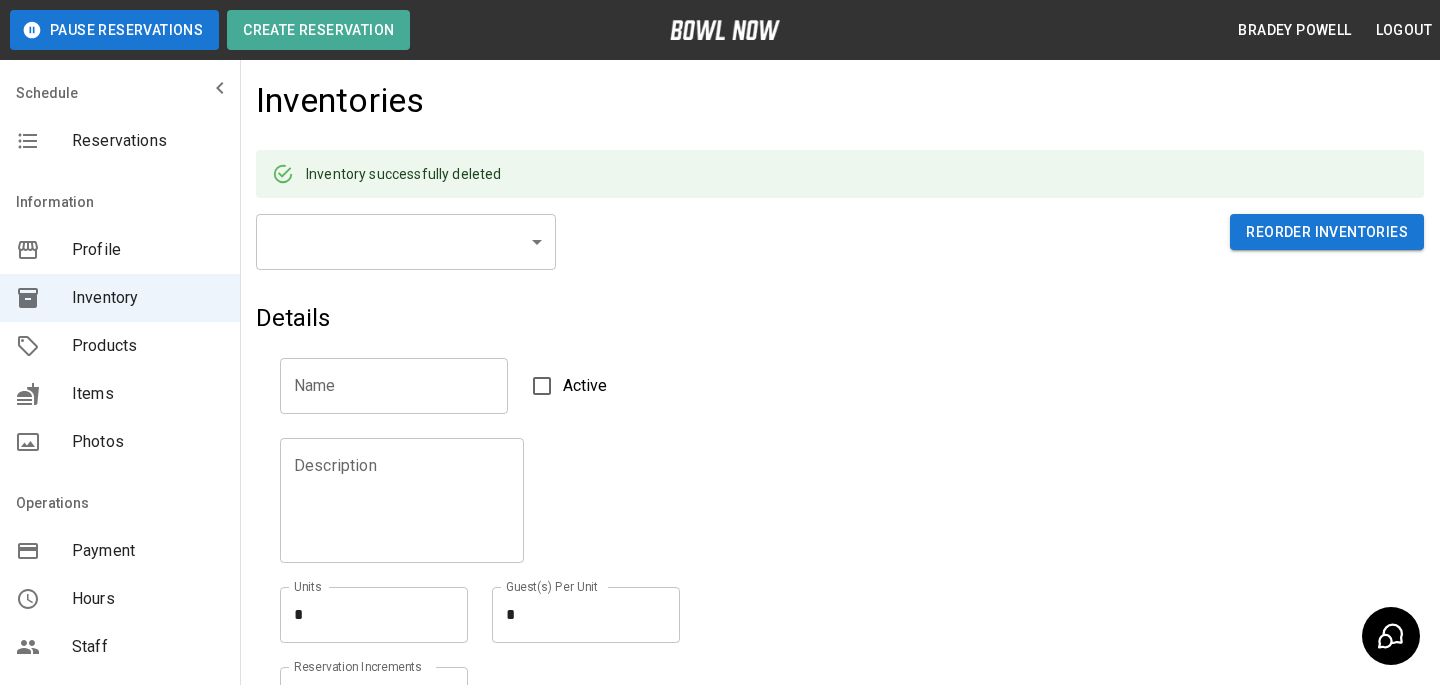 click on "**********" at bounding box center (720, 480) 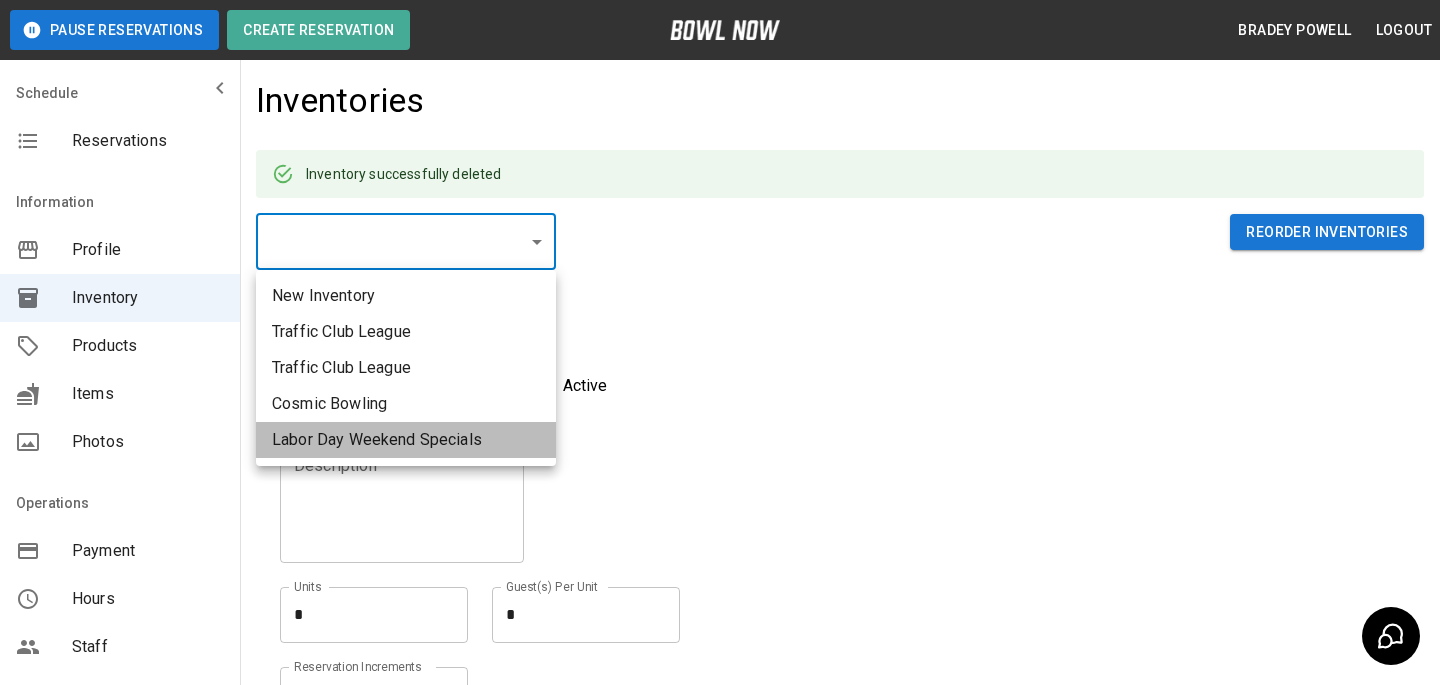 click on "Labor Day Weekend Specials" at bounding box center (406, 440) 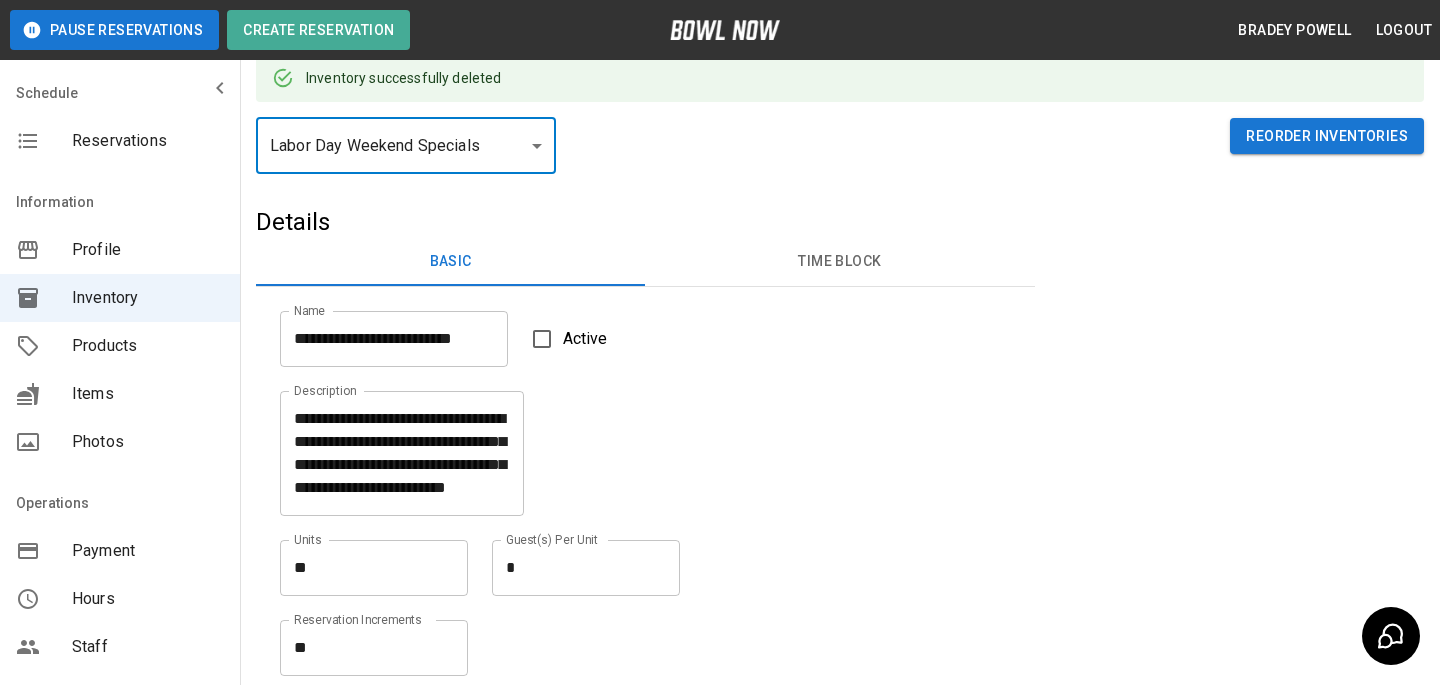 scroll, scrollTop: 142, scrollLeft: 0, axis: vertical 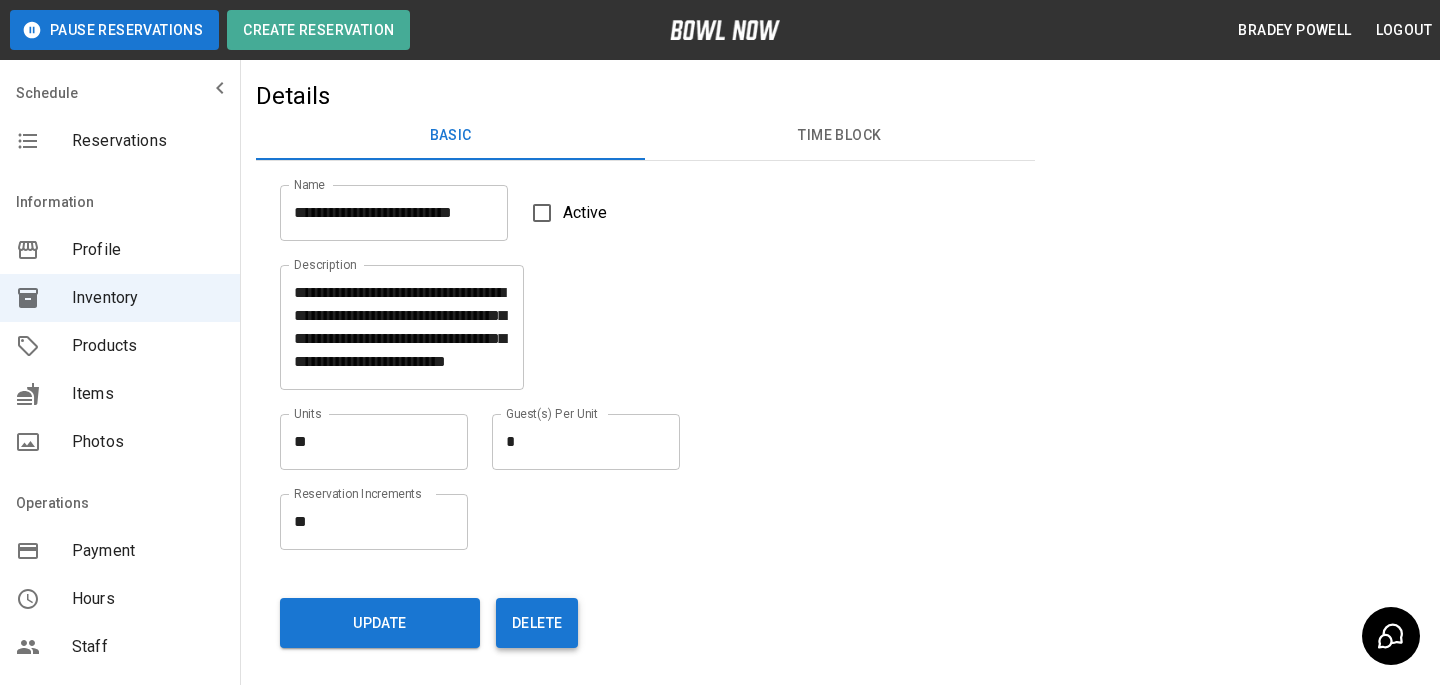 click on "Delete" at bounding box center (537, 623) 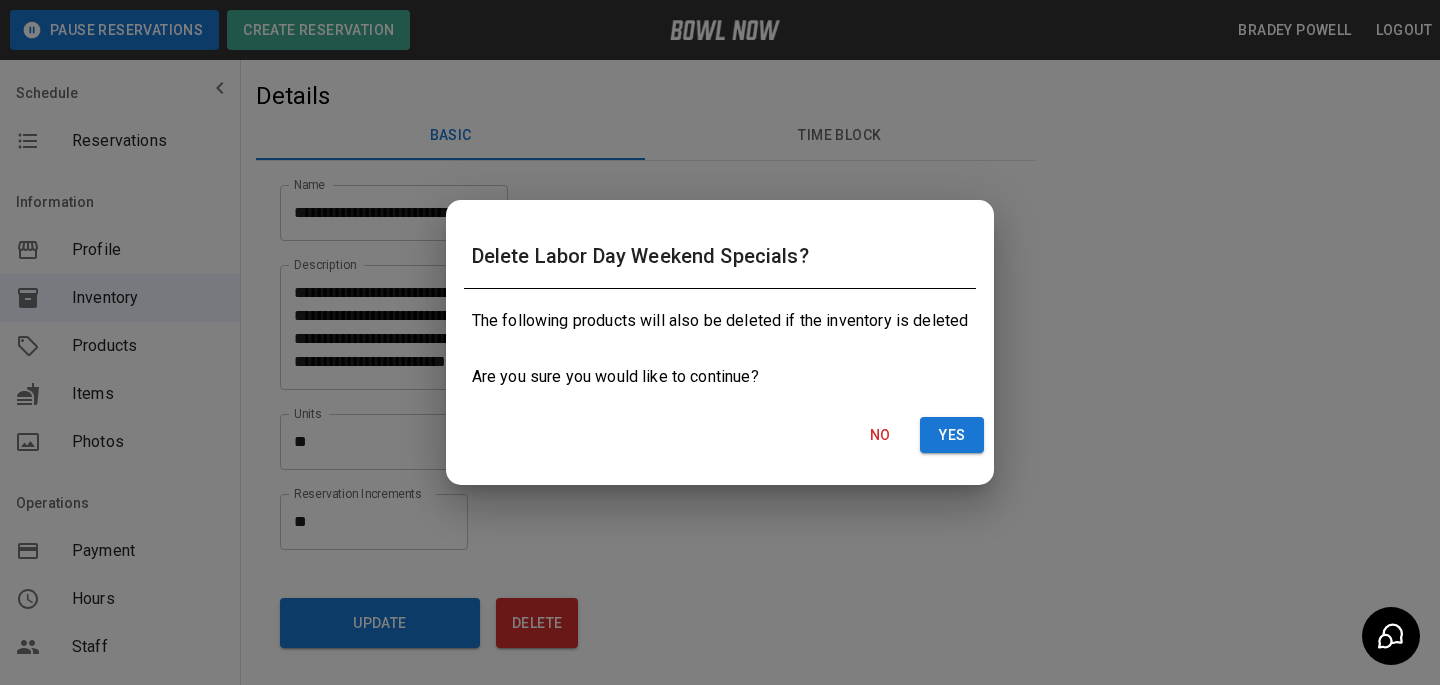 click on "No Yes" at bounding box center [720, 435] 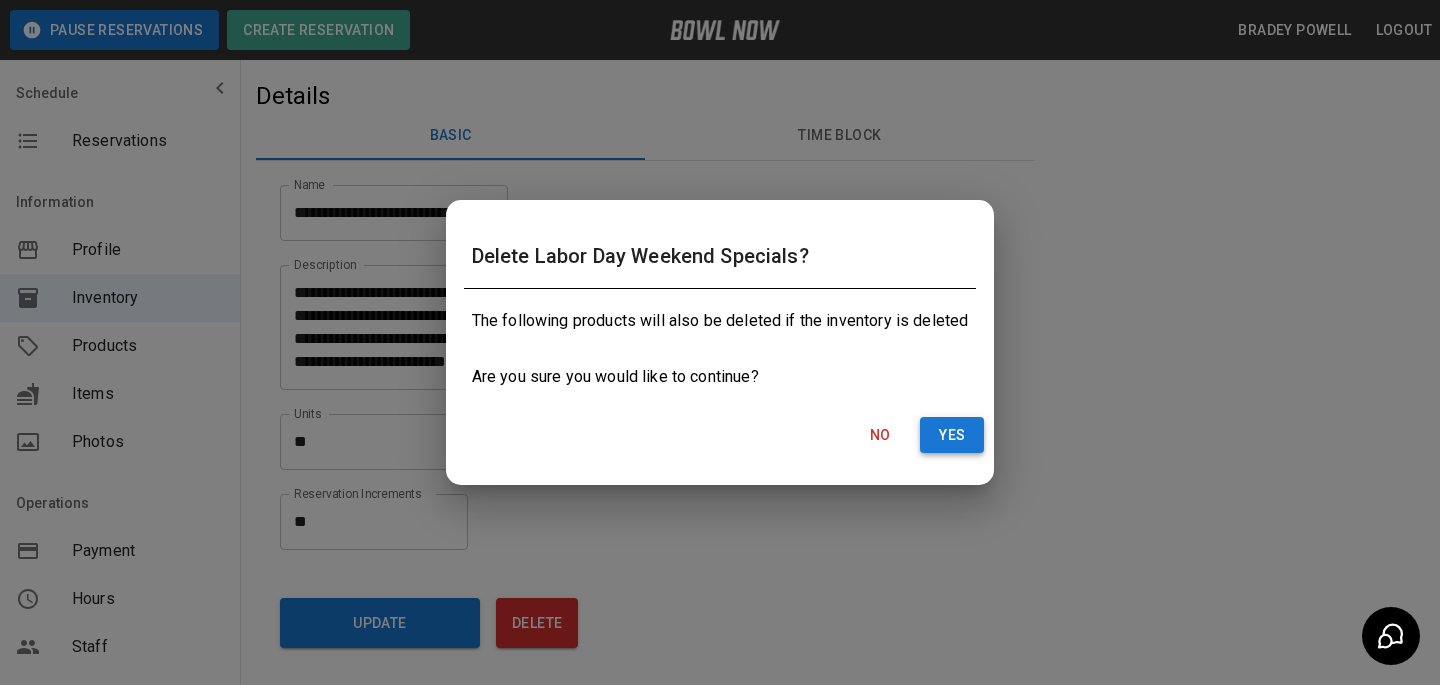 click on "Yes" at bounding box center (952, 435) 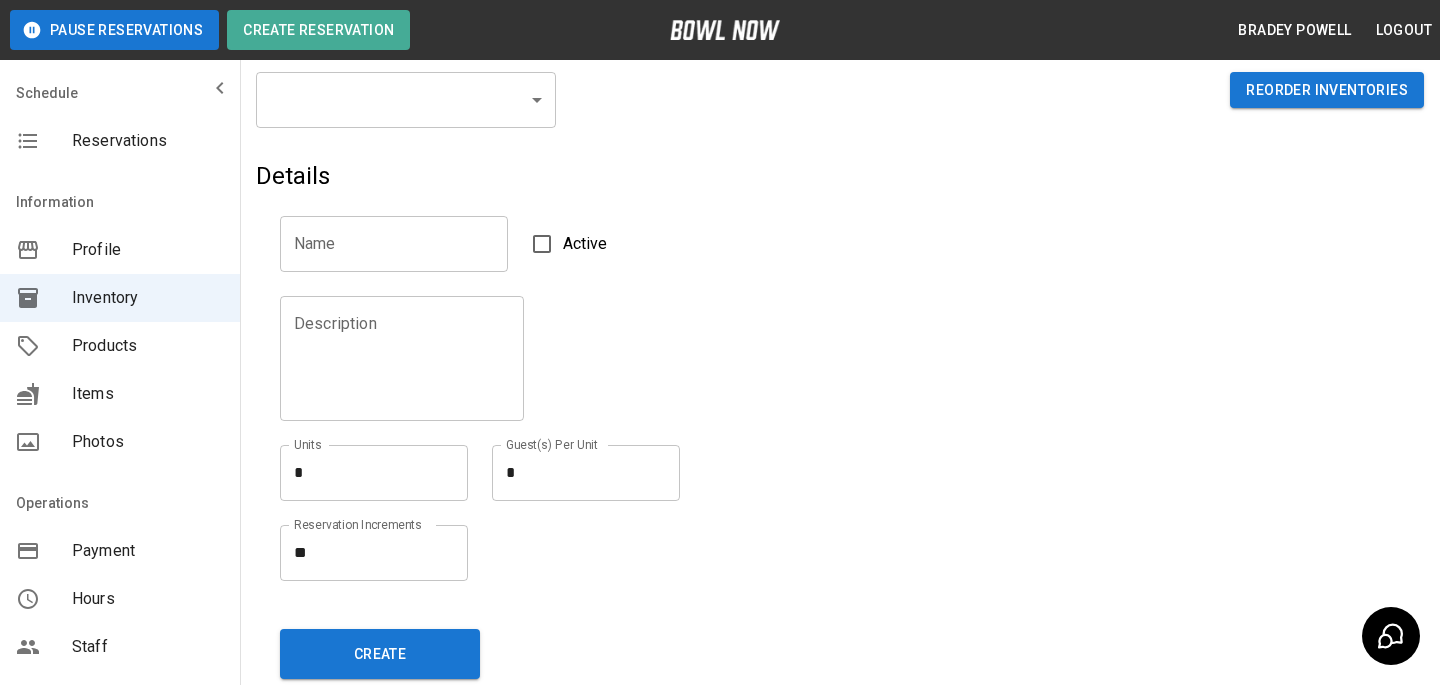 scroll, scrollTop: 0, scrollLeft: 0, axis: both 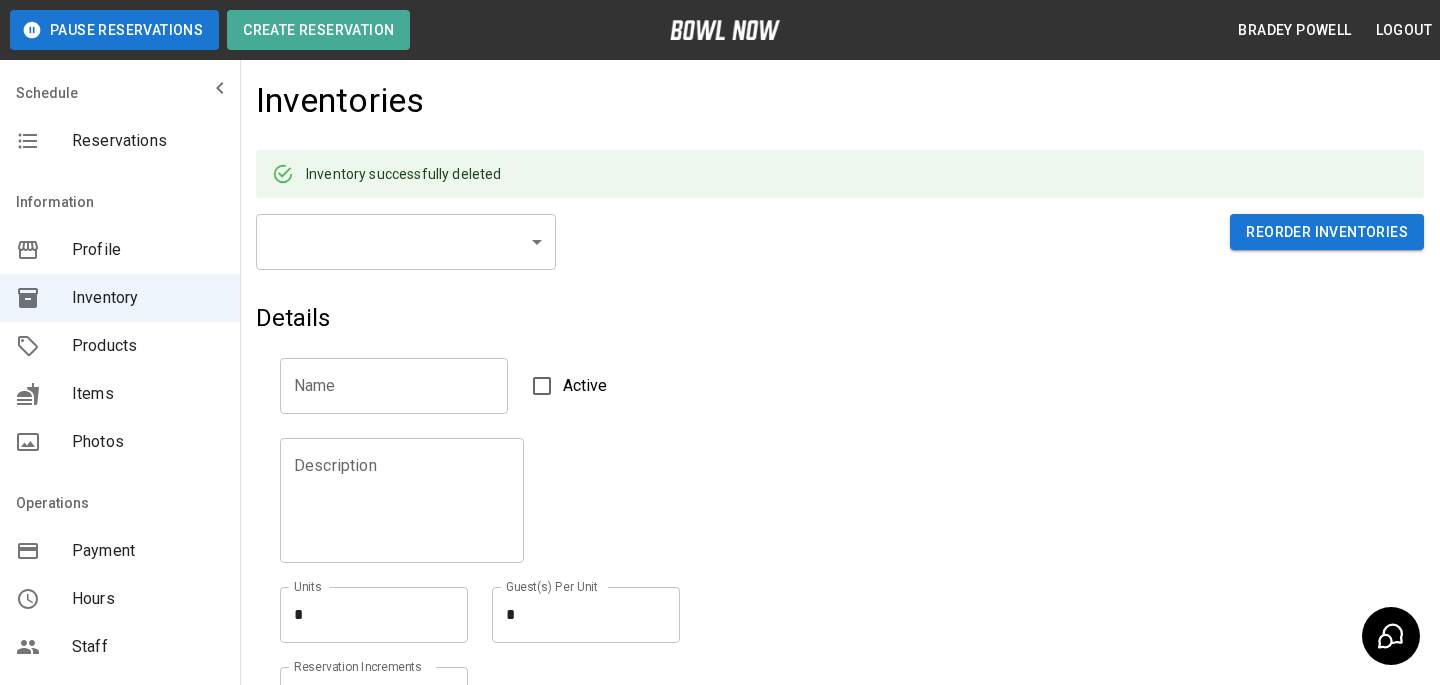 click on "**********" at bounding box center [720, 480] 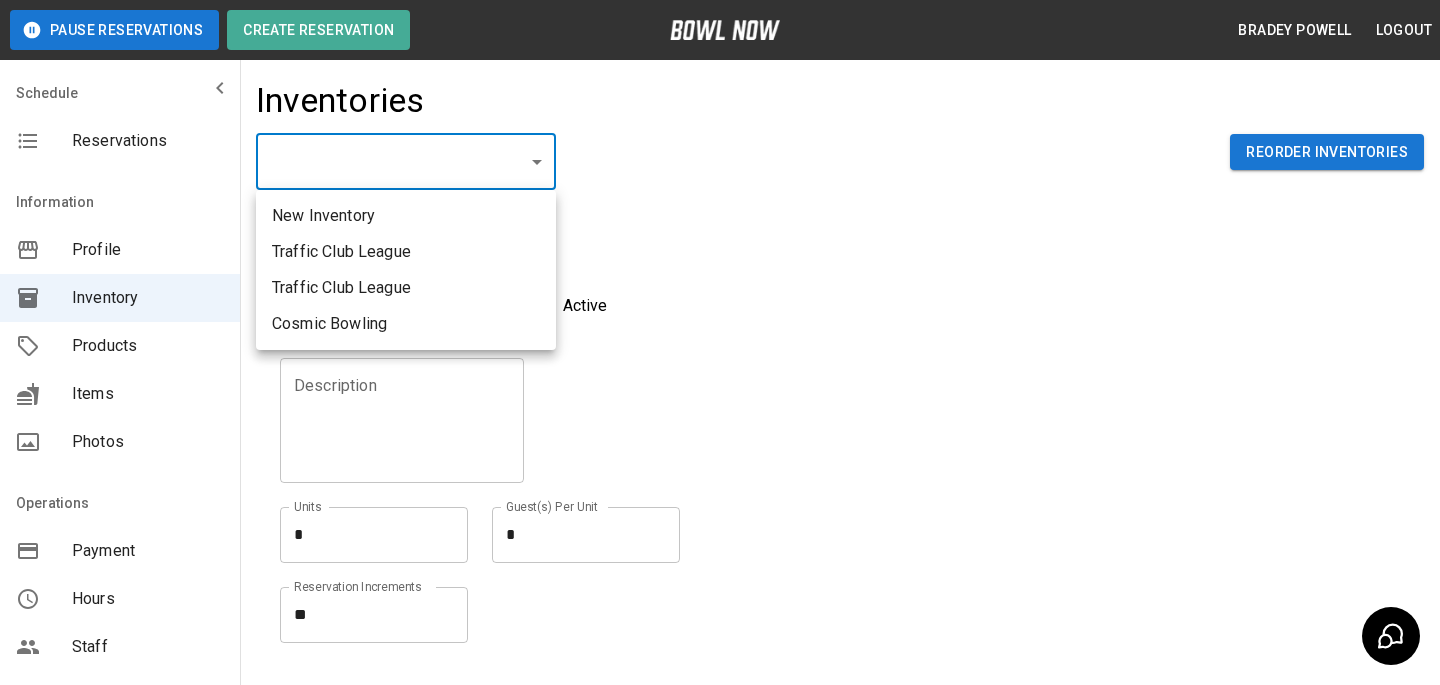 click at bounding box center [720, 342] 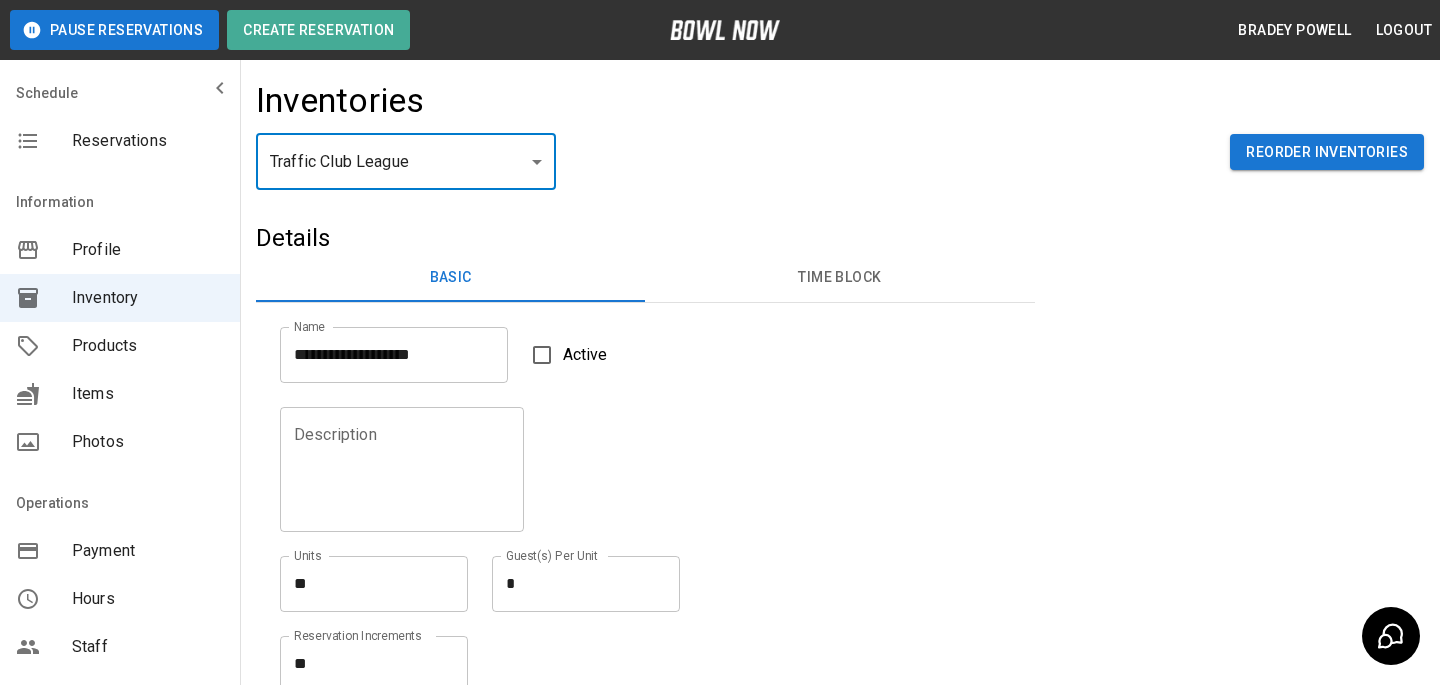 scroll, scrollTop: 8, scrollLeft: 0, axis: vertical 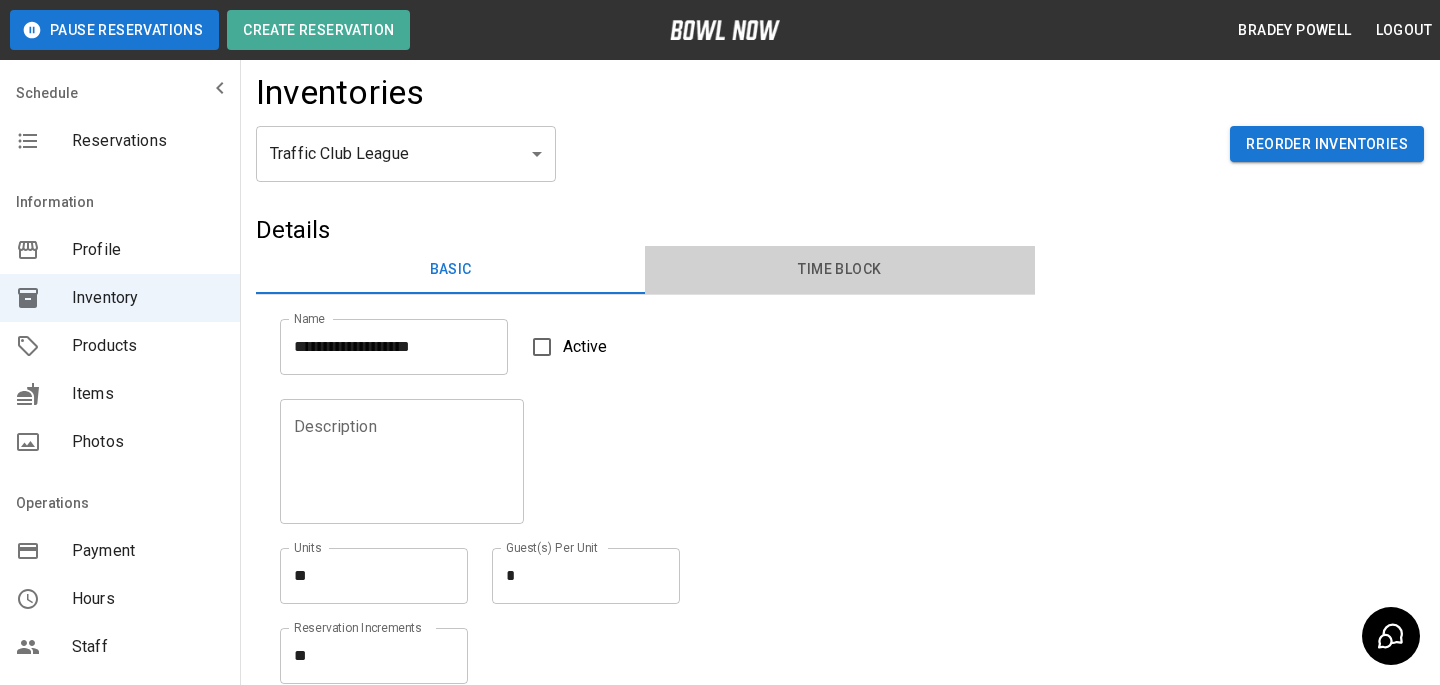 click on "Time Block" at bounding box center (839, 270) 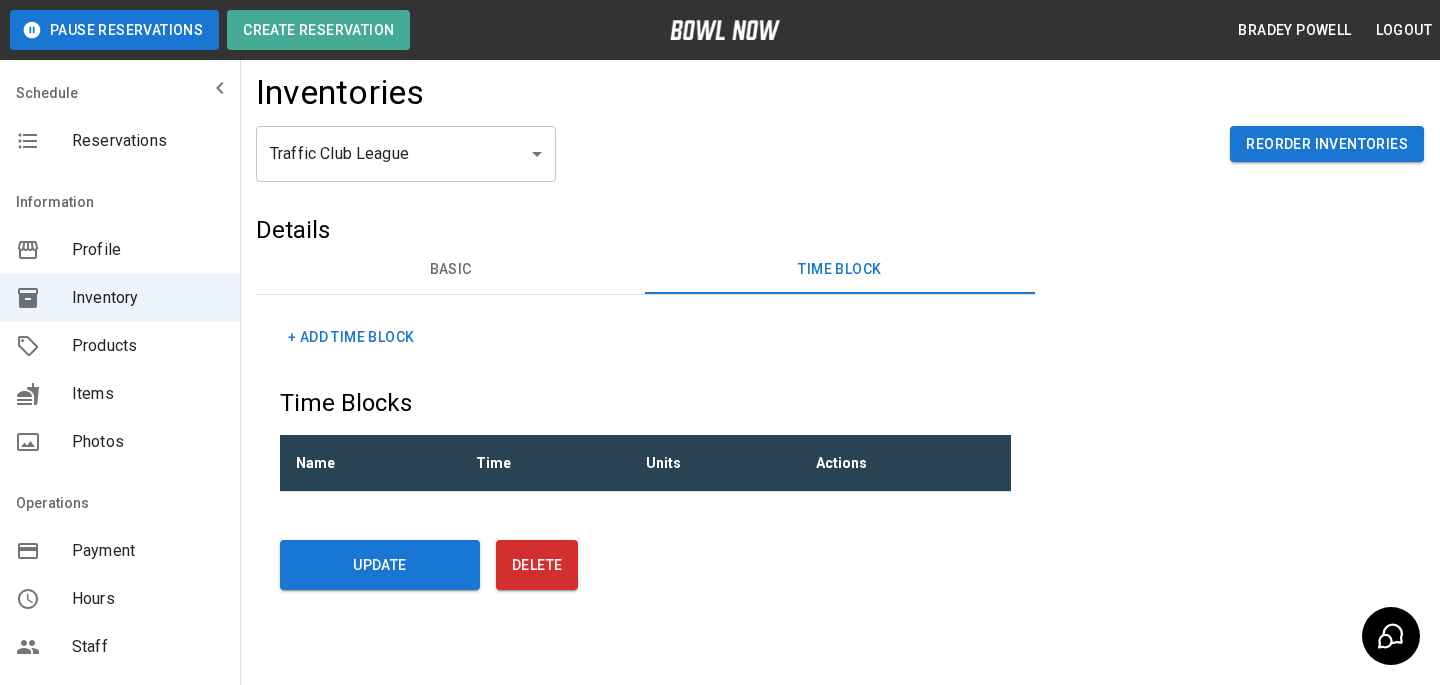 click on "Basic" at bounding box center [450, 270] 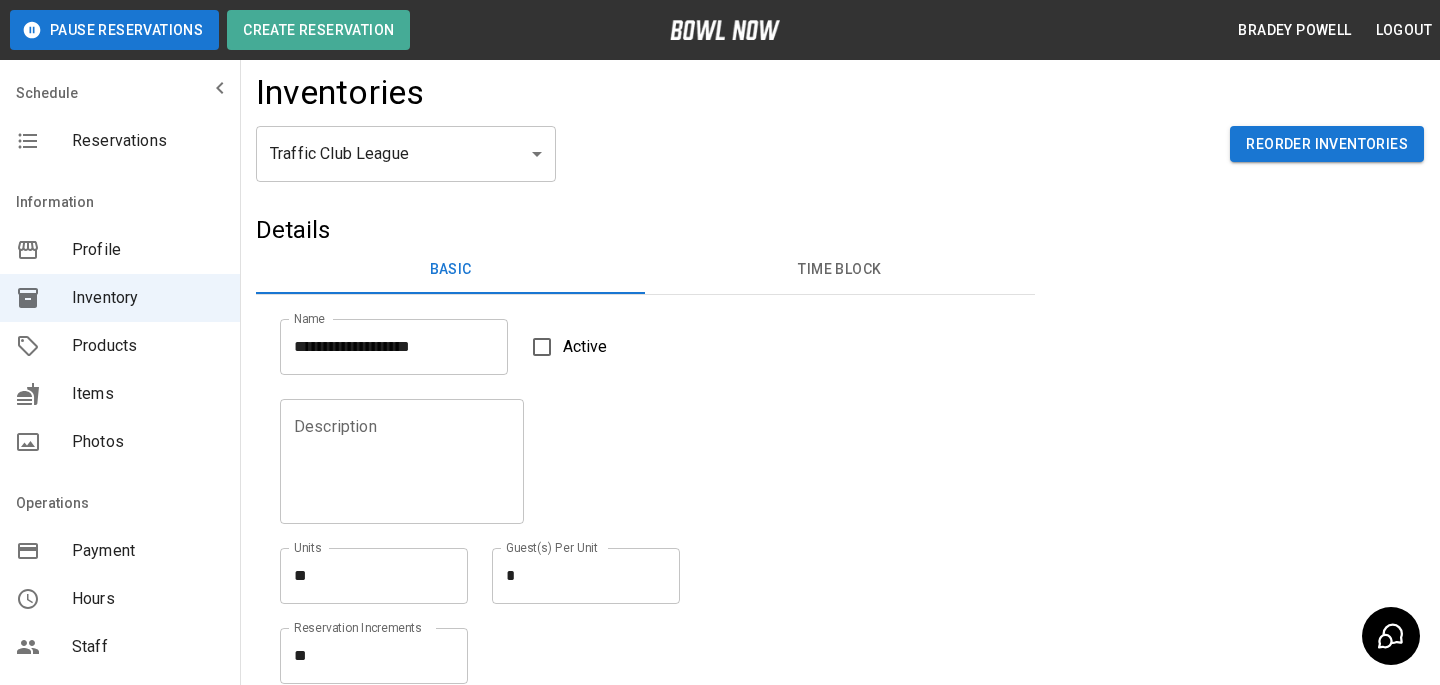scroll, scrollTop: 127, scrollLeft: 0, axis: vertical 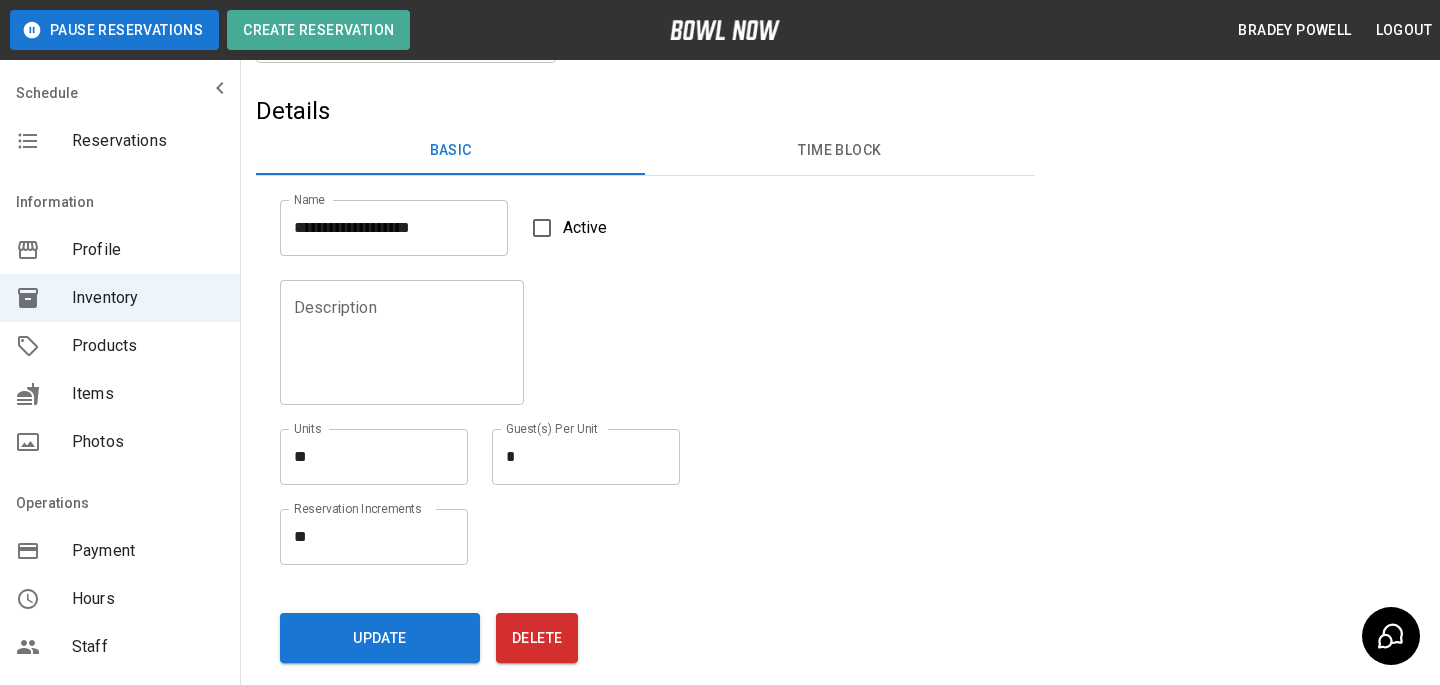 click on "Details" at bounding box center [645, 111] 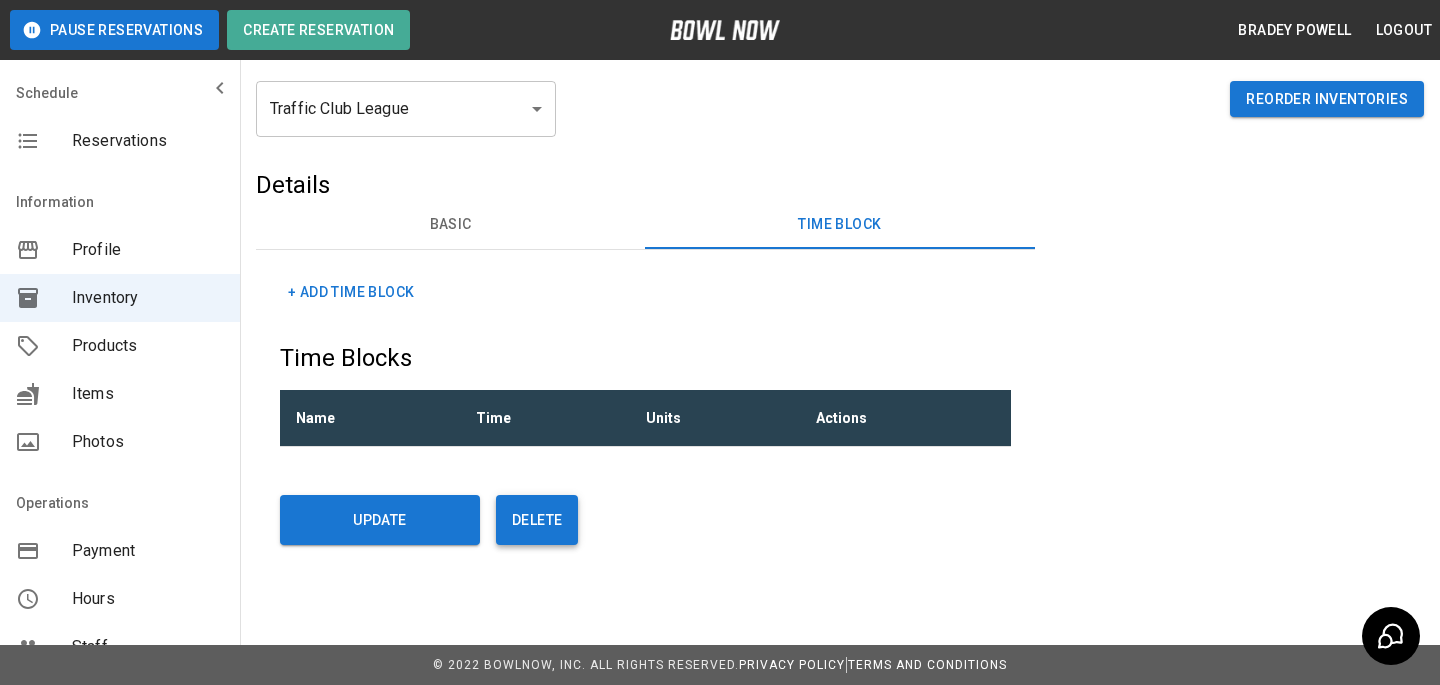 scroll, scrollTop: 53, scrollLeft: 0, axis: vertical 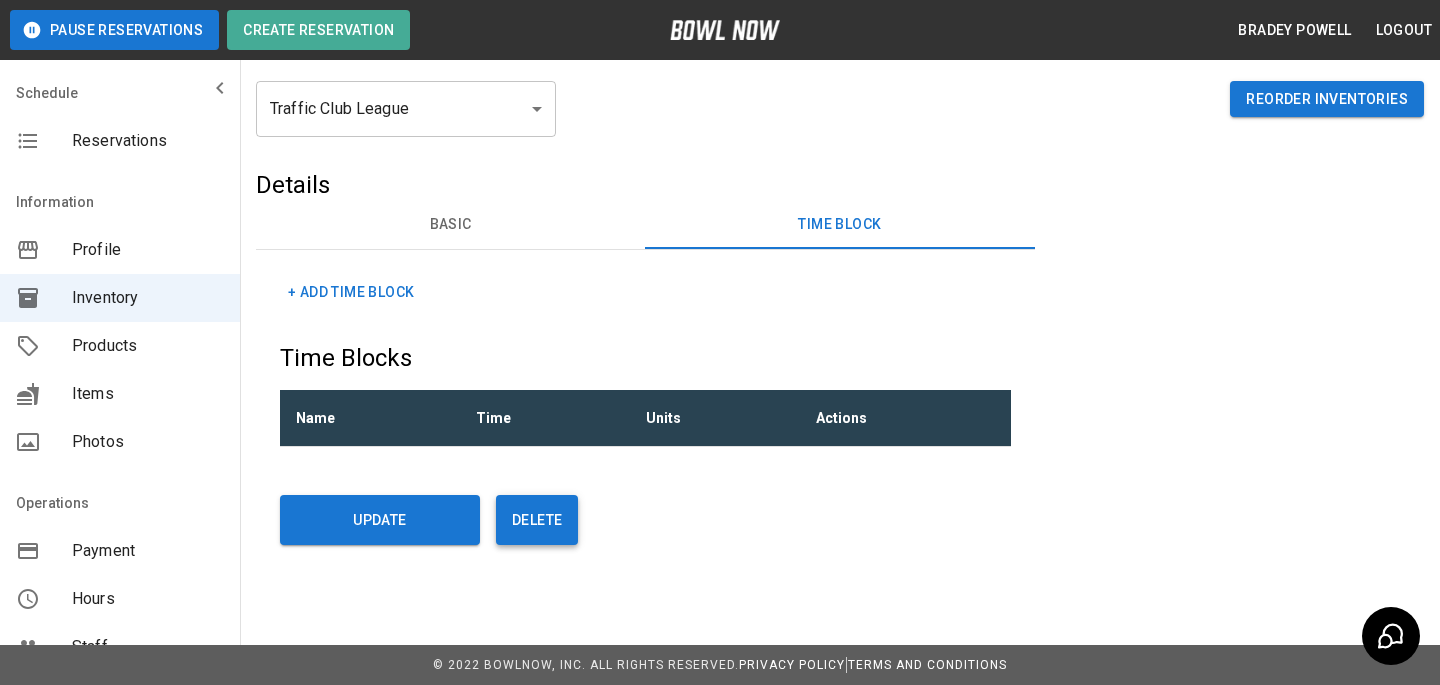 click on "Delete" at bounding box center (537, 520) 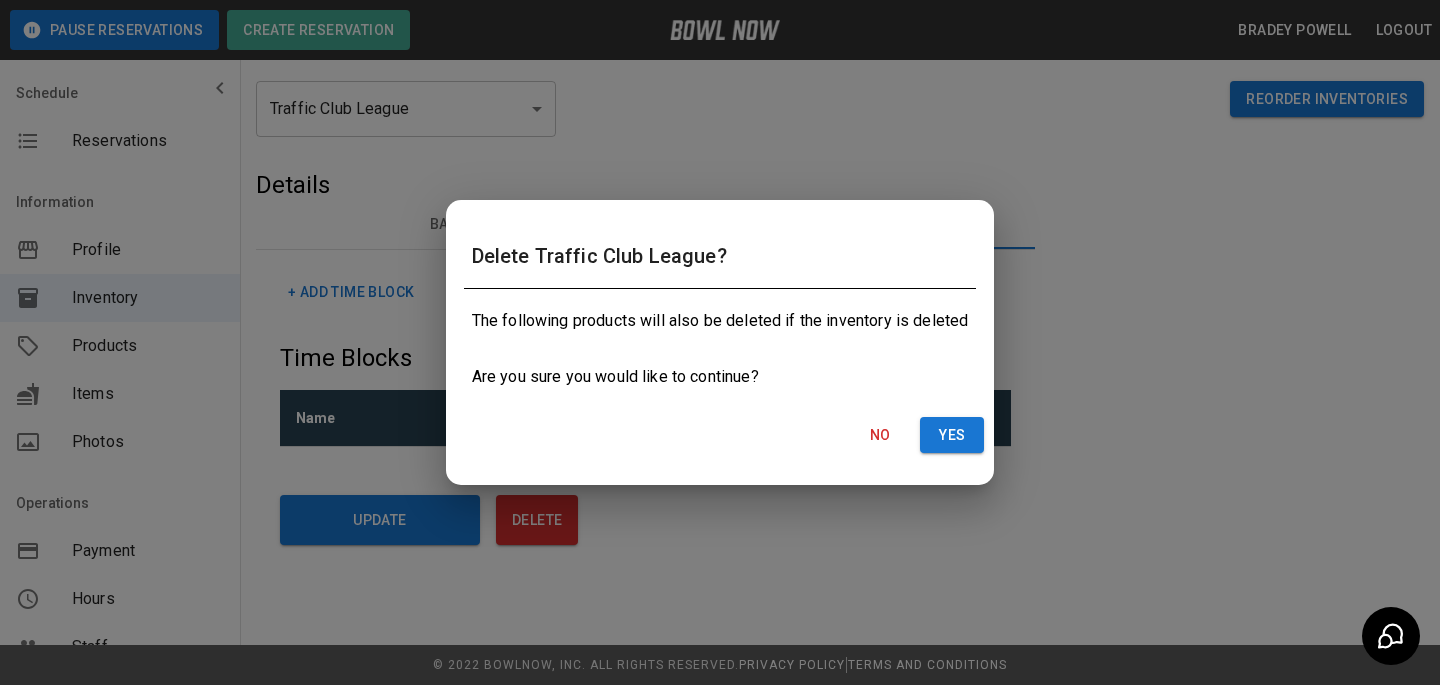 click on "No Yes" at bounding box center (720, 435) 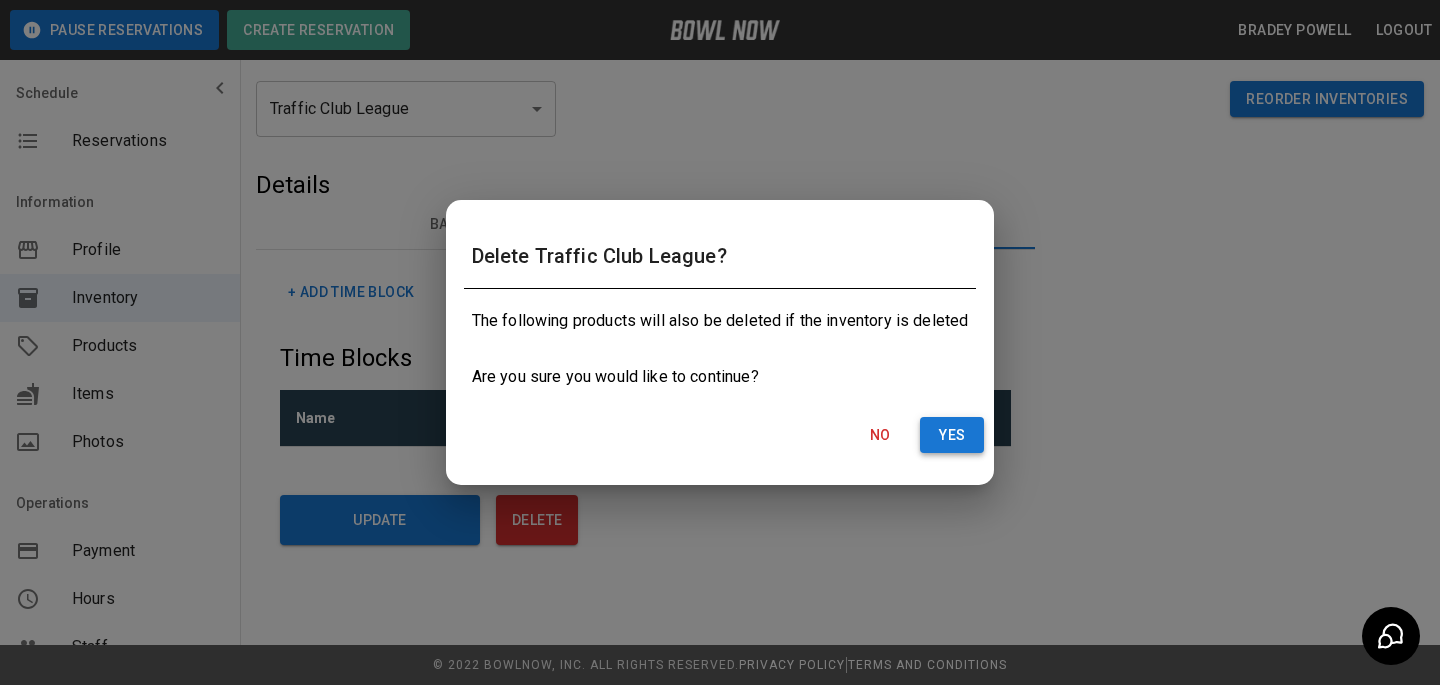 click on "Yes" at bounding box center (952, 435) 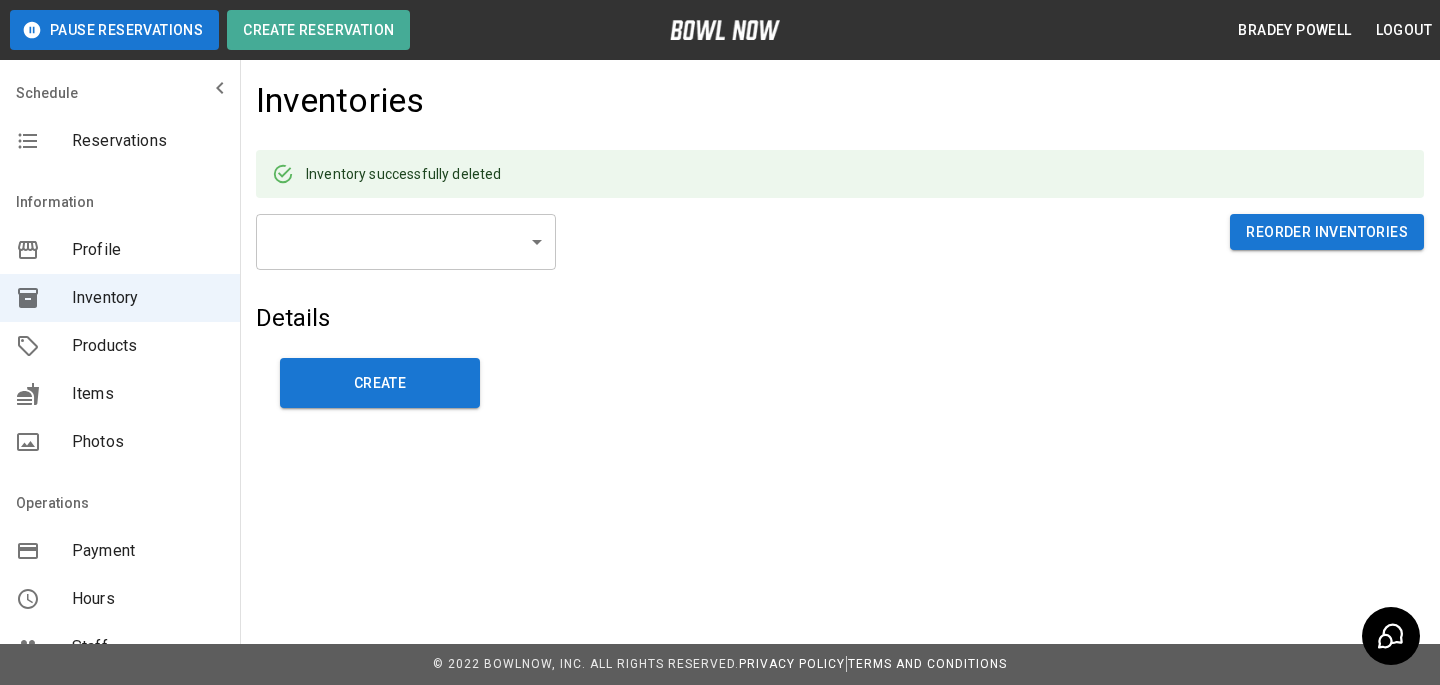click on "**********" at bounding box center (840, 258) 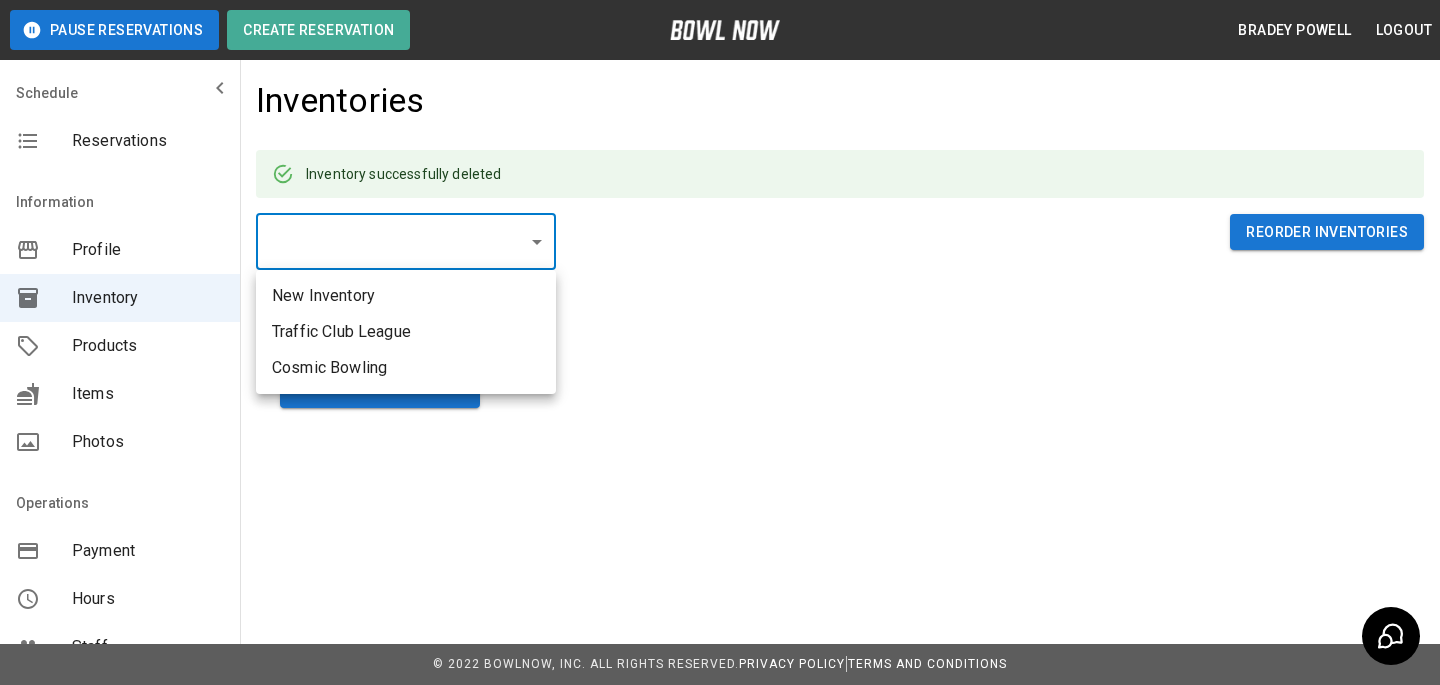click on "New Inventory" at bounding box center [406, 296] 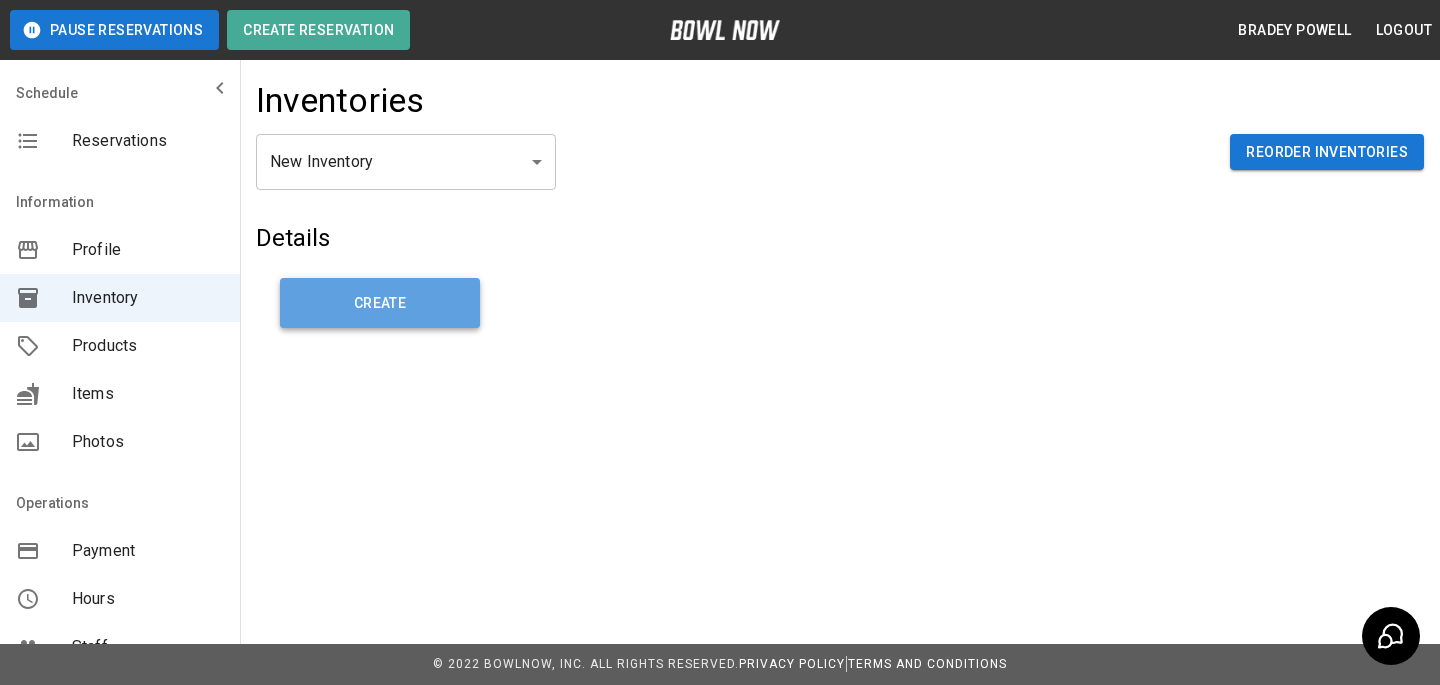 click on "Create" at bounding box center (380, 303) 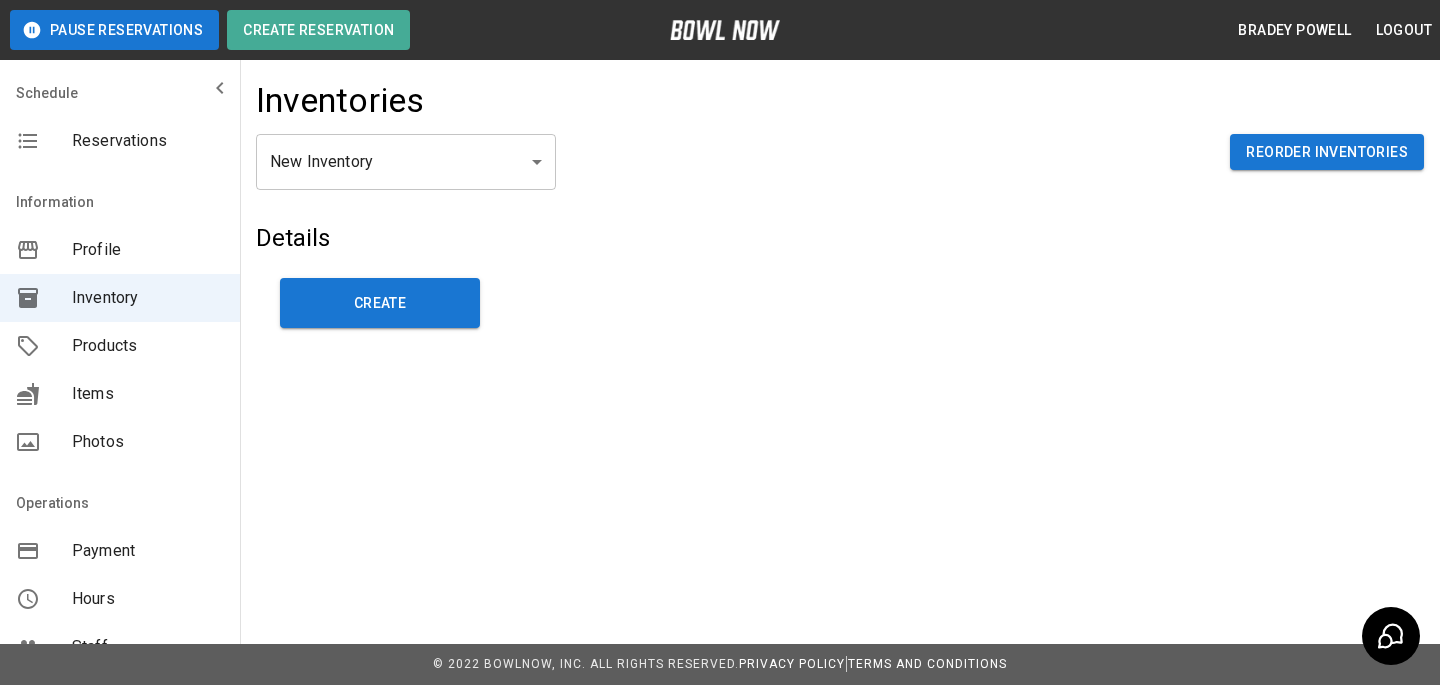 click on "Products" at bounding box center [148, 346] 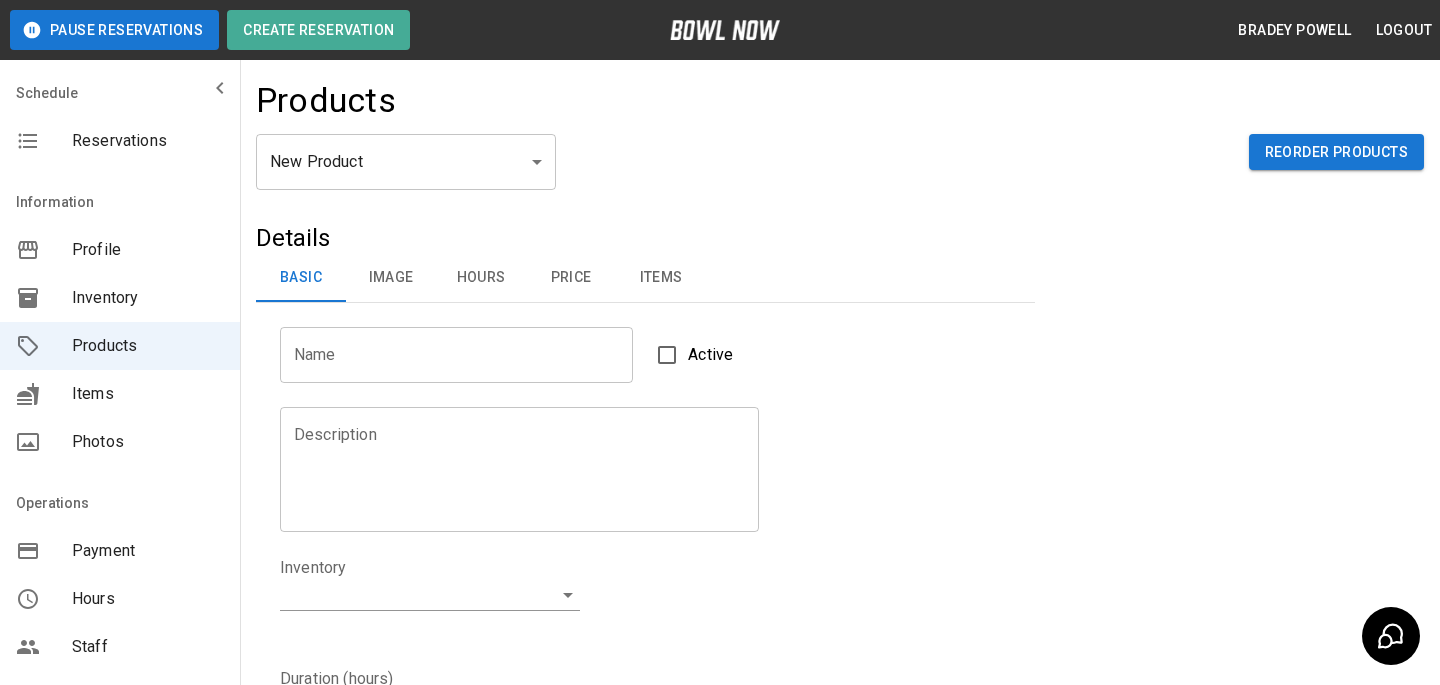 click on "Inventory" at bounding box center [148, 298] 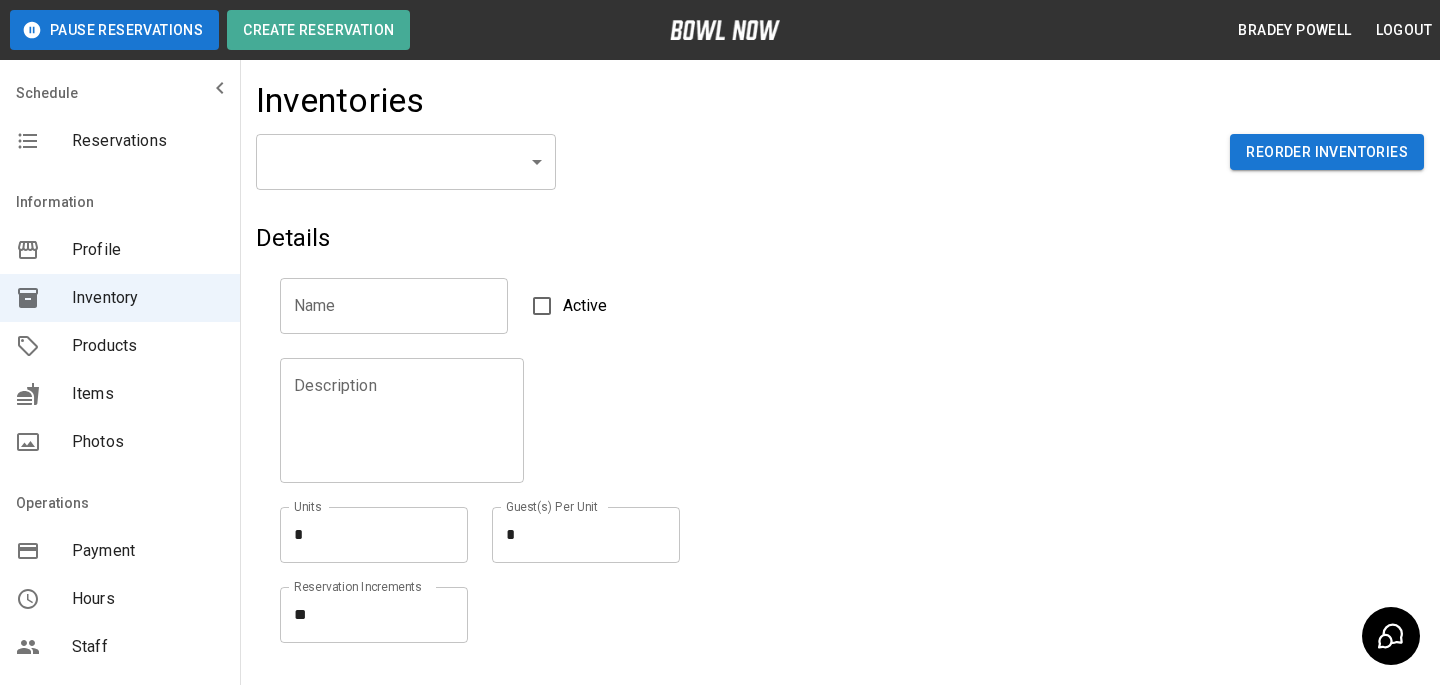 click on "Description Description Units * * Units Guest(s) Per Unit * * Guest(s) Per Unit" at bounding box center (633, 448) 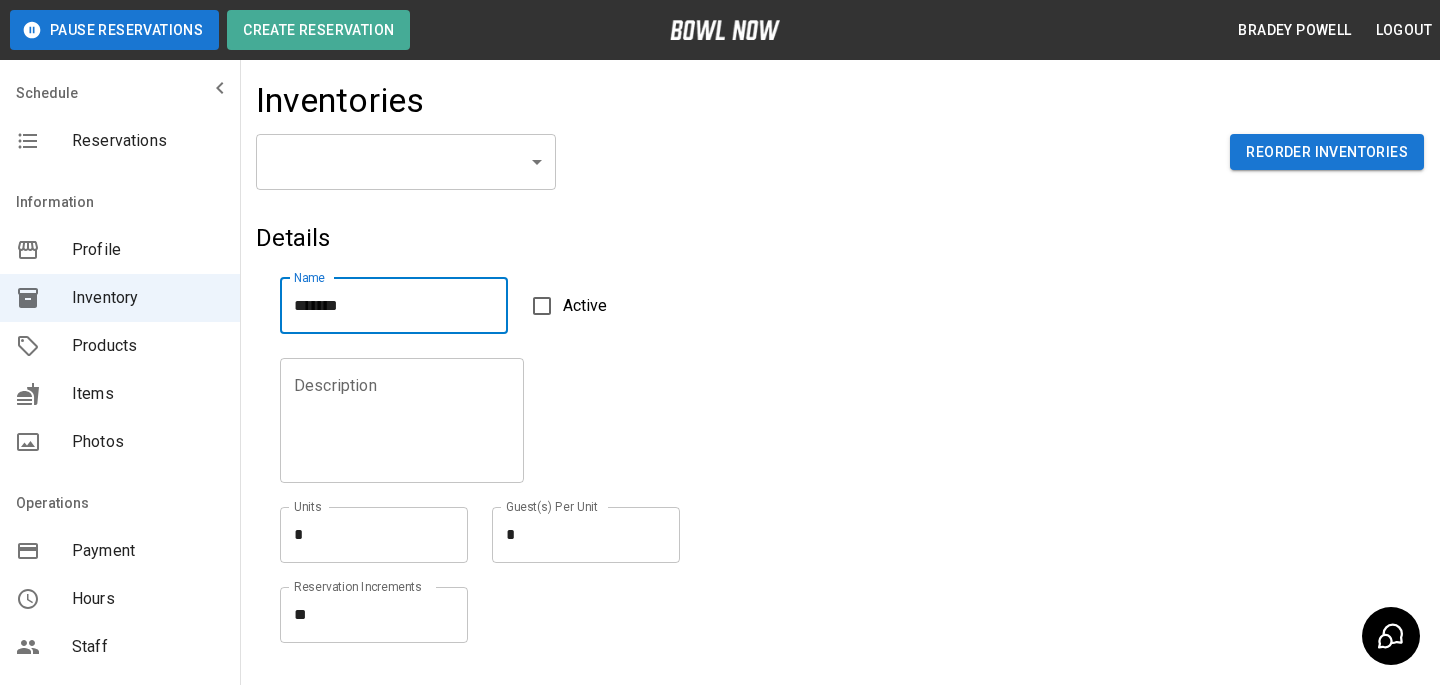 type on "*******" 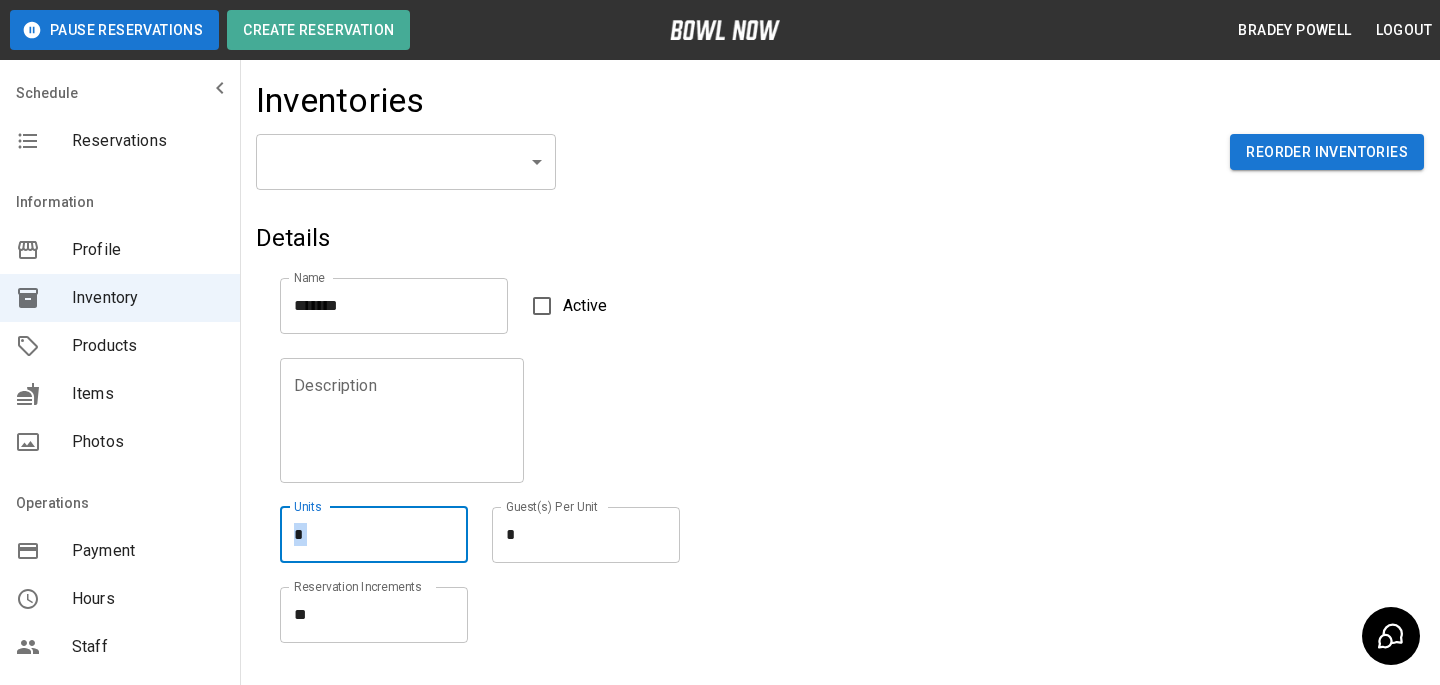 click on "* * Units" at bounding box center (374, 535) 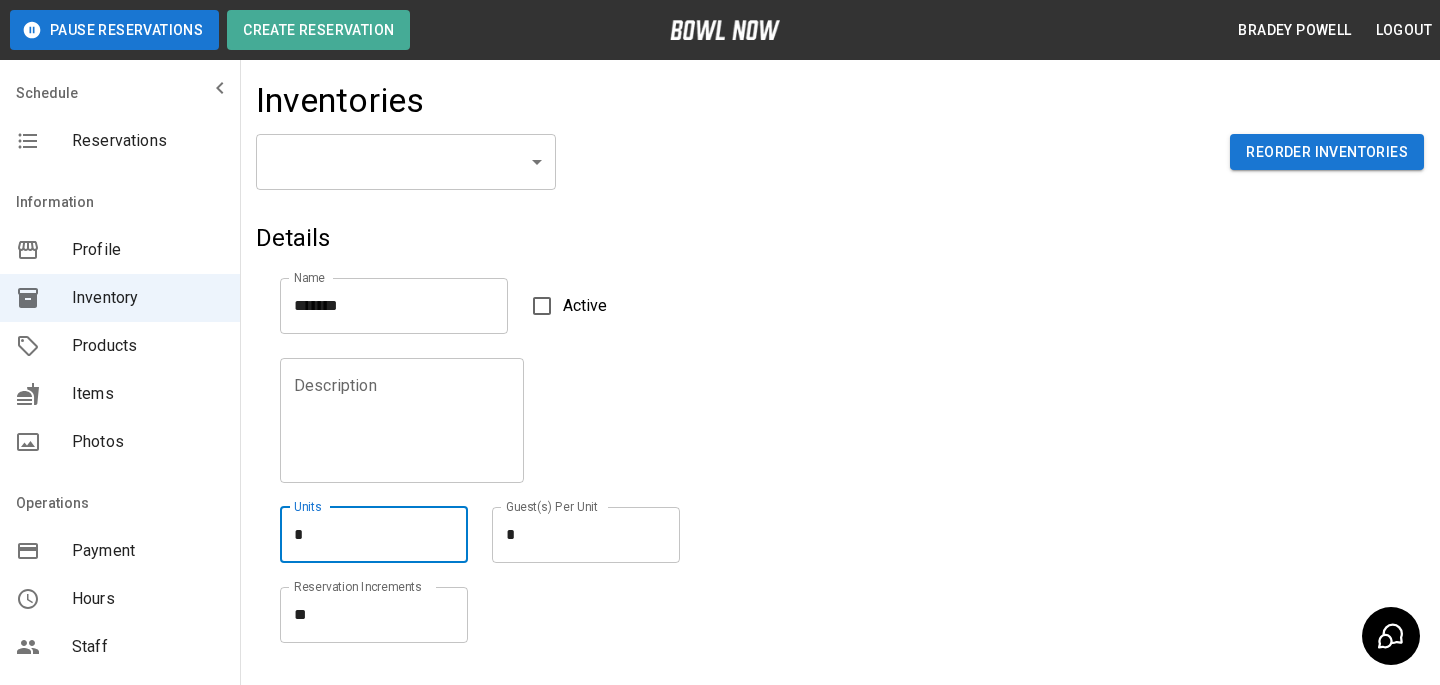click on "*" at bounding box center [374, 534] 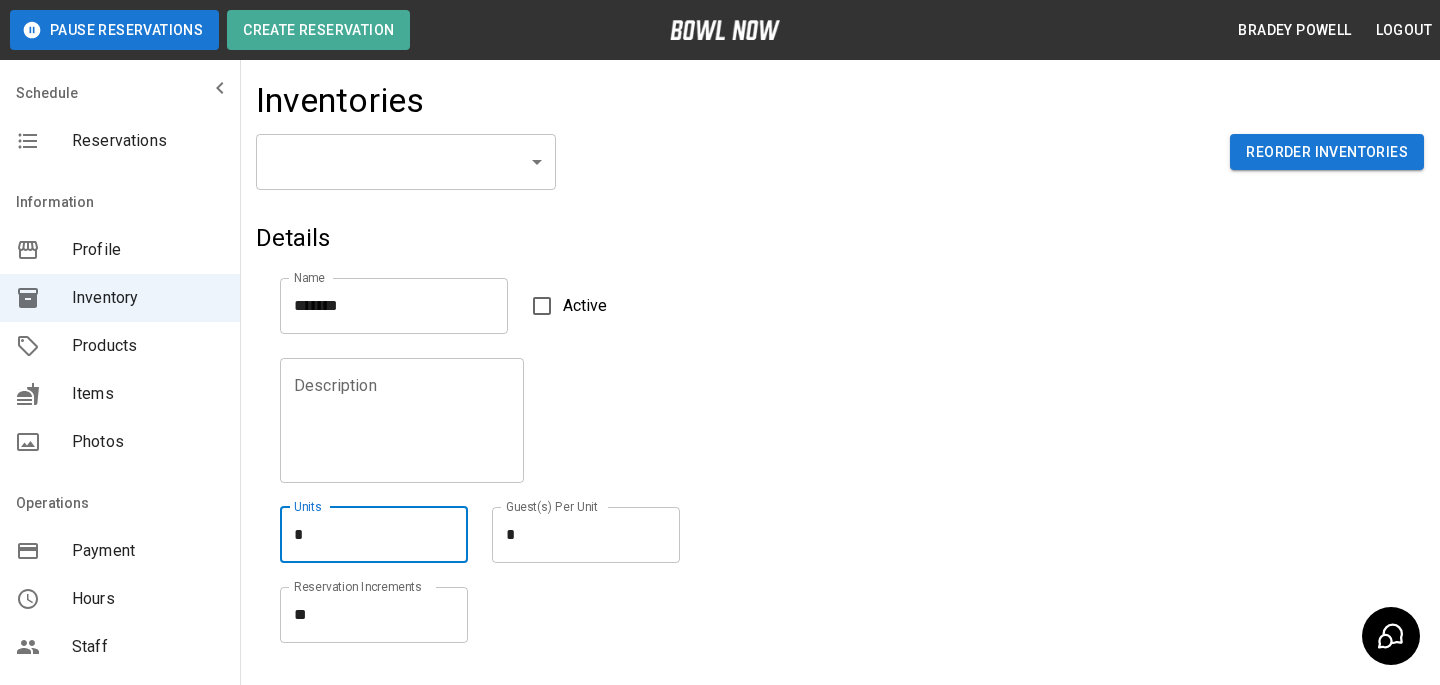 type on "*" 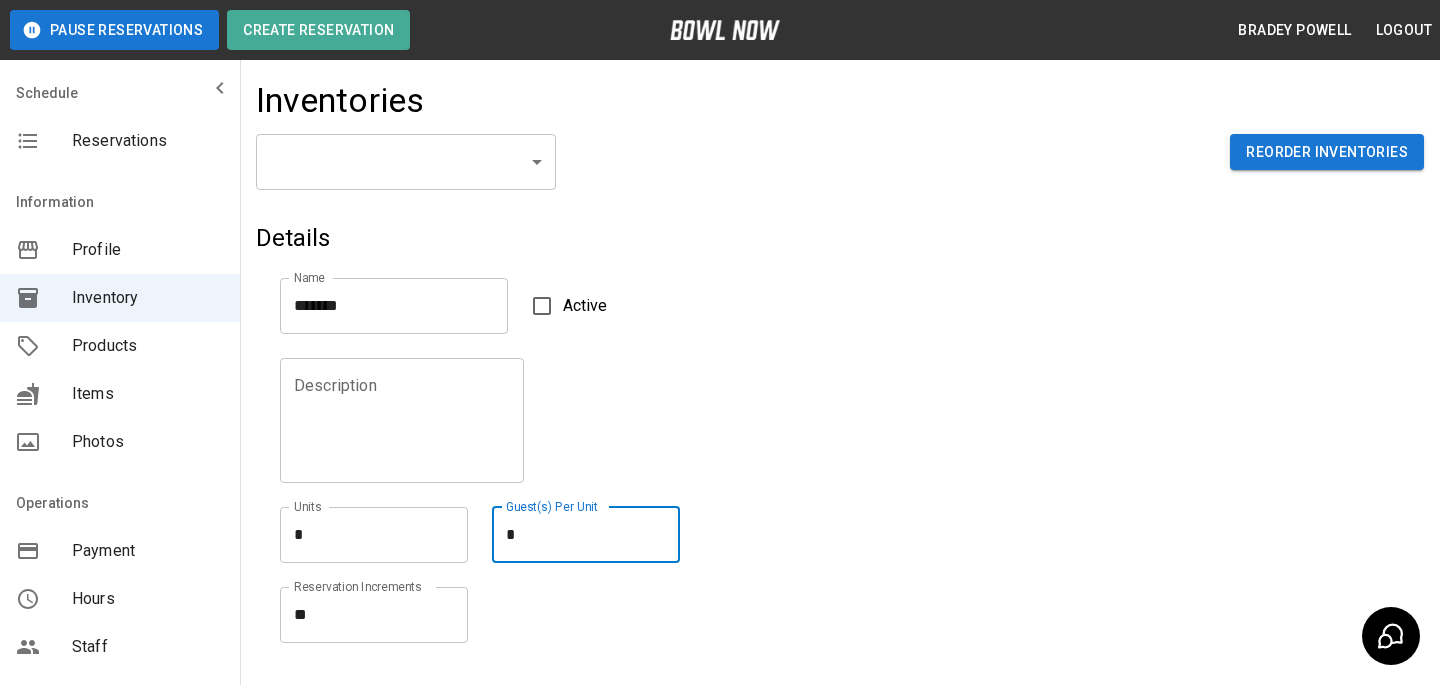 click on "*" at bounding box center (586, 534) 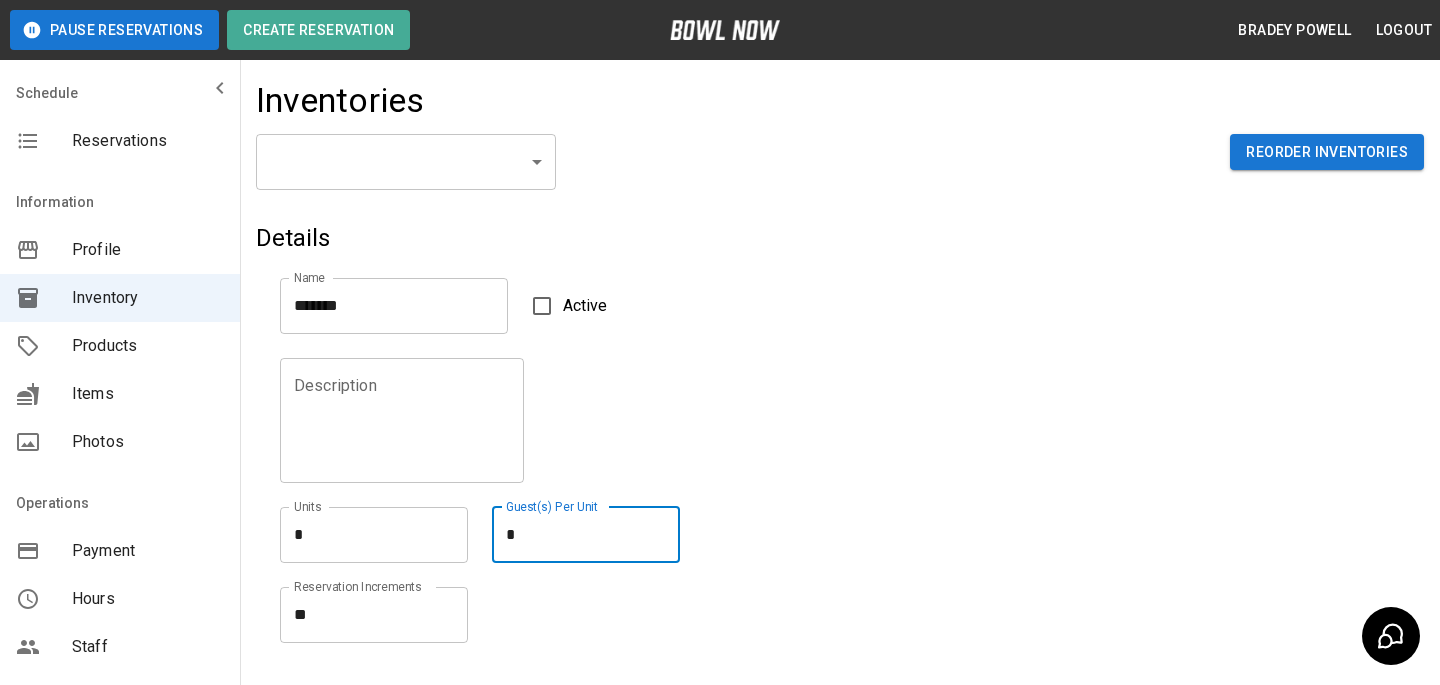 type on "*" 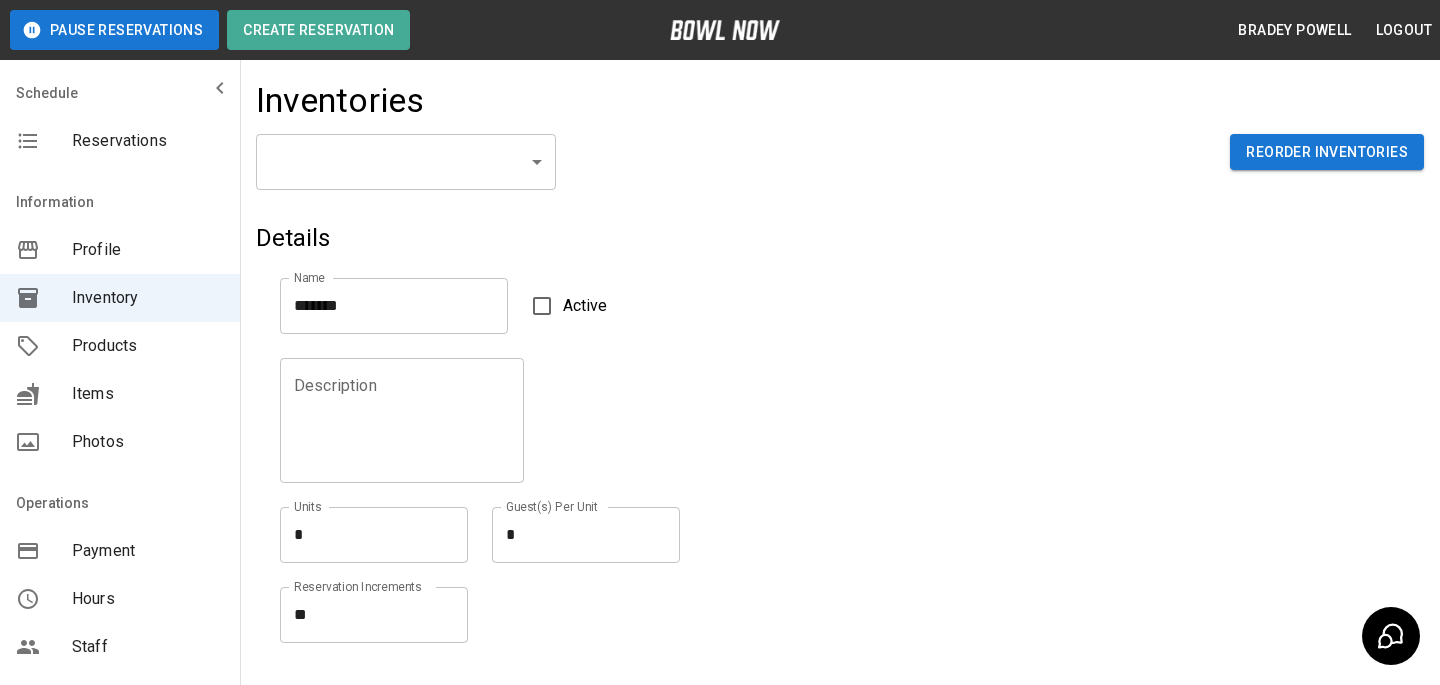 click on "Name ******* Name Active" at bounding box center (633, 294) 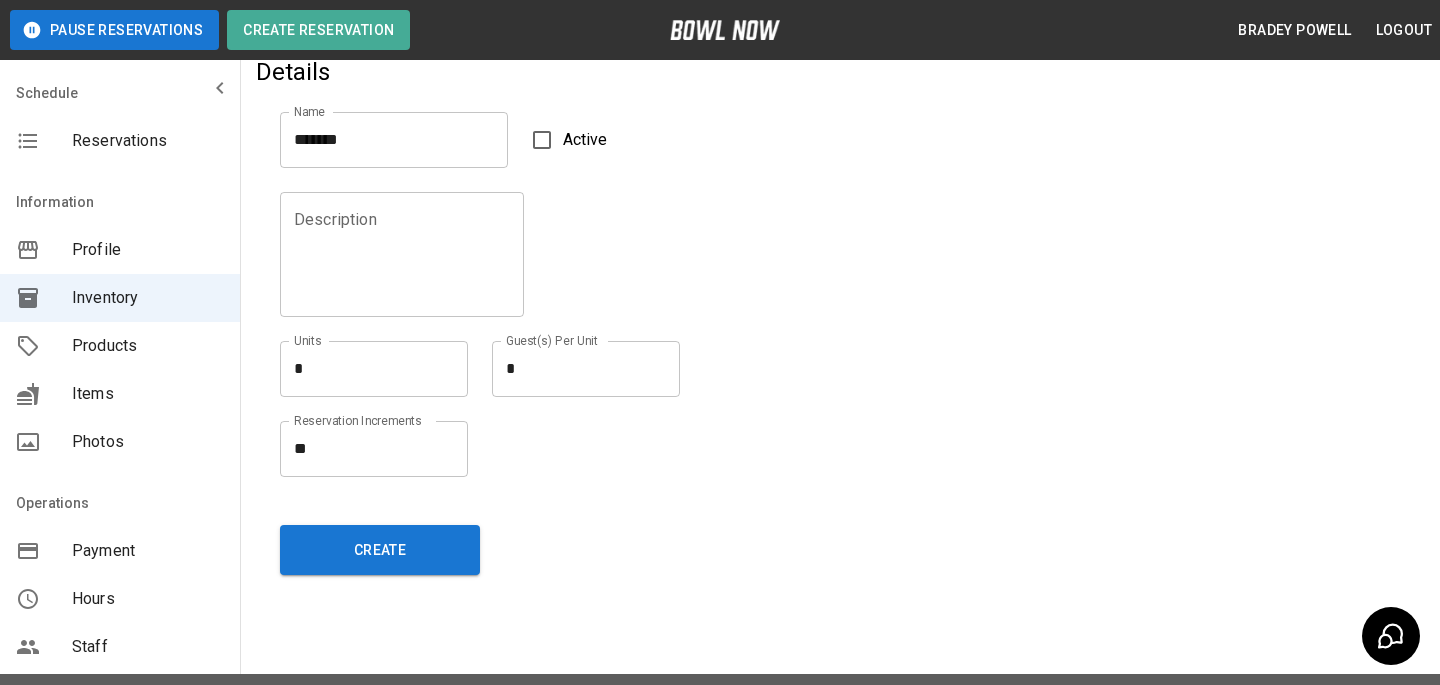 scroll, scrollTop: 189, scrollLeft: 0, axis: vertical 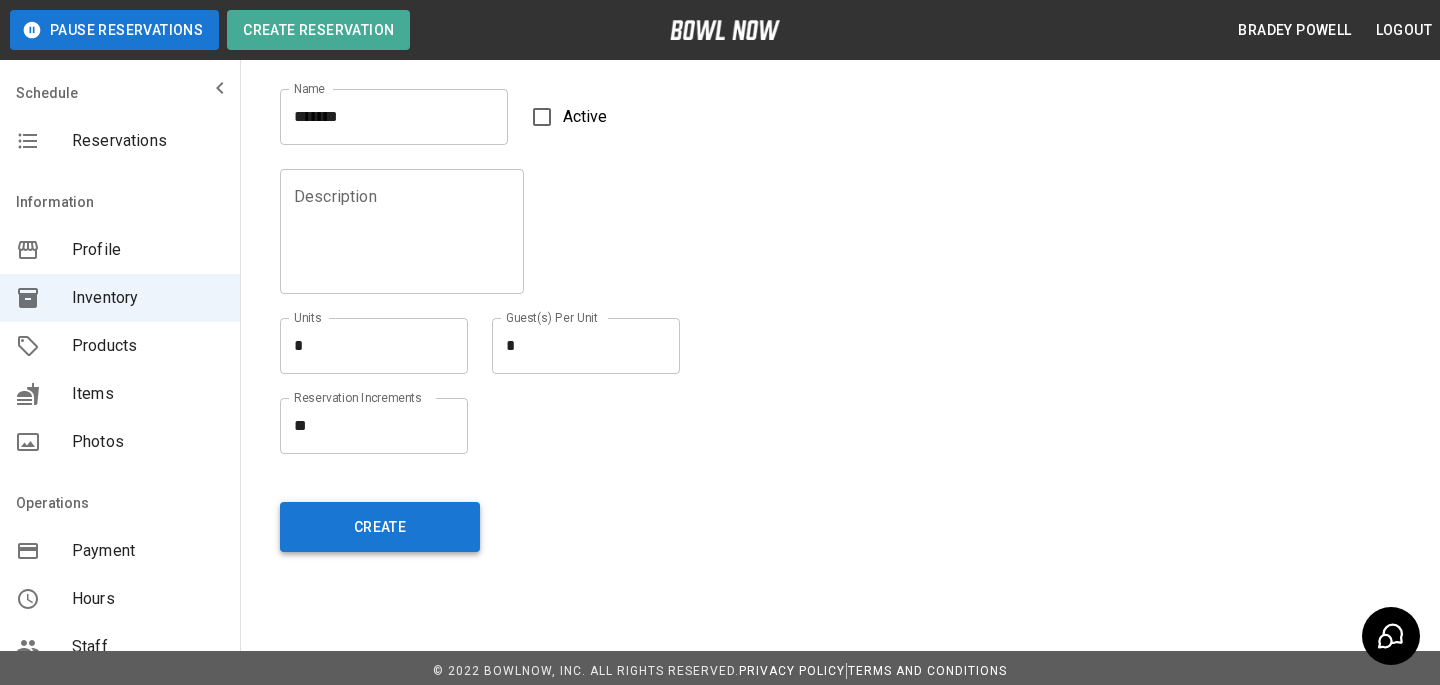 click on "Create" at bounding box center [380, 527] 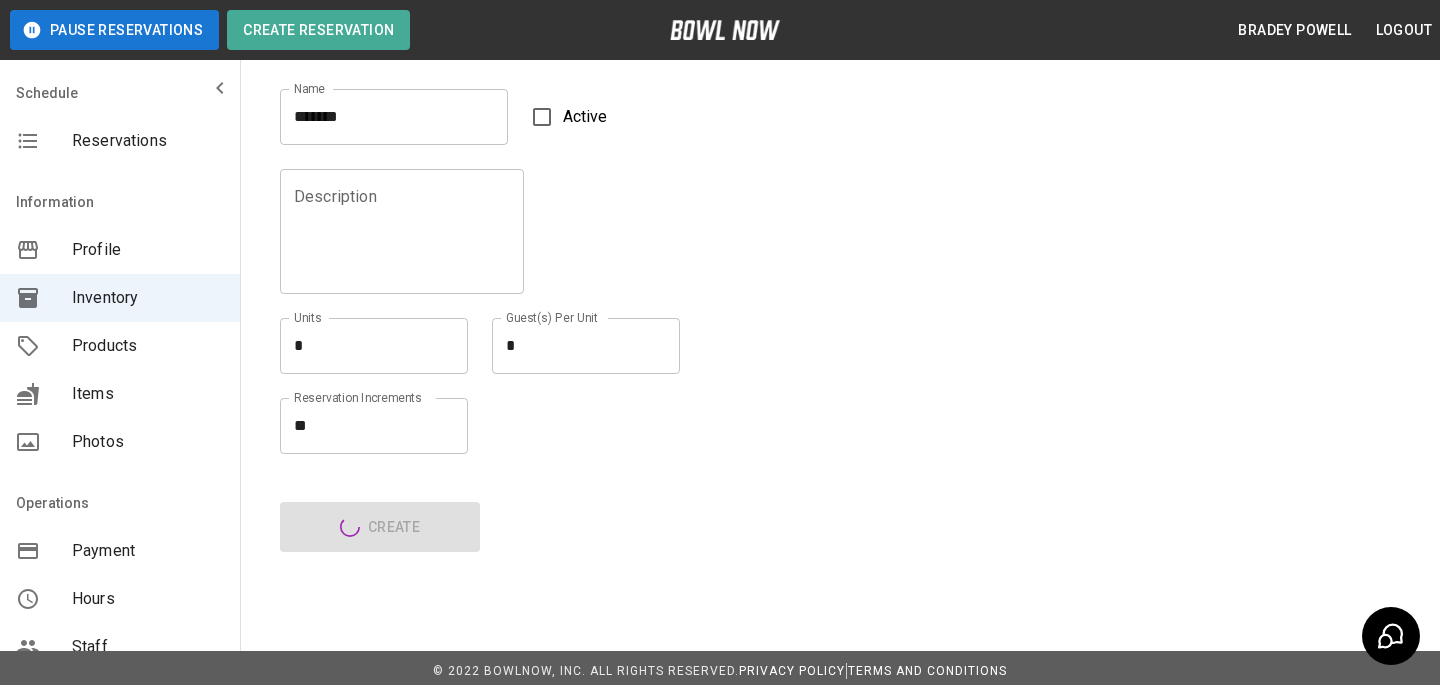type on "**********" 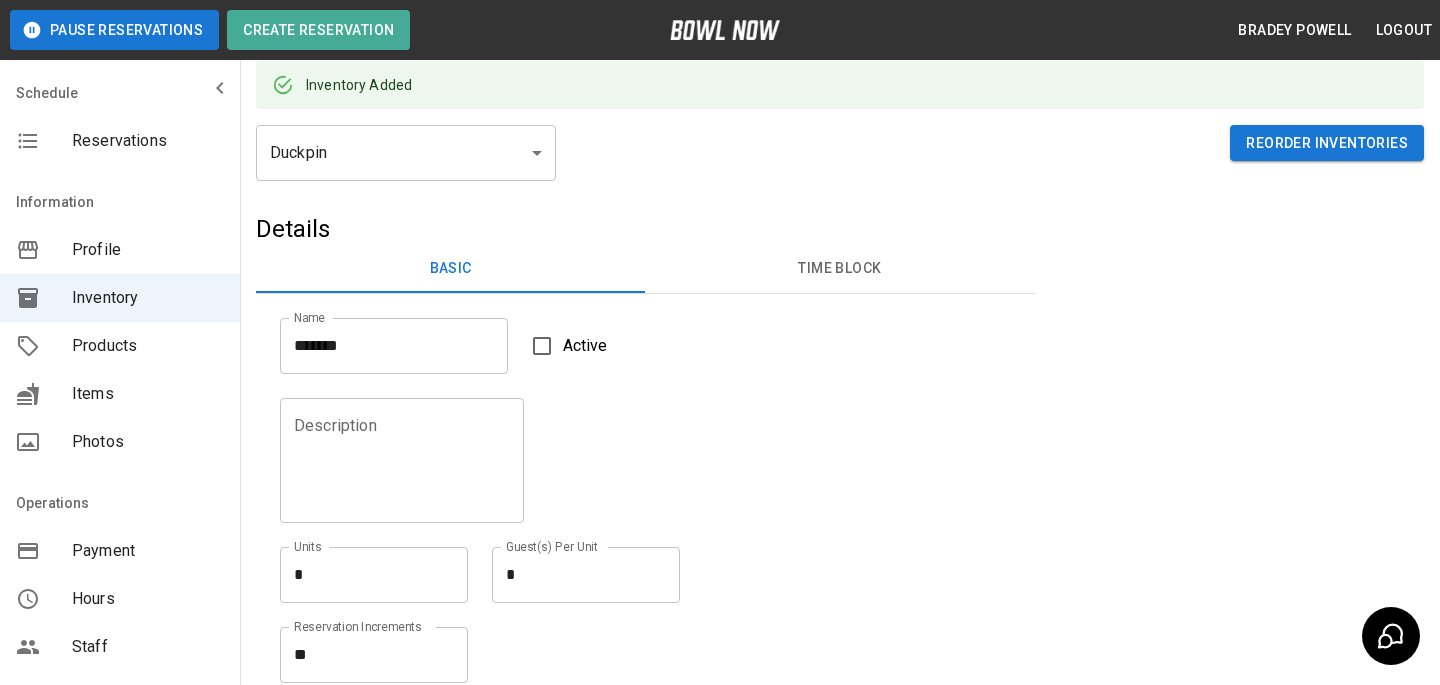 scroll, scrollTop: 0, scrollLeft: 0, axis: both 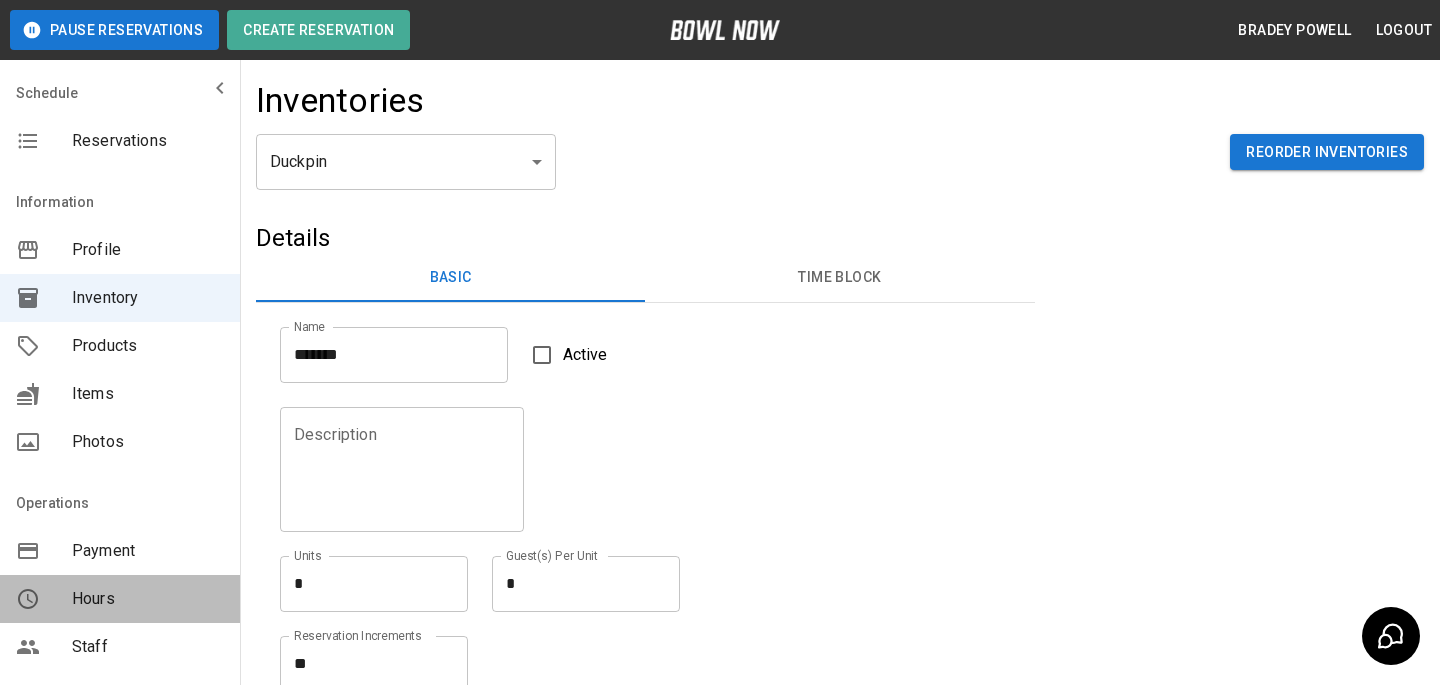 click on "Hours" at bounding box center (120, 599) 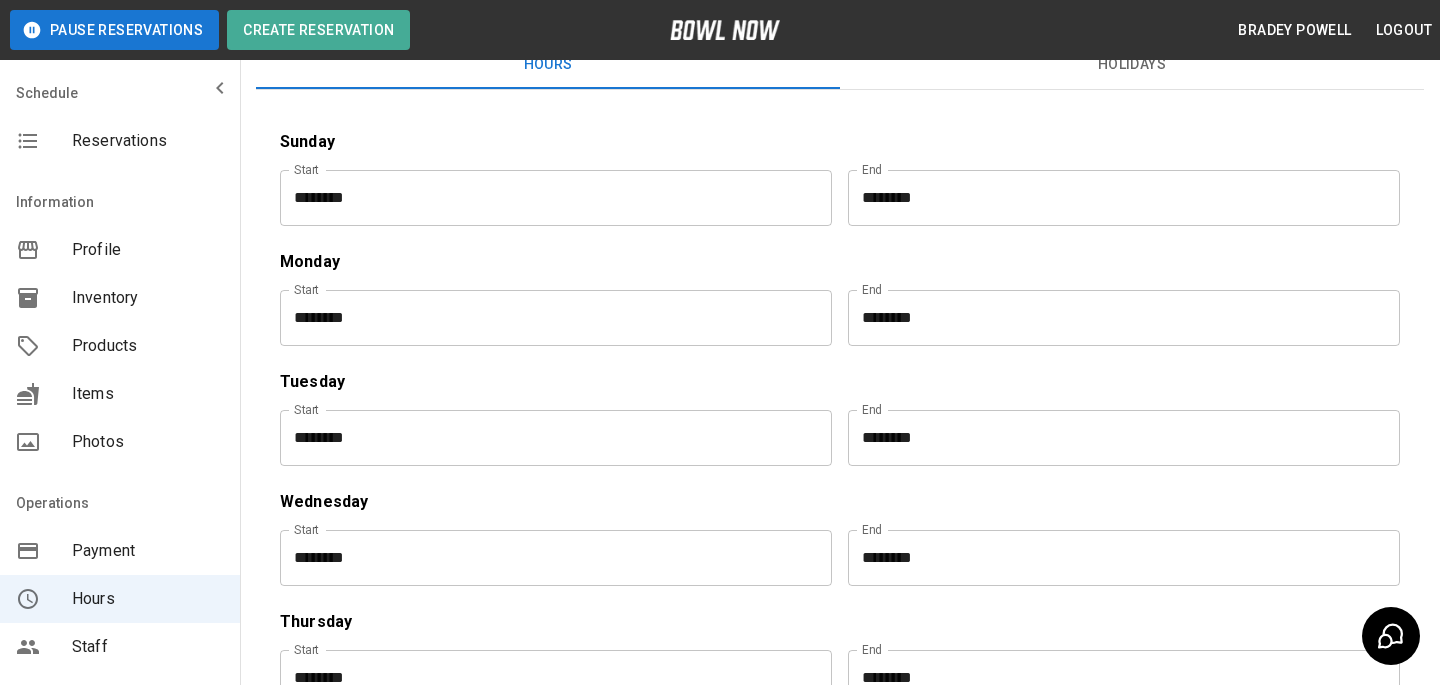 scroll, scrollTop: 0, scrollLeft: 0, axis: both 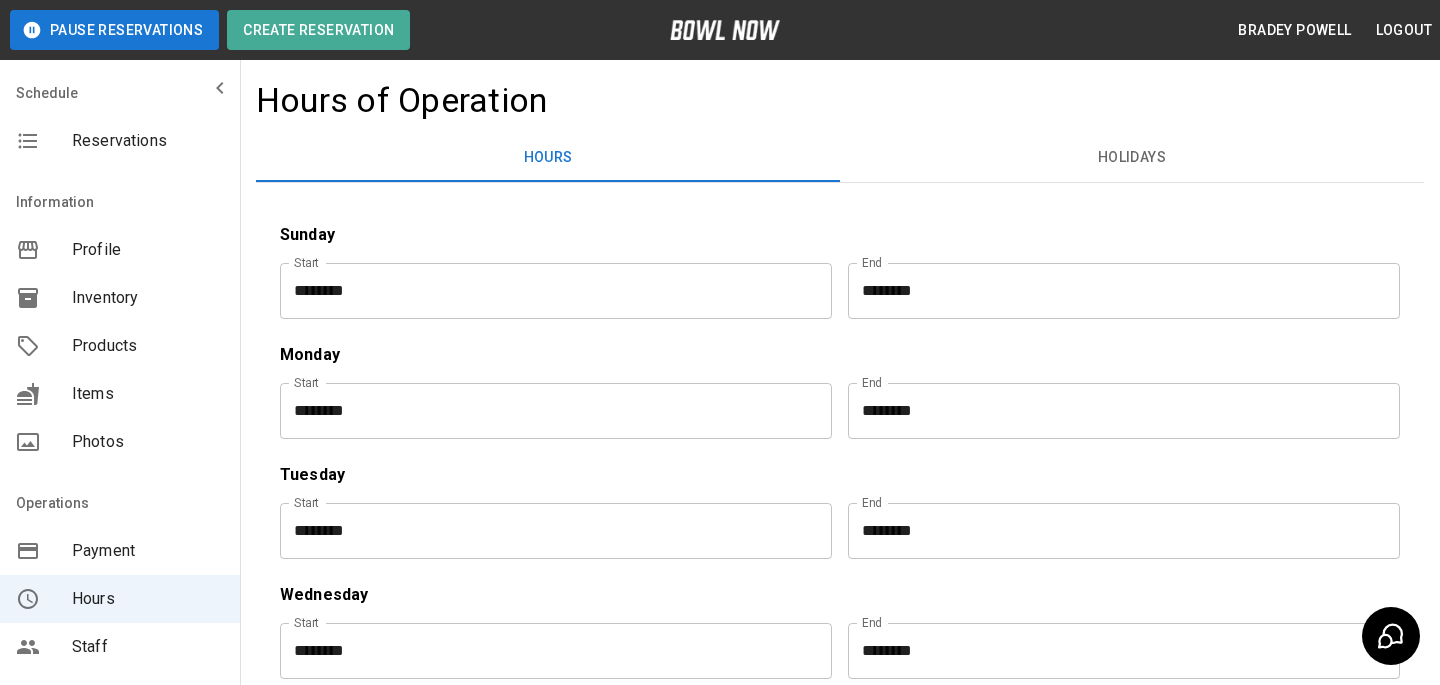 click on "Reservations" at bounding box center [148, 141] 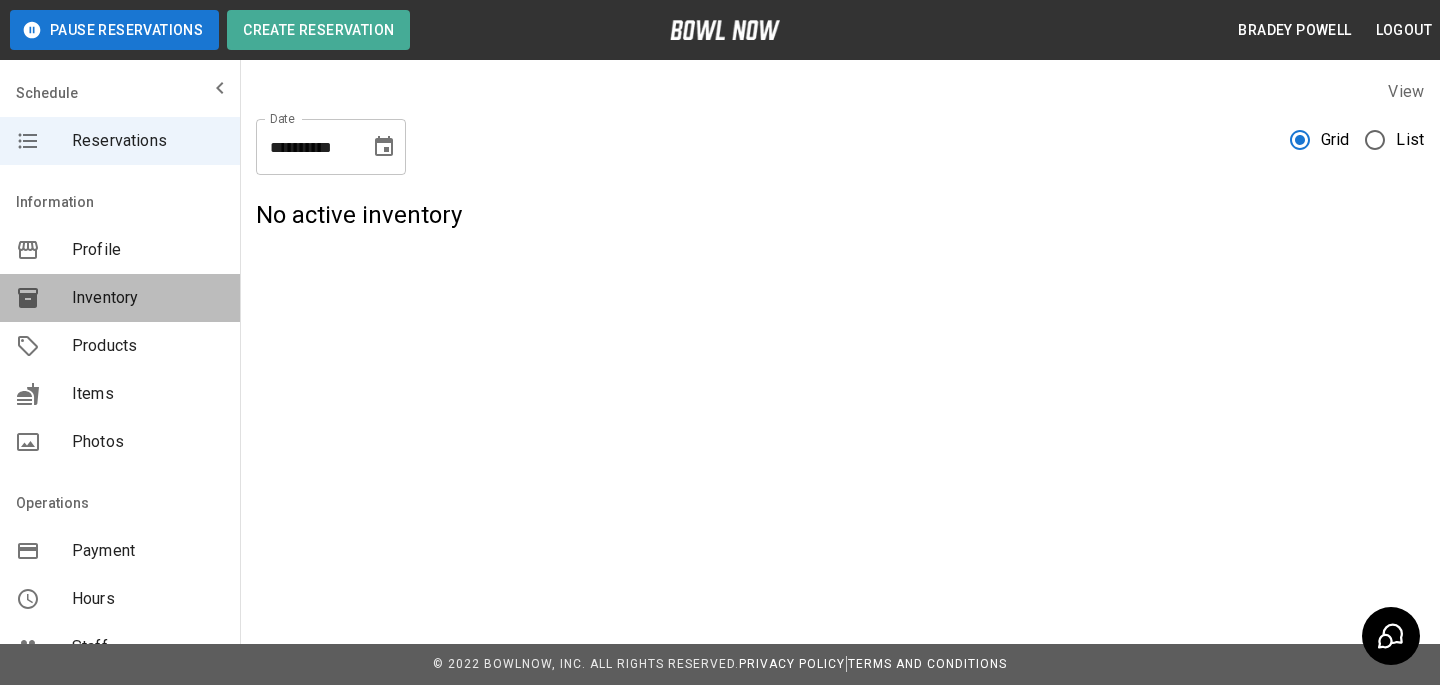 click on "Inventory" at bounding box center [120, 298] 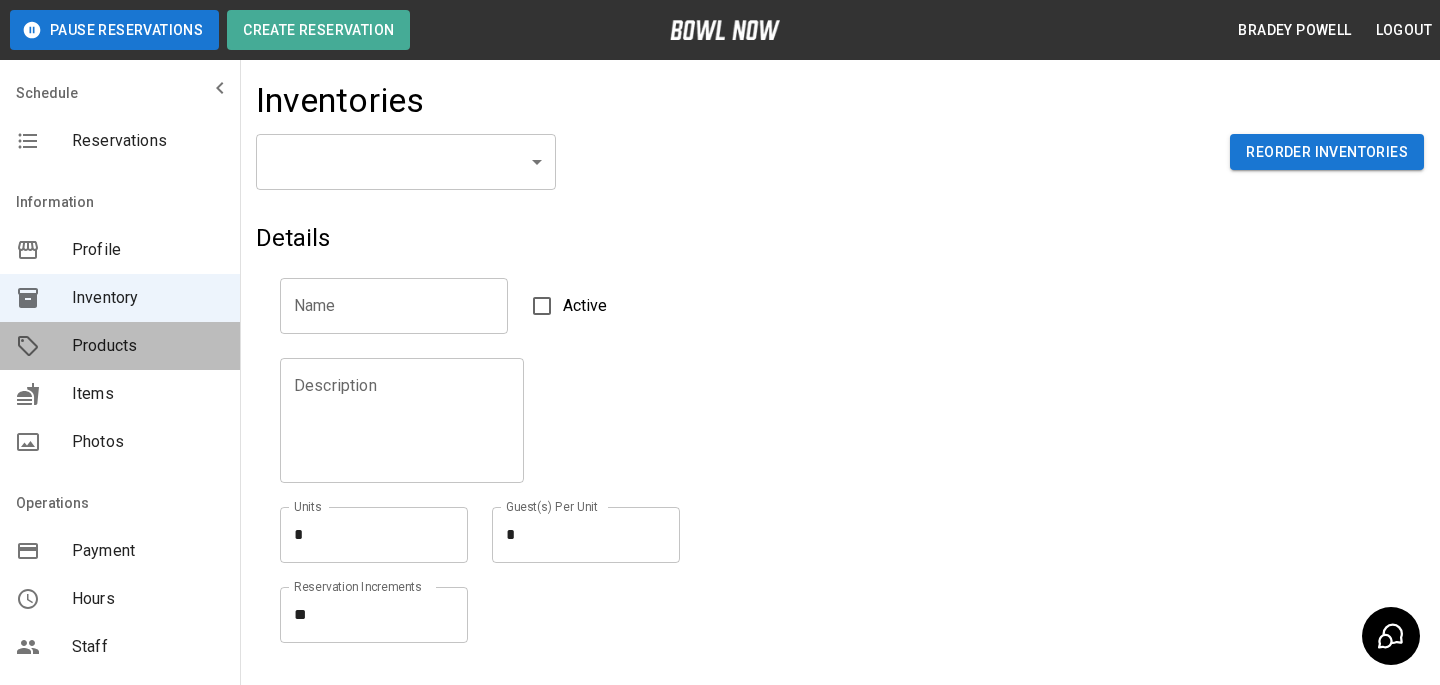 click on "Products" at bounding box center [120, 346] 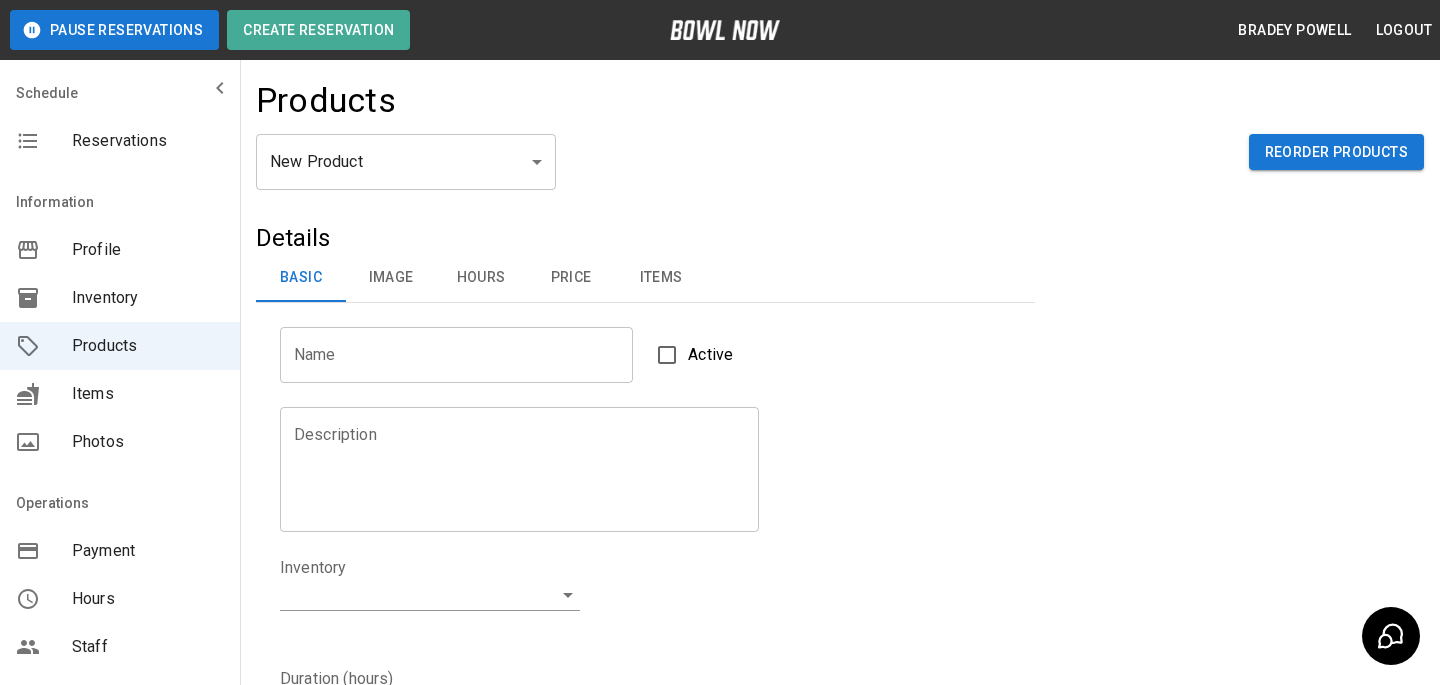 click on "Products" at bounding box center [840, 107] 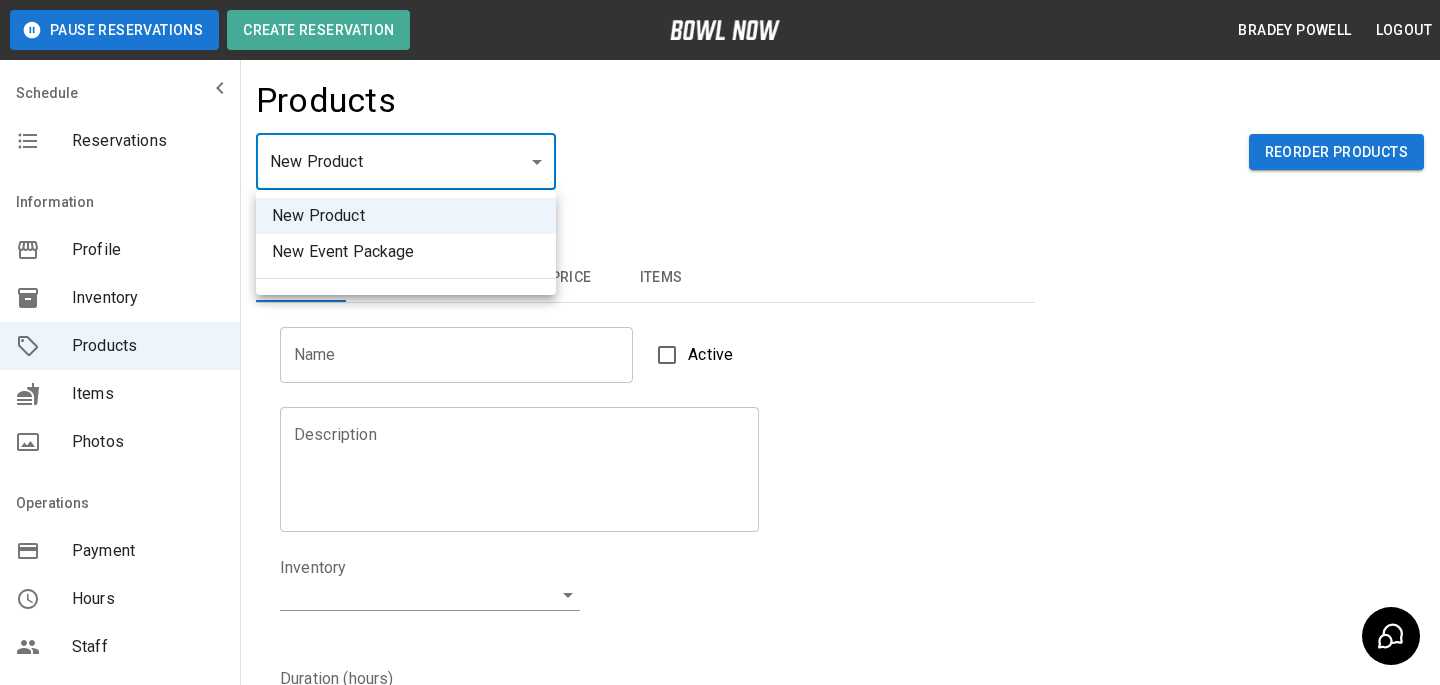 click on "Pause Reservations Create Reservation [FIRST] [LAST] Logout Schedule Reservations Information Profile Inventory Products Items Photos Operations Payment Hours Staff Help Reports Integrations Contacts User Account Products New Product ** ​ Reorder Products Details Basic Image Hours Price Items Name Name Active Description Description Inventory ​ Duration (hours) Min * Min Max * Max Guest Count Min * Min Max * Max Limit Product Availability Restrict product availability within a date range Limit Availability? Current Image Select an Image Upload   Product Hours: Same as Business Hours ******* Product Hours: Deposit only? Collect Deposit Only % * ​ percent ******* ​ Unit Price $ * Unit Price per hour **** ​ Price per Shoe $ * Price per Shoe Include Shoes? Require Shoes? Sales Tax % * Sales Tax Tax Unit Price Tax Shoes Discounts and Promos Create discount codes and promos for your product ADD DISCOUNT CODE Select Items For This Product Allow customers to edit or cancel their reservation? Yes Create   |" at bounding box center (720, 644) 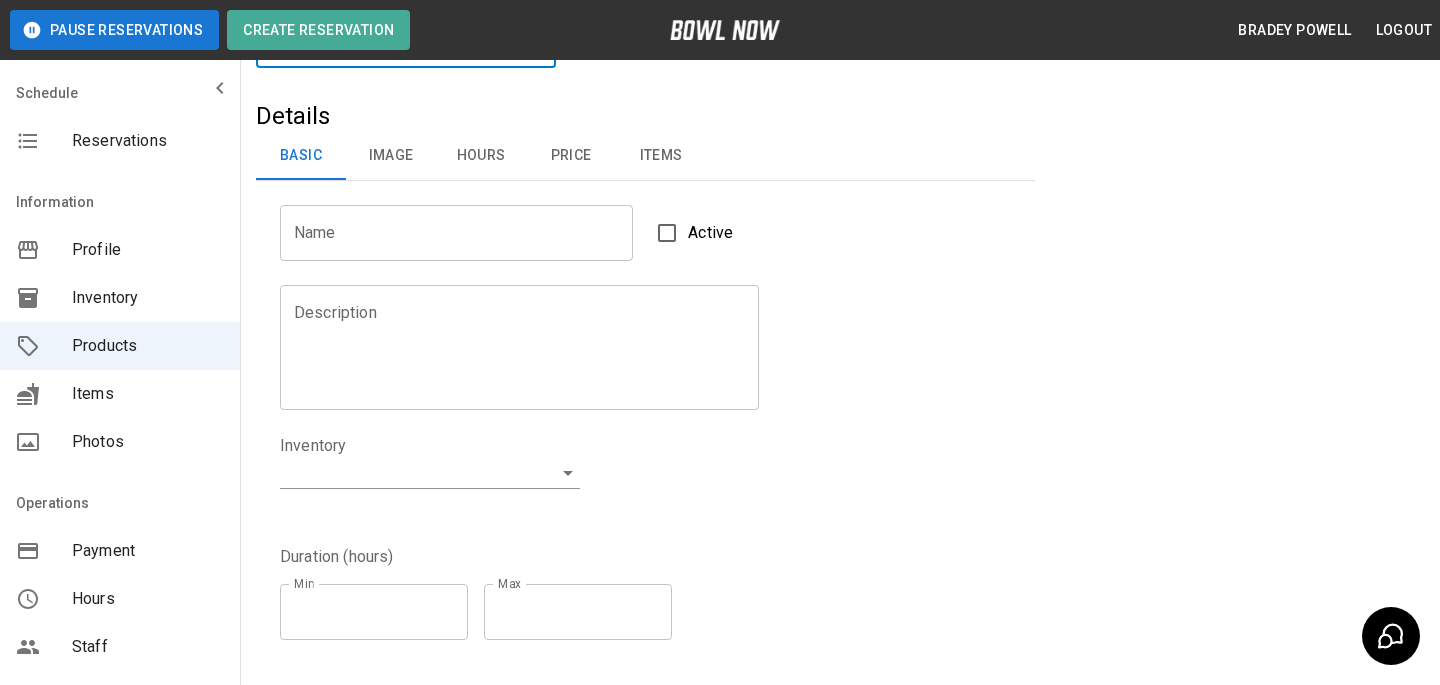 scroll, scrollTop: 0, scrollLeft: 0, axis: both 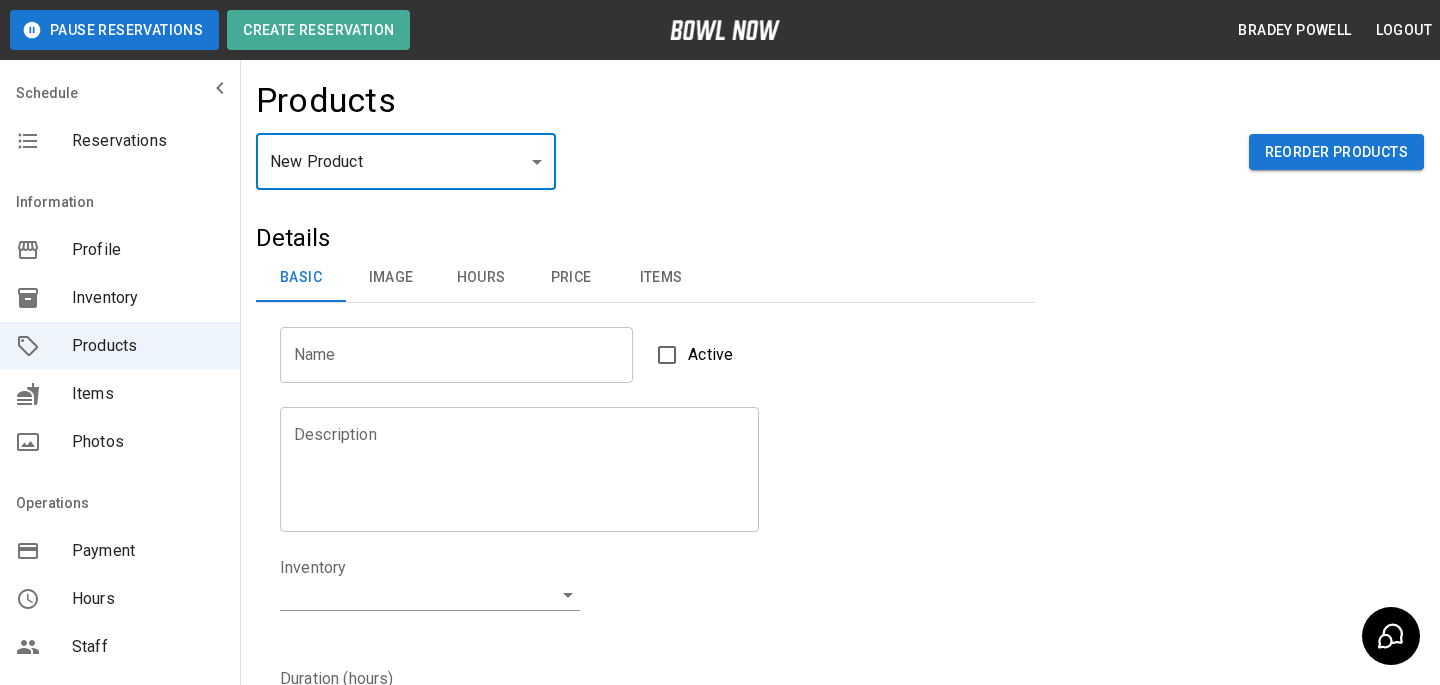 click on "Pause Reservations Create Reservation [FIRST] [LAST] Logout Schedule Reservations Information Profile Inventory Products Items Photos Operations Payment Hours Staff Help Reports Integrations Contacts User Account Products New Product ** ​ Reorder Products Details Basic Image Hours Price Items Name Name Active Description Description Inventory ​ Duration (hours) Min * Min Max * Max Guest Count Min * Min Max * Max Limit Product Availability Restrict product availability within a date range Limit Availability? Current Image Select an Image Upload   Product Hours: Same as Business Hours ******* Product Hours: Deposit only? Collect Deposit Only % * ​ percent ******* ​ Unit Price $ * Unit Price per hour **** ​ Price per Shoe $ * Price per Shoe Include Shoes? Require Shoes? Sales Tax % * Sales Tax Tax Unit Price Tax Shoes Discounts and Promos Create discount codes and promos for your product ADD DISCOUNT CODE Select Items For This Product Allow customers to edit or cancel their reservation? Yes Create   |" at bounding box center [720, 644] 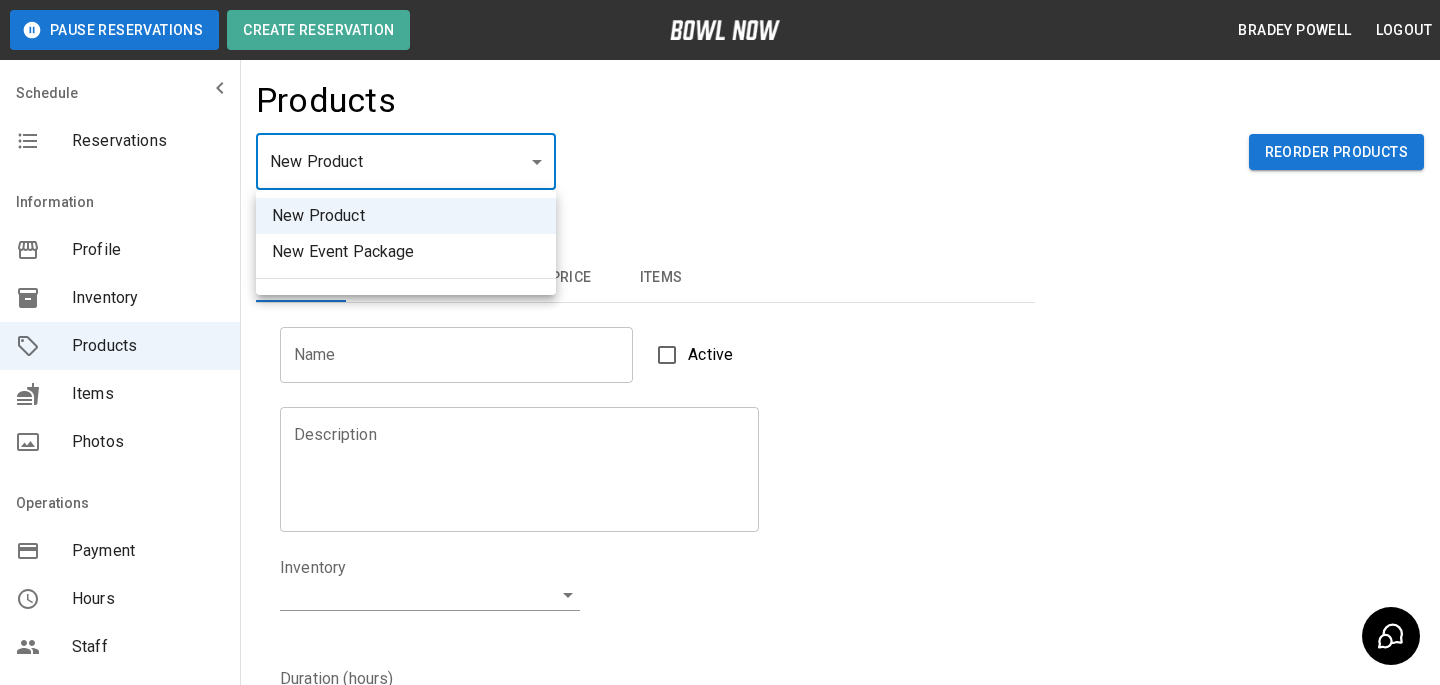 click at bounding box center [720, 342] 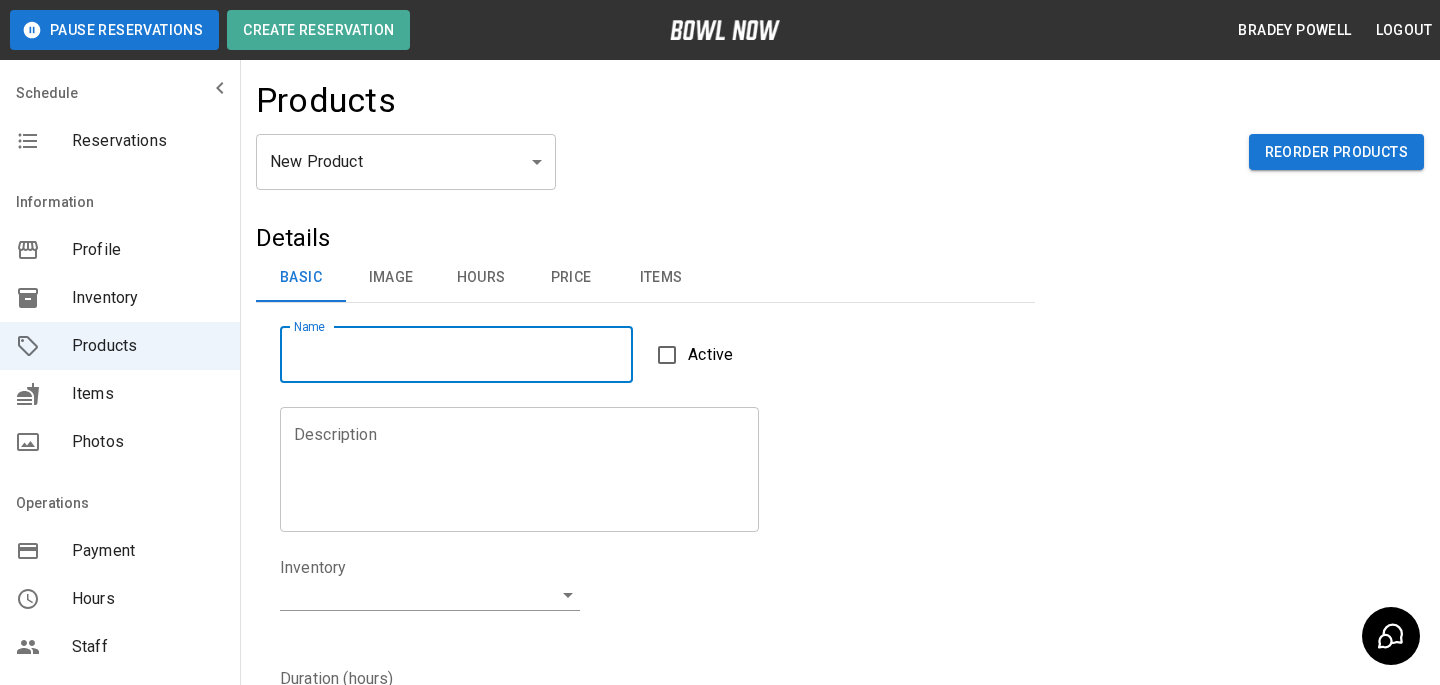click on "Name" at bounding box center (456, 355) 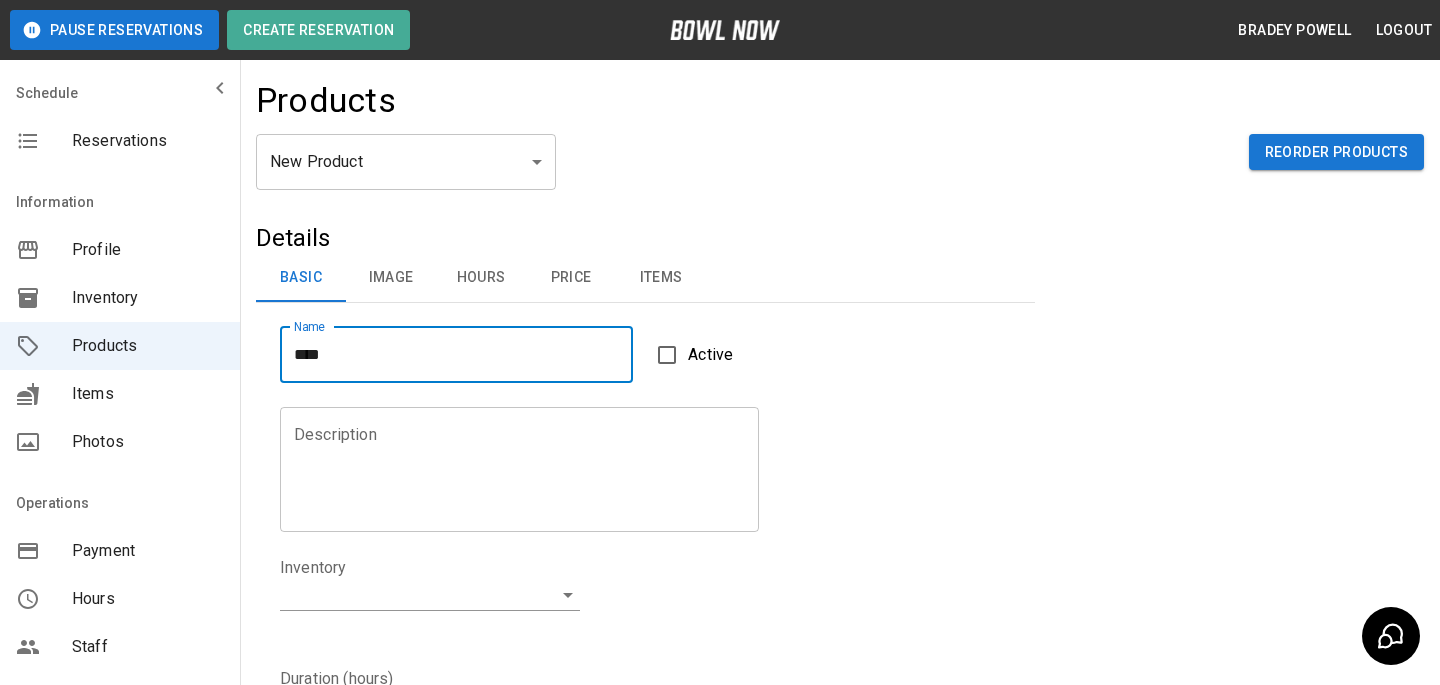 type on "**********" 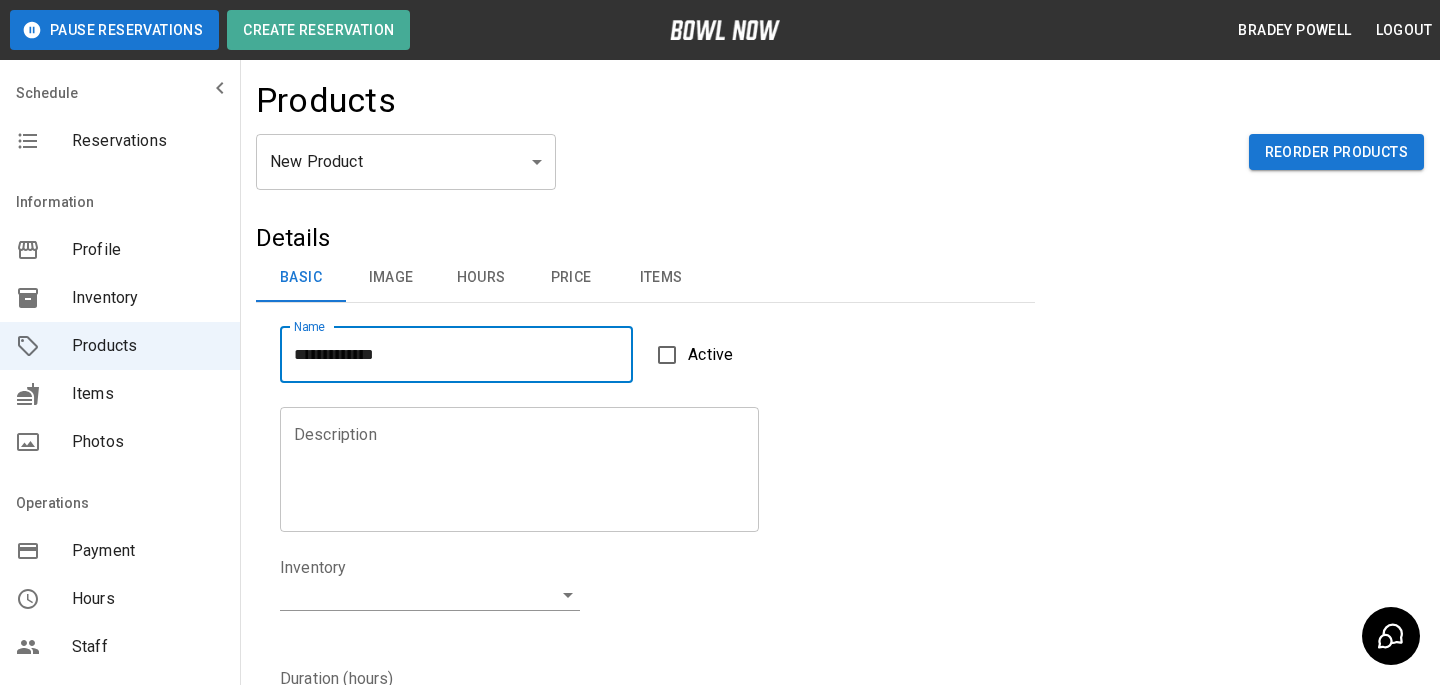 click on "Description" at bounding box center [519, 469] 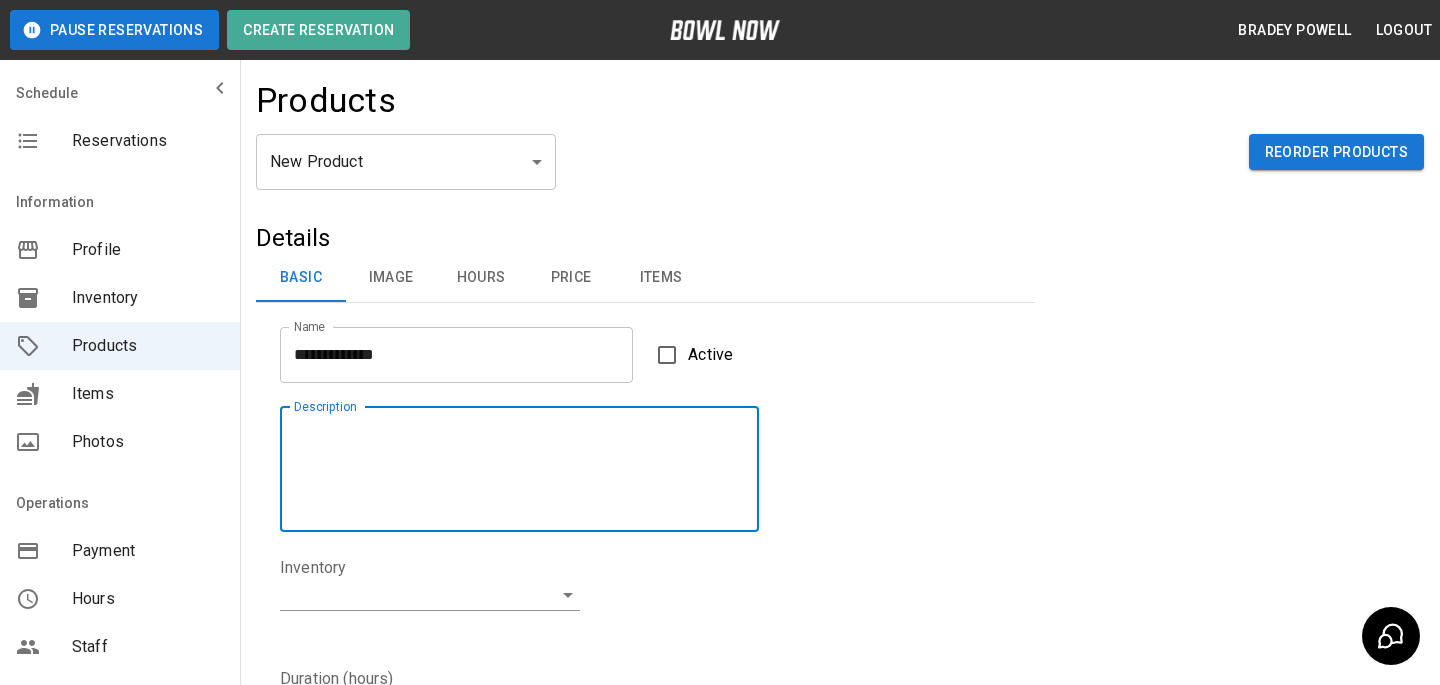 paste on "**********" 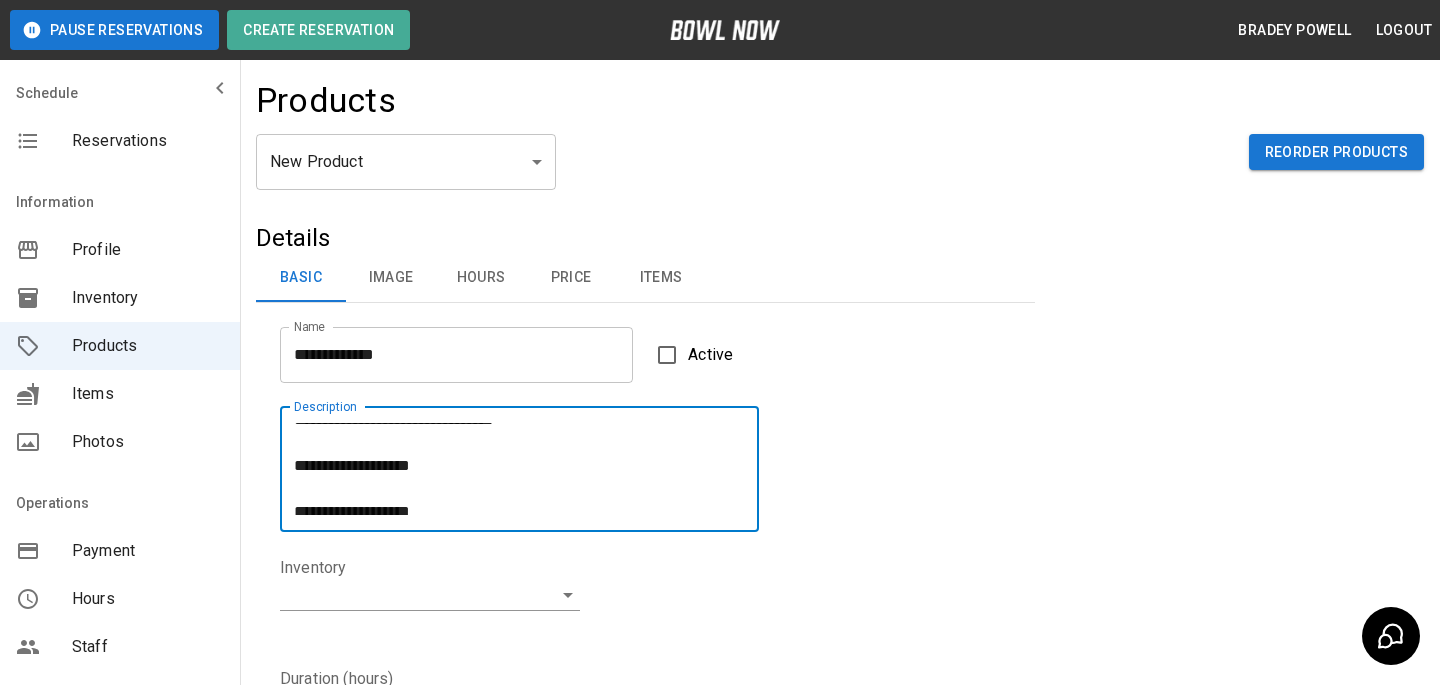 scroll, scrollTop: 0, scrollLeft: 0, axis: both 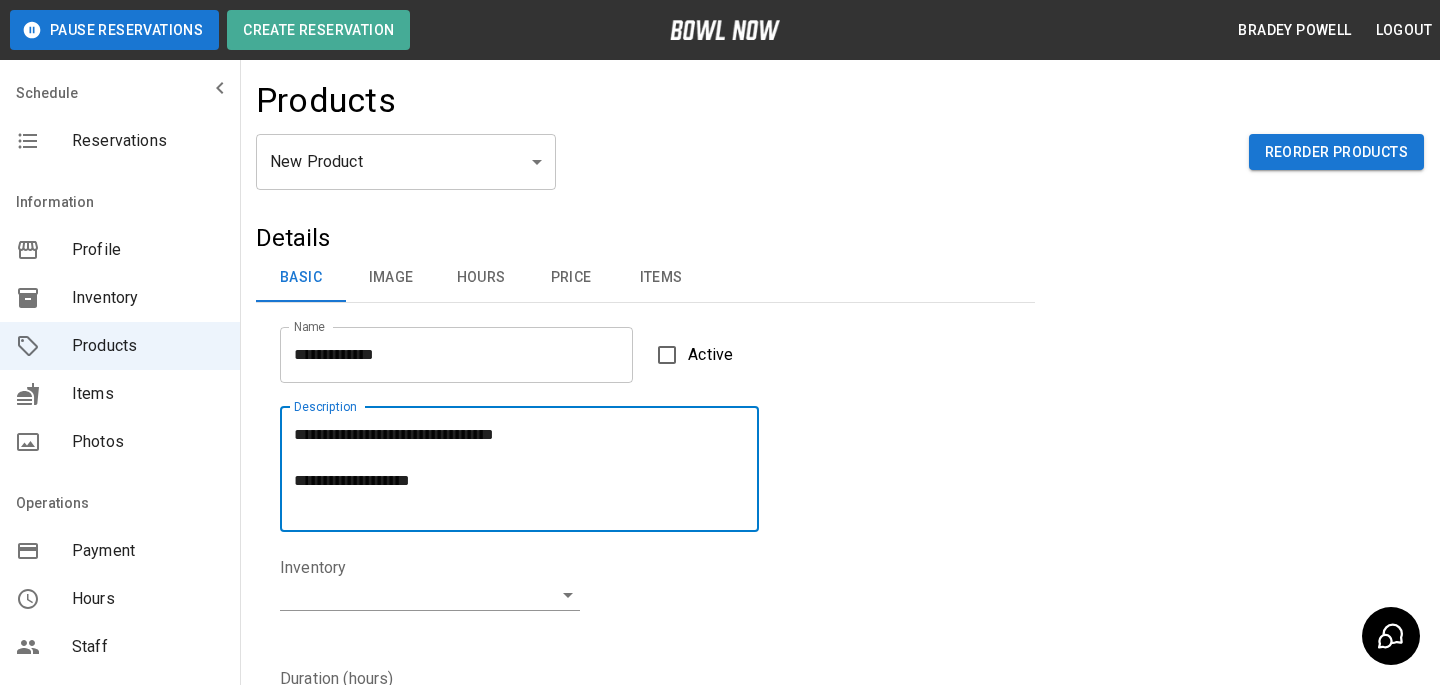 click on "**********" at bounding box center (519, 469) 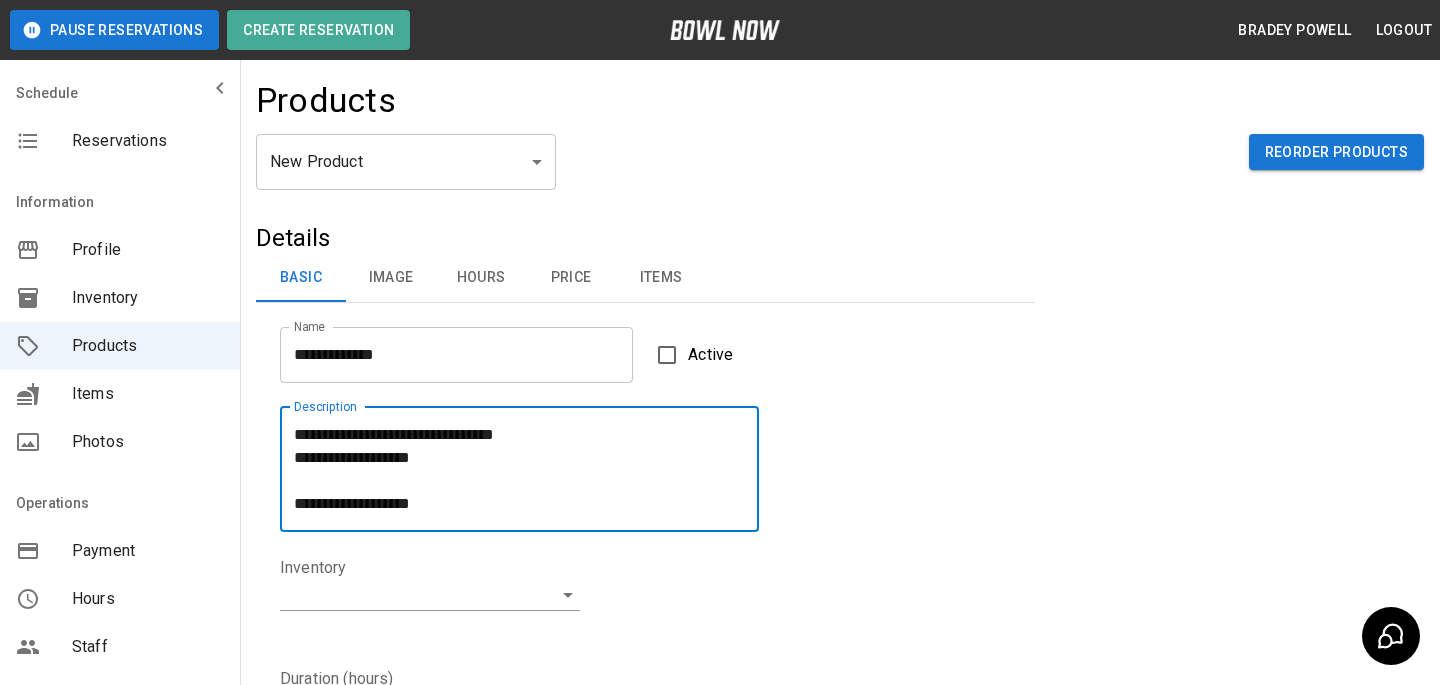 click on "**********" at bounding box center (519, 469) 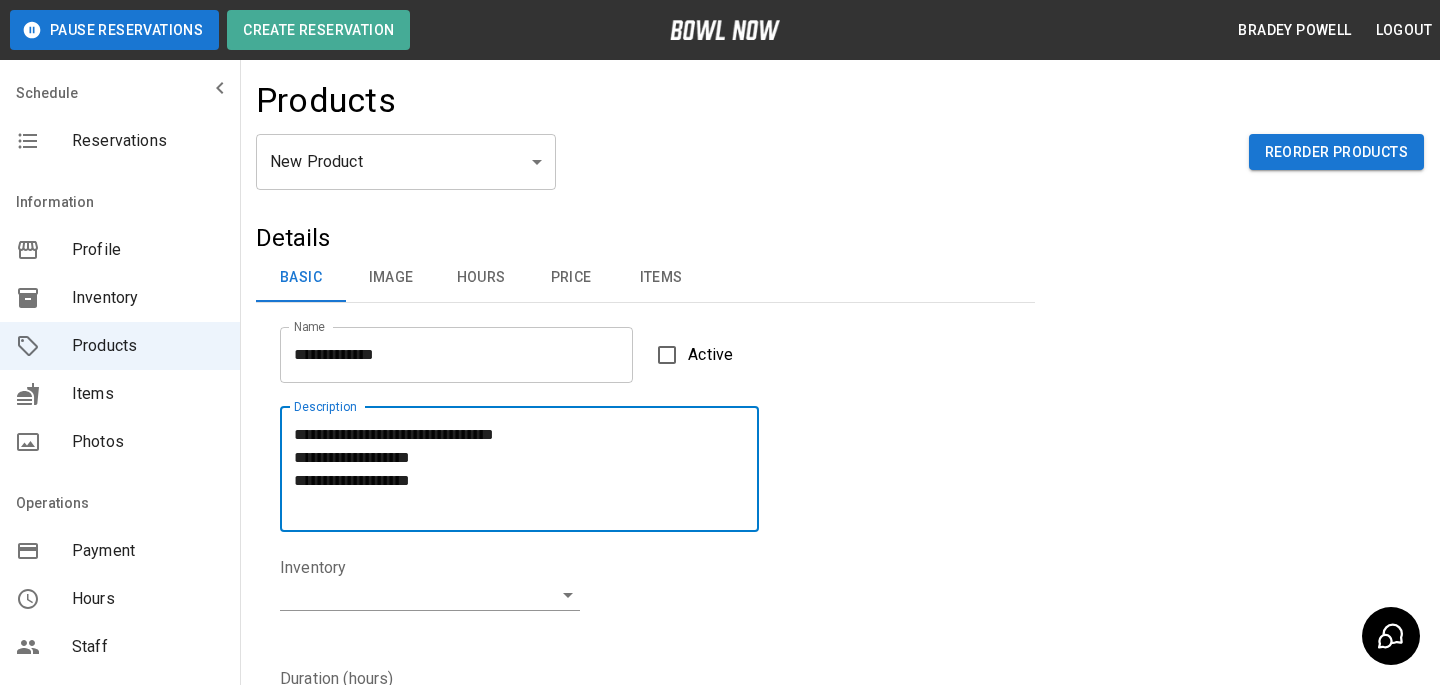 click on "**********" at bounding box center (519, 469) 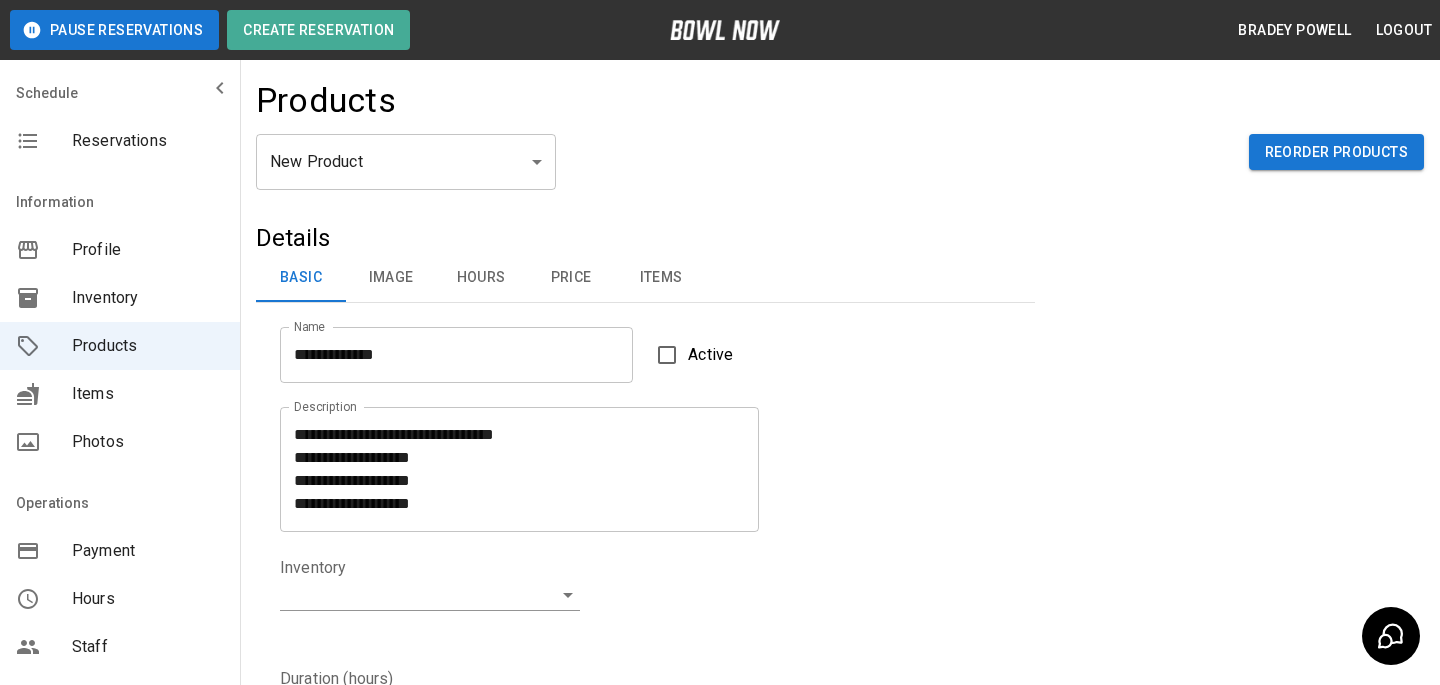 click on "**********" at bounding box center (519, 469) 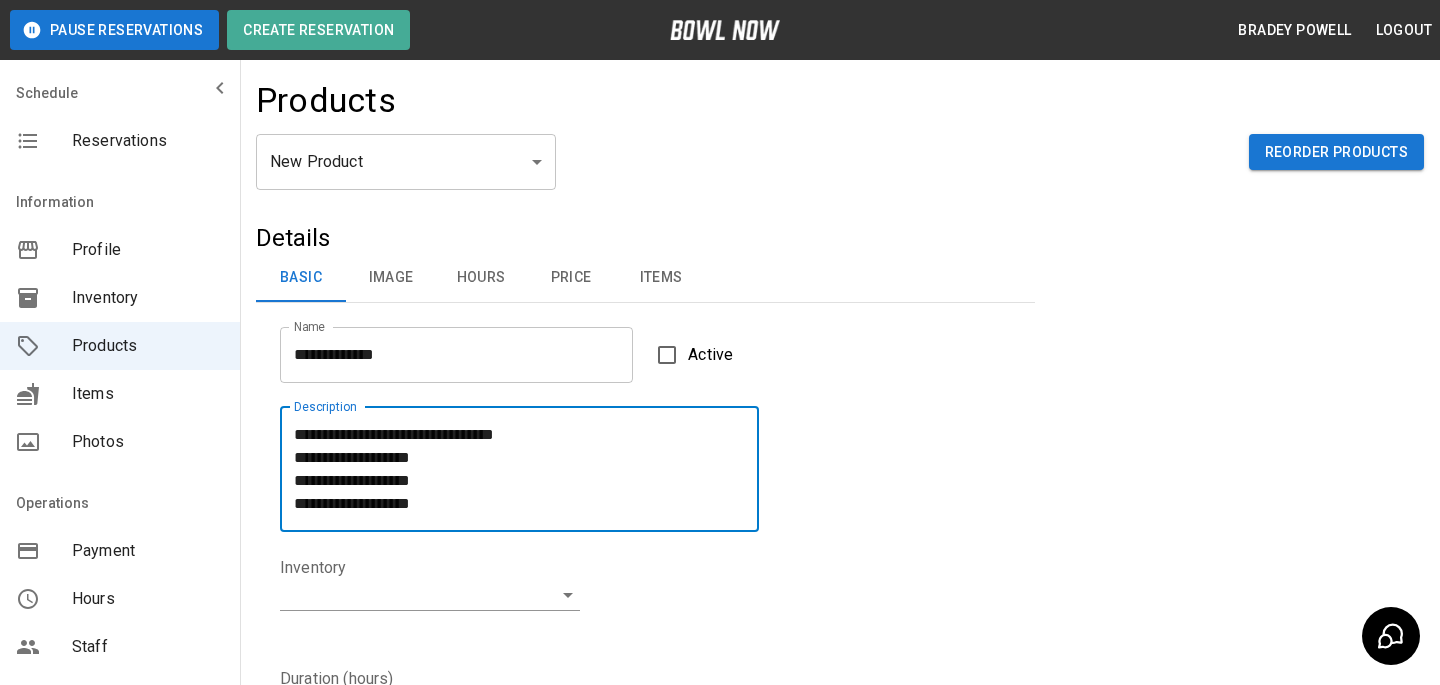 click on "**********" at bounding box center [519, 469] 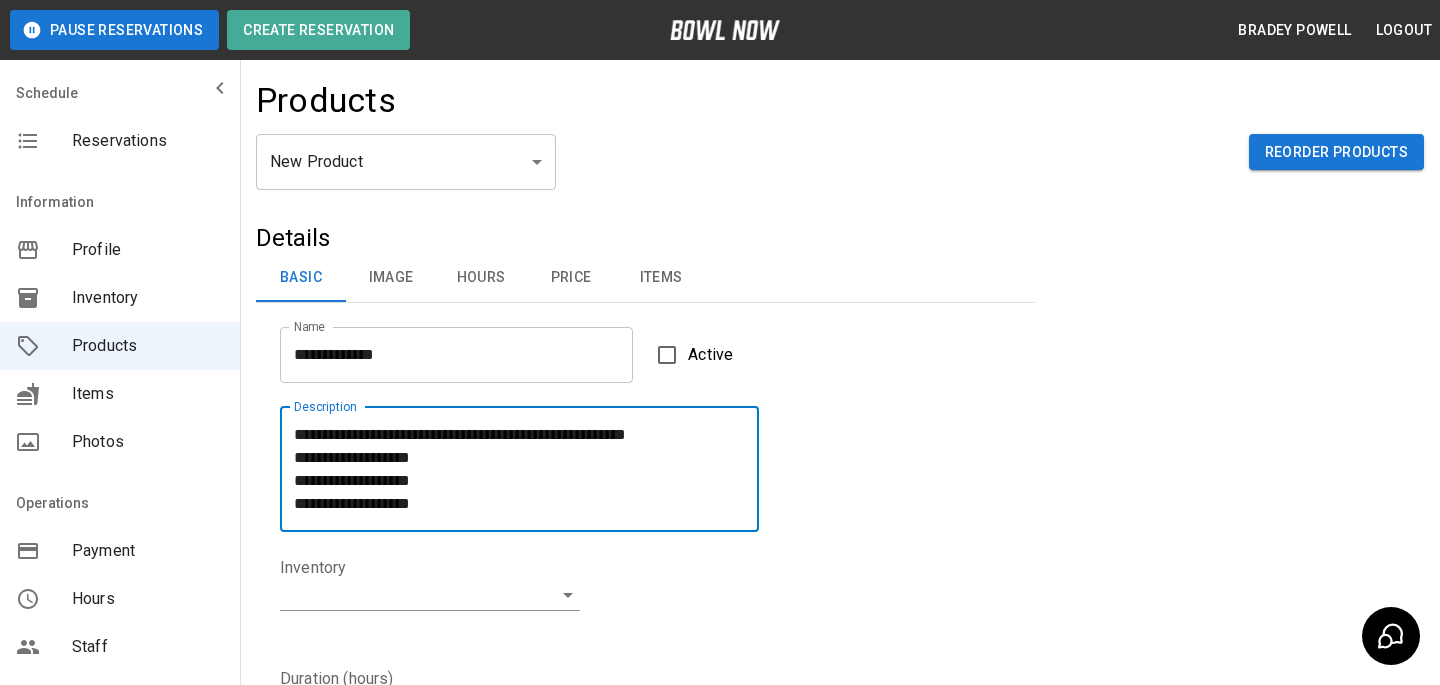 type on "**********" 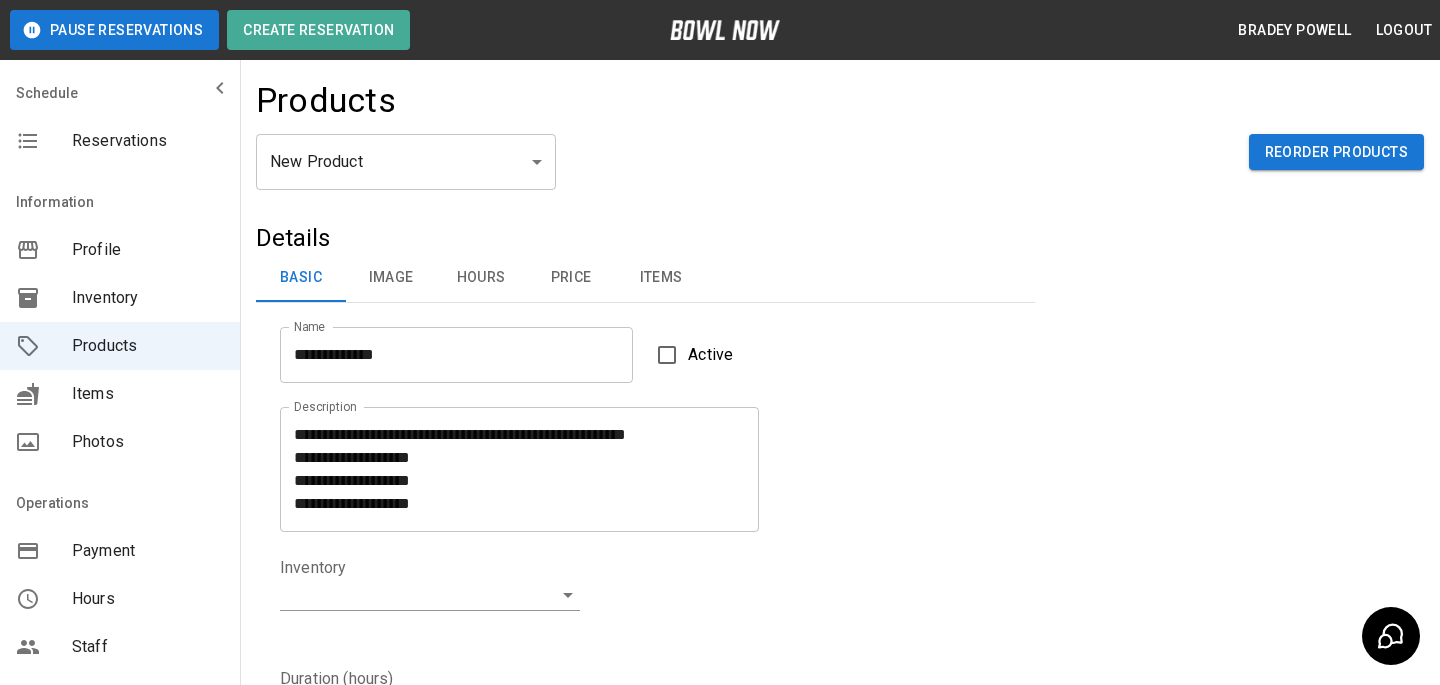click on "**********" at bounding box center (633, 457) 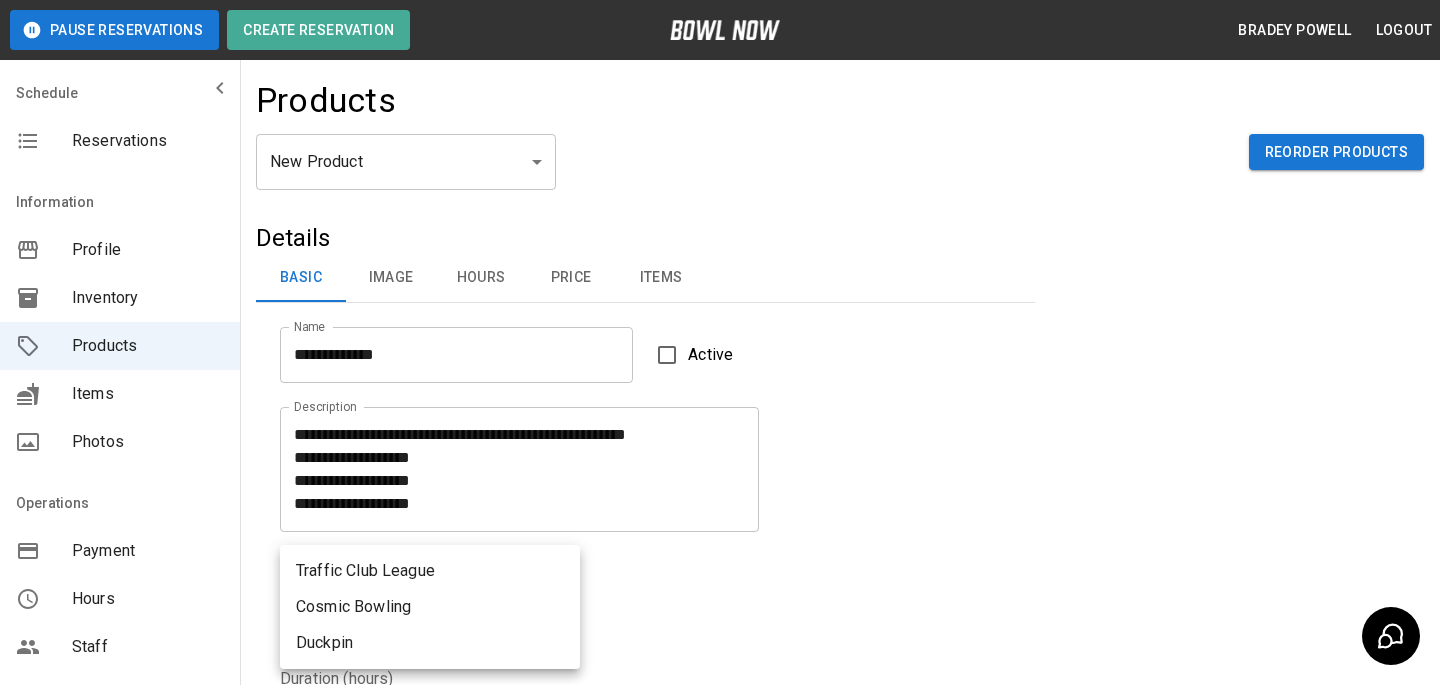 click on "**********" at bounding box center (720, 644) 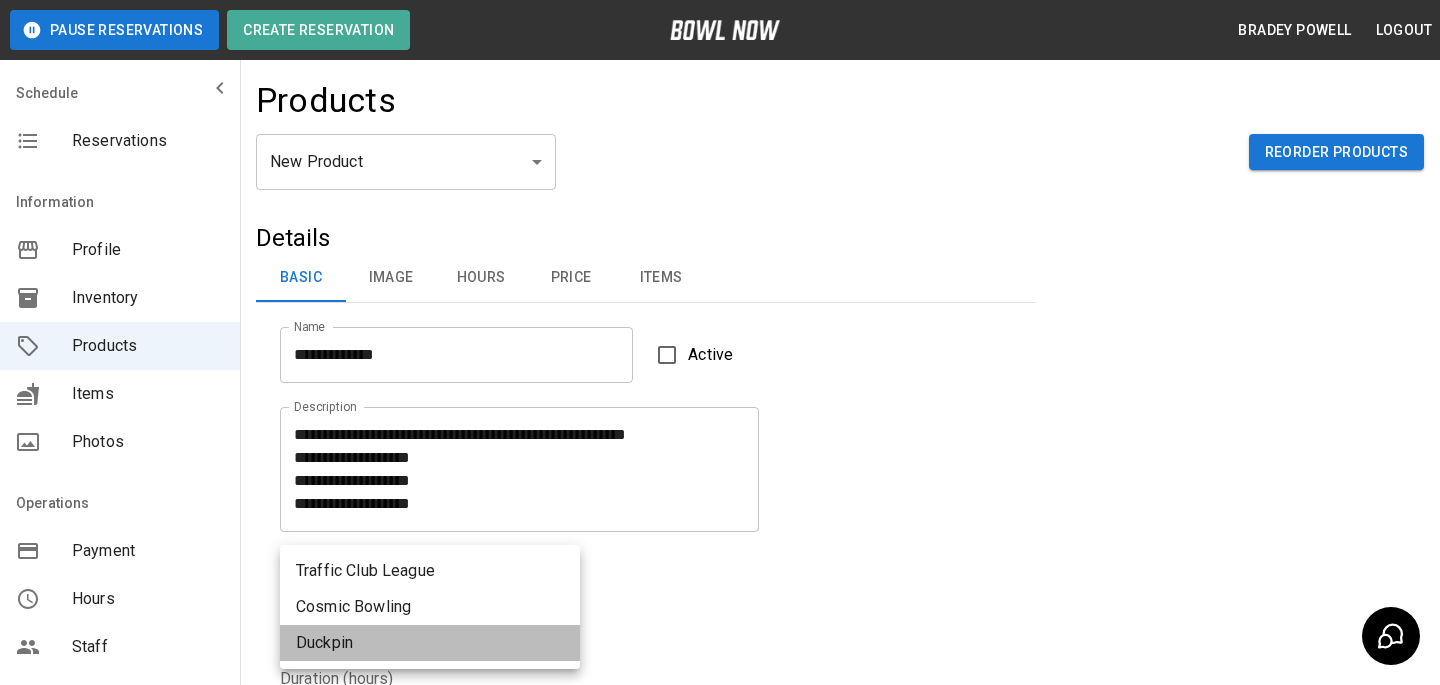click on "Duckpin" at bounding box center [430, 643] 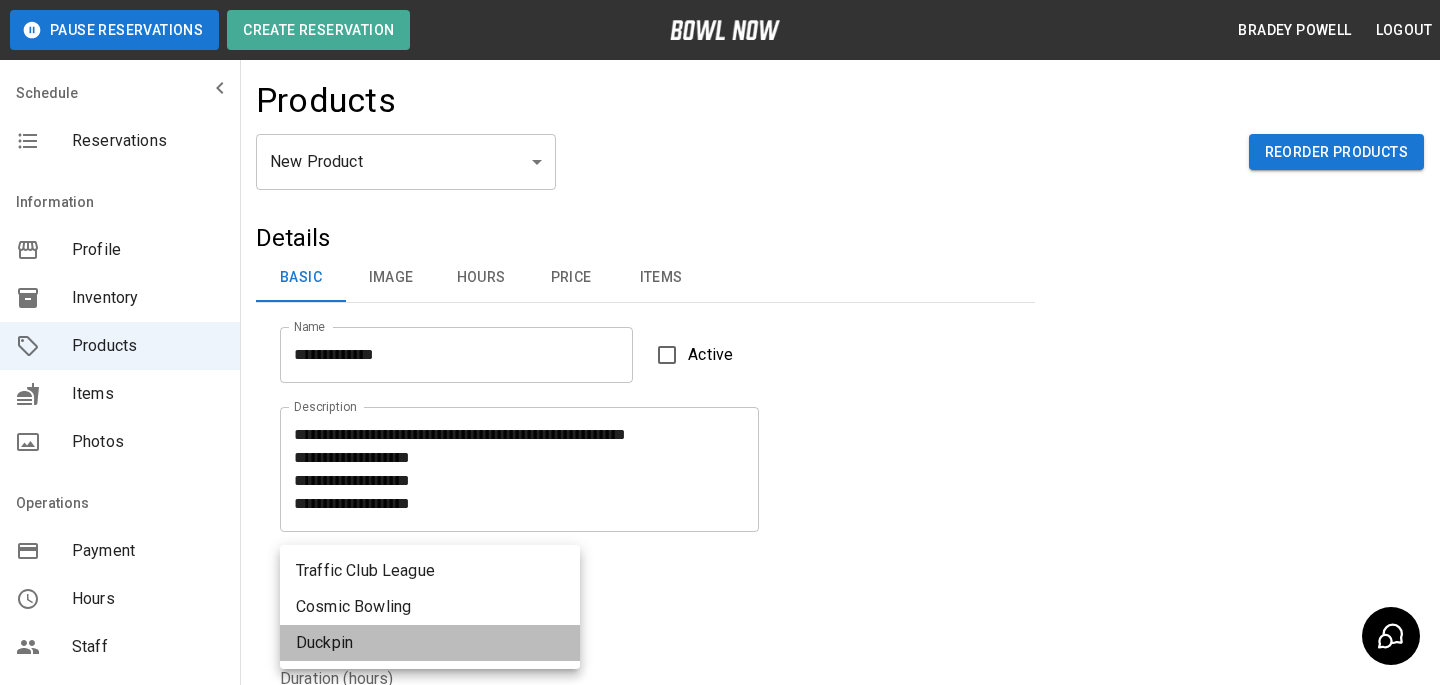 type on "**********" 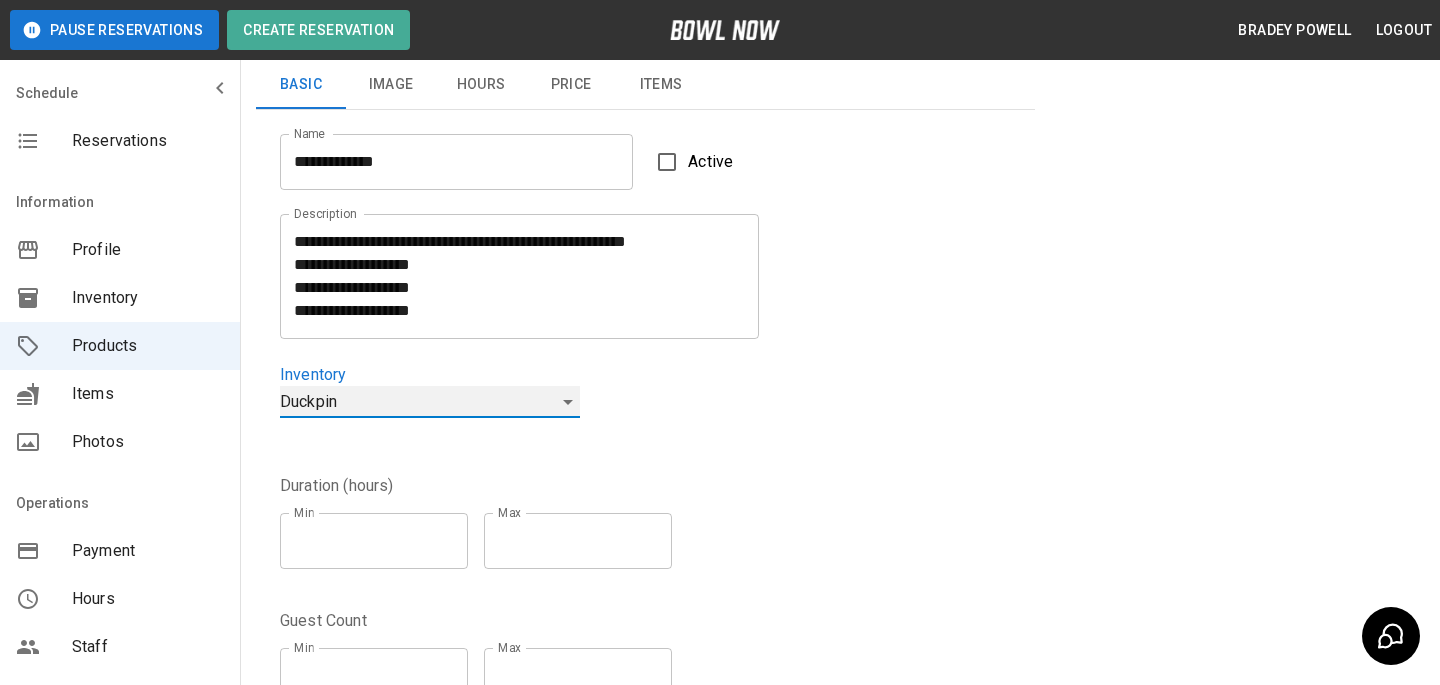 scroll, scrollTop: 192, scrollLeft: 0, axis: vertical 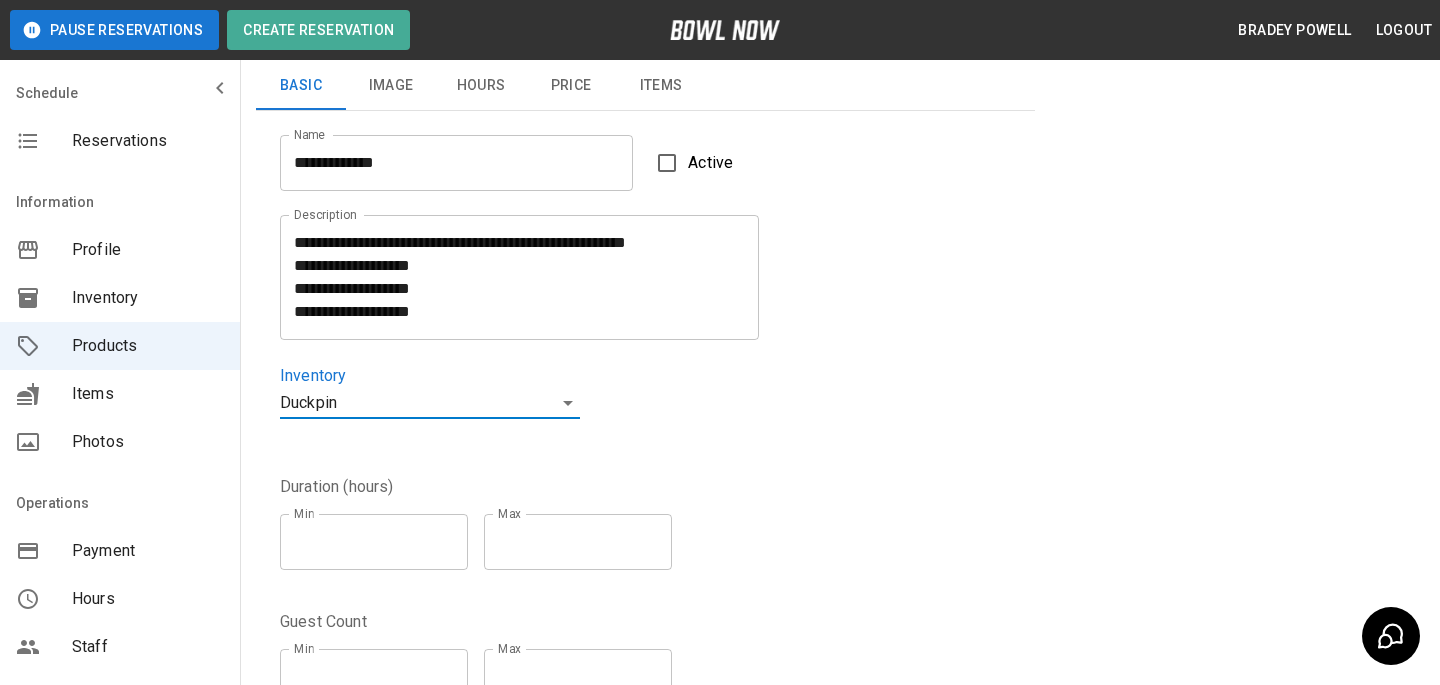 click on "Duration (hours) Min * Min Max * Max" at bounding box center (633, 518) 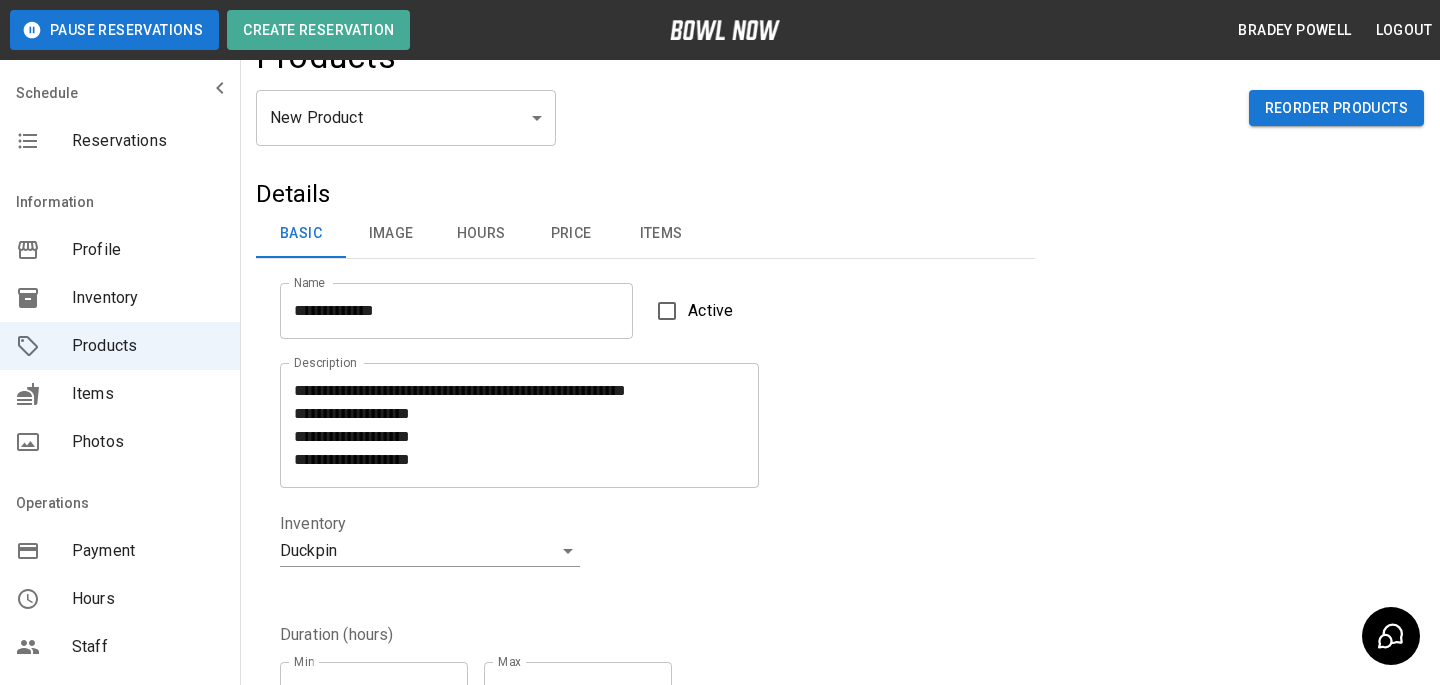 scroll, scrollTop: 45, scrollLeft: 0, axis: vertical 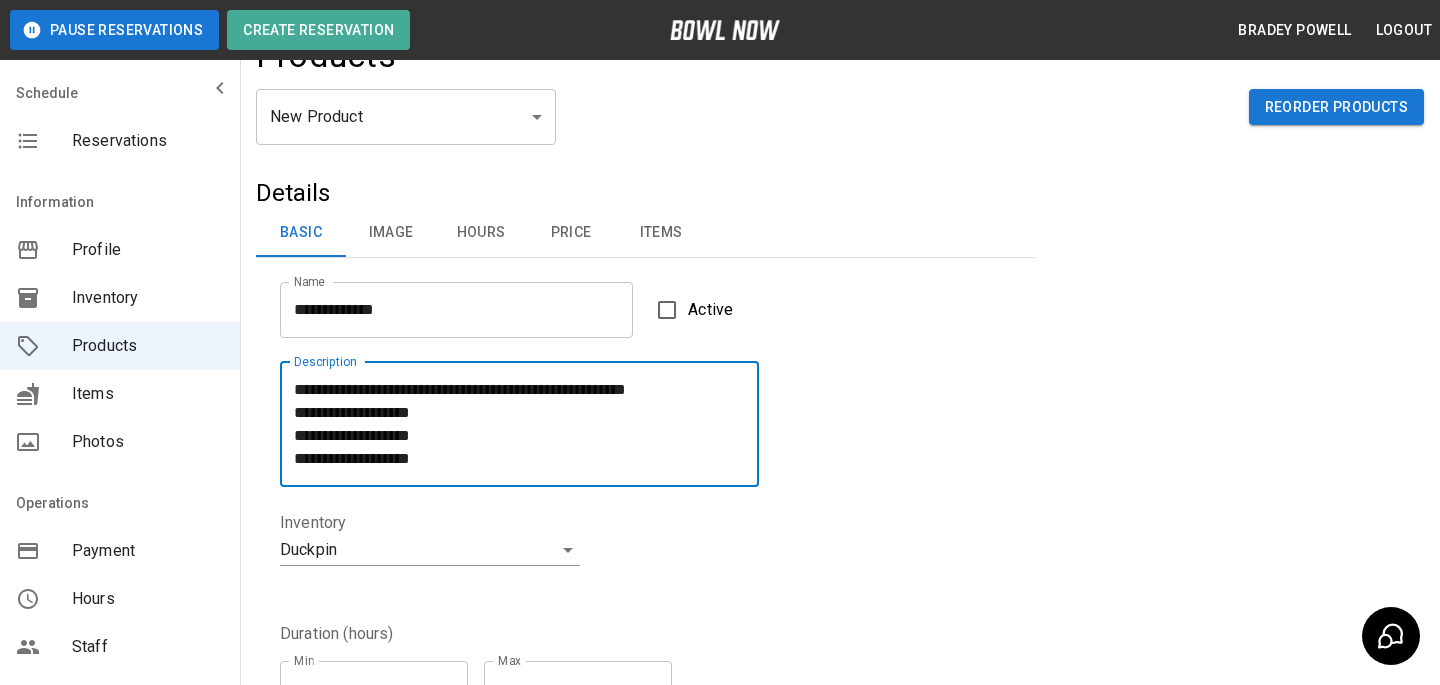 click on "**********" at bounding box center [519, 424] 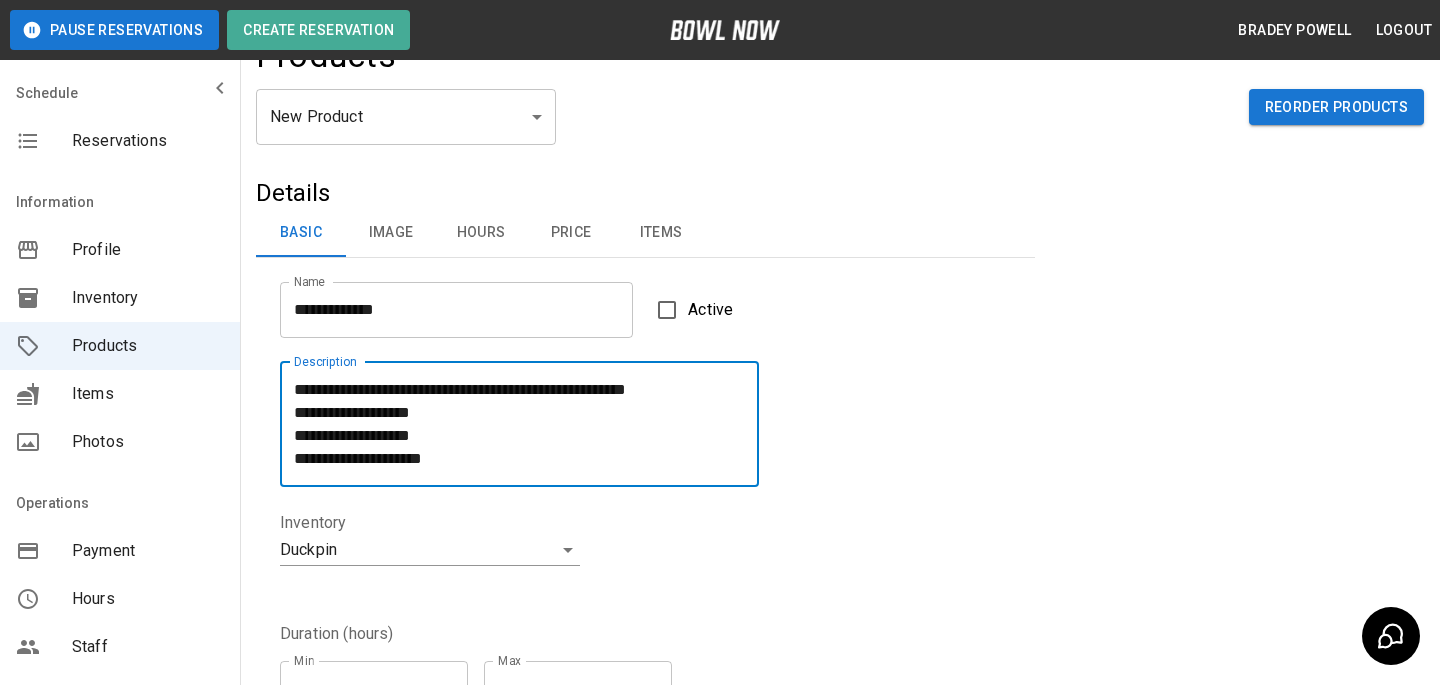 paste on "**********" 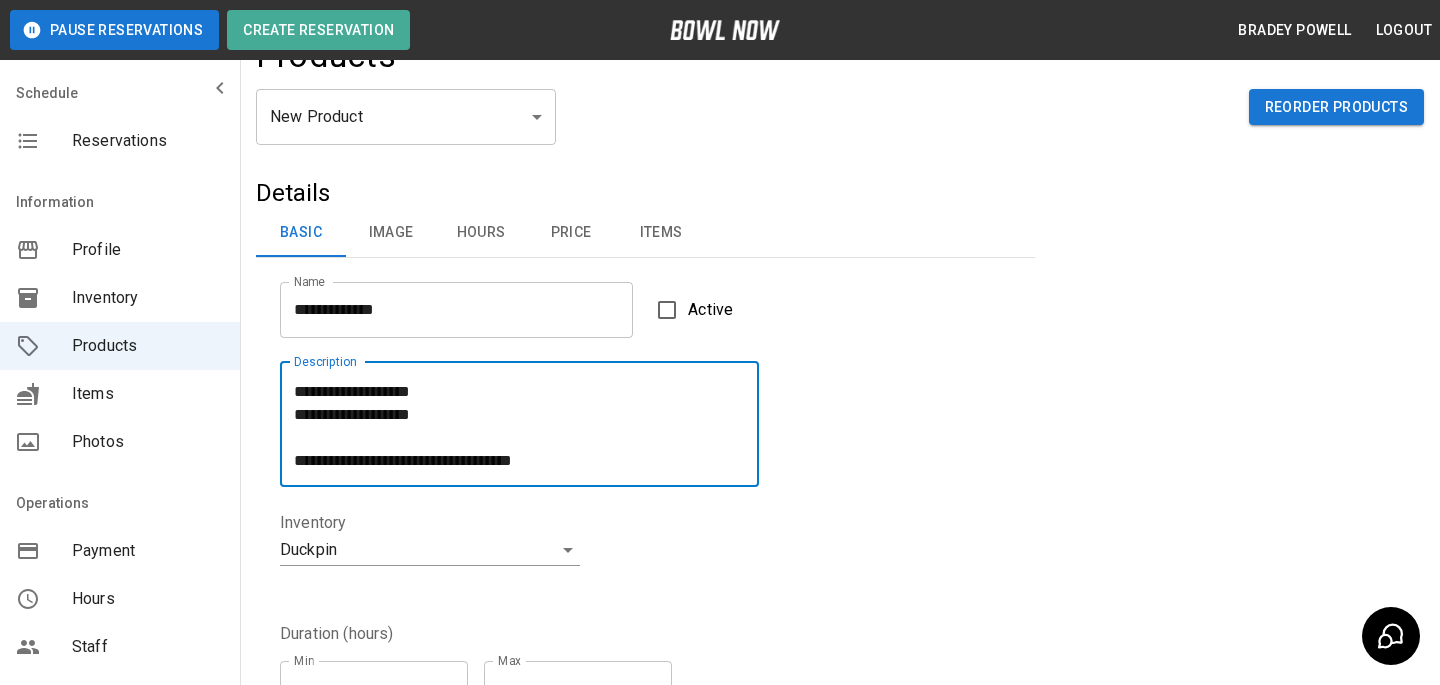 scroll, scrollTop: 182, scrollLeft: 0, axis: vertical 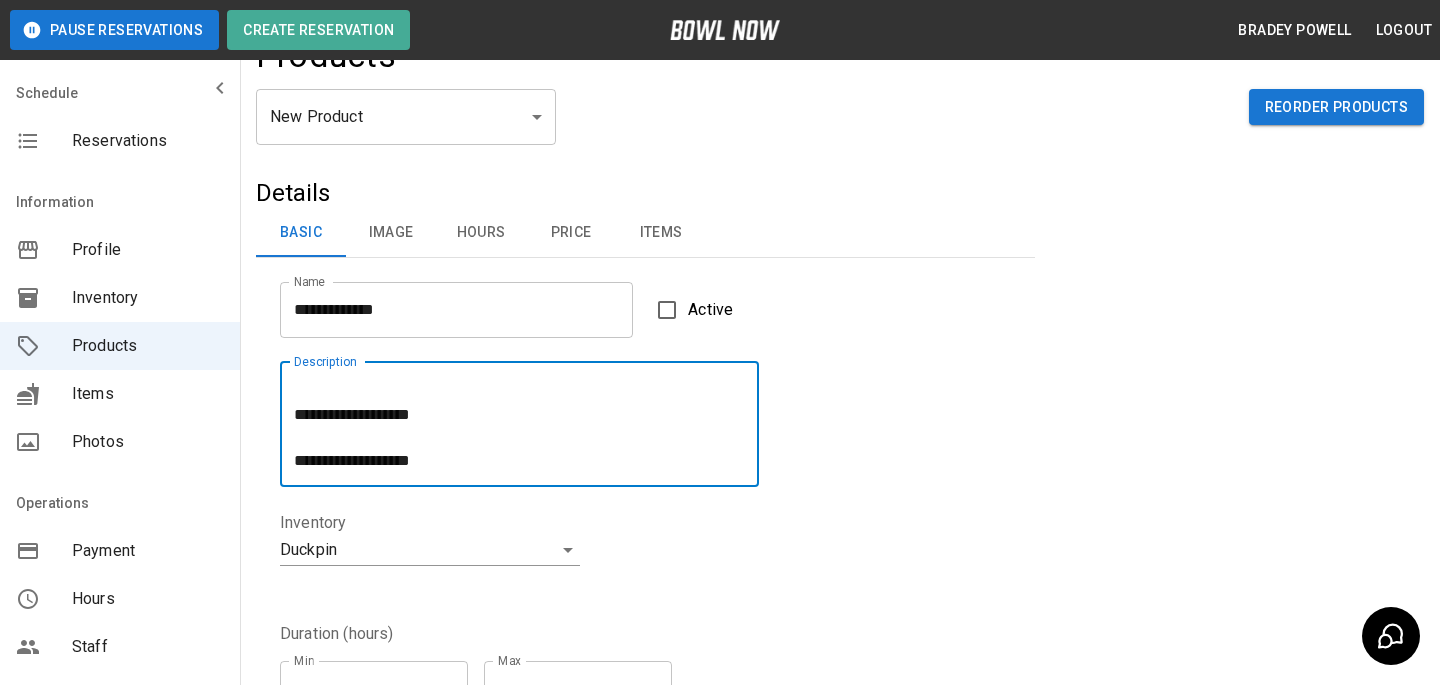 click on "**********" at bounding box center [519, 424] 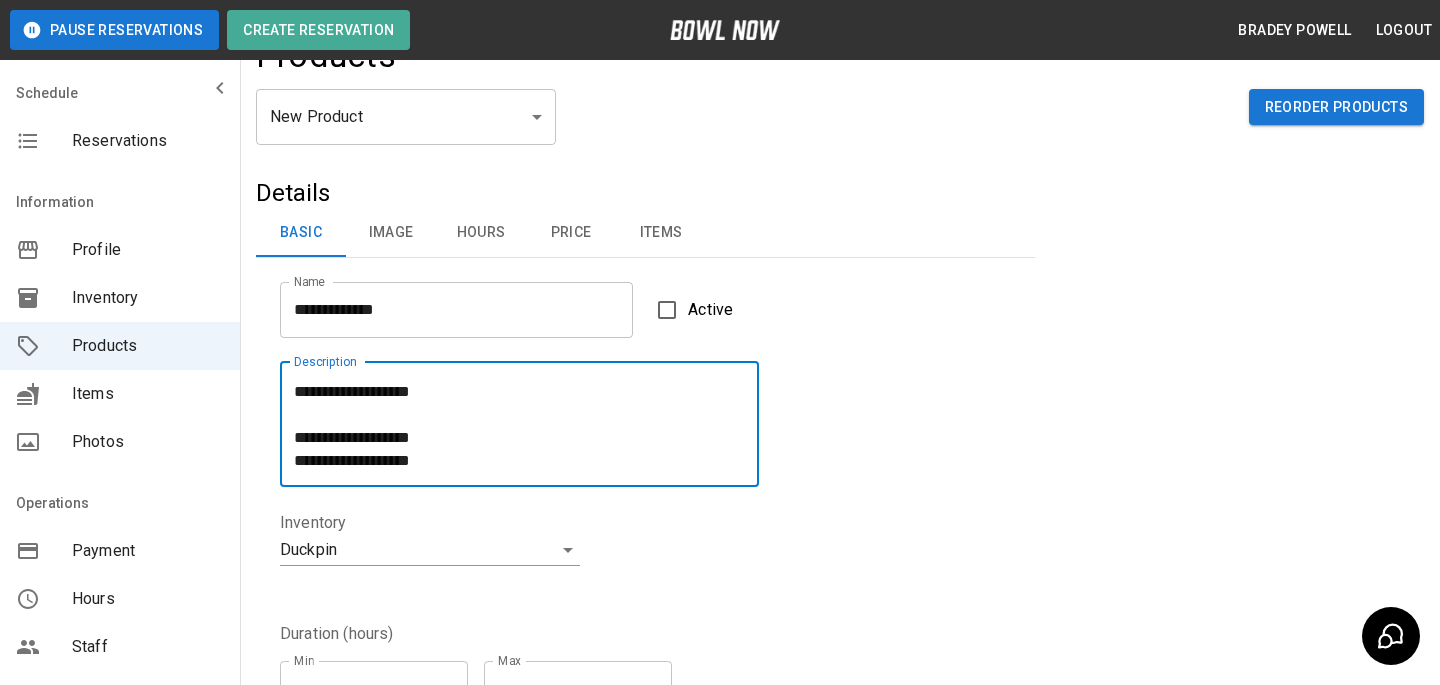 click on "**********" at bounding box center [519, 424] 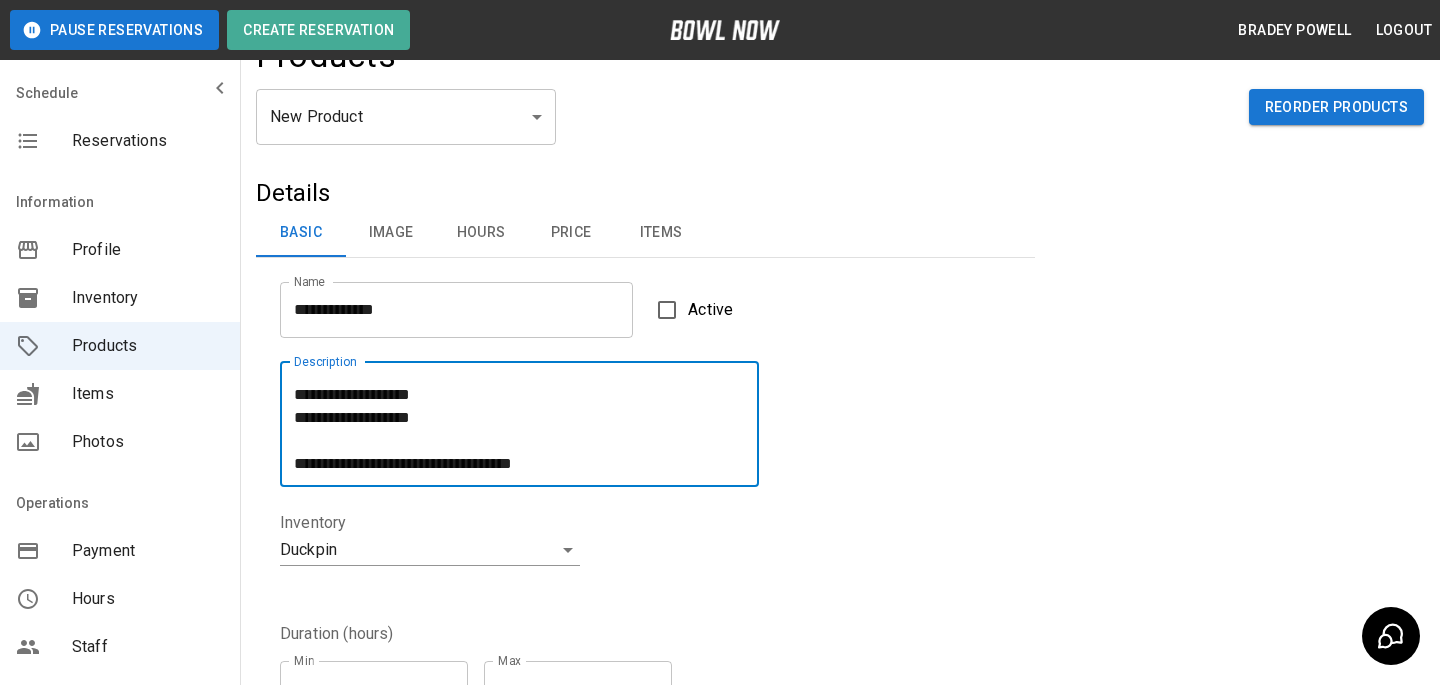 scroll, scrollTop: 81, scrollLeft: 0, axis: vertical 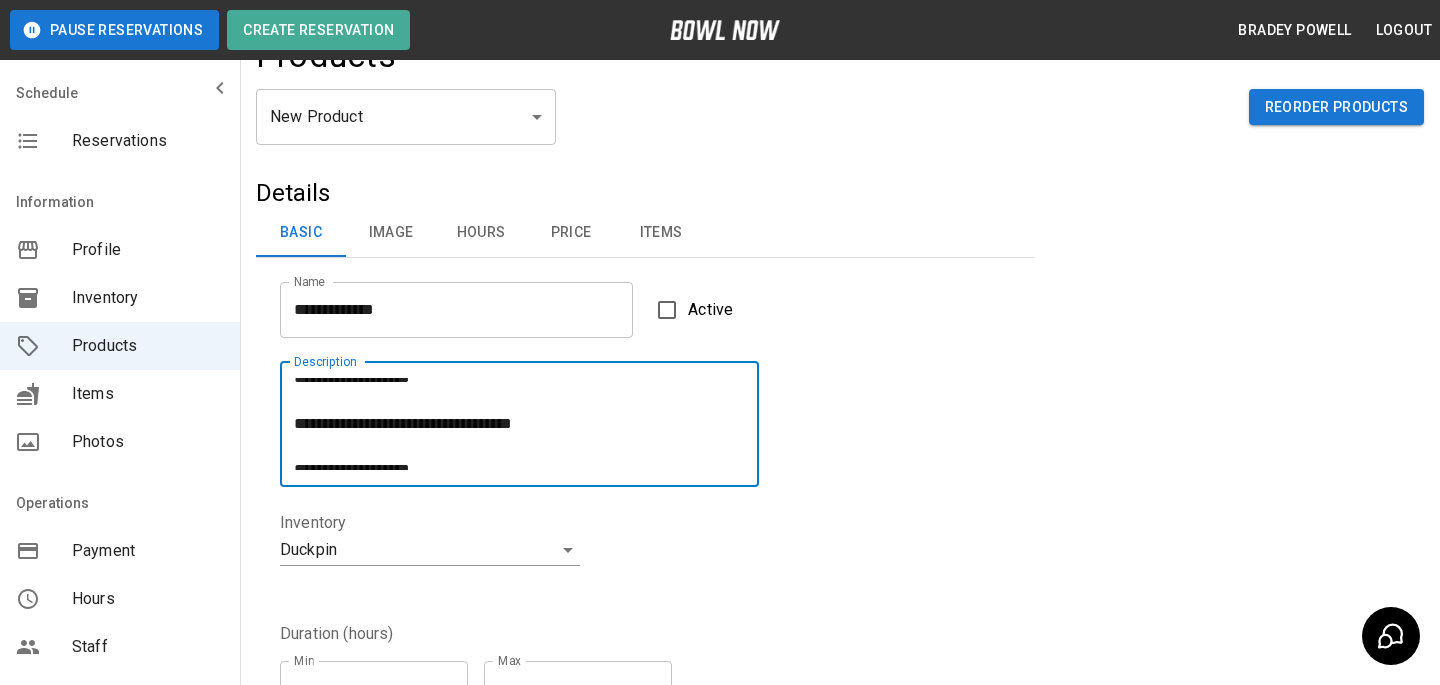 click on "**********" at bounding box center [519, 424] 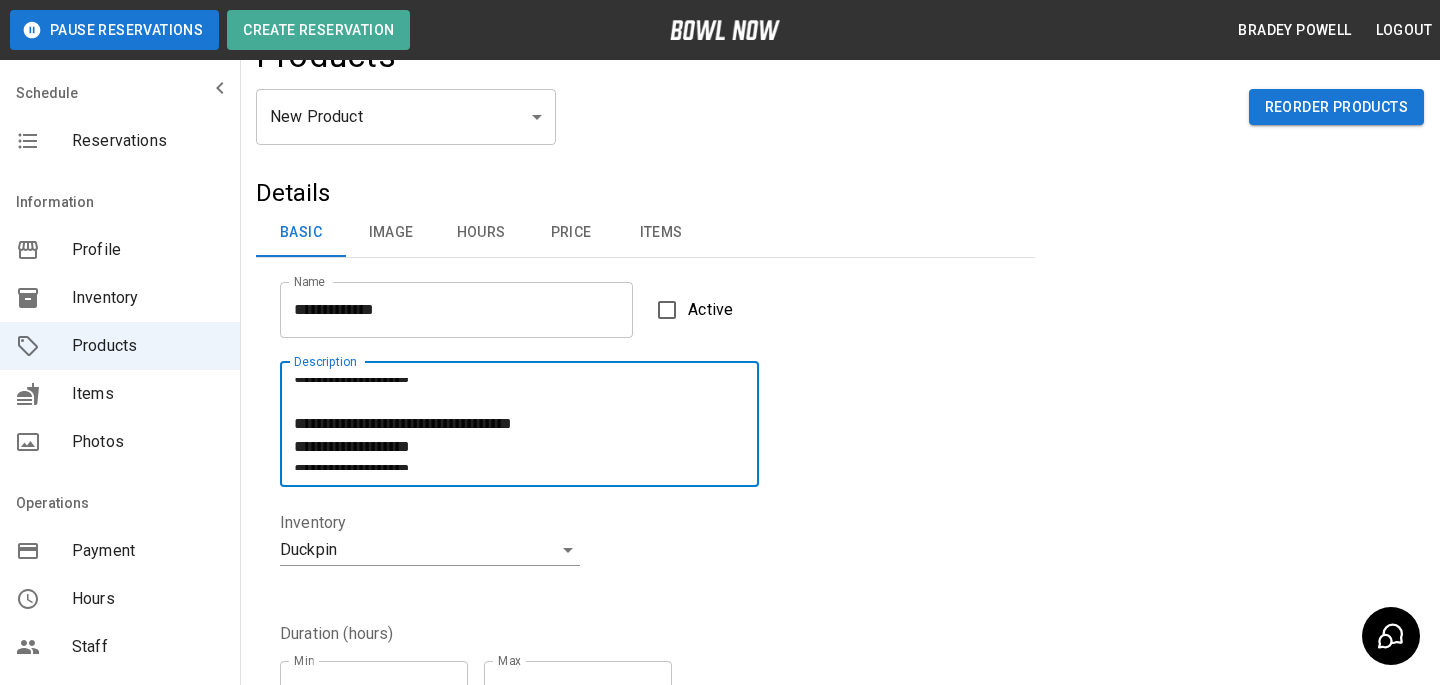scroll, scrollTop: 0, scrollLeft: 0, axis: both 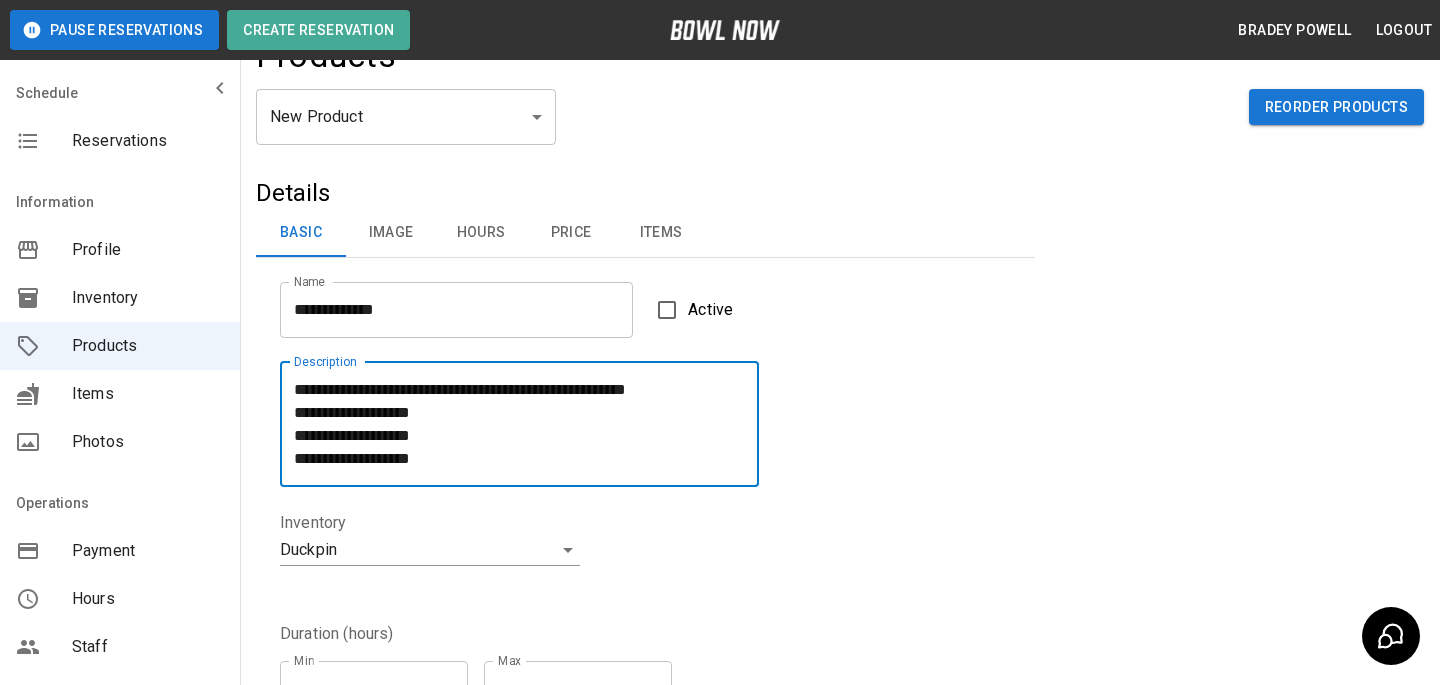 drag, startPoint x: 557, startPoint y: 391, endPoint x: 716, endPoint y: 390, distance: 159.00314 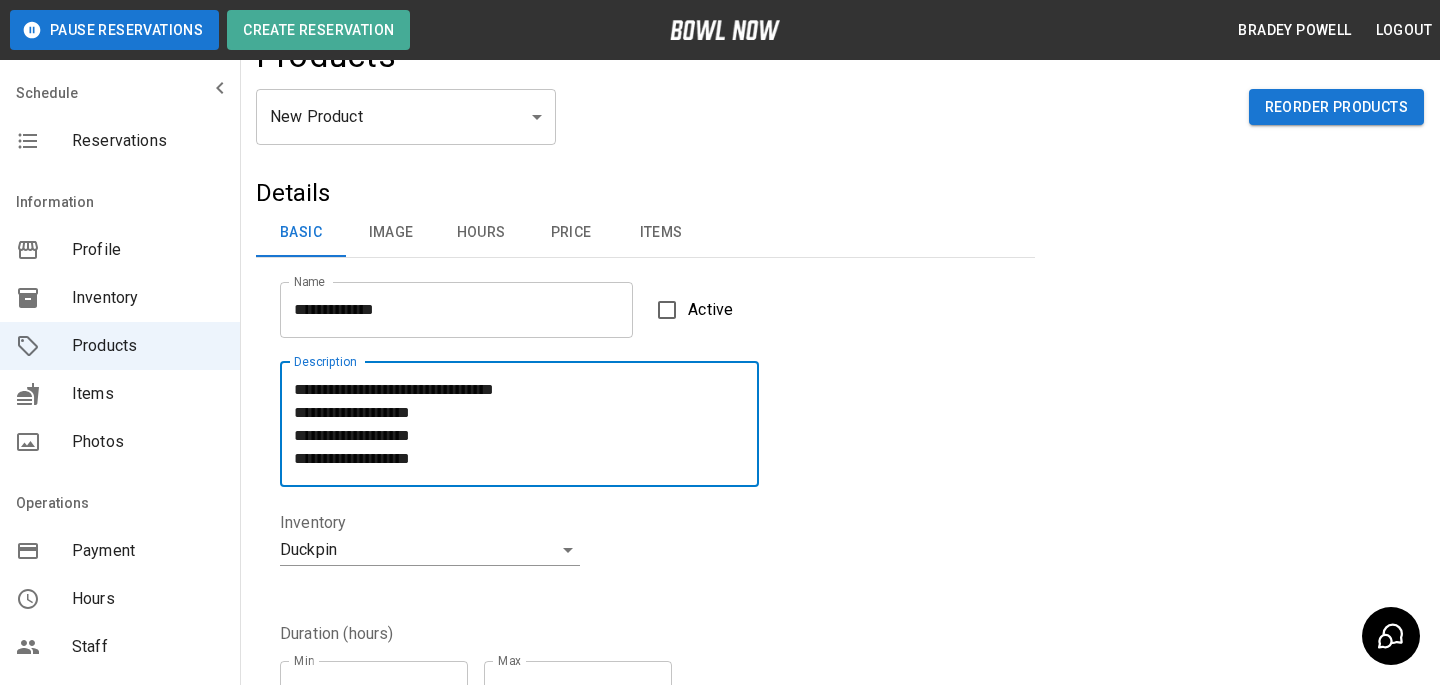 click on "**********" at bounding box center [519, 424] 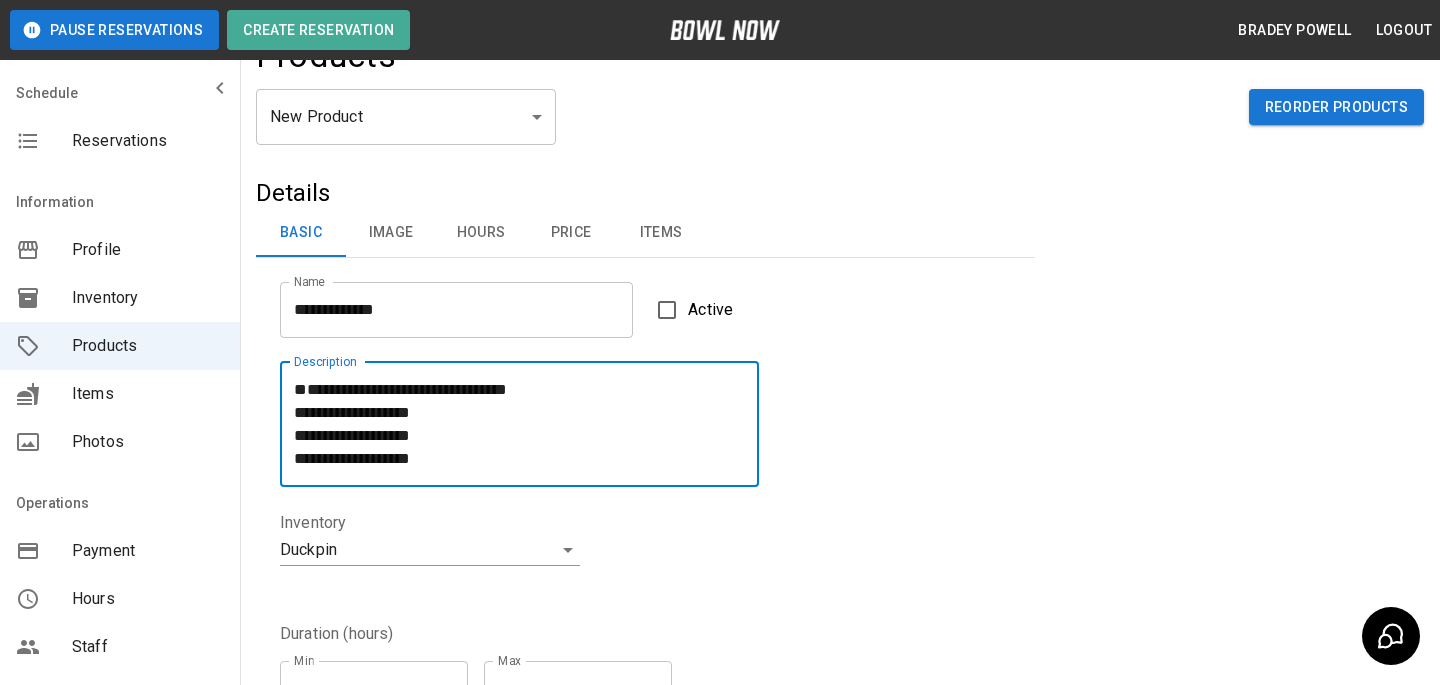 click on "**********" at bounding box center (519, 424) 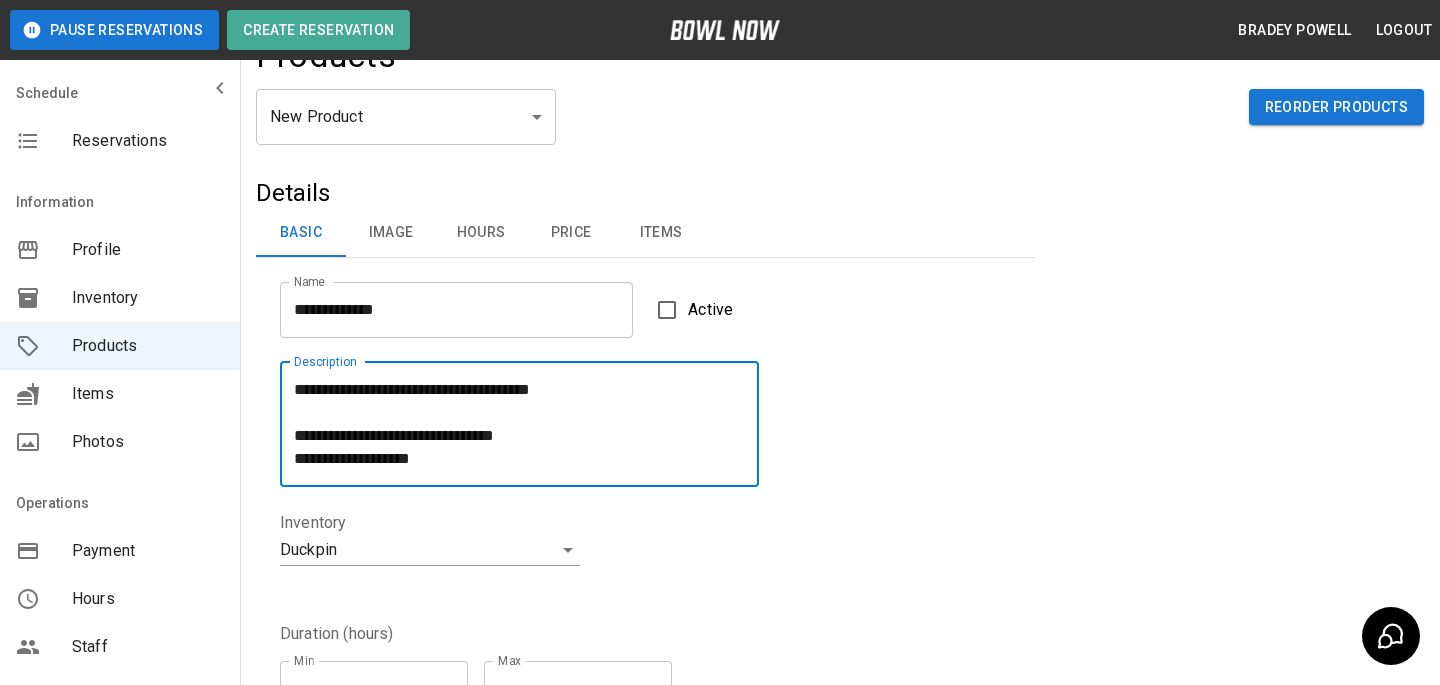 type on "**********" 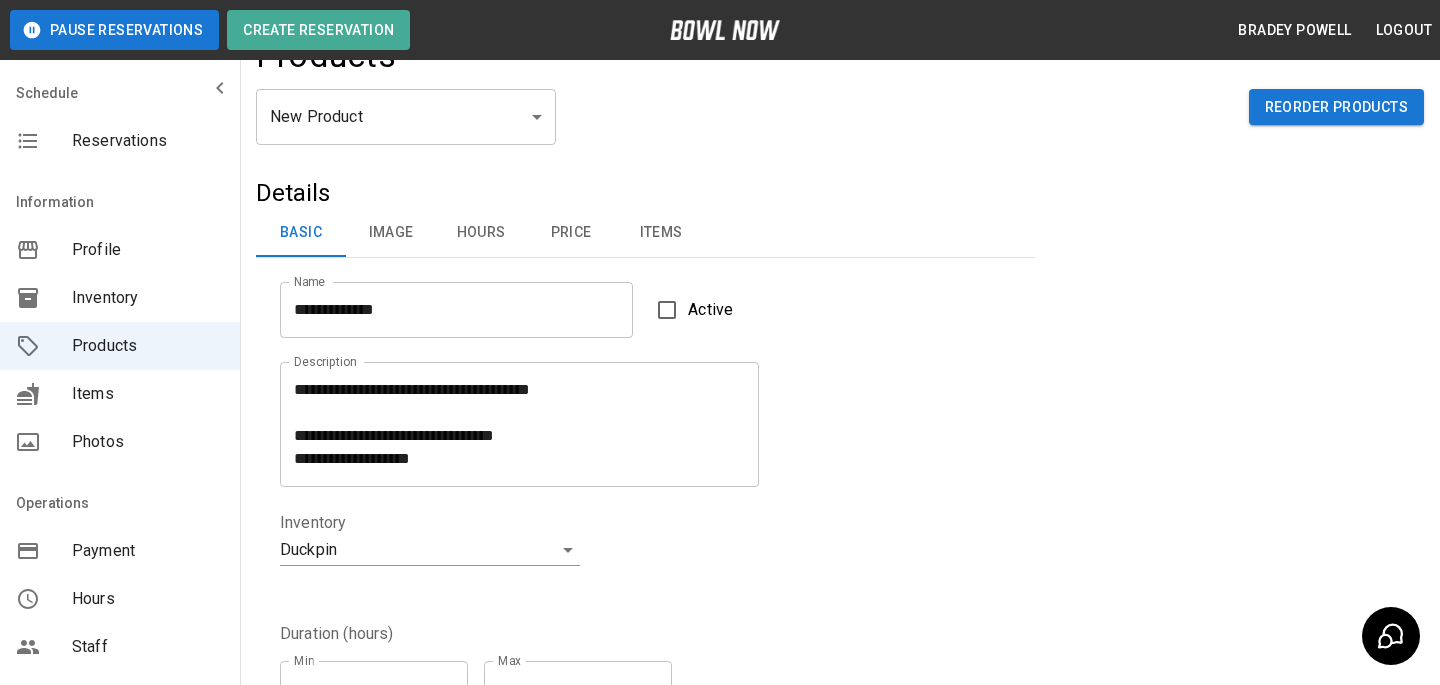 click on "**********" at bounding box center [633, 542] 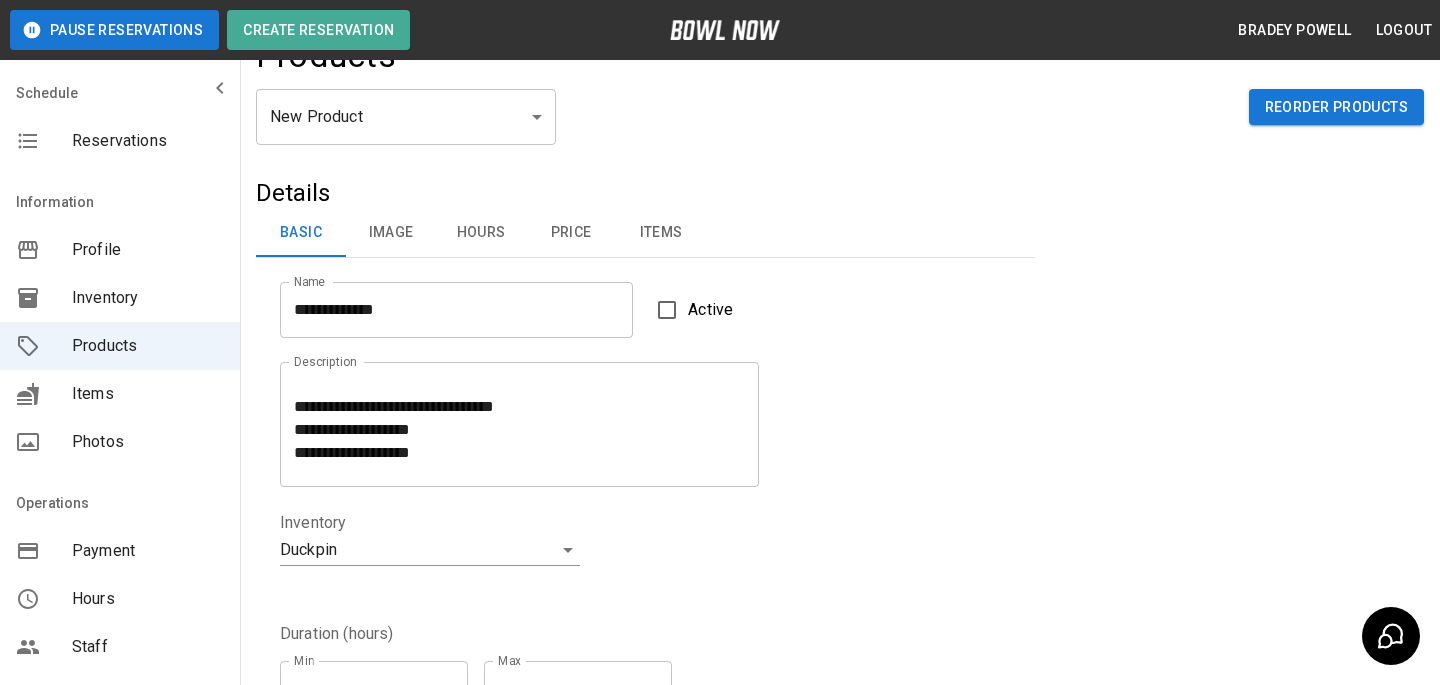 scroll, scrollTop: 48, scrollLeft: 0, axis: vertical 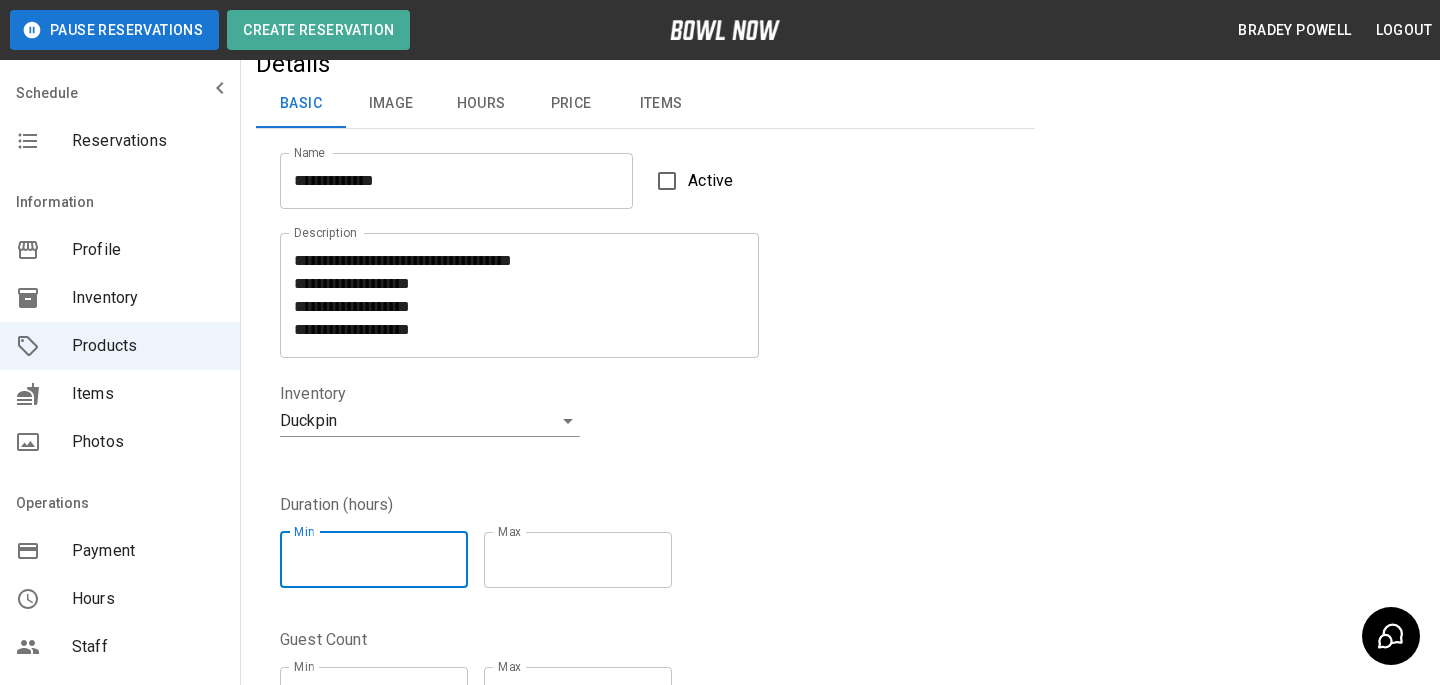 click on "*" at bounding box center [374, 560] 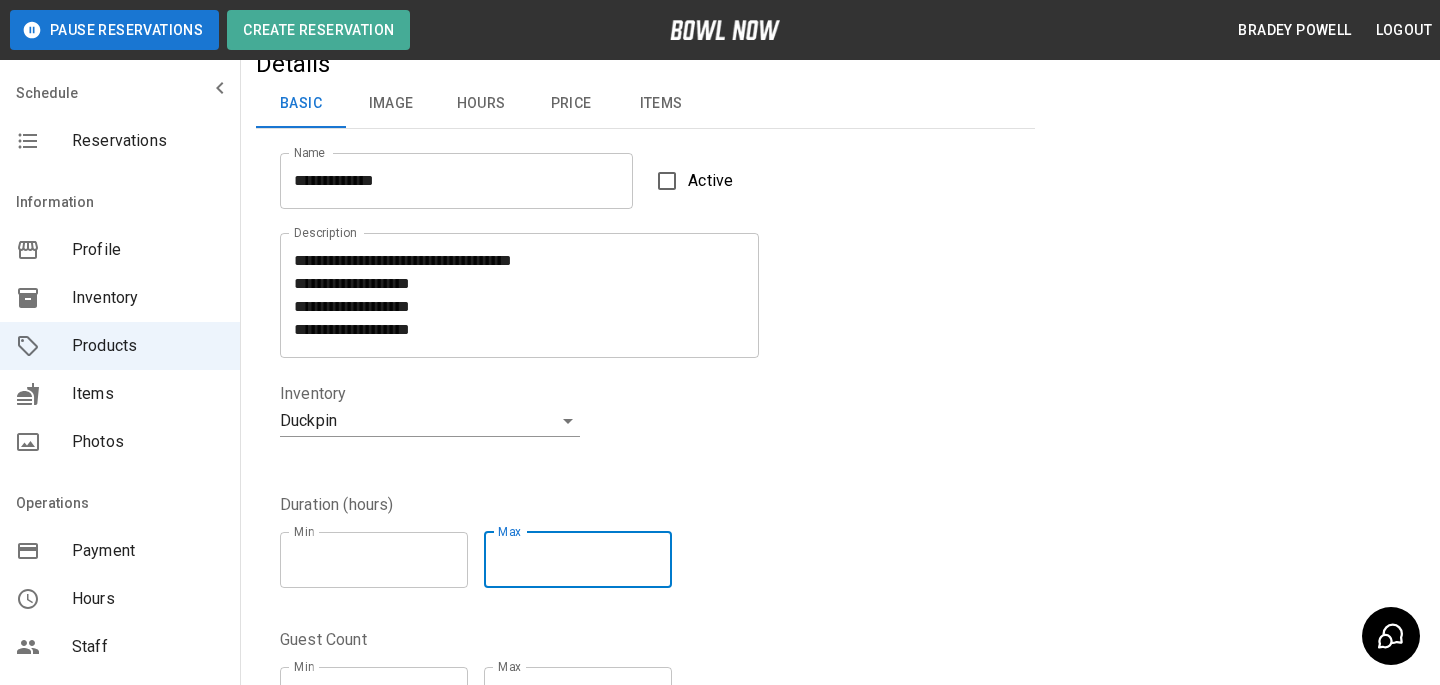 click on "*" at bounding box center (578, 560) 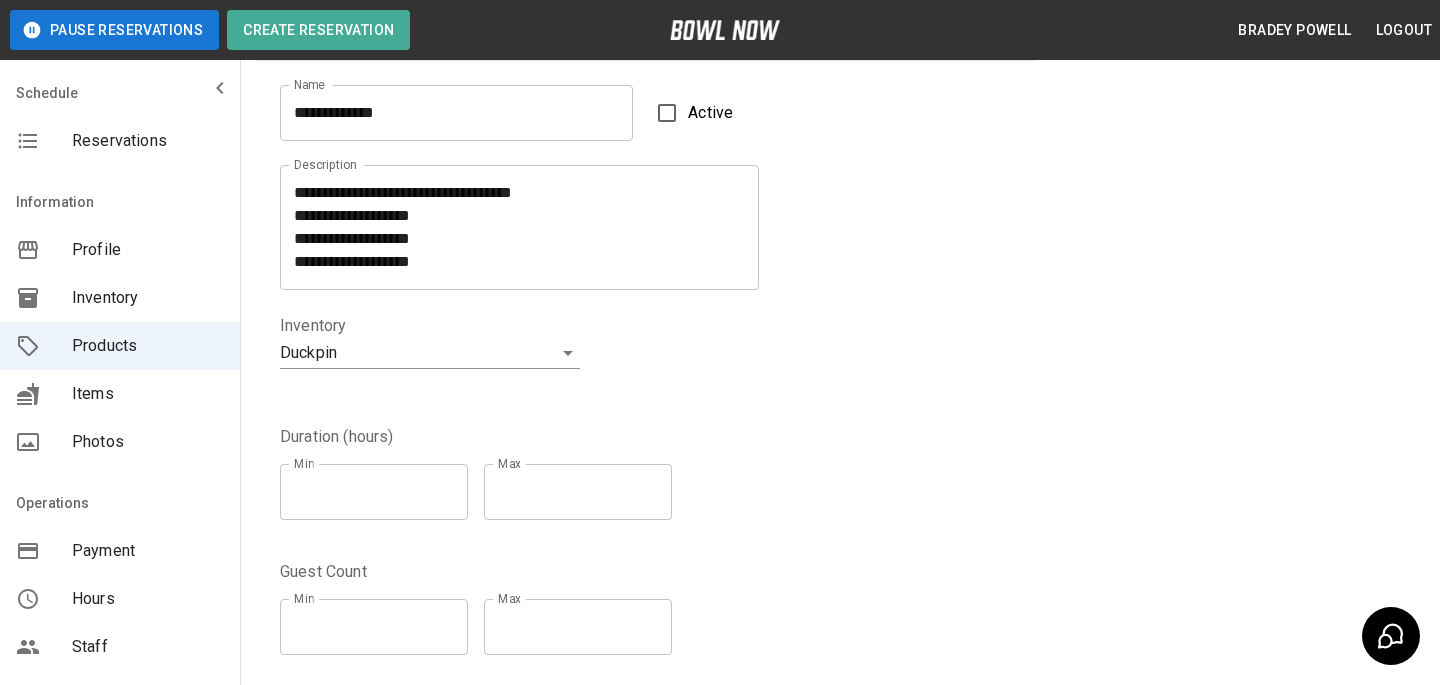 scroll, scrollTop: 254, scrollLeft: 0, axis: vertical 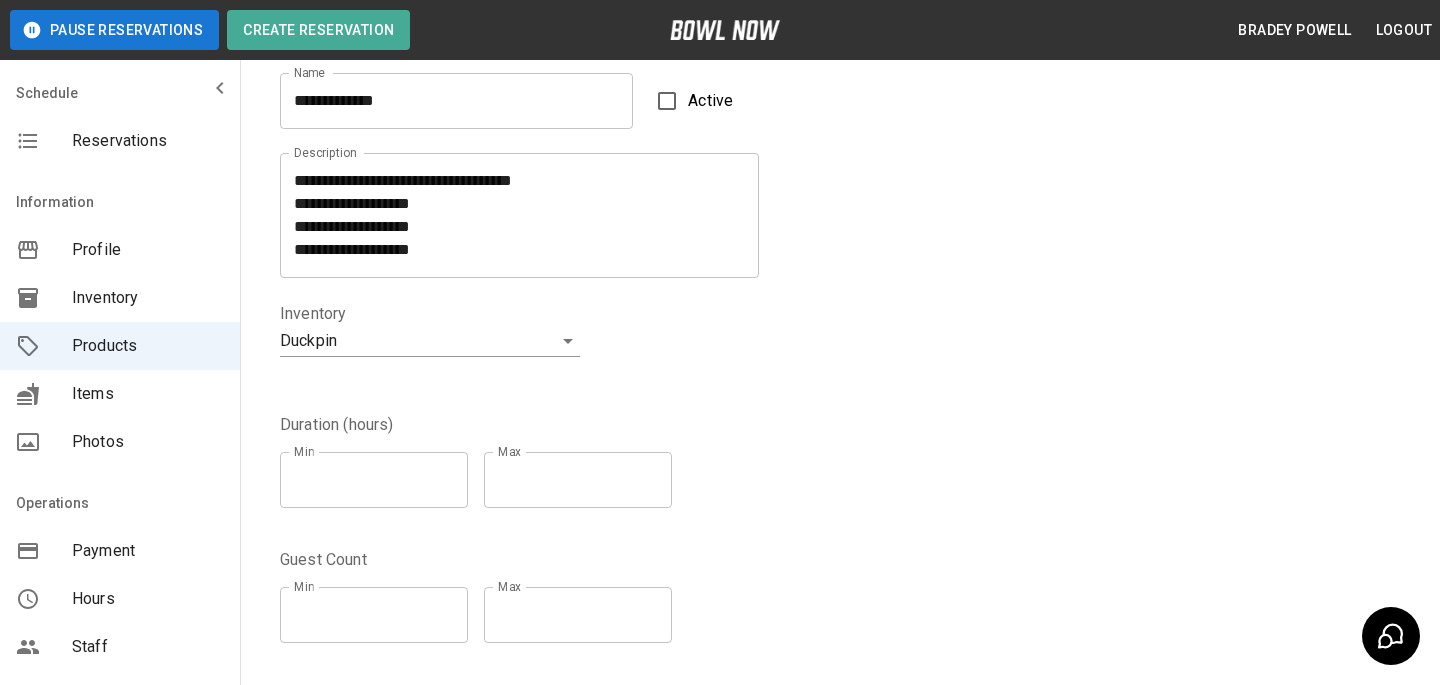 click on "*" at bounding box center (374, 615) 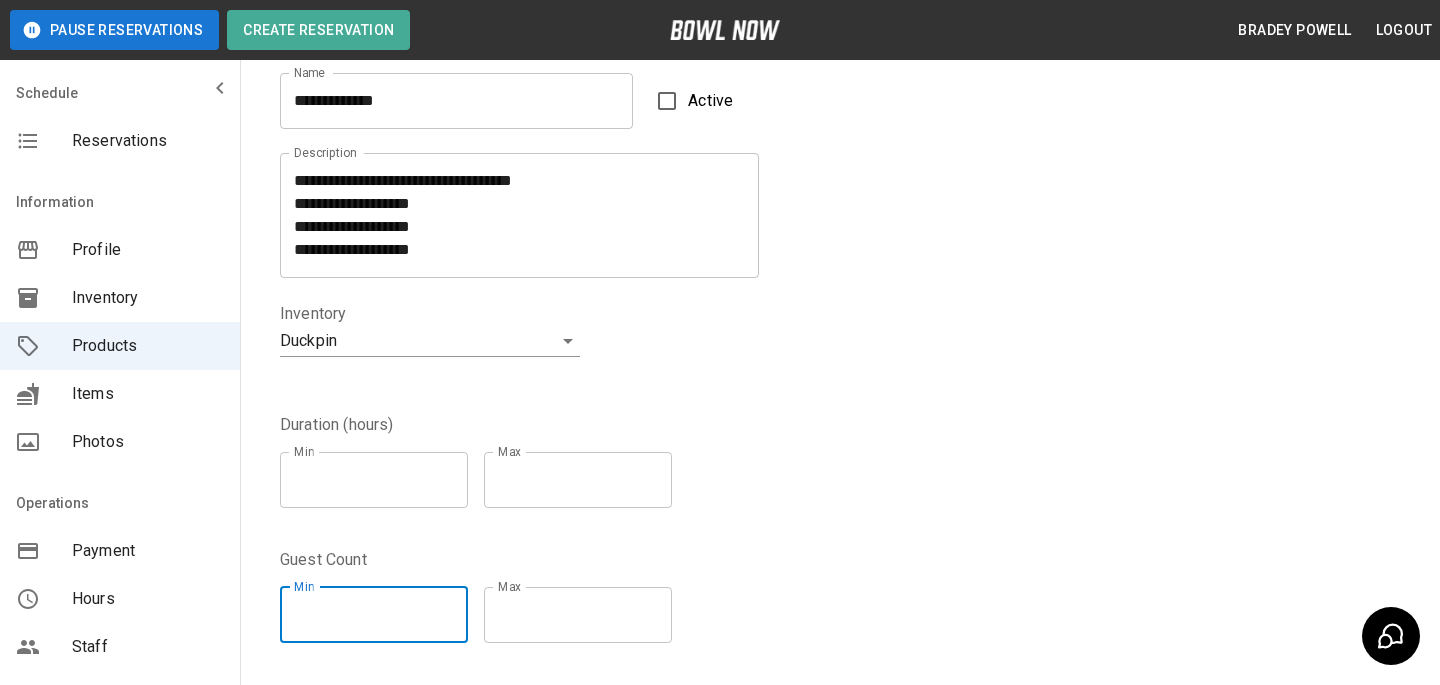 type on "*" 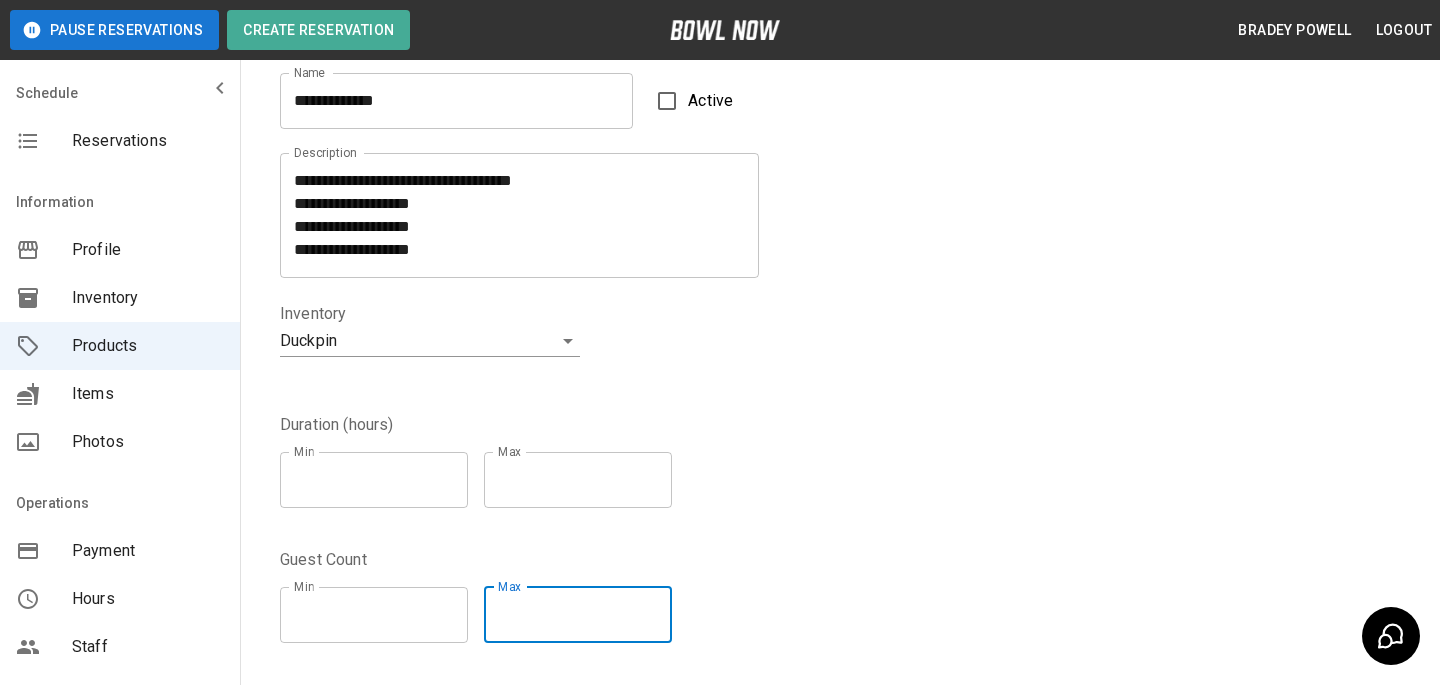 click on "*" at bounding box center [578, 615] 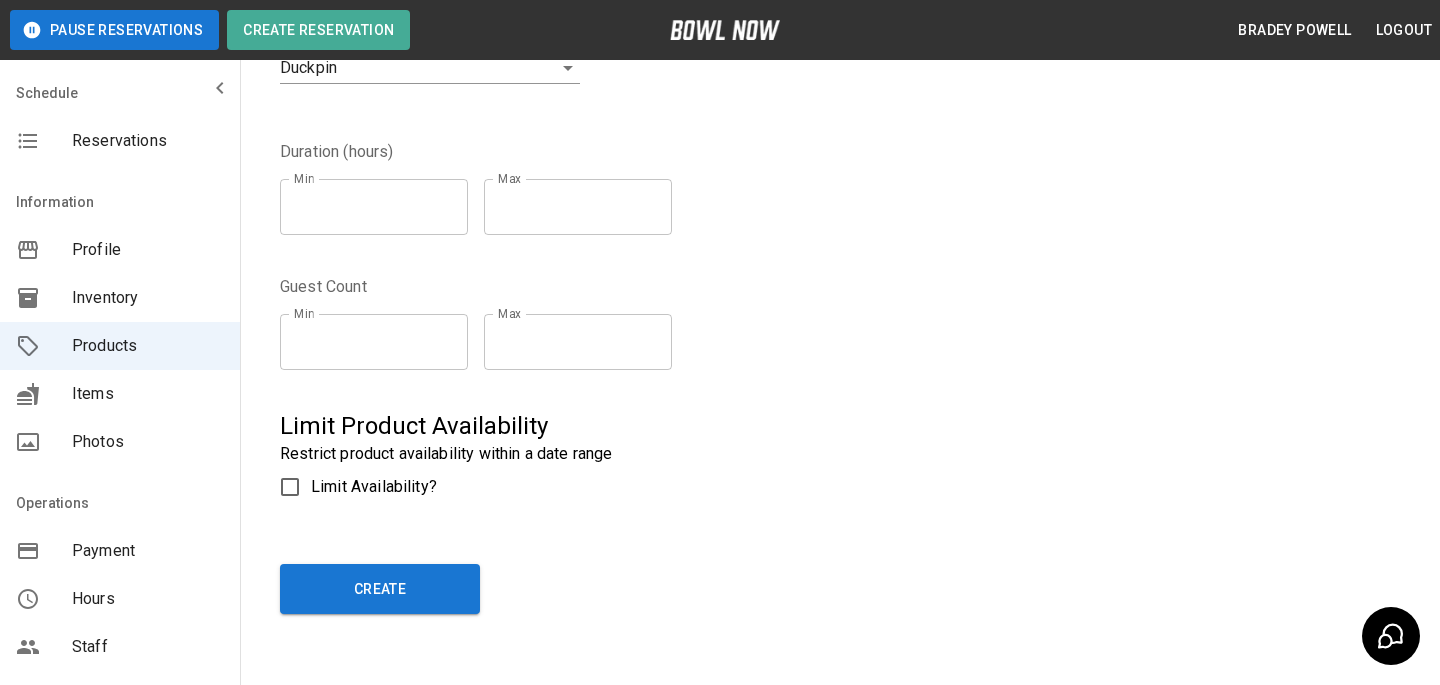 scroll, scrollTop: 570, scrollLeft: 0, axis: vertical 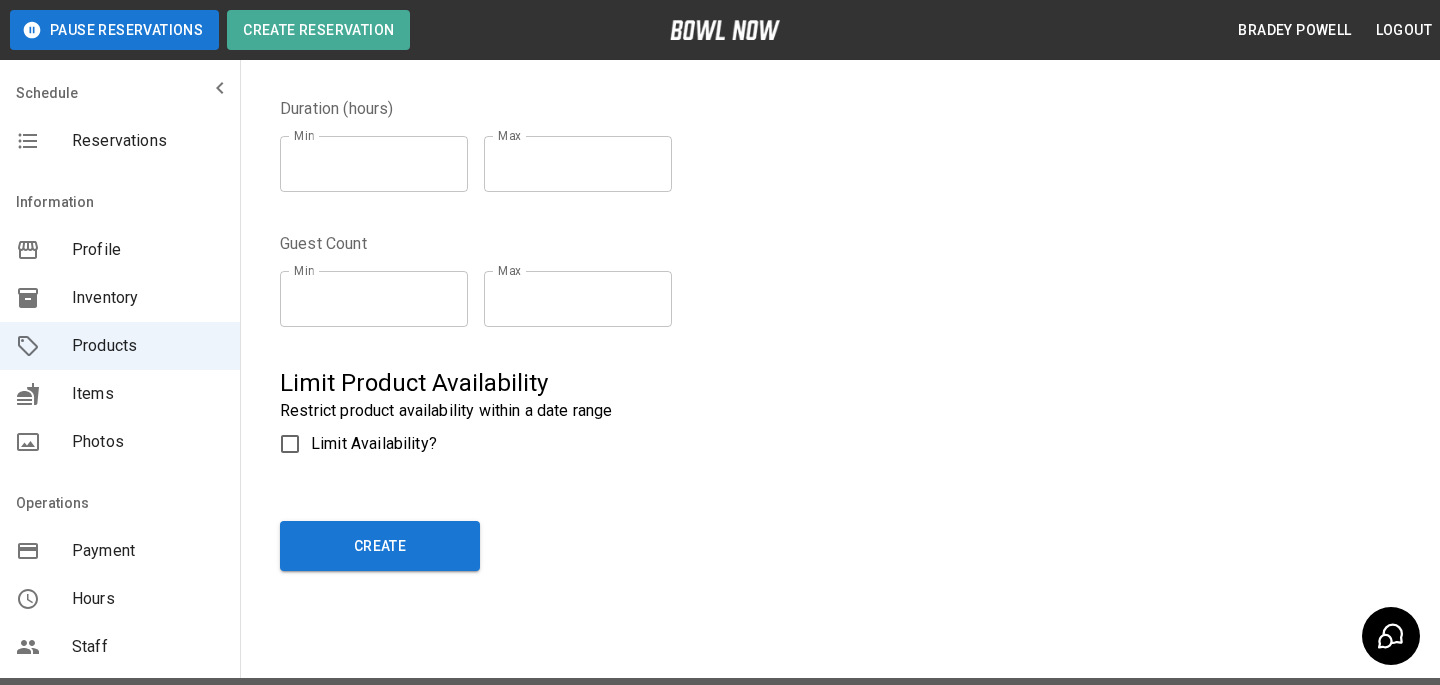 click on "Limit Availability?" at bounding box center (374, 444) 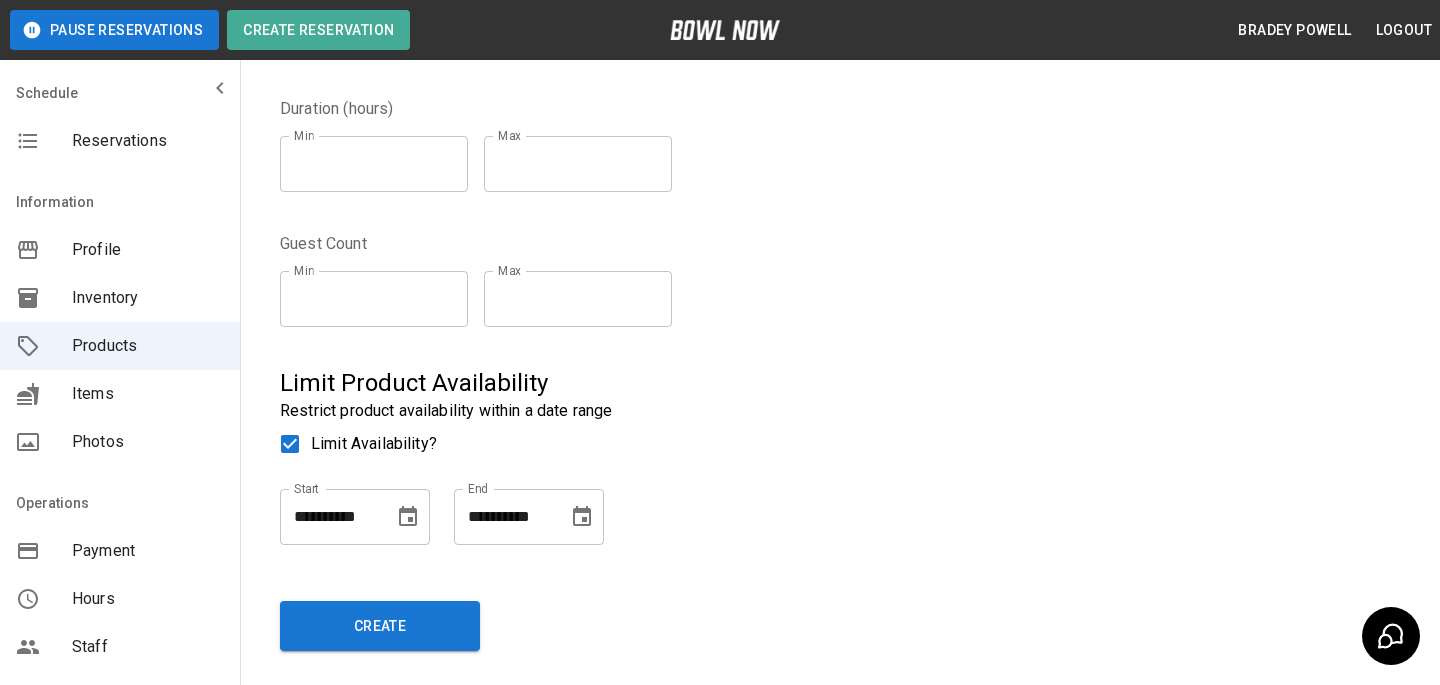 click 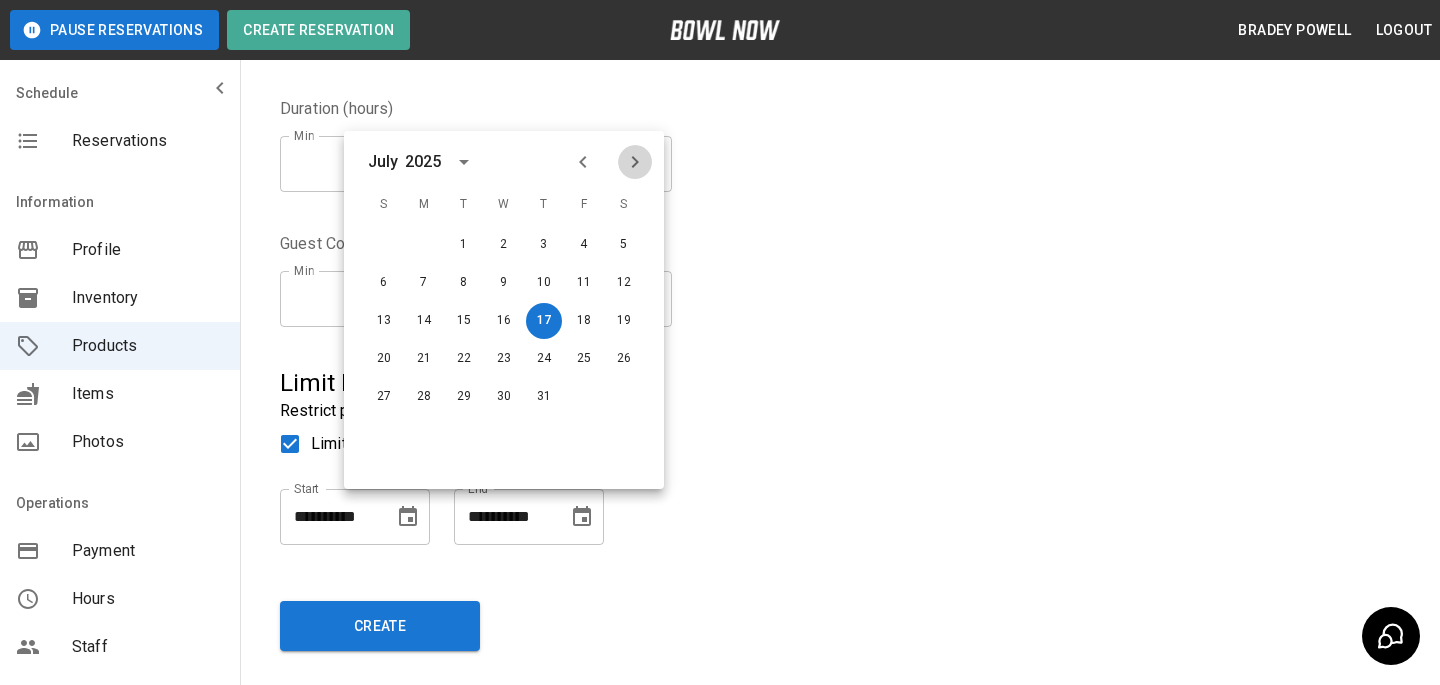 click 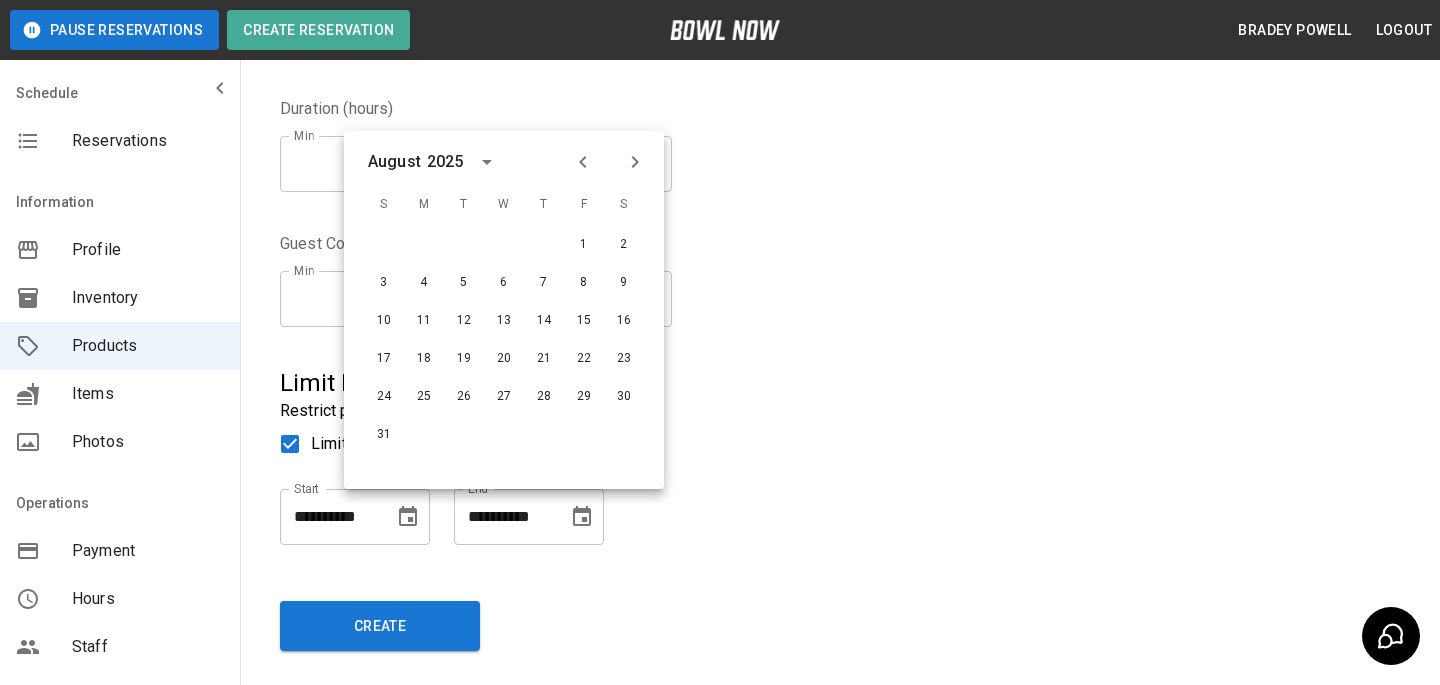 click on "31" at bounding box center (384, 435) 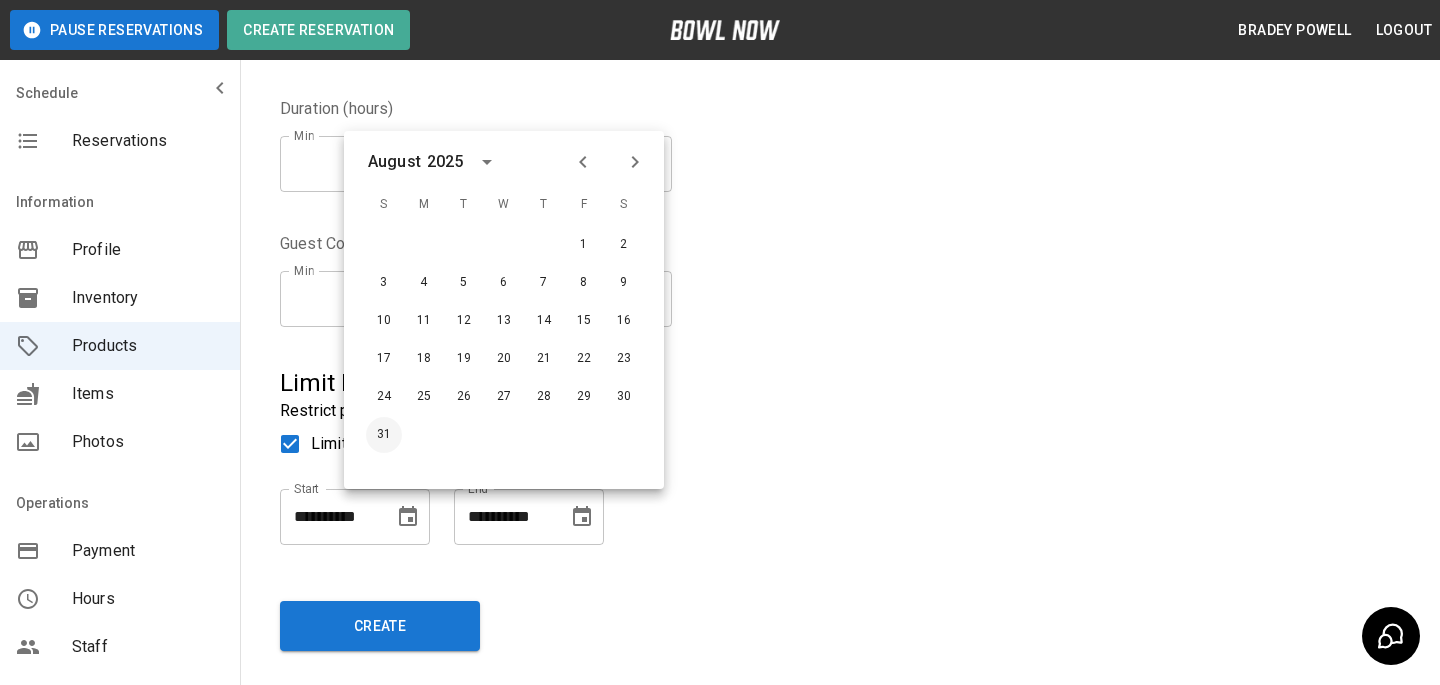 click on "31" at bounding box center [384, 435] 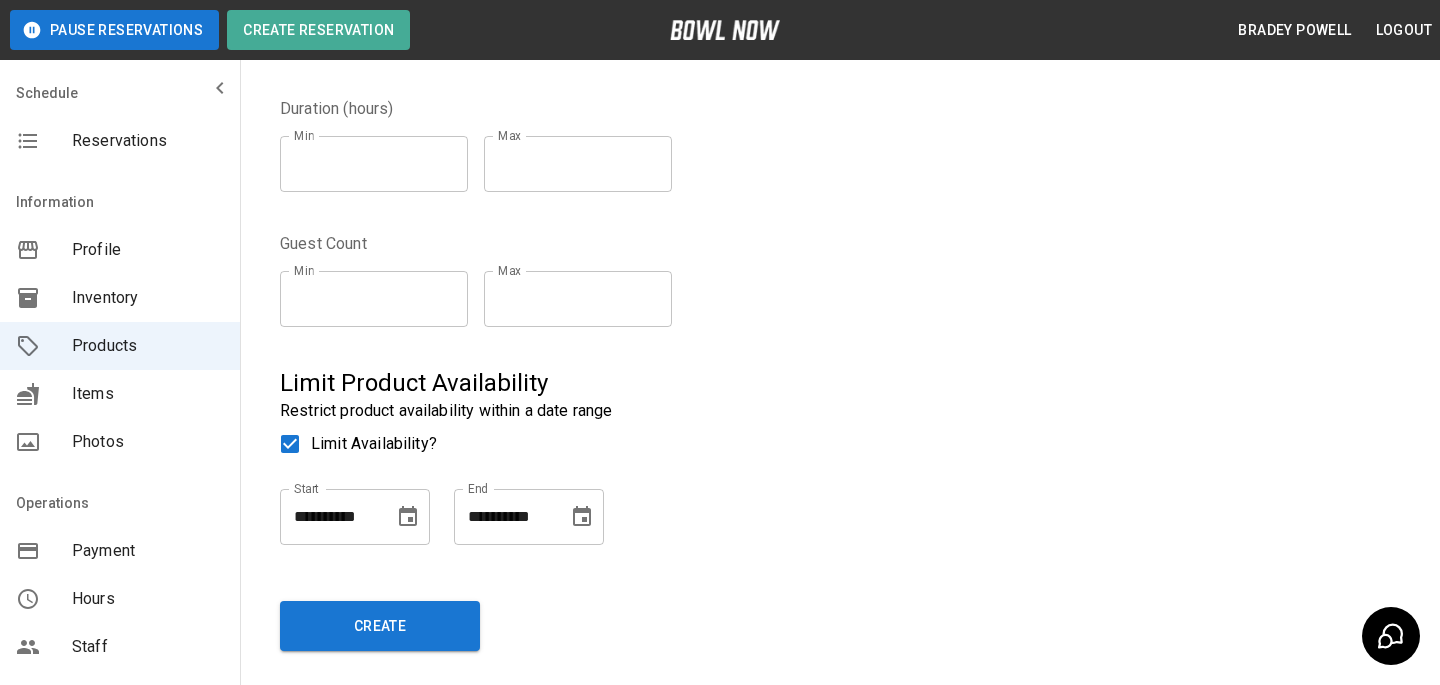 scroll, scrollTop: 0, scrollLeft: 0, axis: both 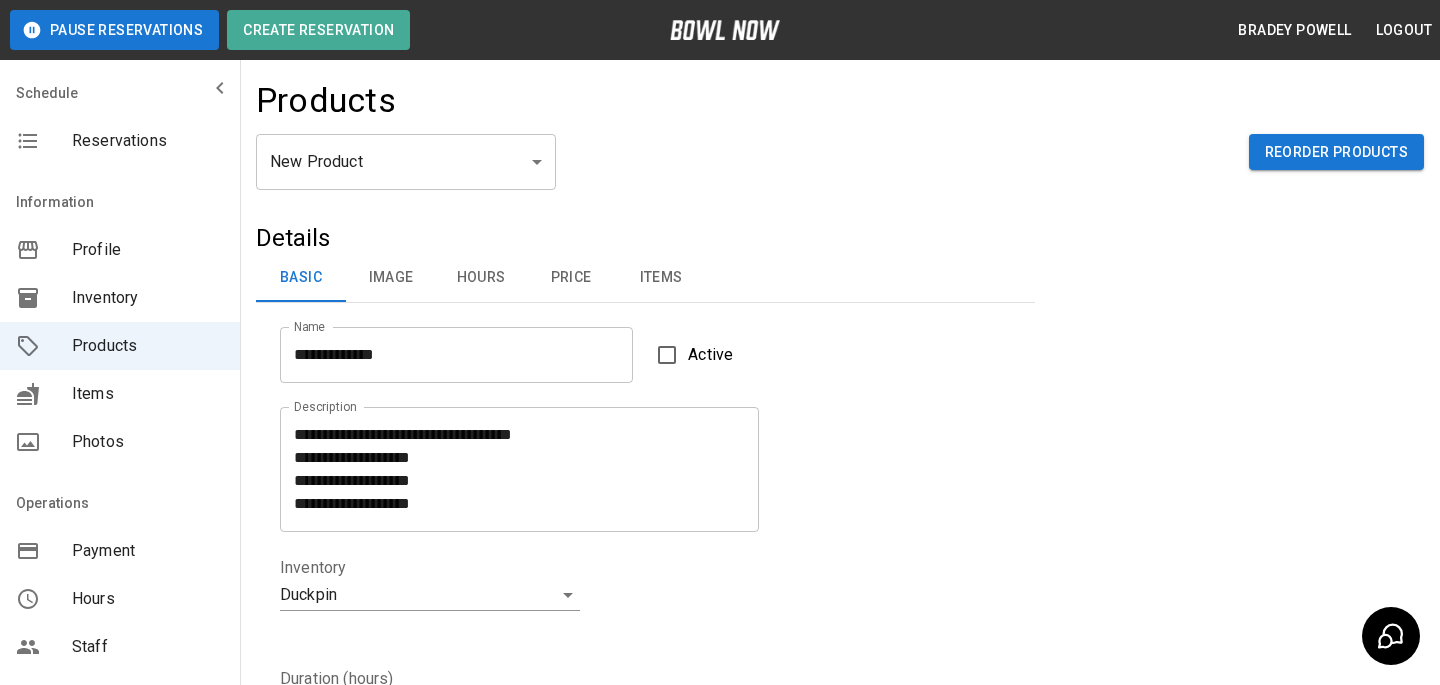 click on "Image" at bounding box center [391, 278] 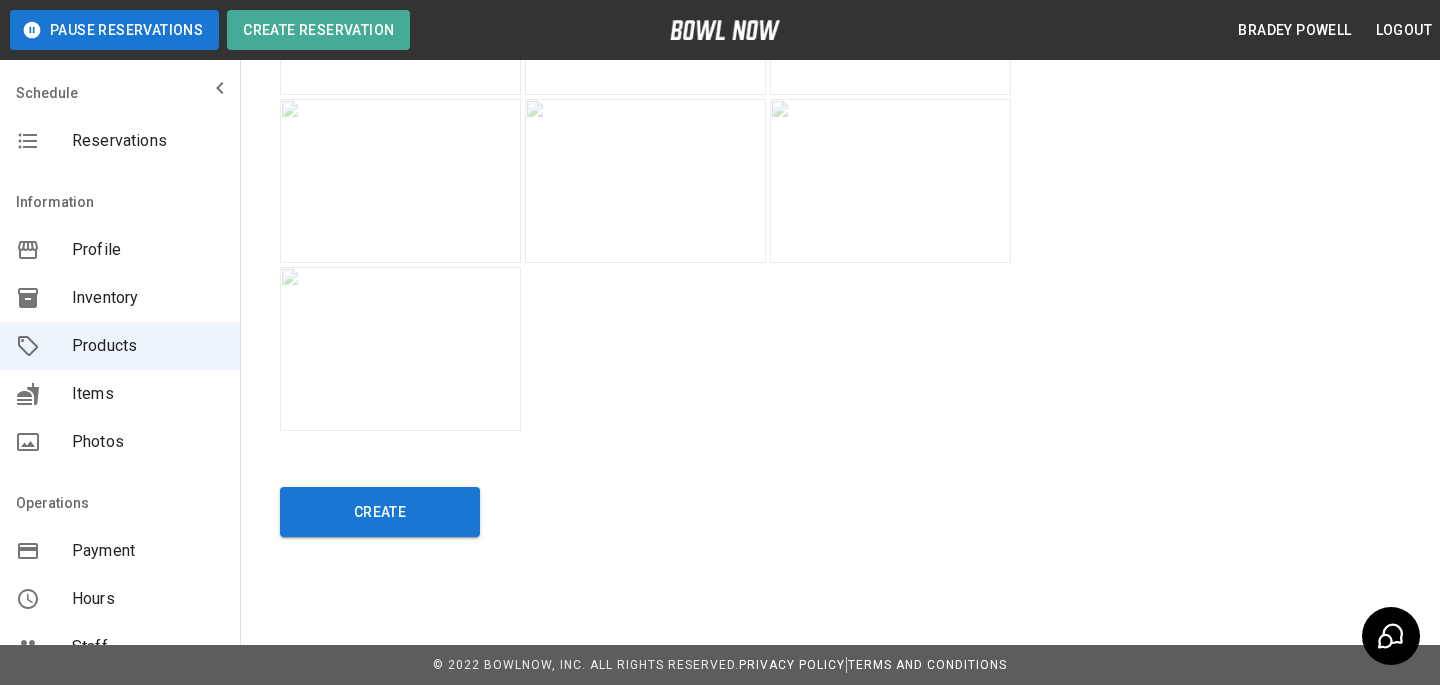 scroll, scrollTop: 2204, scrollLeft: 0, axis: vertical 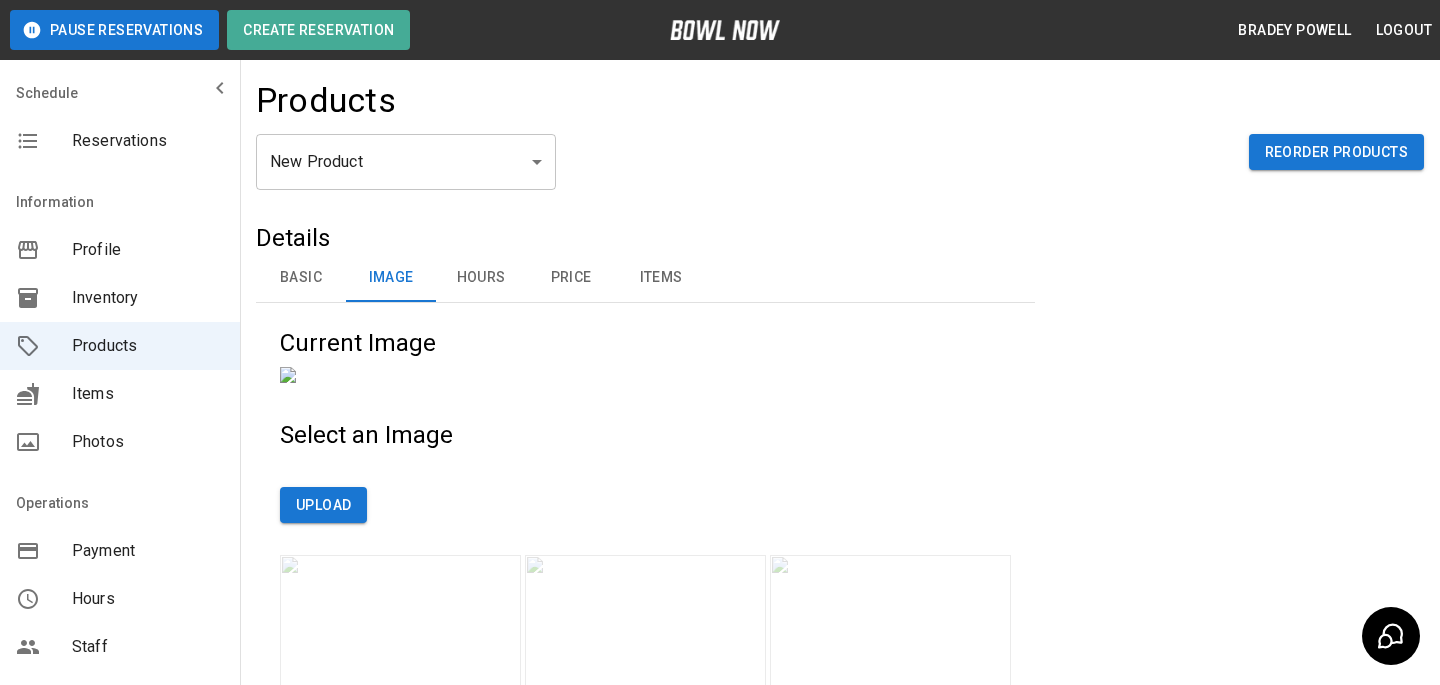 click on "Hours" at bounding box center (481, 278) 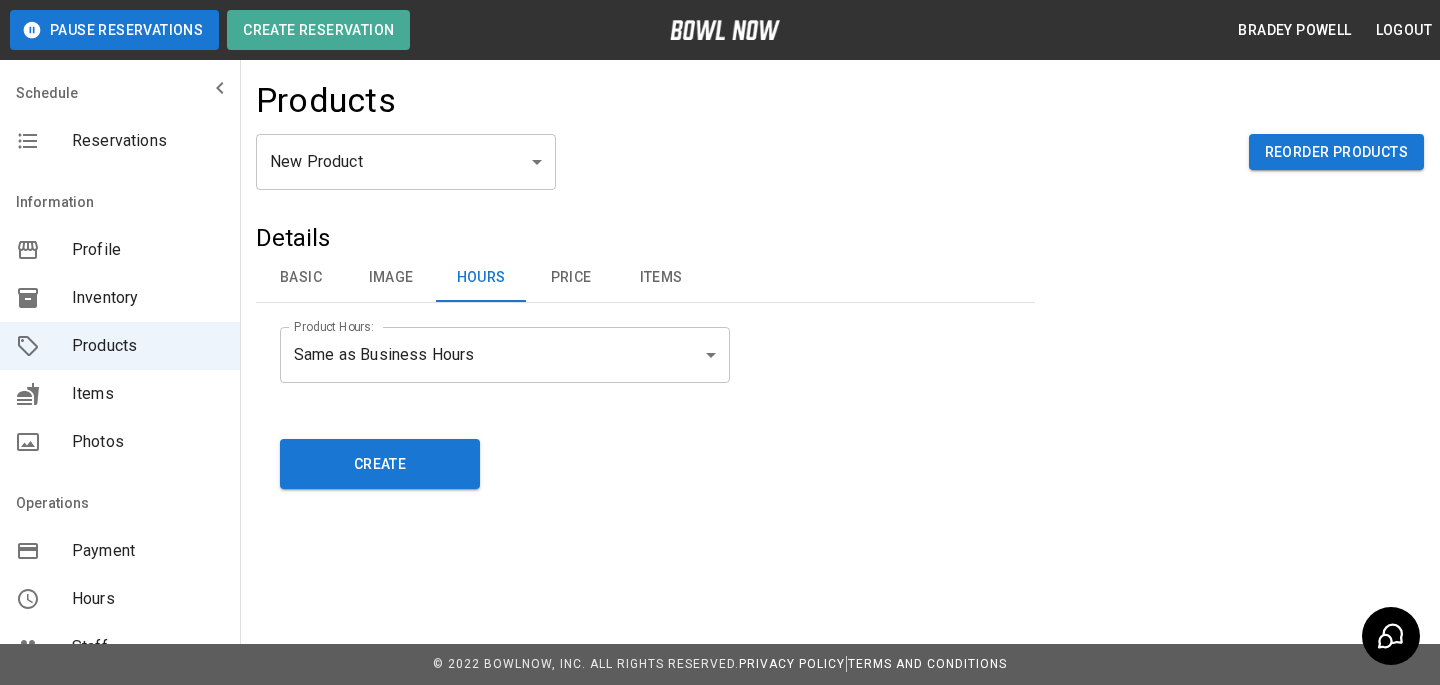 click on "**********" at bounding box center [720, 342] 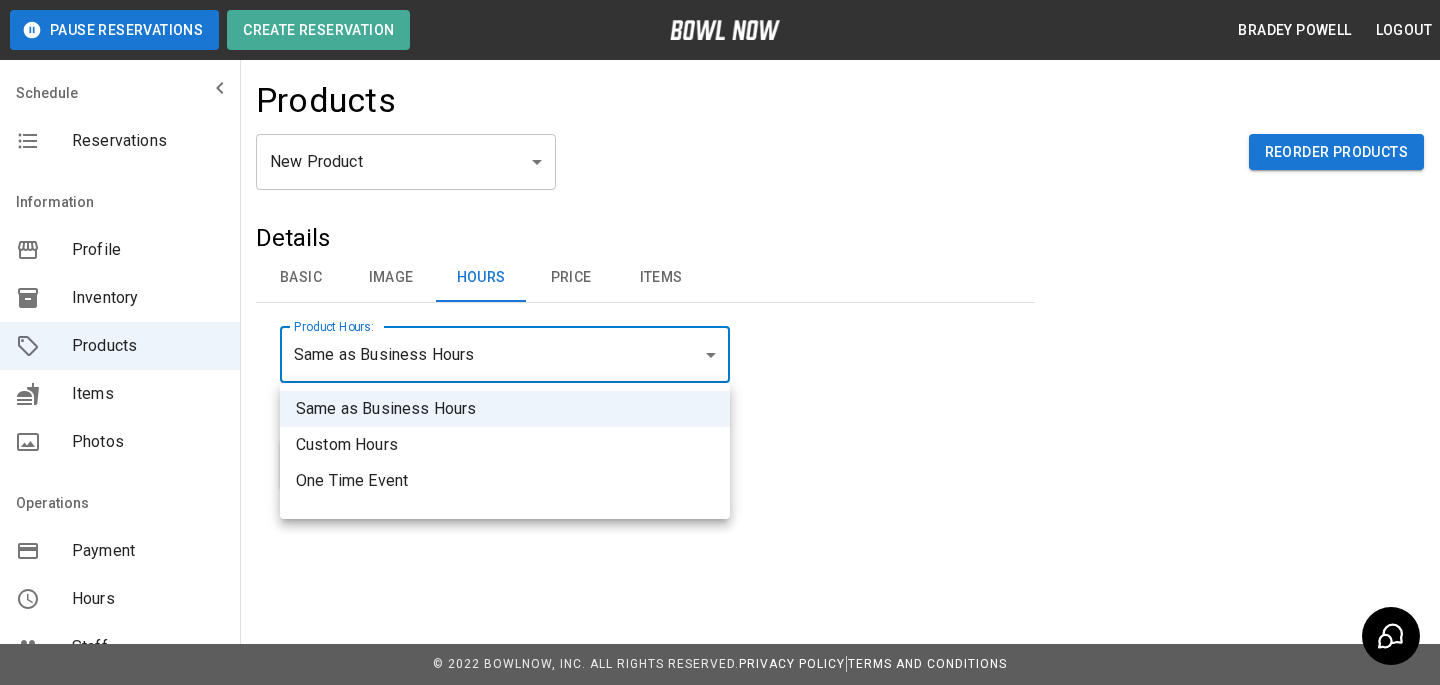 click on "Custom Hours" at bounding box center (505, 445) 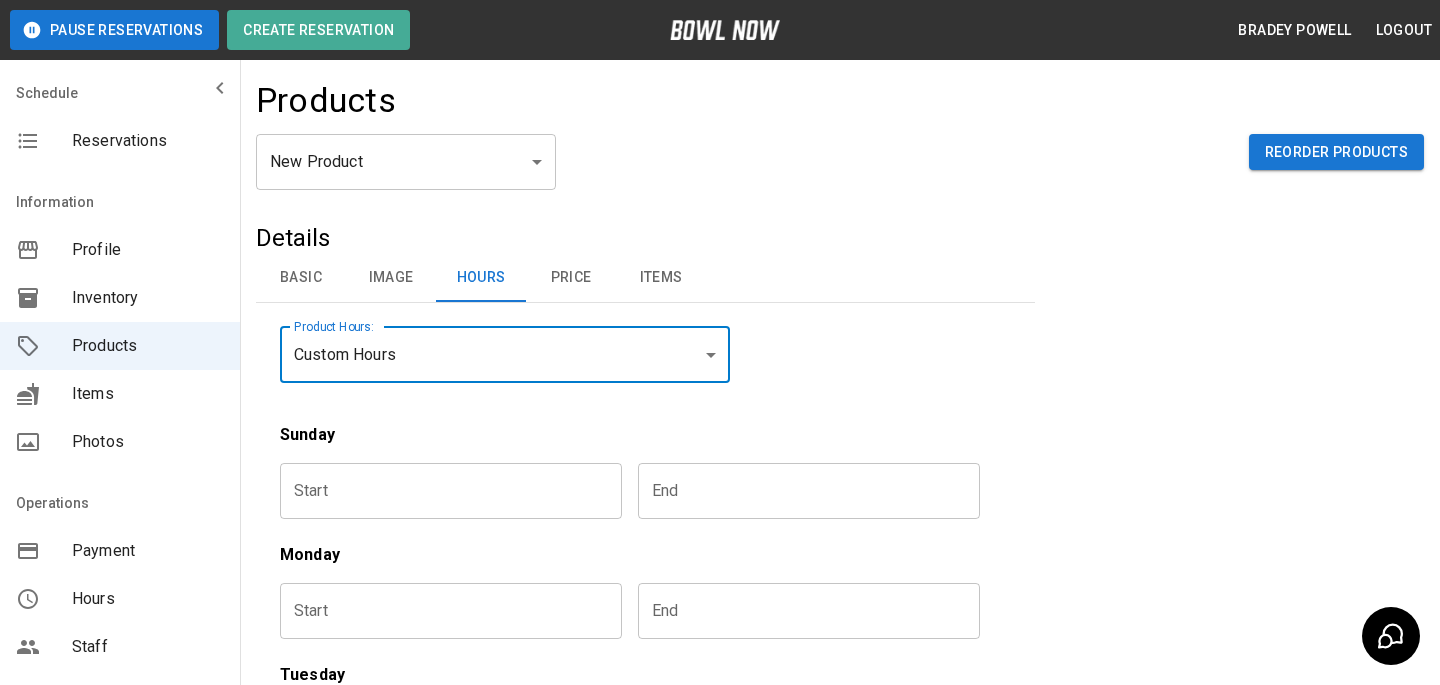 scroll, scrollTop: 176, scrollLeft: 0, axis: vertical 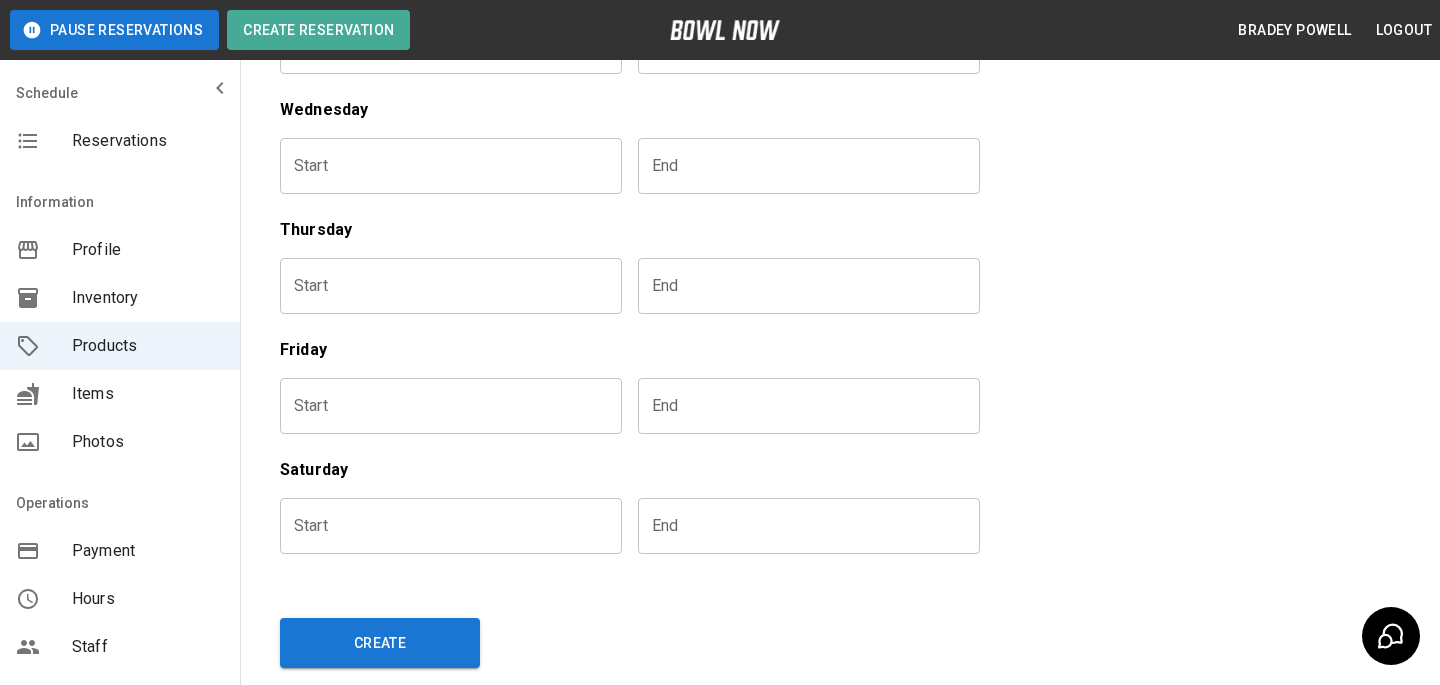 click at bounding box center [444, 406] 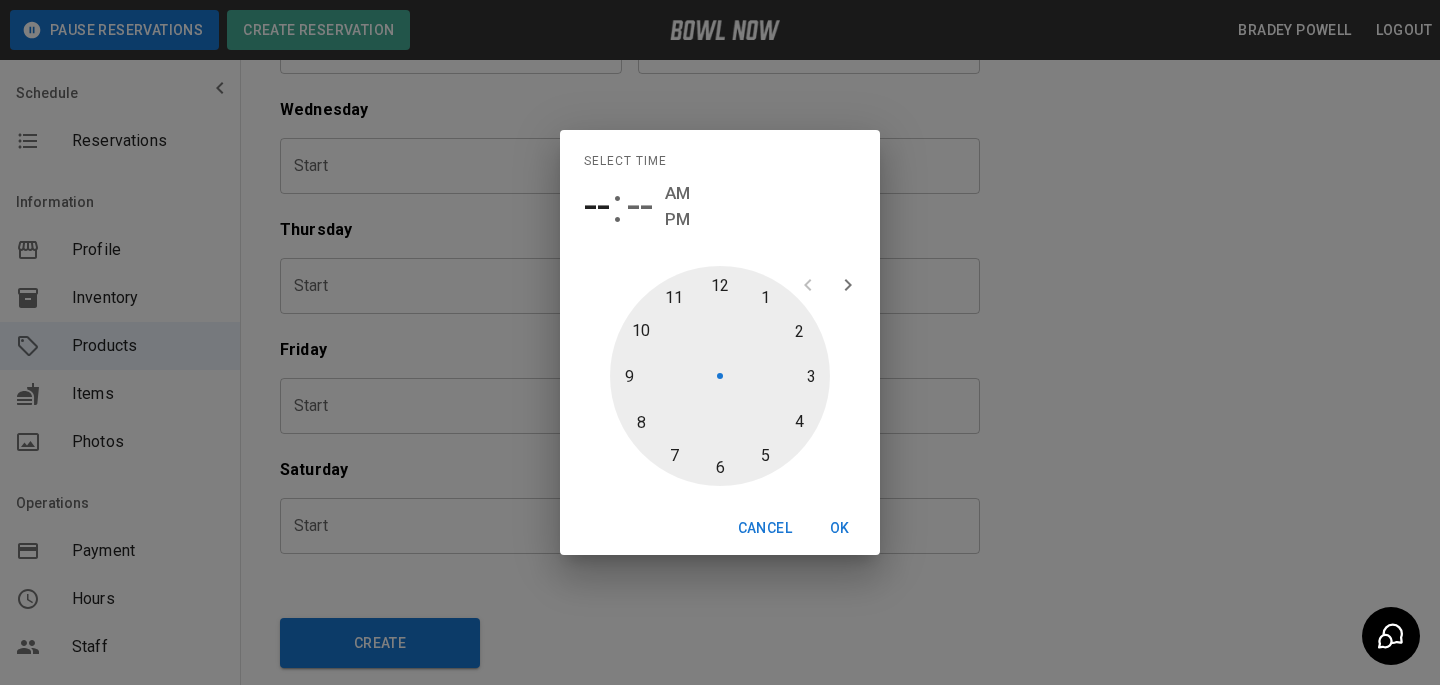 click on "1 2 3 4 5 6 7 8 9 10 11 12" at bounding box center [720, 376] 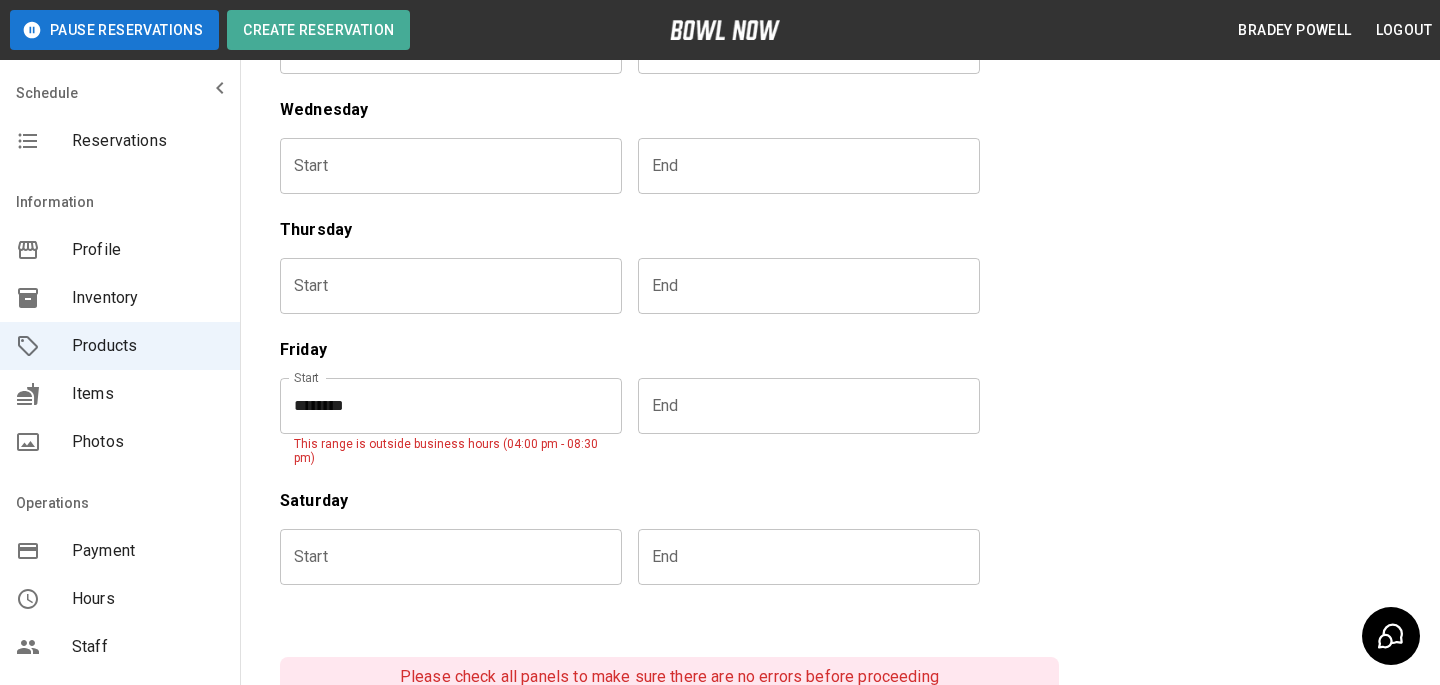 click on "********" at bounding box center [444, 406] 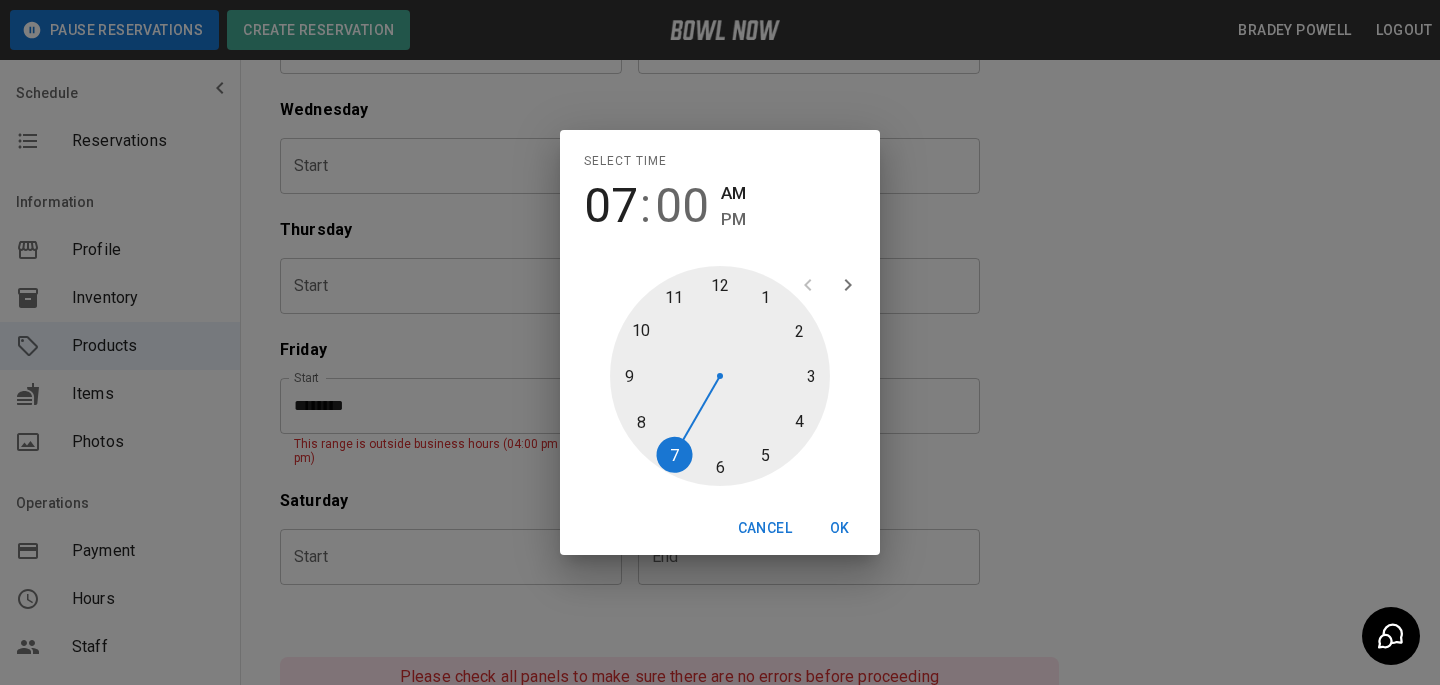 click on "00" at bounding box center (682, 206) 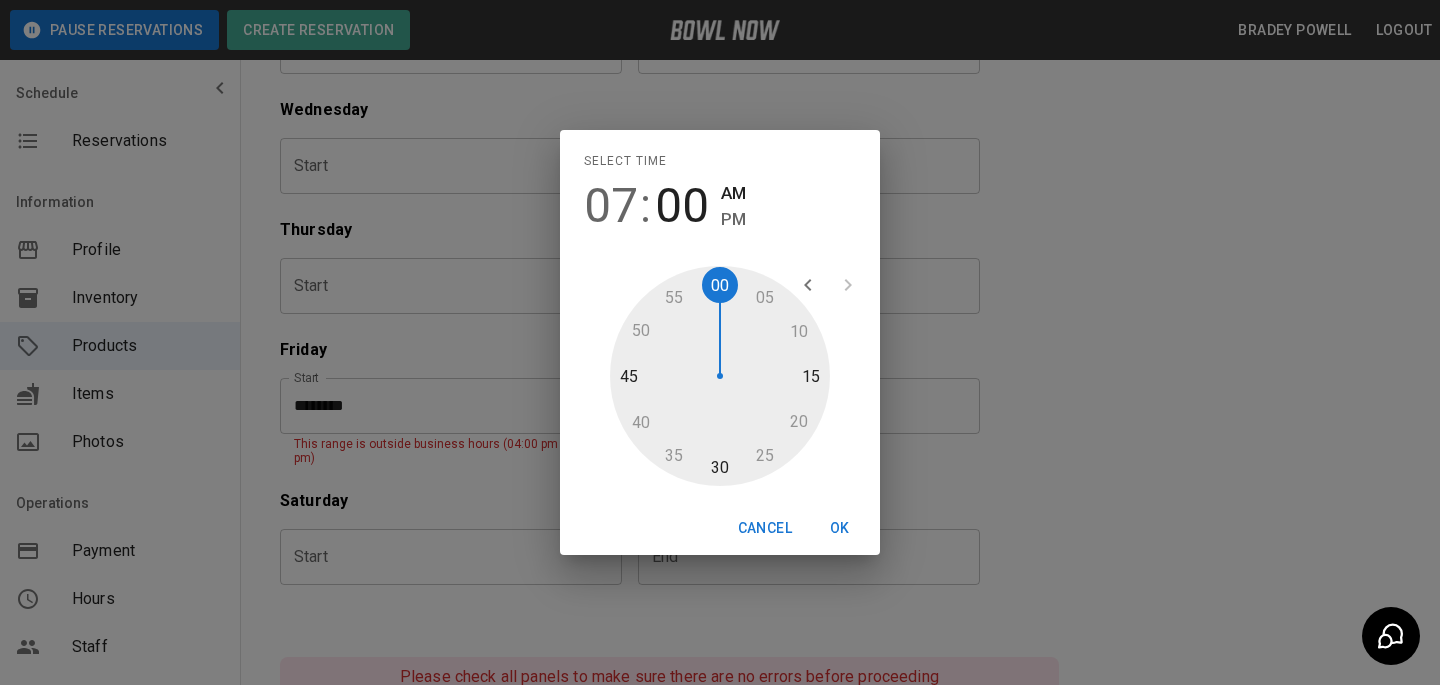type on "********" 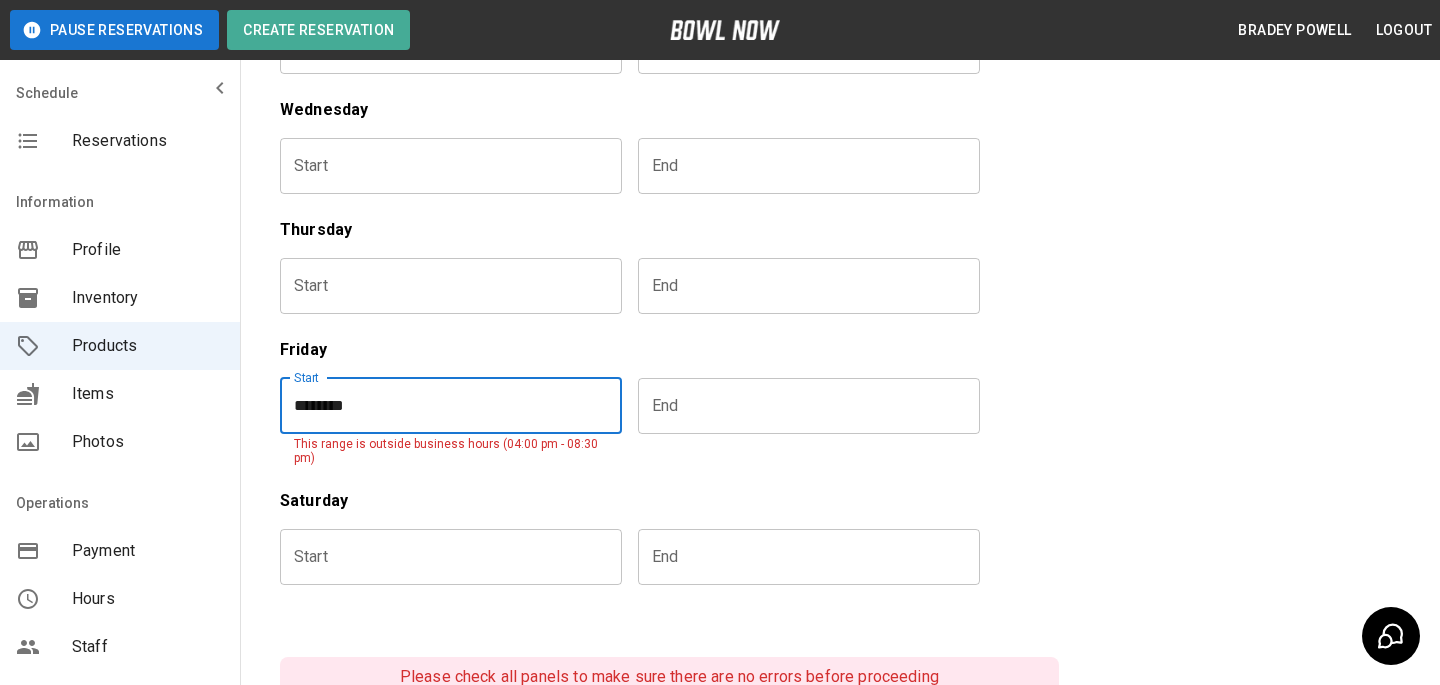 click on "********" at bounding box center [444, 406] 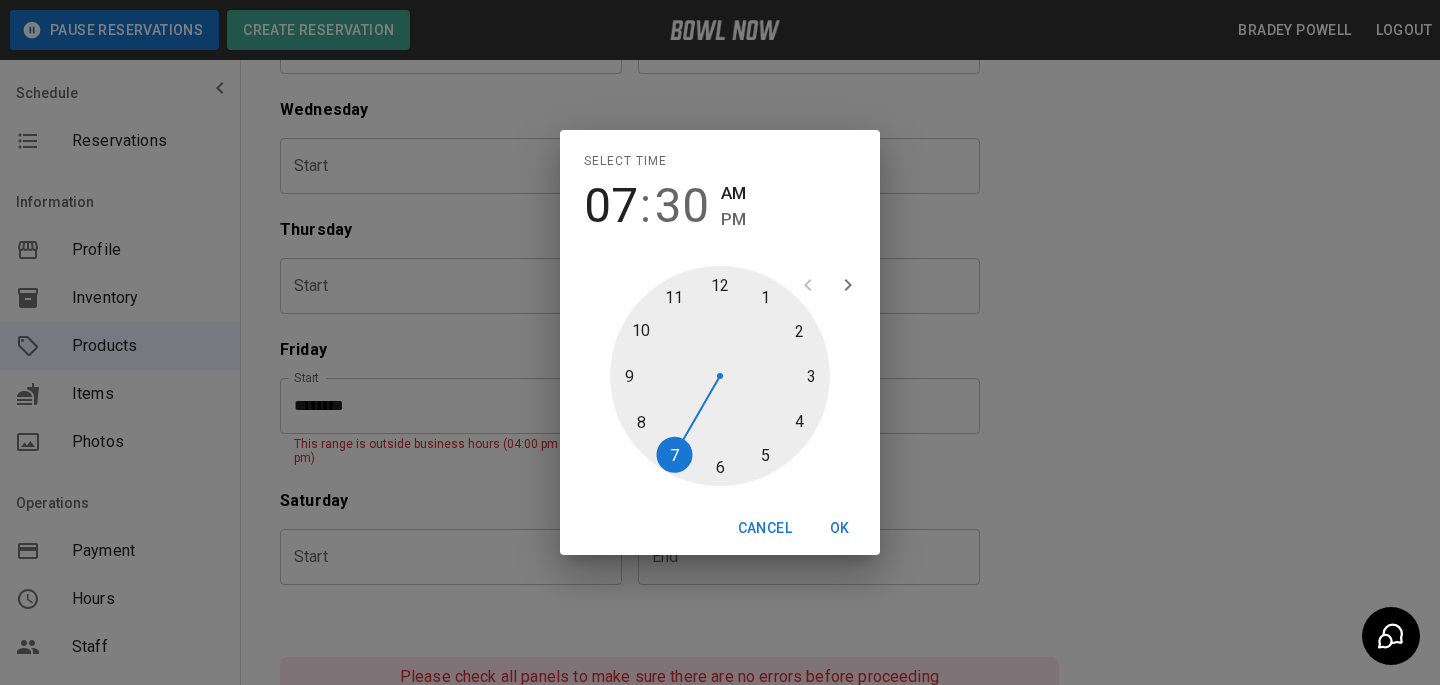 click on "[TIME]" at bounding box center [720, 206] 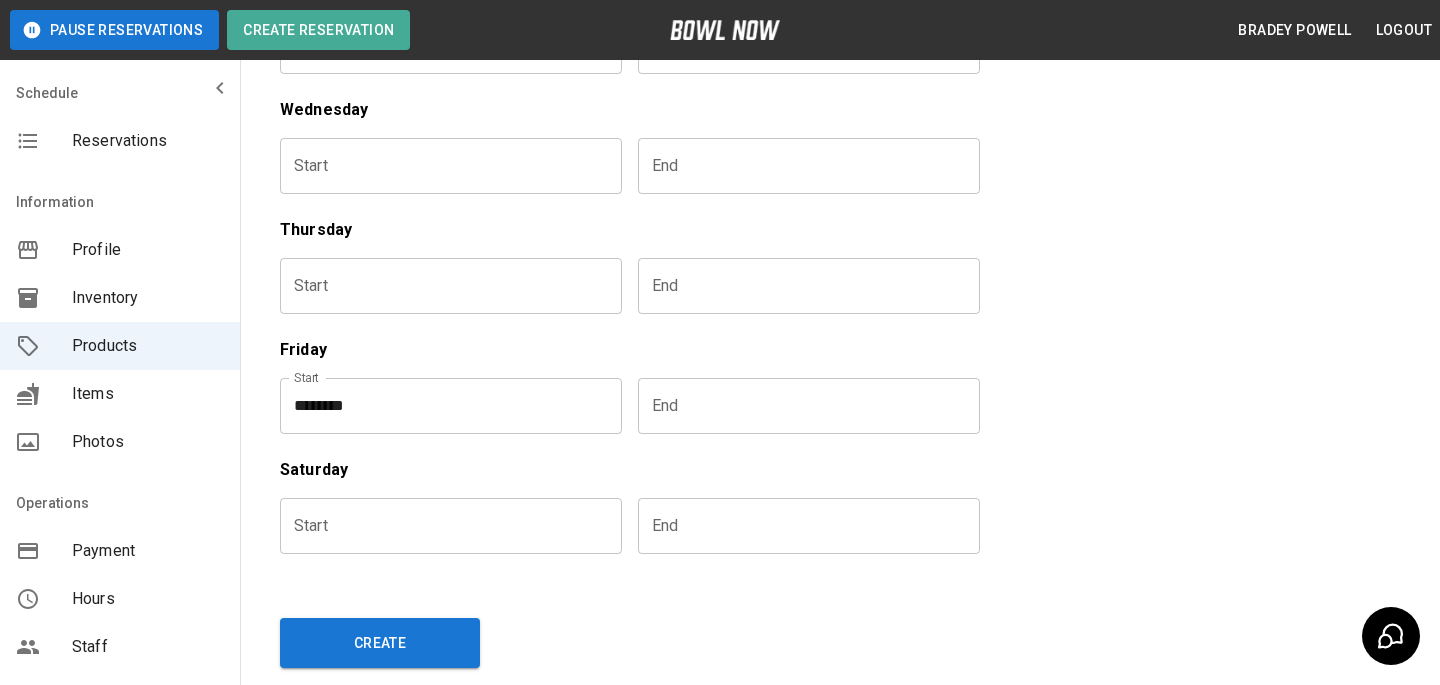 click at bounding box center [802, 406] 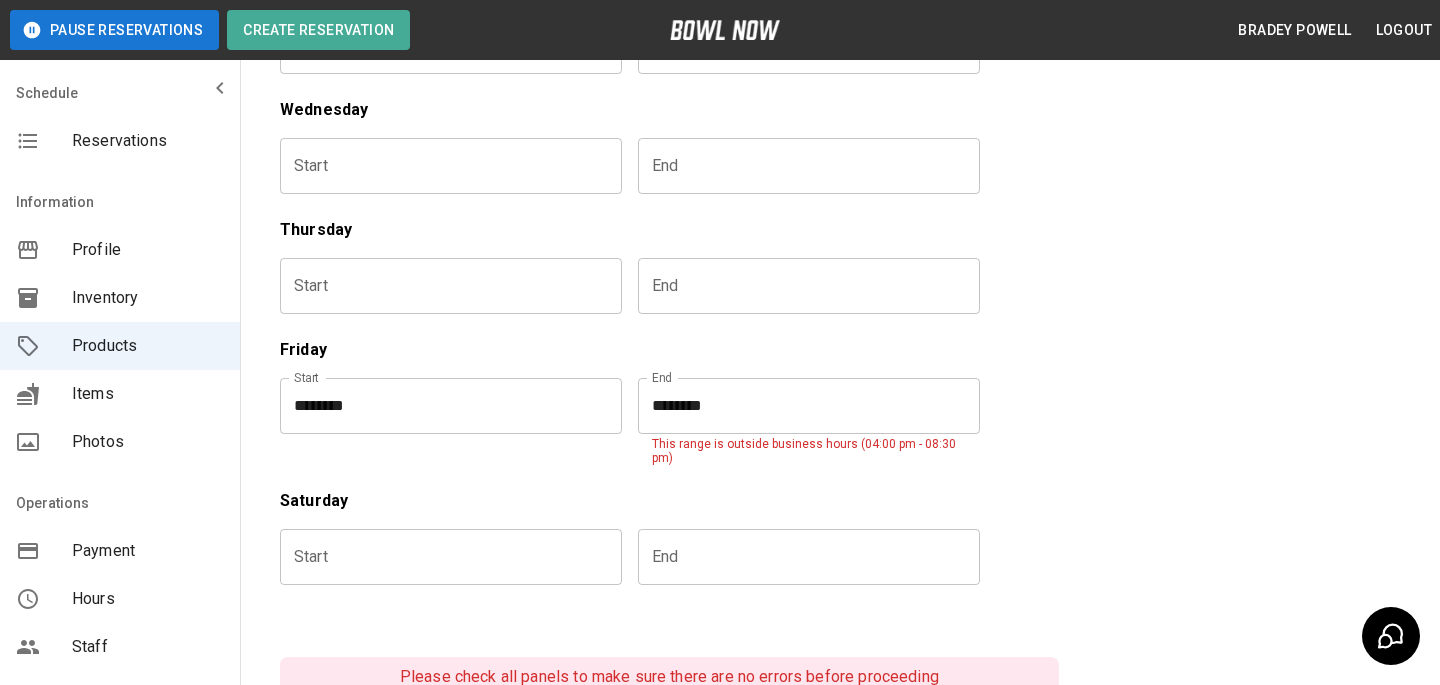 click on "********" at bounding box center [802, 406] 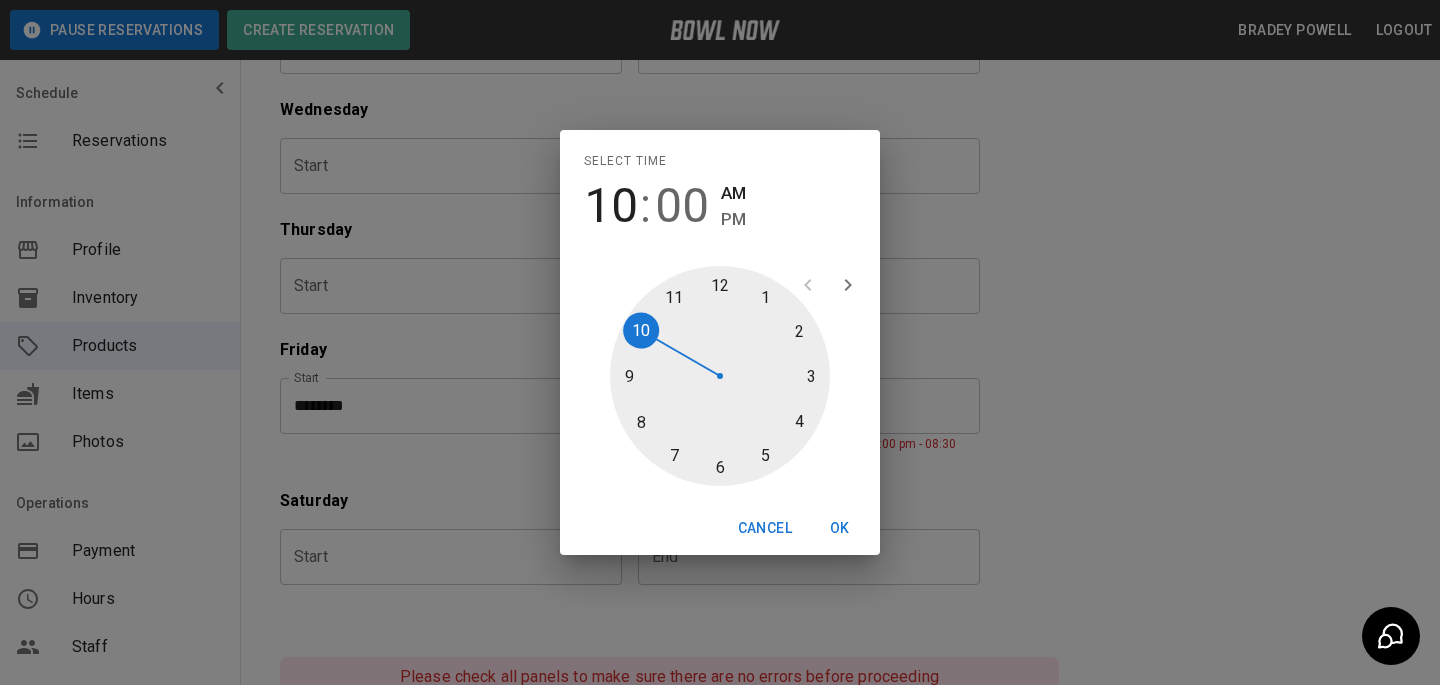 click on "PM" at bounding box center (733, 219) 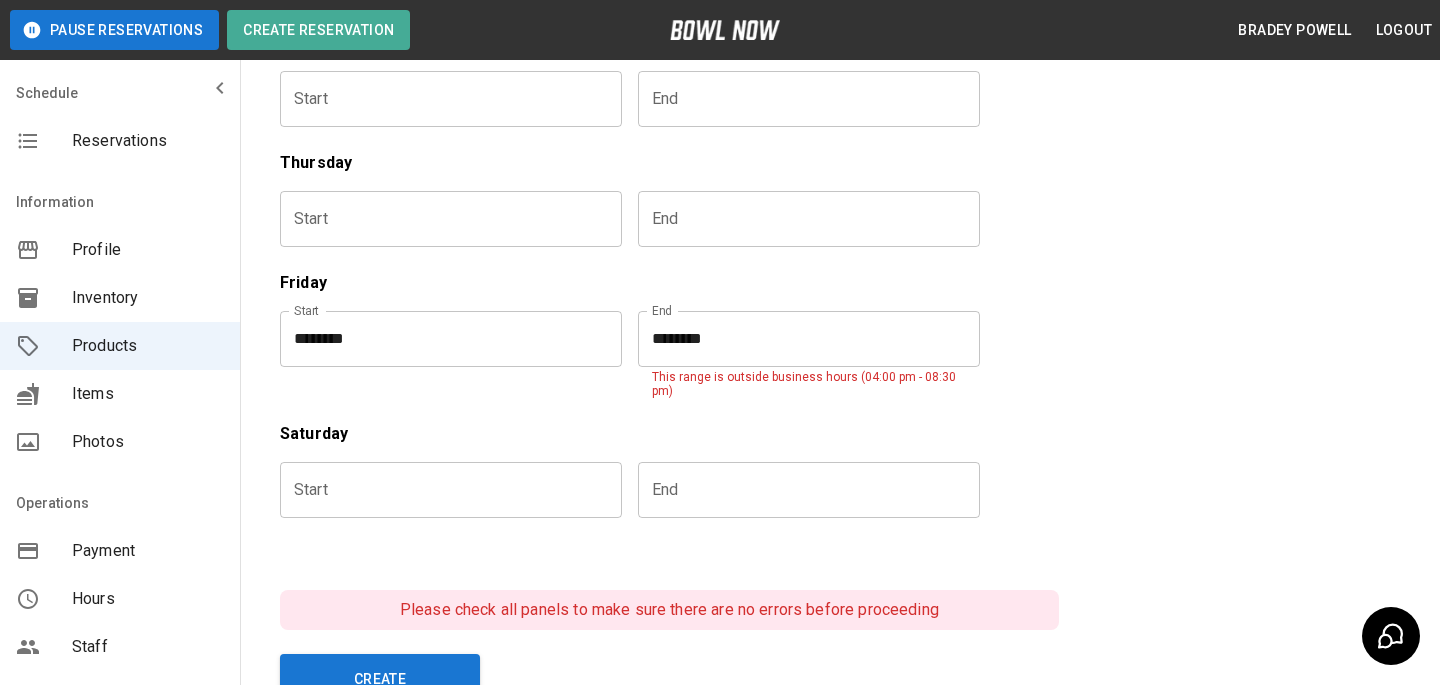 scroll, scrollTop: 756, scrollLeft: 0, axis: vertical 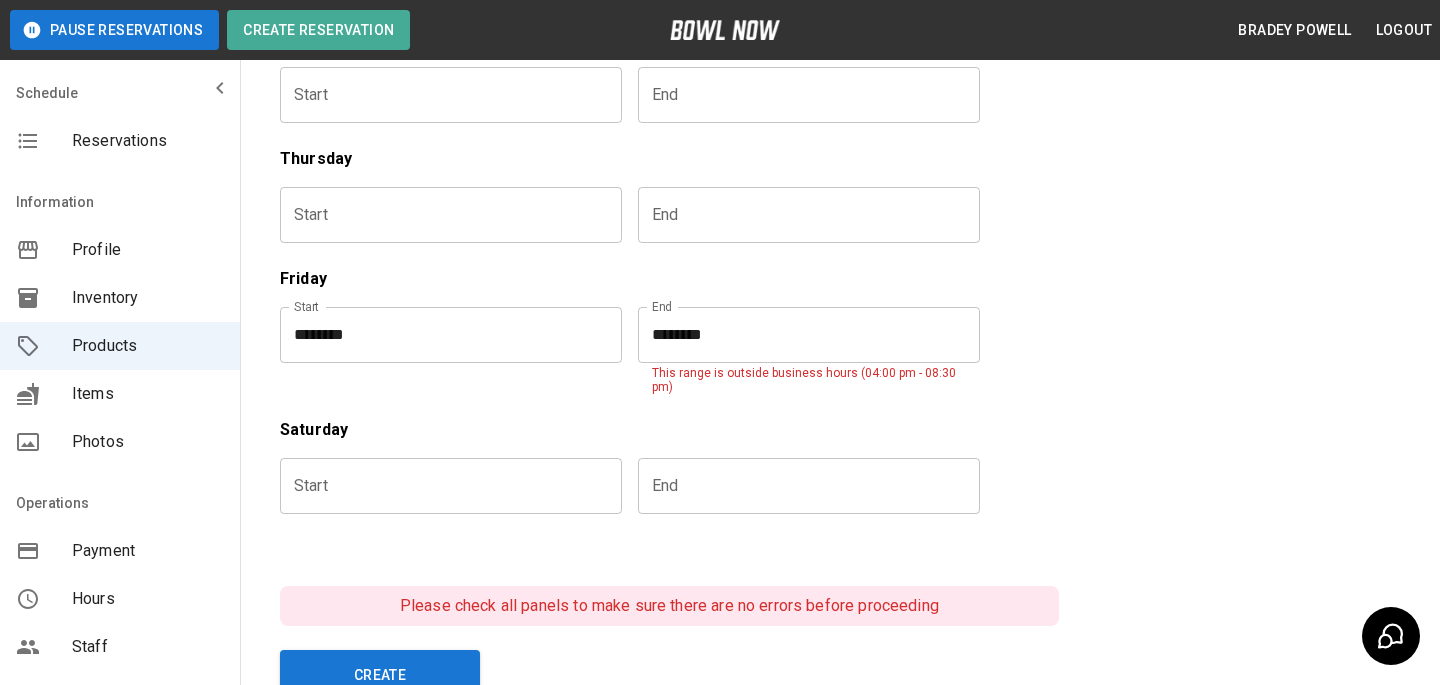 click at bounding box center (444, 486) 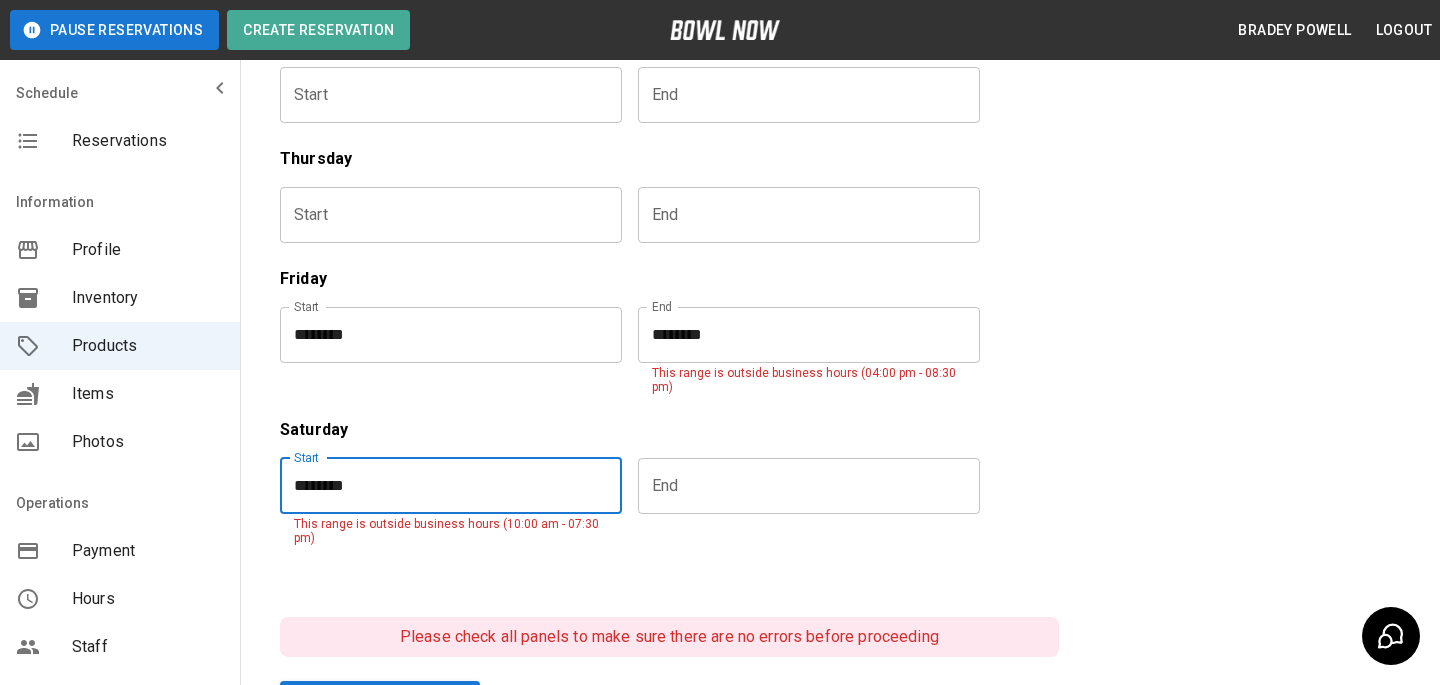 click on "********" at bounding box center [444, 486] 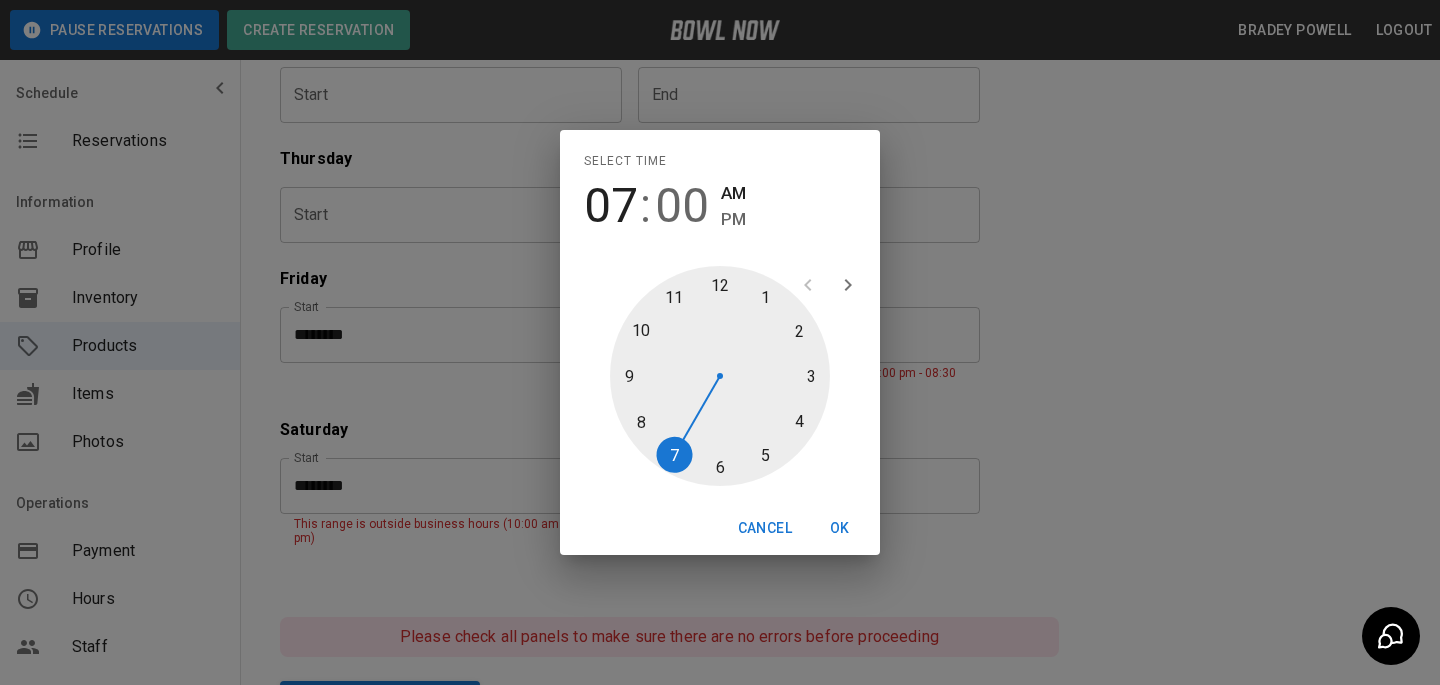 click on "00" at bounding box center (682, 206) 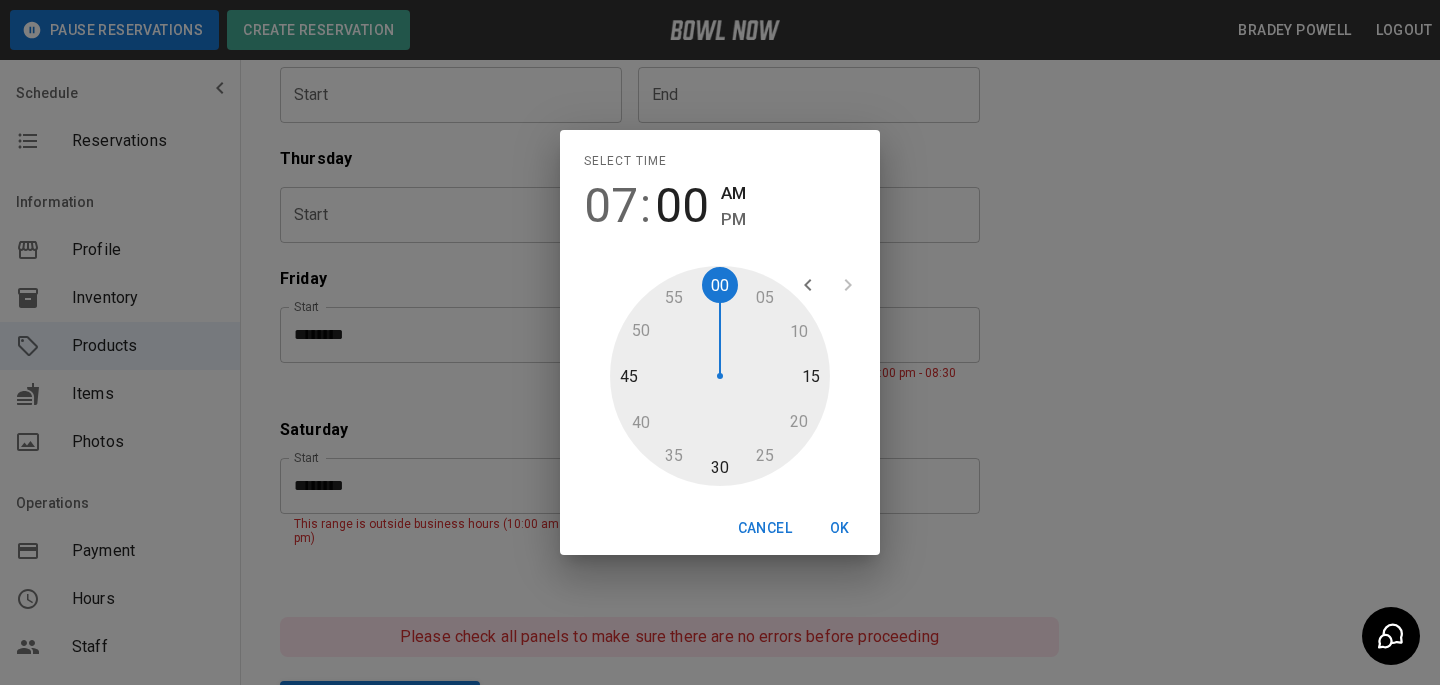 type on "********" 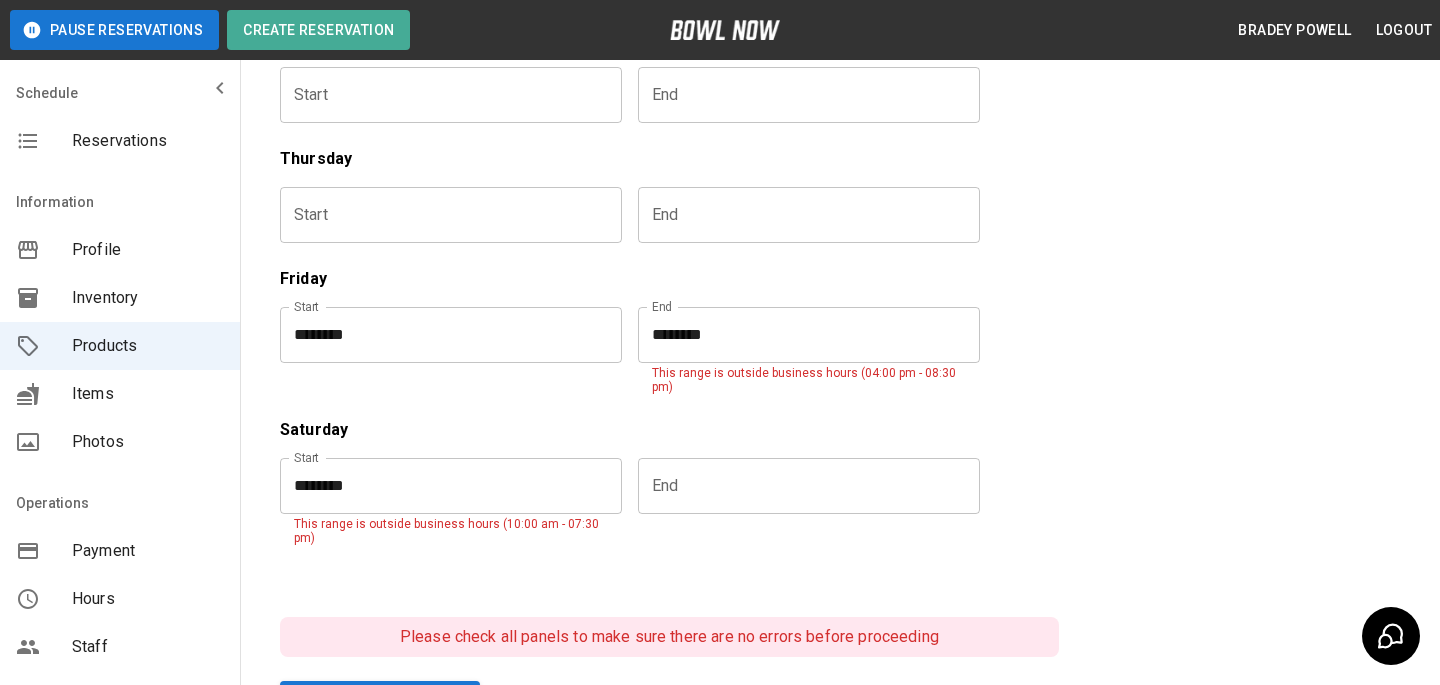 click on "********" at bounding box center (444, 486) 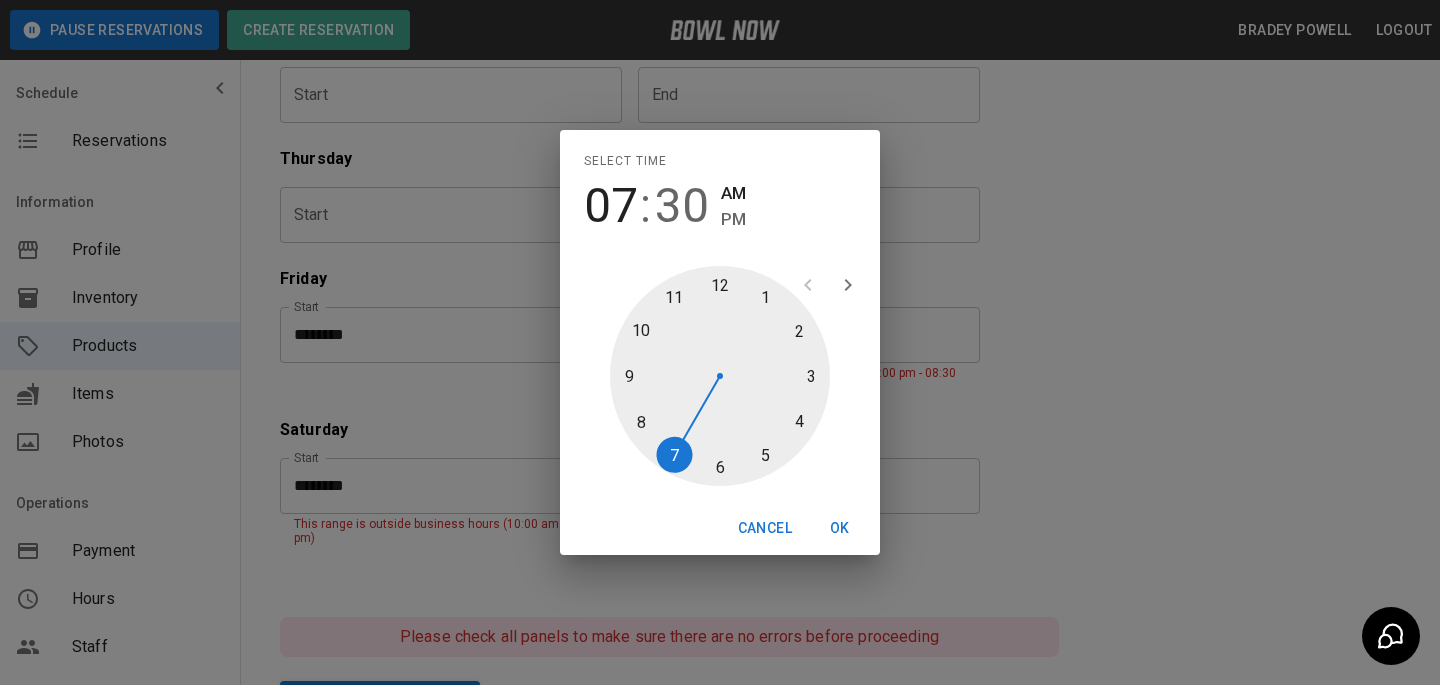 click on "PM" at bounding box center [733, 219] 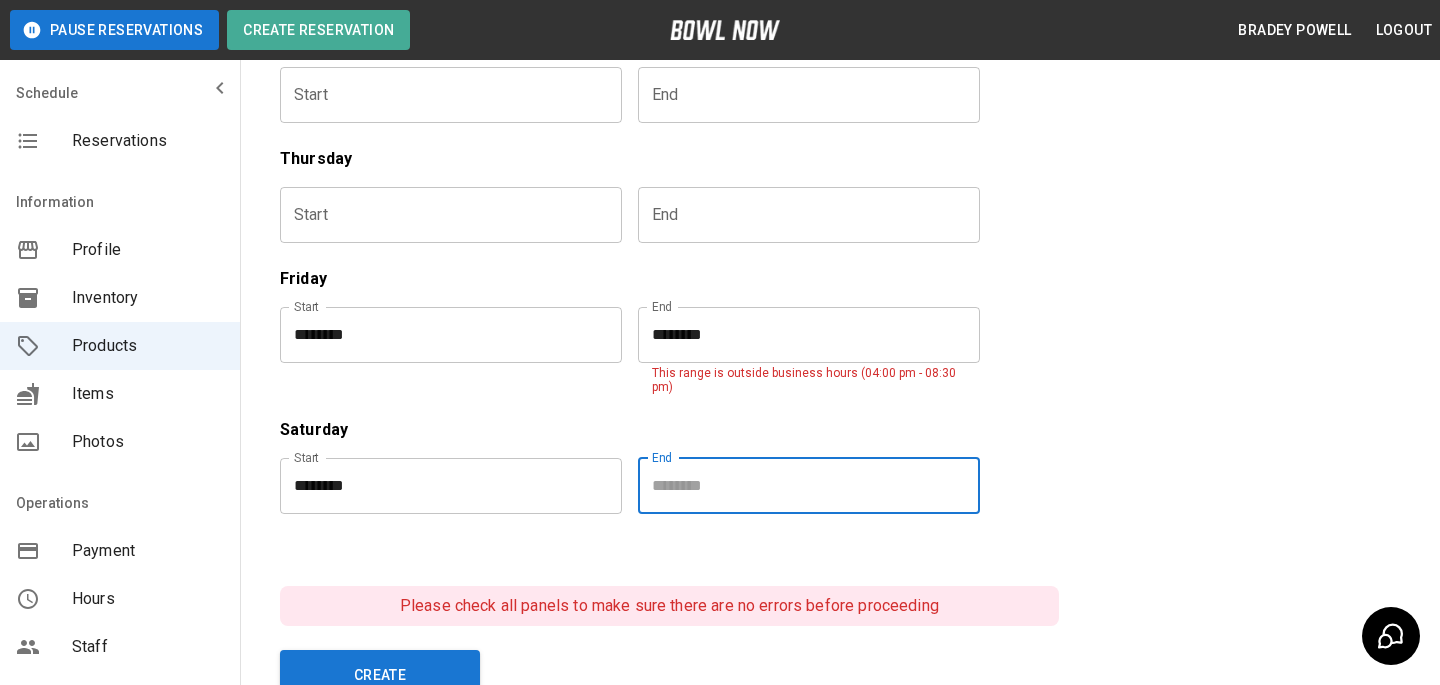click at bounding box center [802, 486] 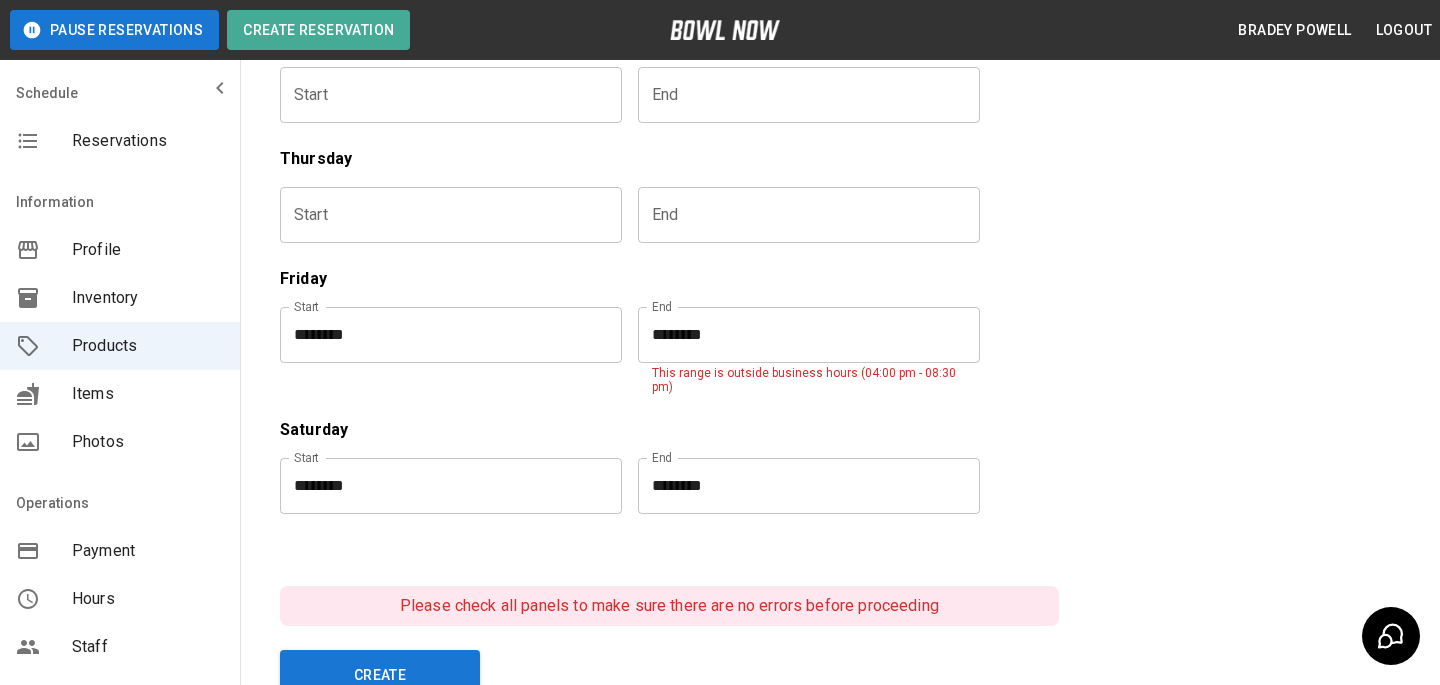click on "********" at bounding box center (802, 486) 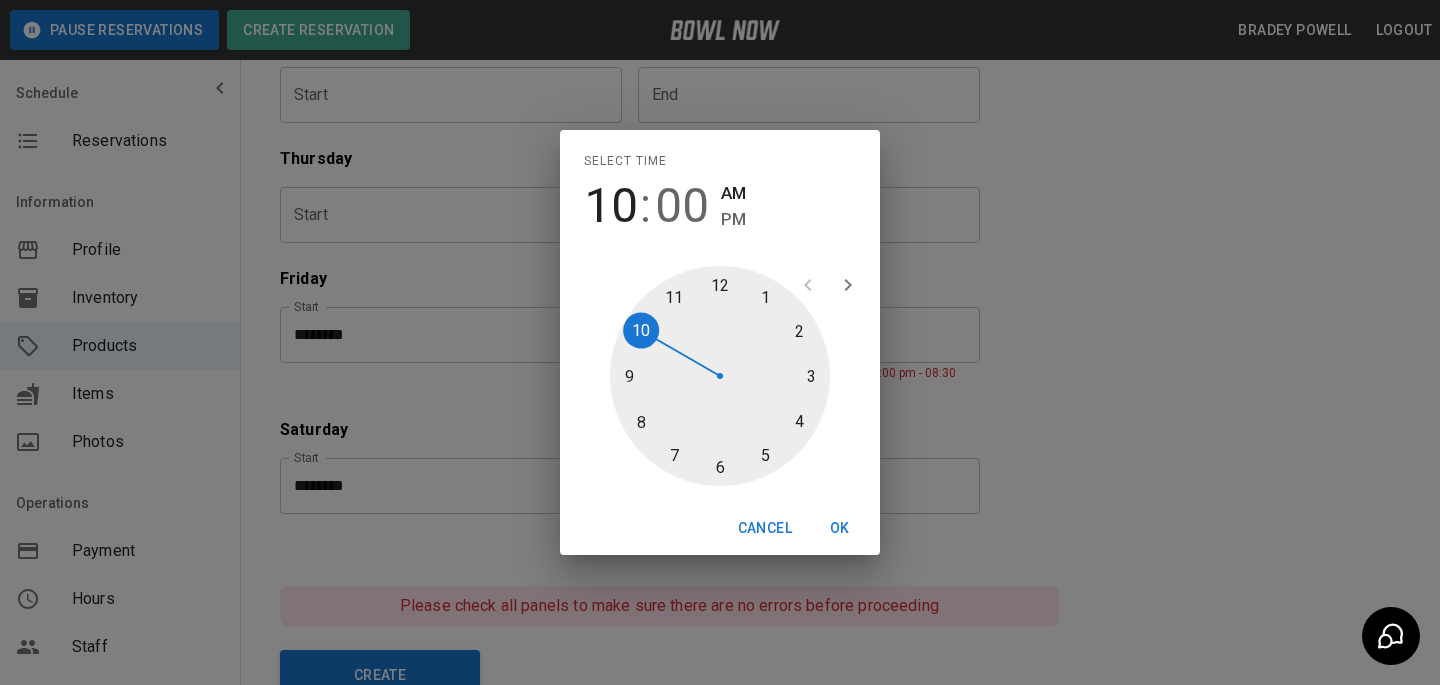 click on "PM" at bounding box center (733, 219) 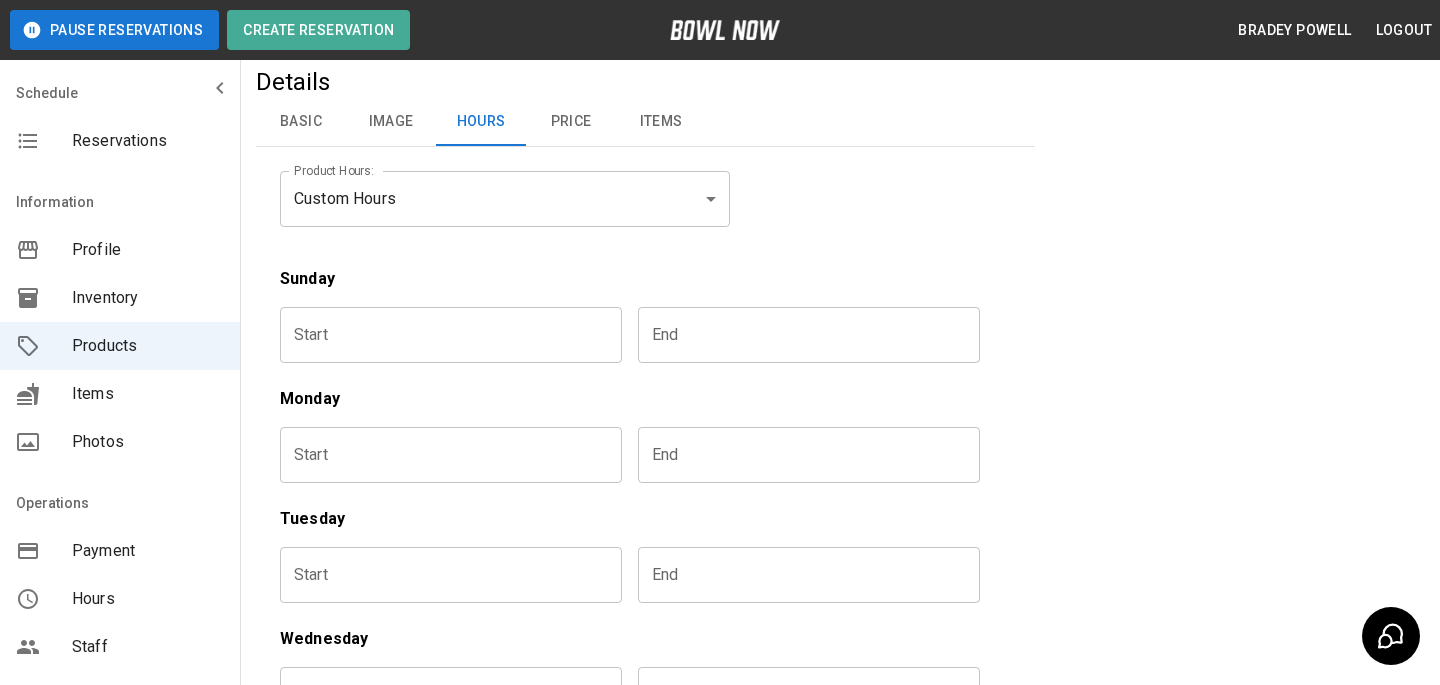 scroll, scrollTop: 48, scrollLeft: 0, axis: vertical 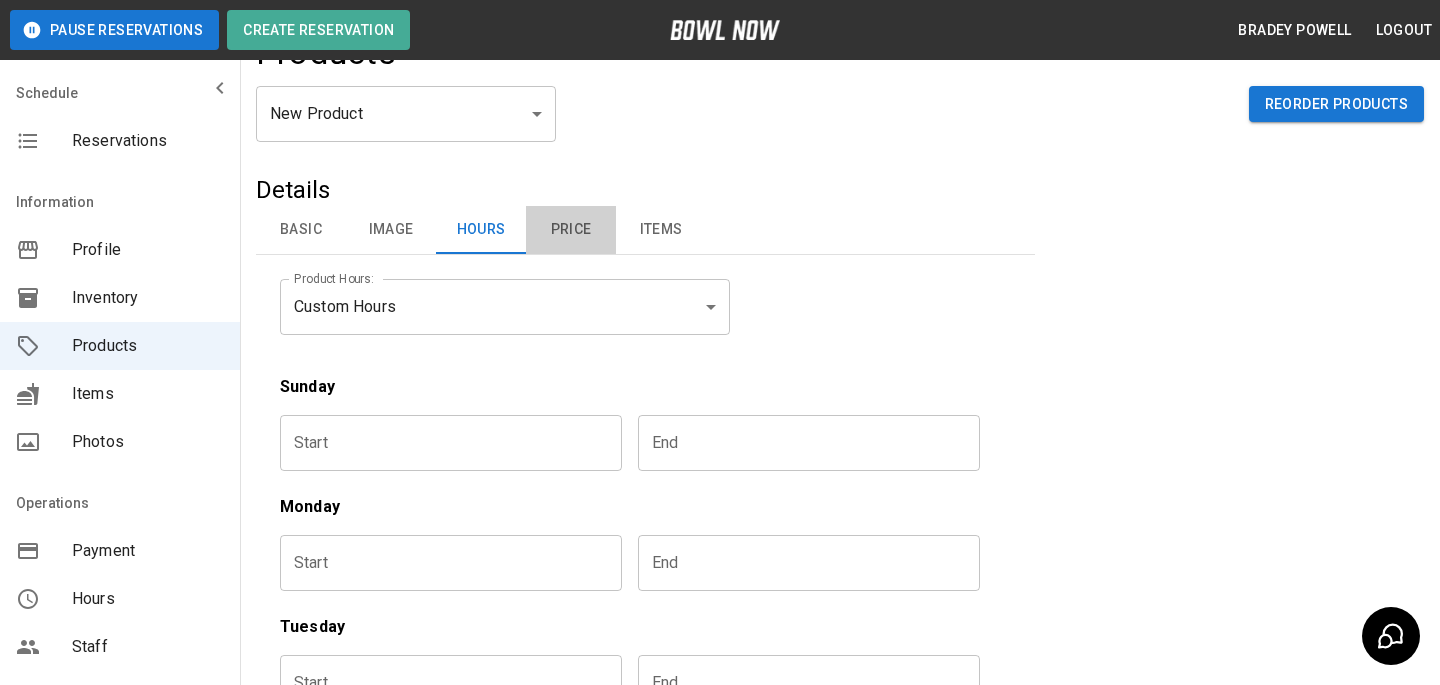 click on "Price" at bounding box center (571, 230) 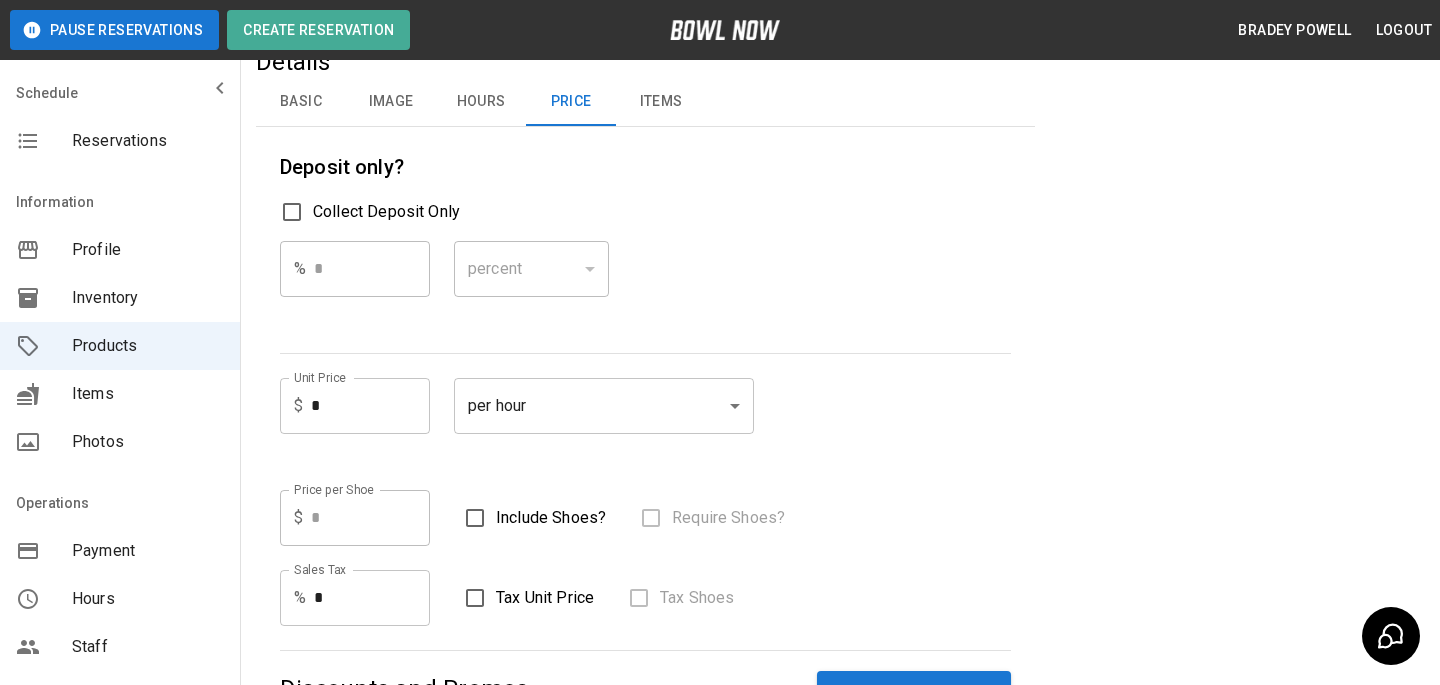 scroll, scrollTop: 178, scrollLeft: 0, axis: vertical 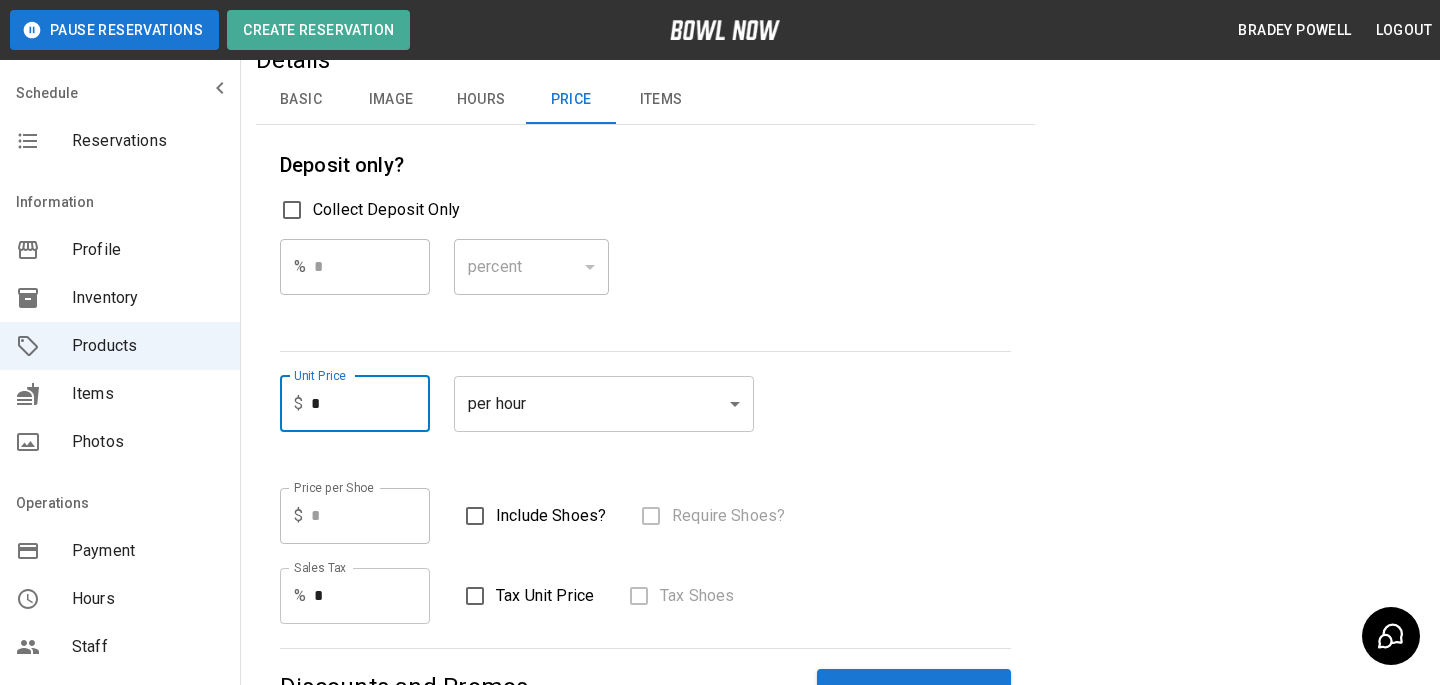 click on "*" at bounding box center (370, 404) 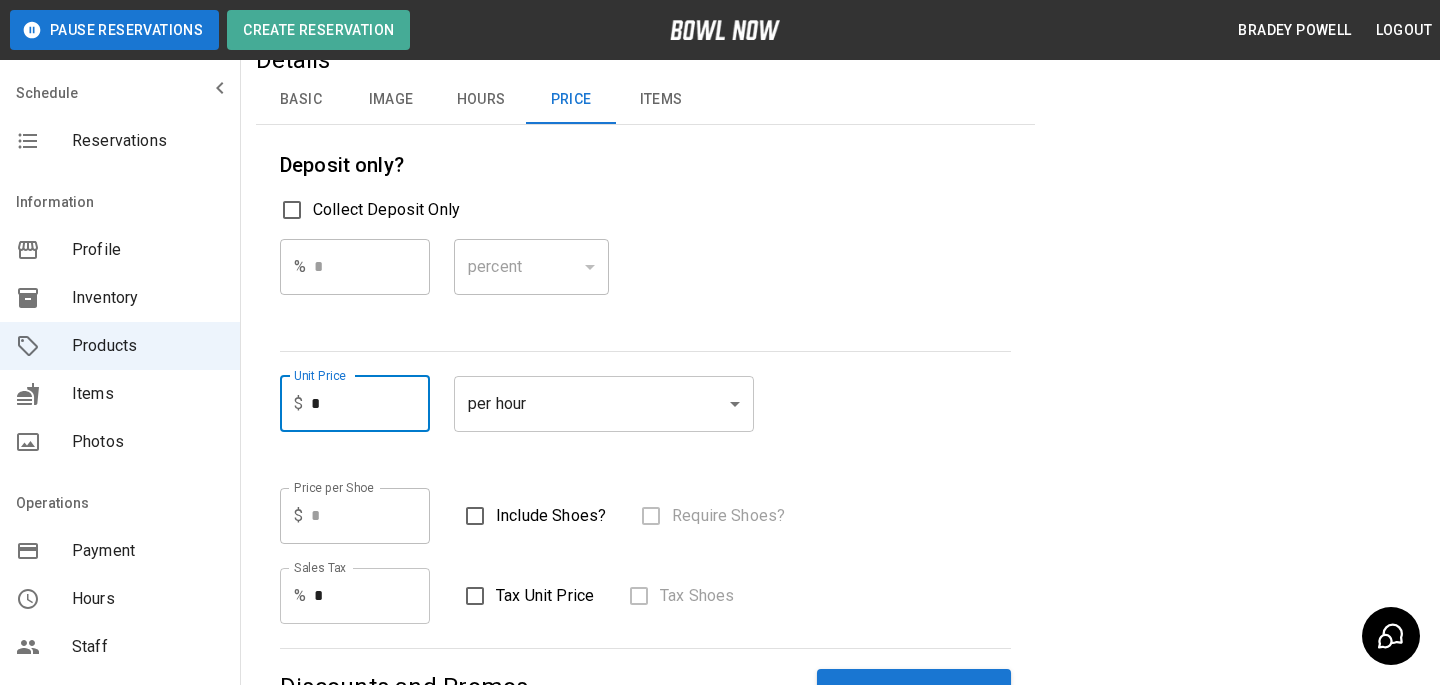 click on "Inventory" at bounding box center (148, 298) 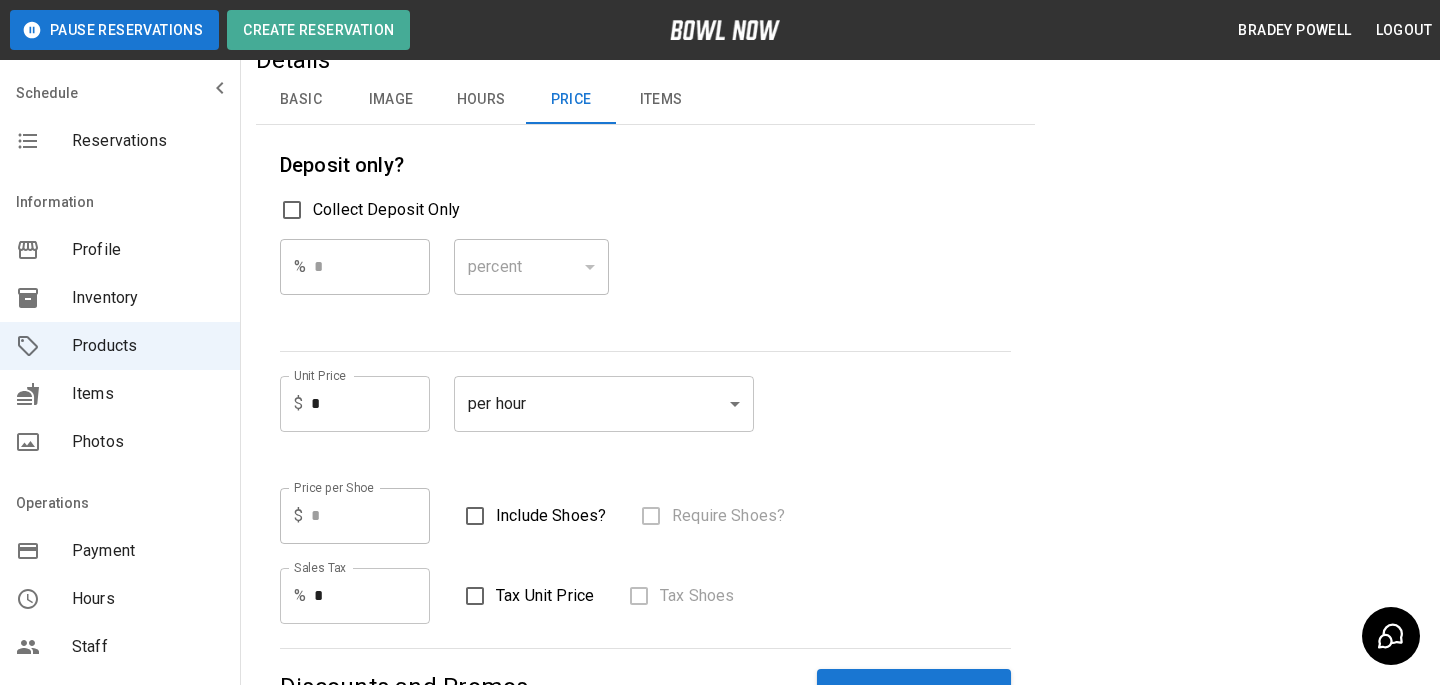 scroll, scrollTop: 0, scrollLeft: 0, axis: both 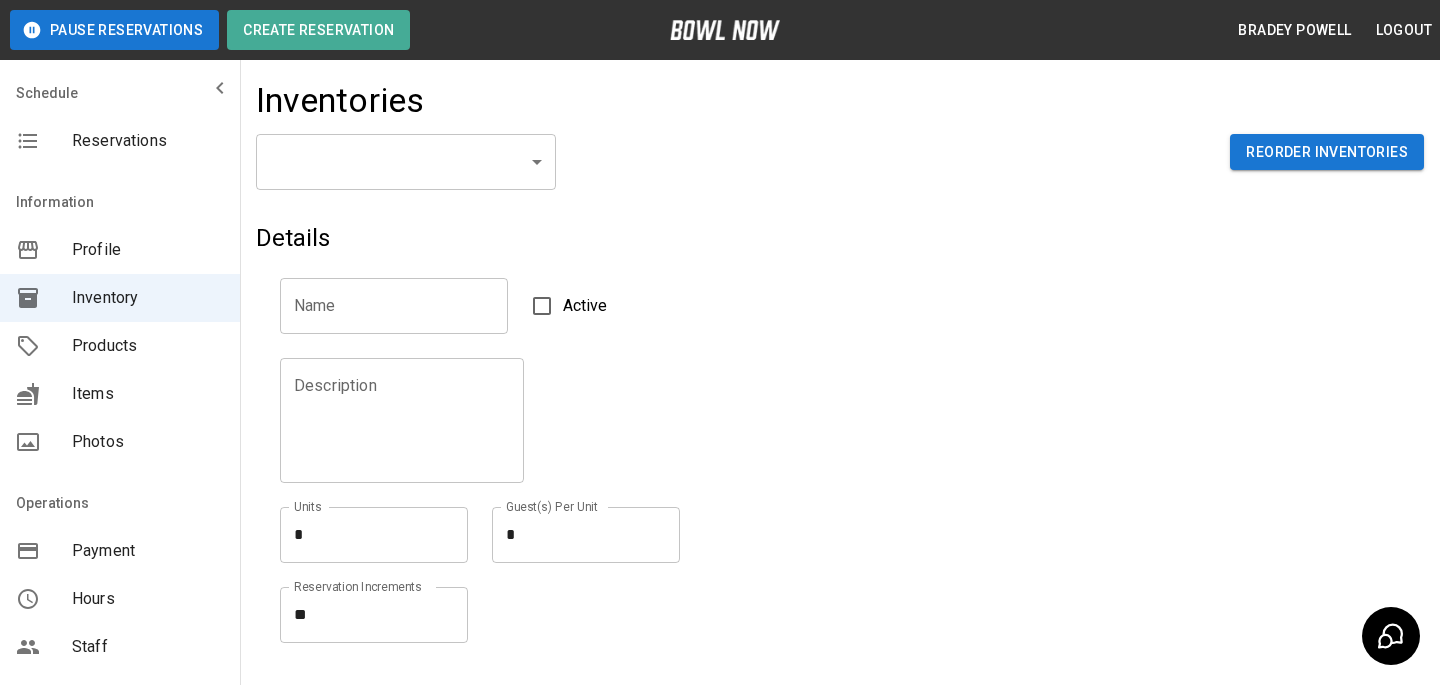 click on "Products" at bounding box center (120, 346) 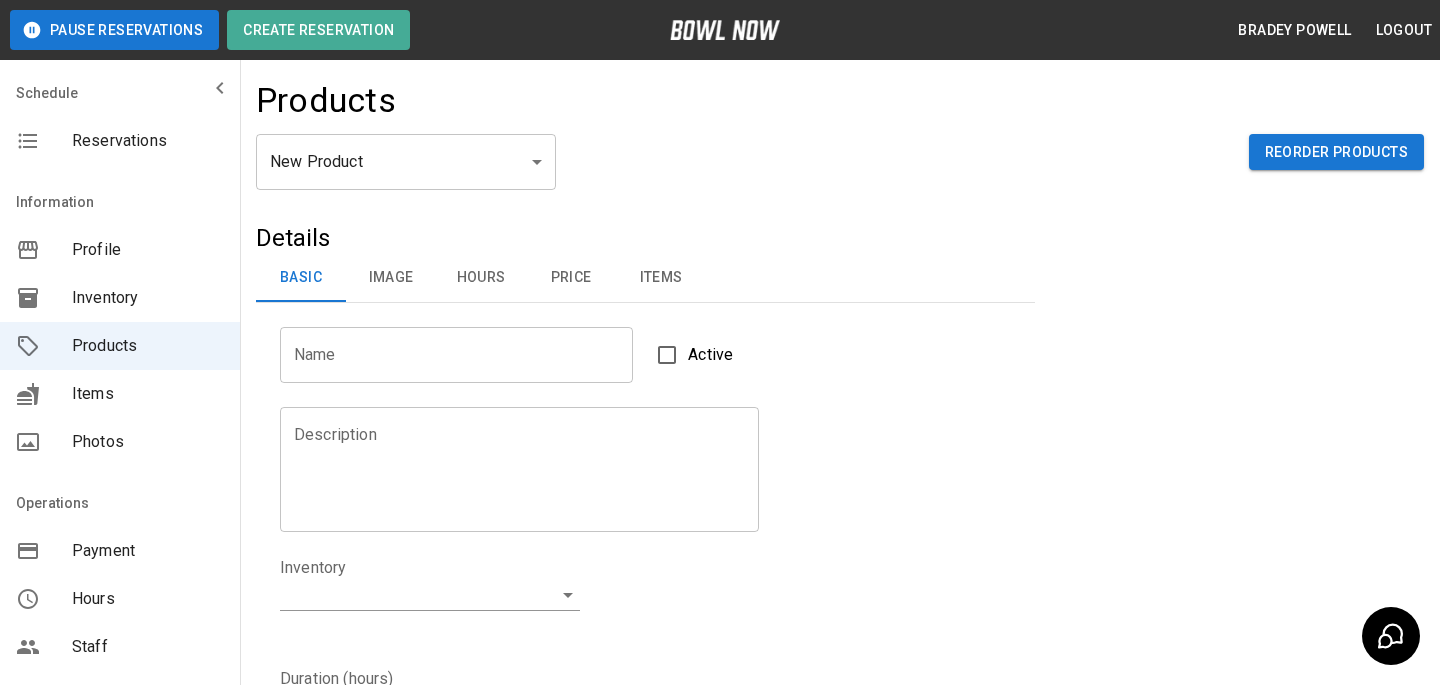 click on "New Product ** ​ Reorder Products" at bounding box center (840, 178) 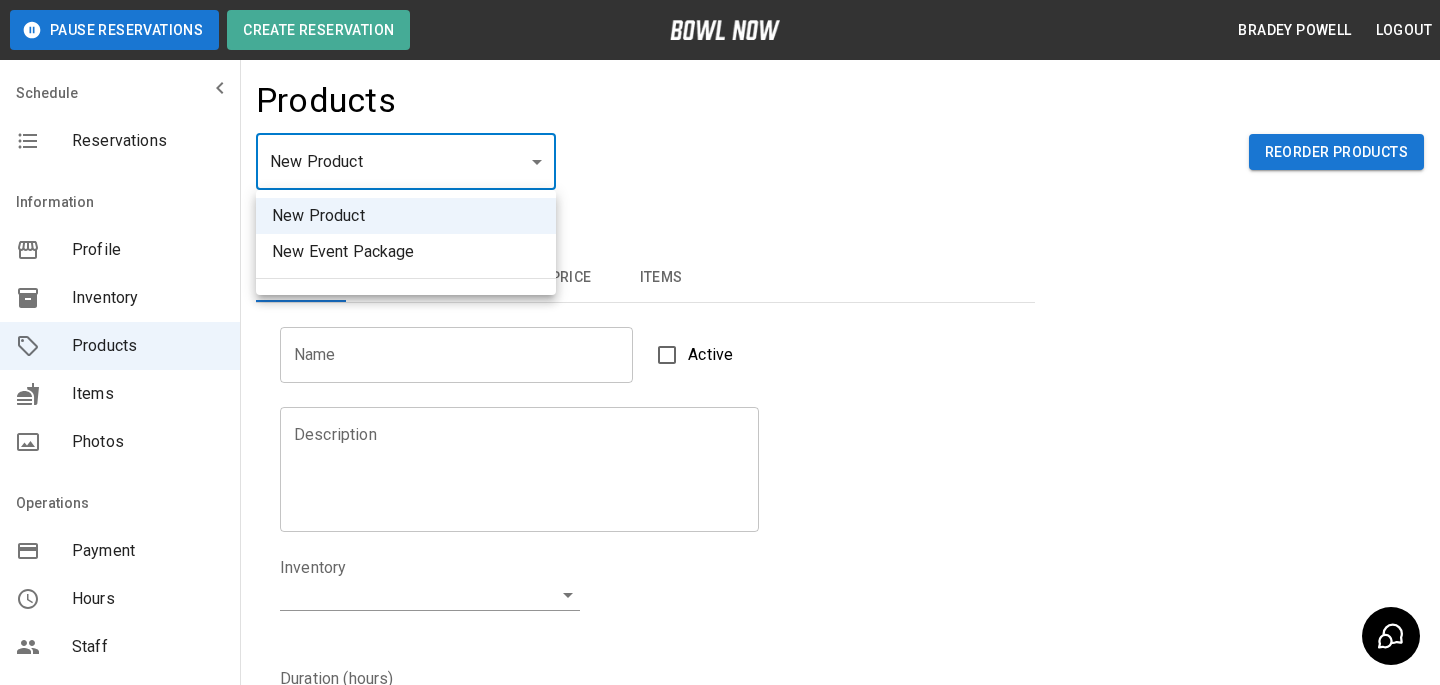 click on "Pause Reservations Create Reservation [FIRST] [LAST] Logout Schedule Reservations Information Profile Inventory Products Items Photos Operations Payment Hours Staff Help Reports Integrations Contacts User Account Products New Product ** ​ Reorder Products Details Basic Image Hours Price Items Name Name Active Description Description Inventory ​ Duration (hours) Min * Min Max * Max Guest Count Min * Min Max * Max Limit Product Availability Restrict product availability within a date range Limit Availability? Current Image Select an Image Upload   Product Hours: Same as Business Hours ******* Product Hours: Deposit only? Collect Deposit Only % * ​ percent ******* ​ Unit Price $ * Unit Price per hour **** ​ Price per Shoe $ * Price per Shoe Include Shoes? Require Shoes? Sales Tax % * Sales Tax Tax Unit Price Tax Shoes Discounts and Promos Create discount codes and promos for your product ADD DISCOUNT CODE Select Items For This Product Allow customers to edit or cancel their reservation? Yes Create   |" at bounding box center [720, 644] 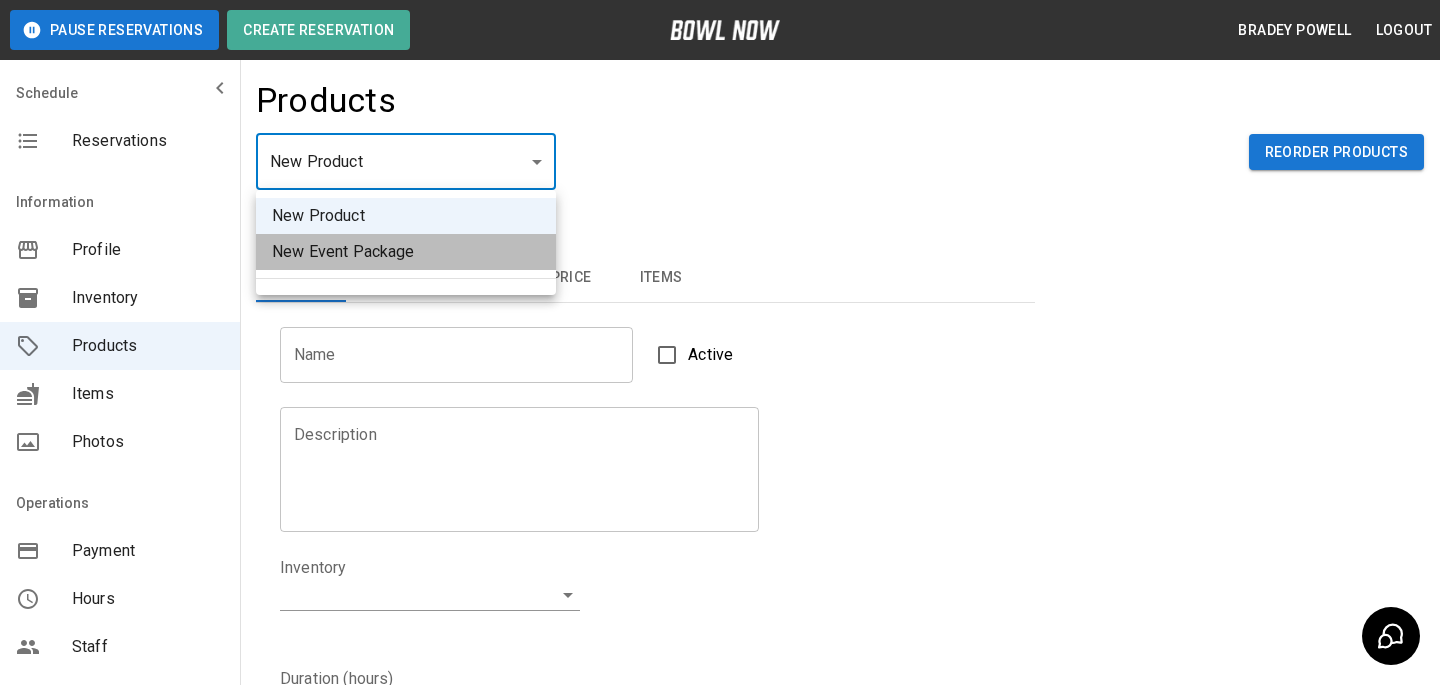 click on "New Event Package" at bounding box center [406, 252] 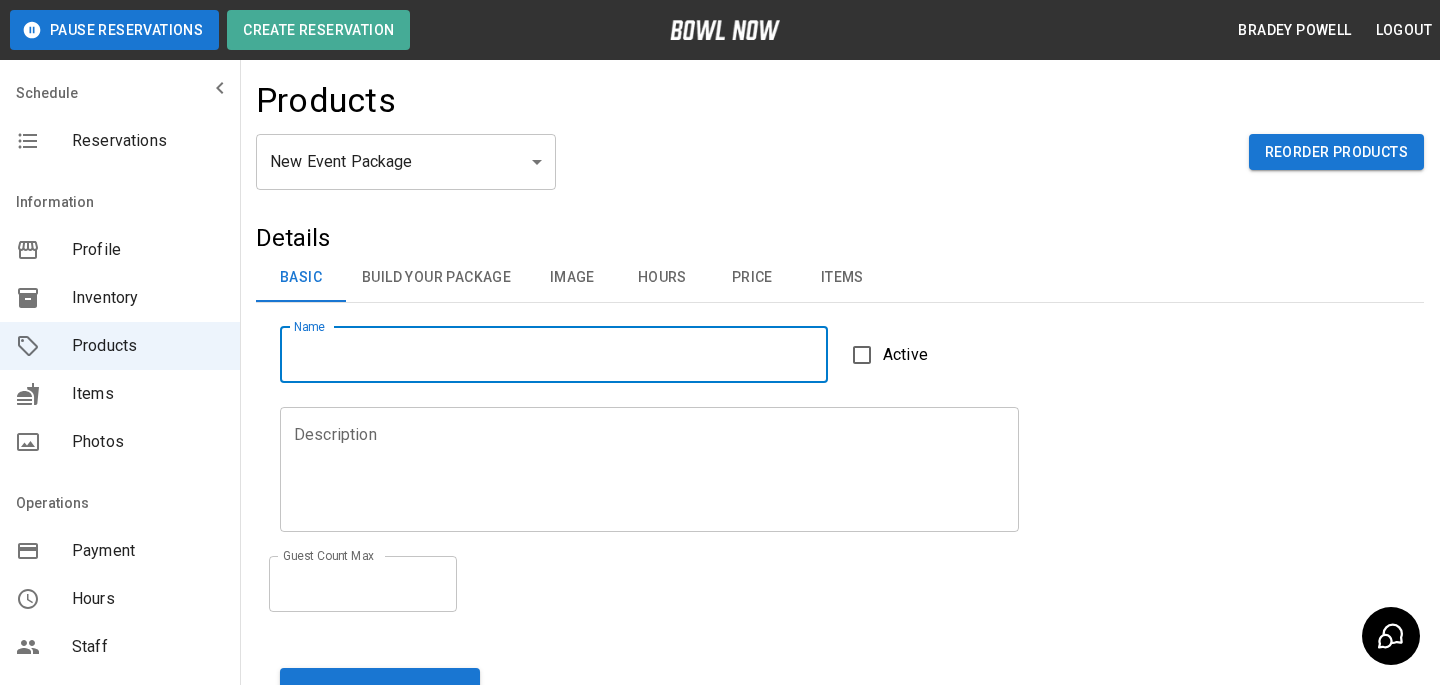 click on "Name" at bounding box center [554, 355] 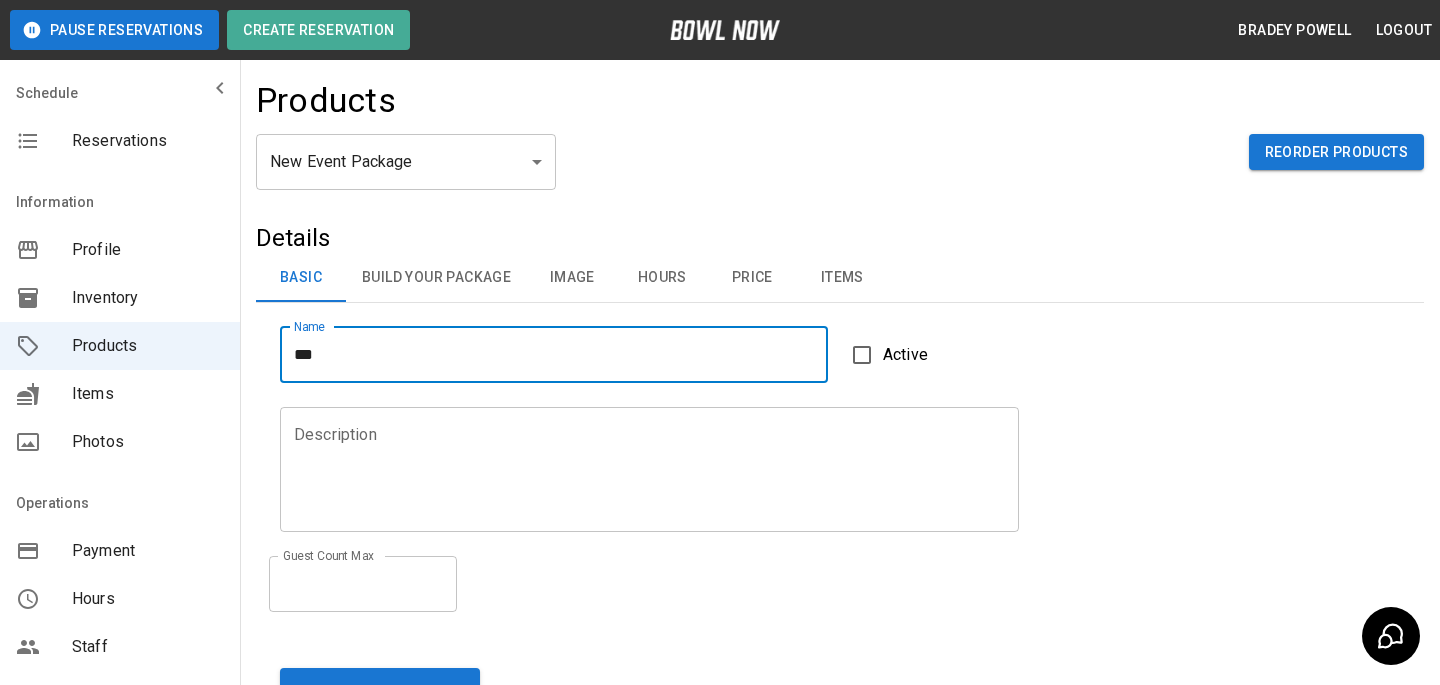 type on "**********" 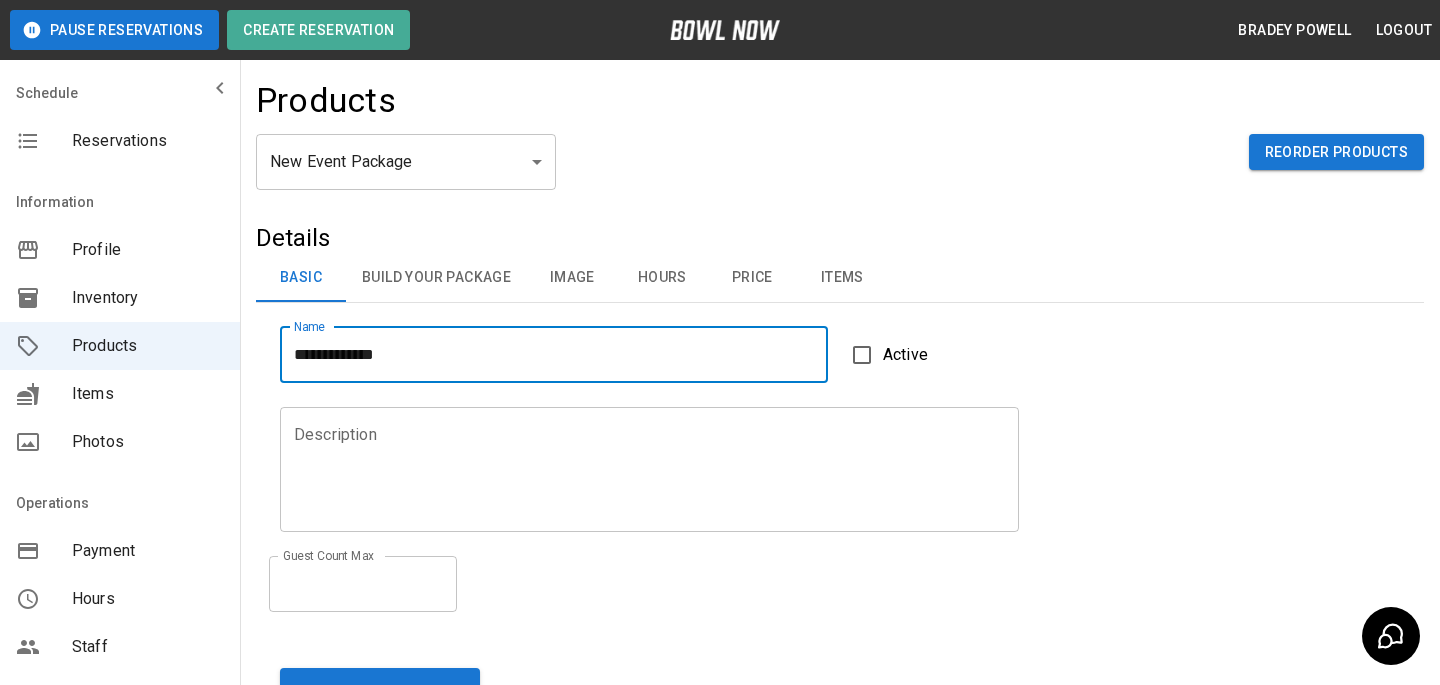 click on "Description" at bounding box center (649, 469) 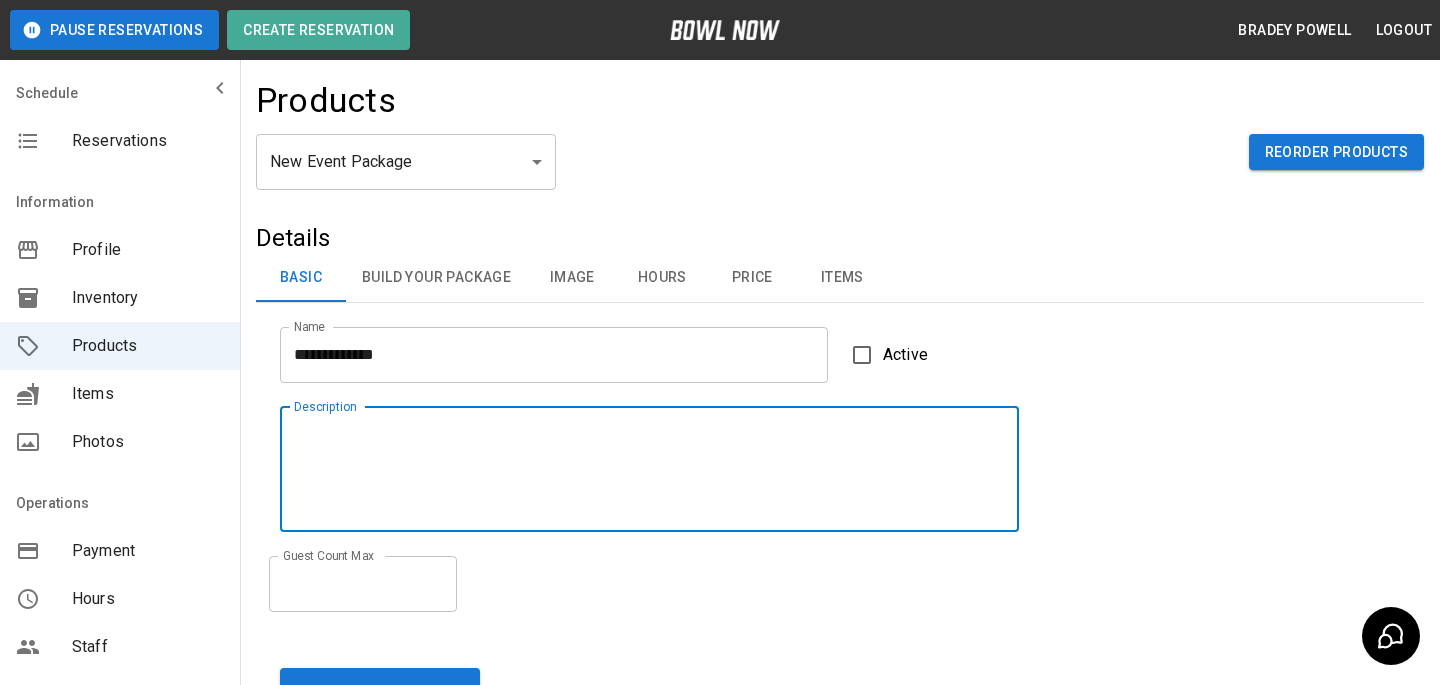 paste on "**********" 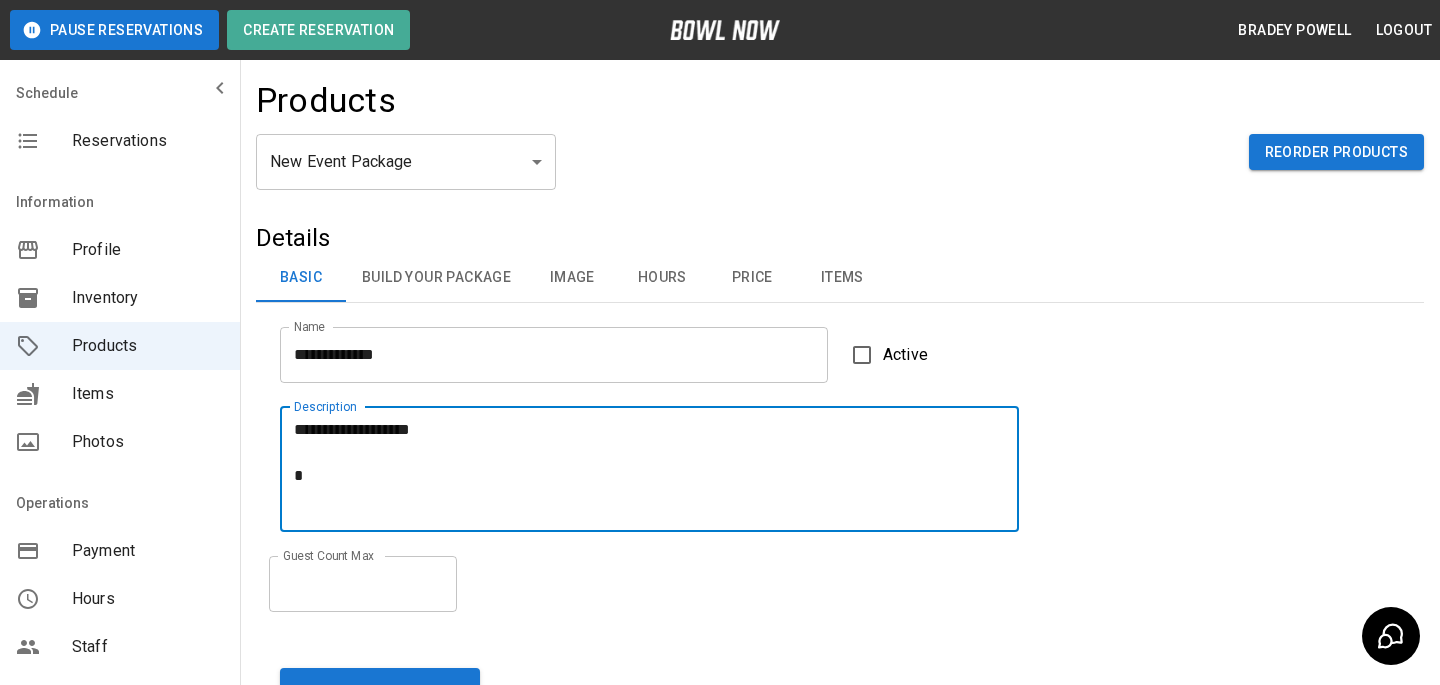 scroll, scrollTop: 0, scrollLeft: 0, axis: both 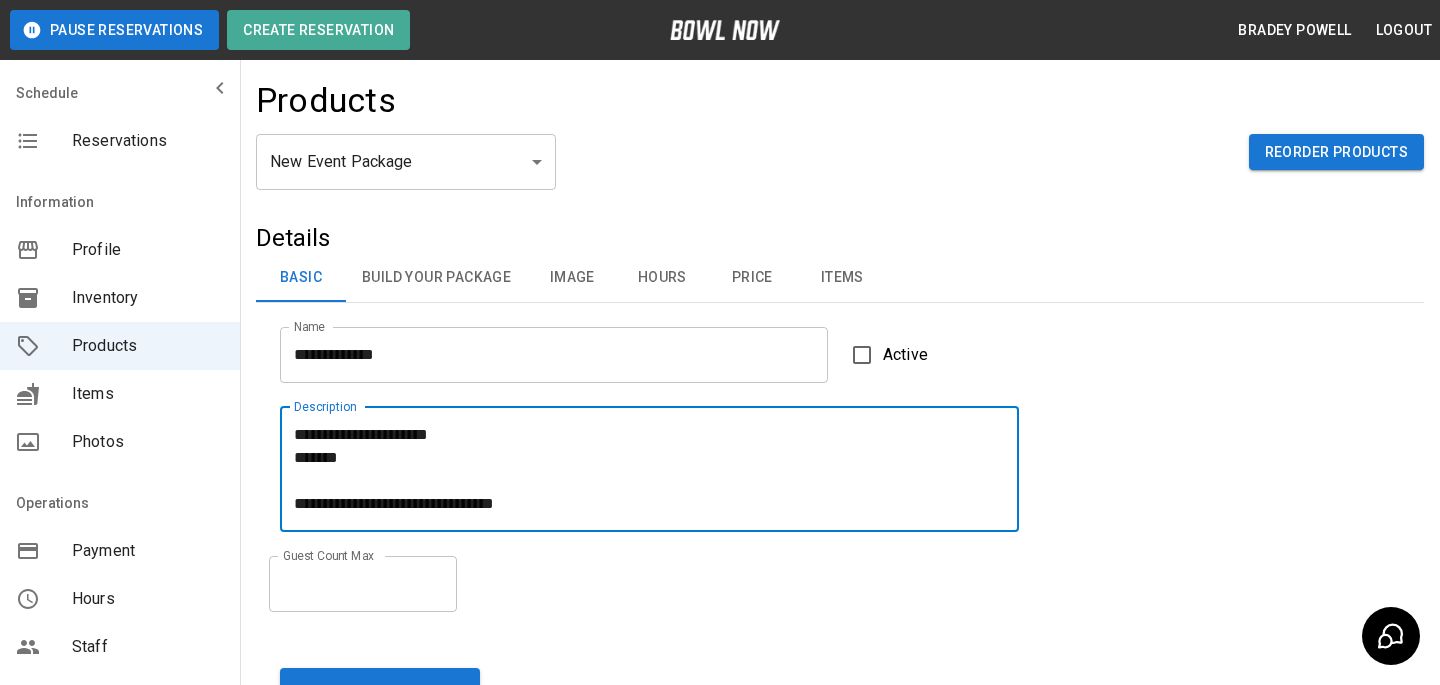 click on "**********" at bounding box center (649, 469) 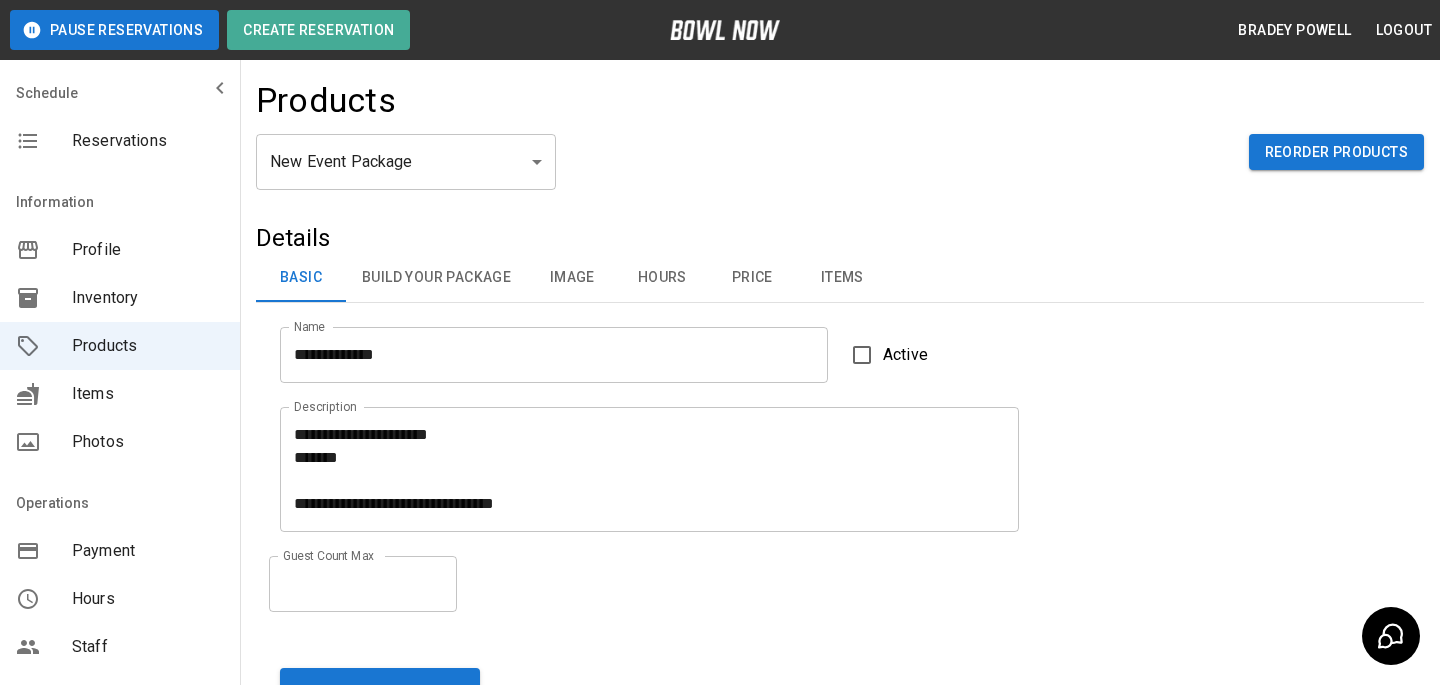 click on "**********" at bounding box center (649, 469) 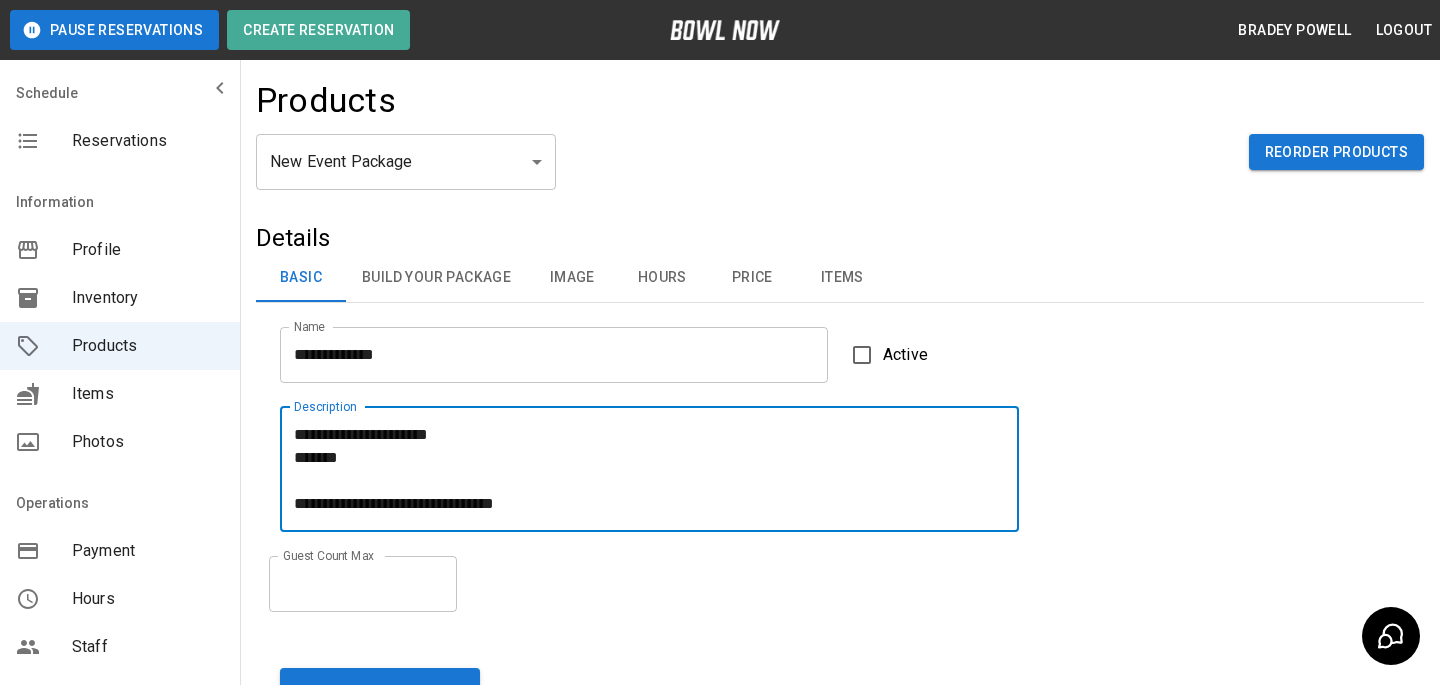 click on "**********" at bounding box center (649, 469) 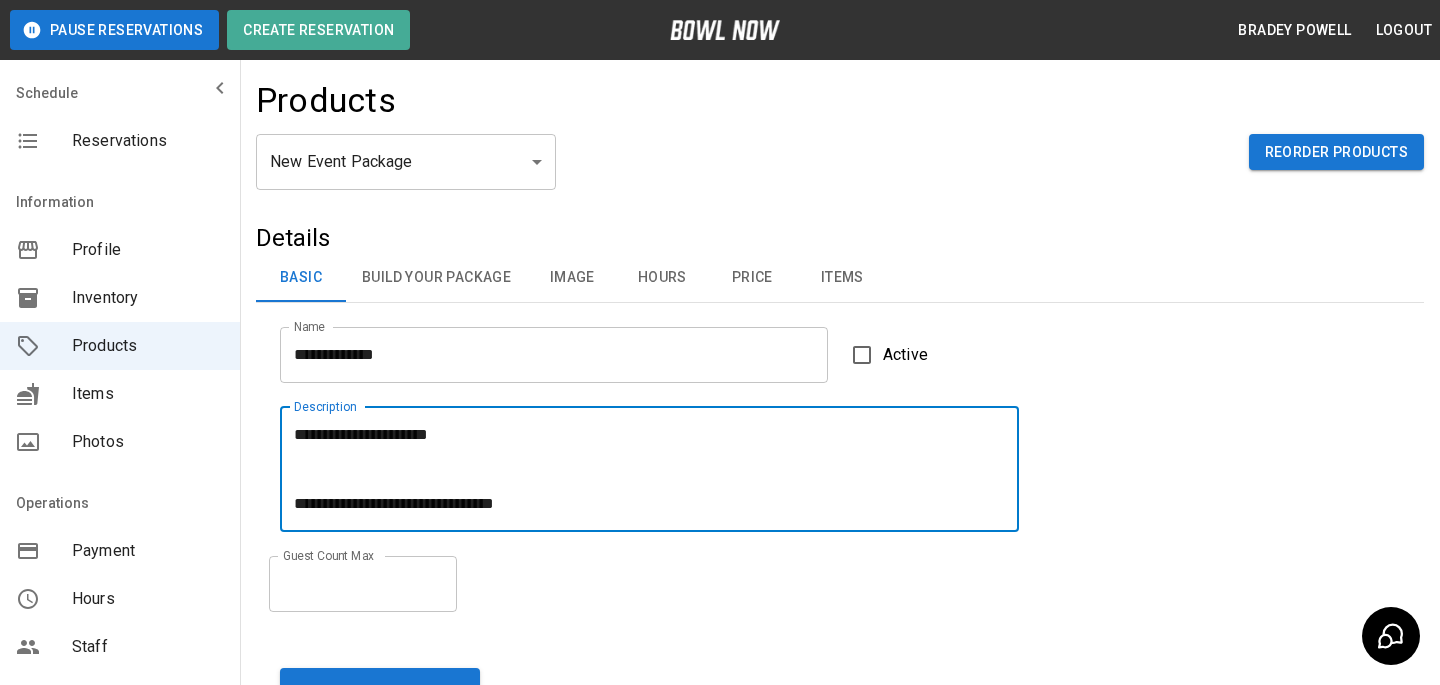 click on "**********" at bounding box center (649, 469) 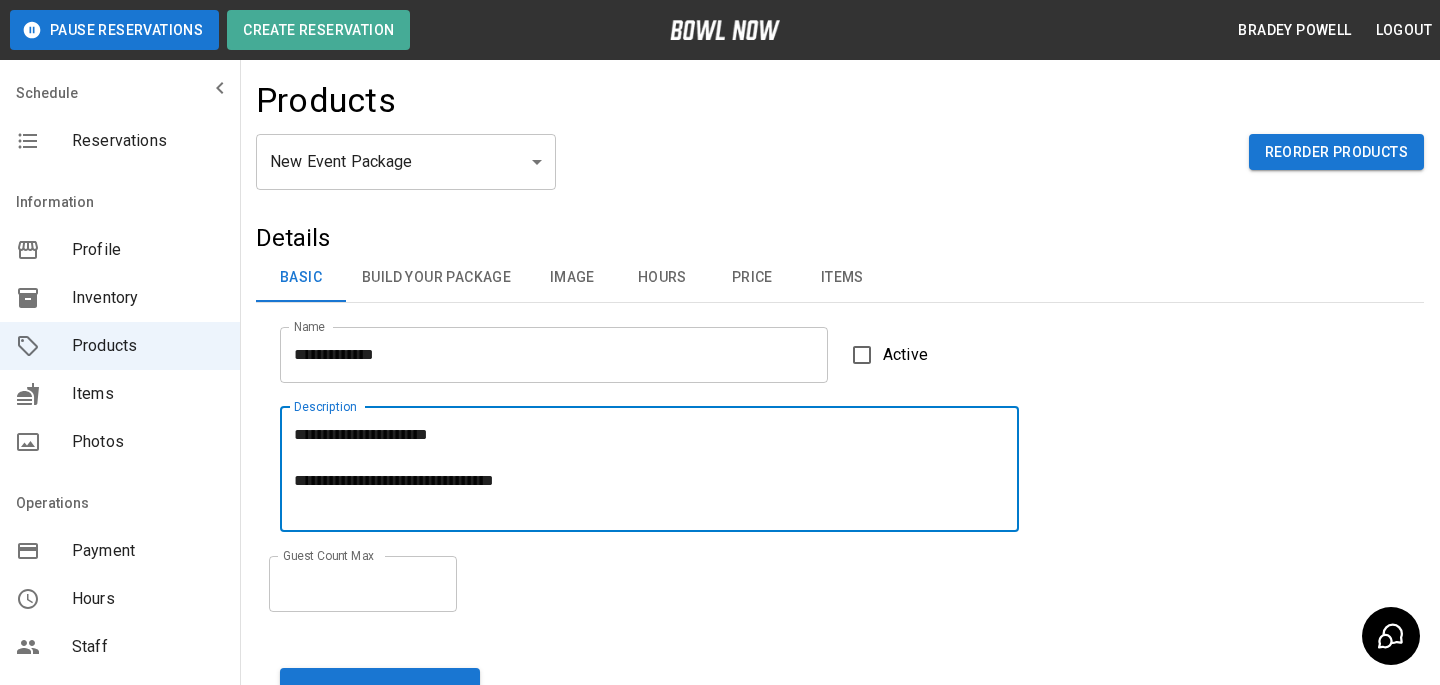 scroll, scrollTop: 55, scrollLeft: 0, axis: vertical 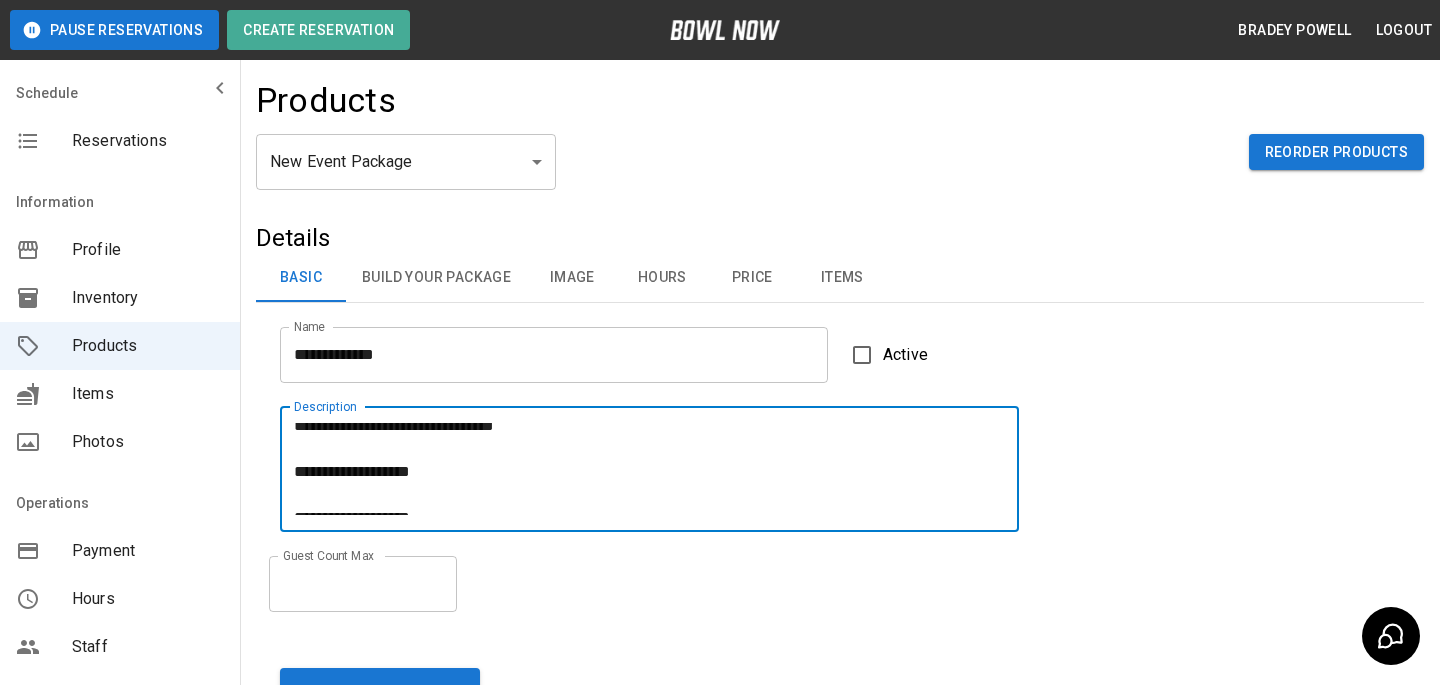click on "**********" at bounding box center (649, 469) 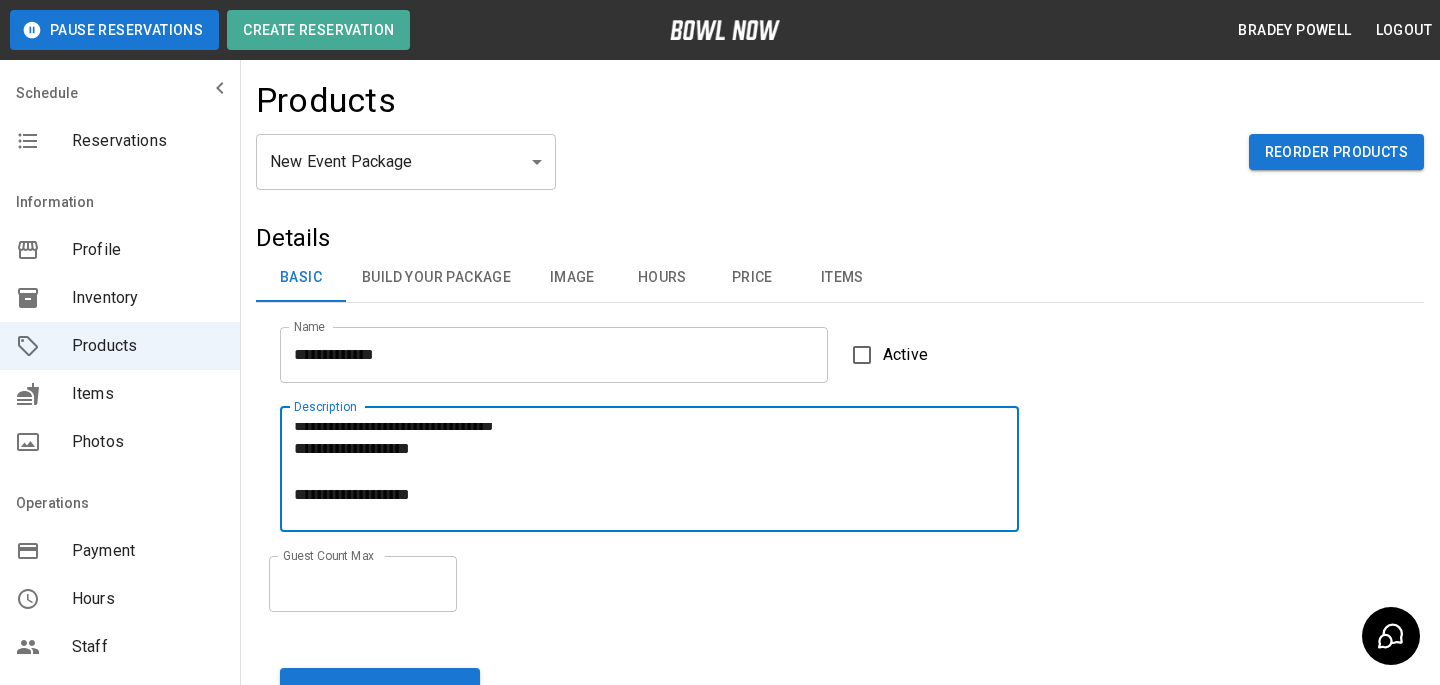scroll, scrollTop: 32, scrollLeft: 0, axis: vertical 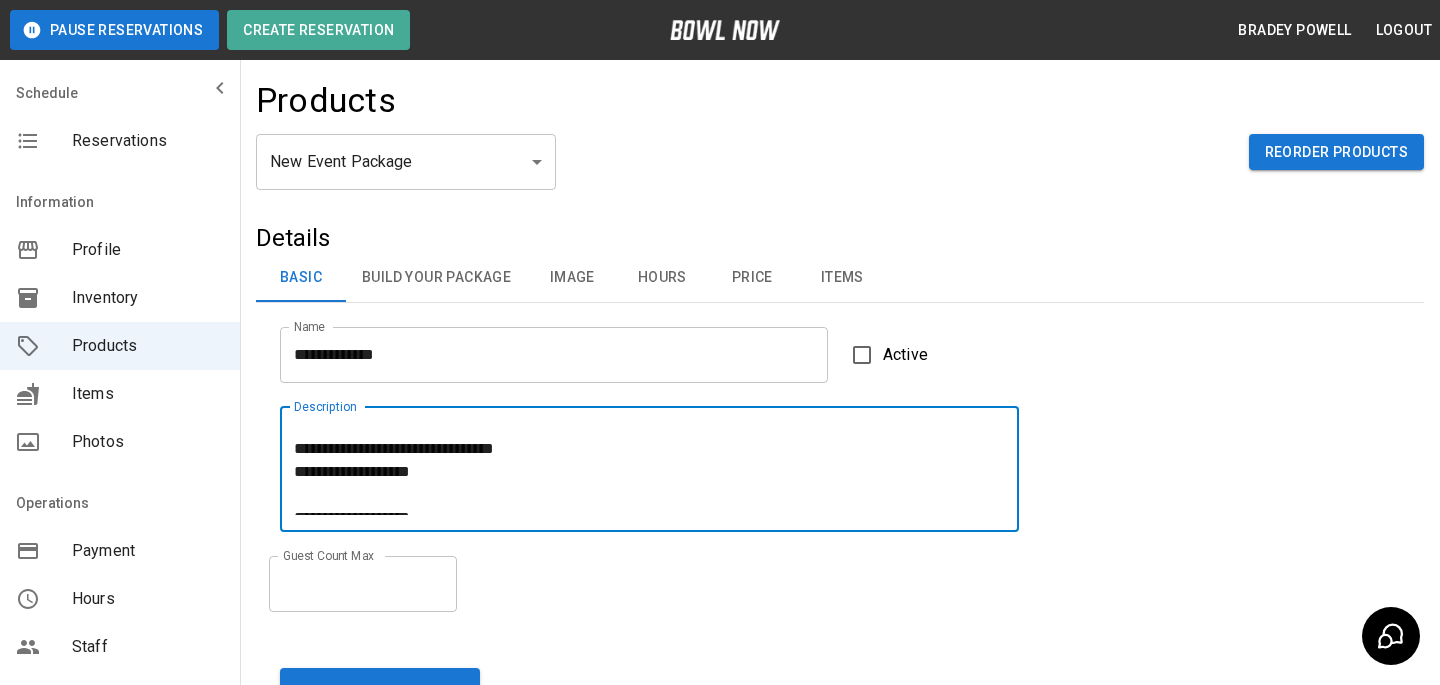 click on "**********" at bounding box center (649, 469) 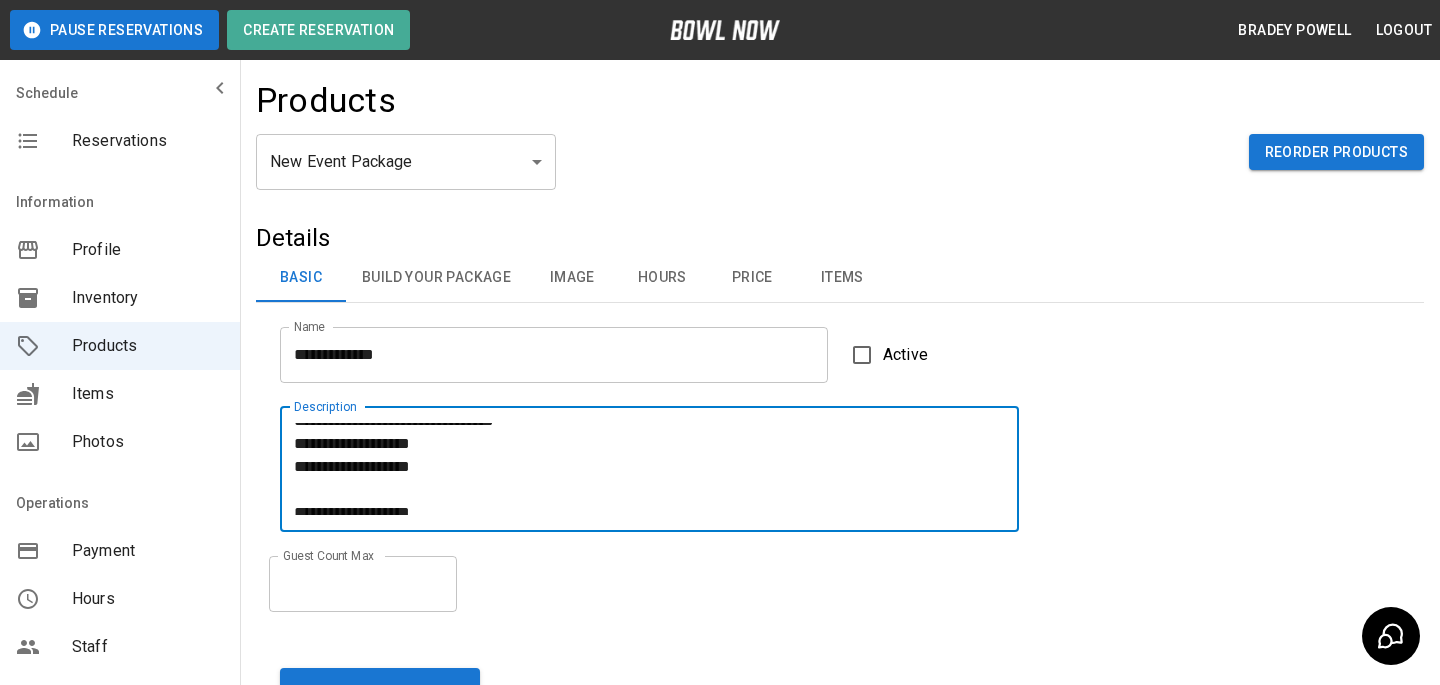 click on "**********" at bounding box center [649, 469] 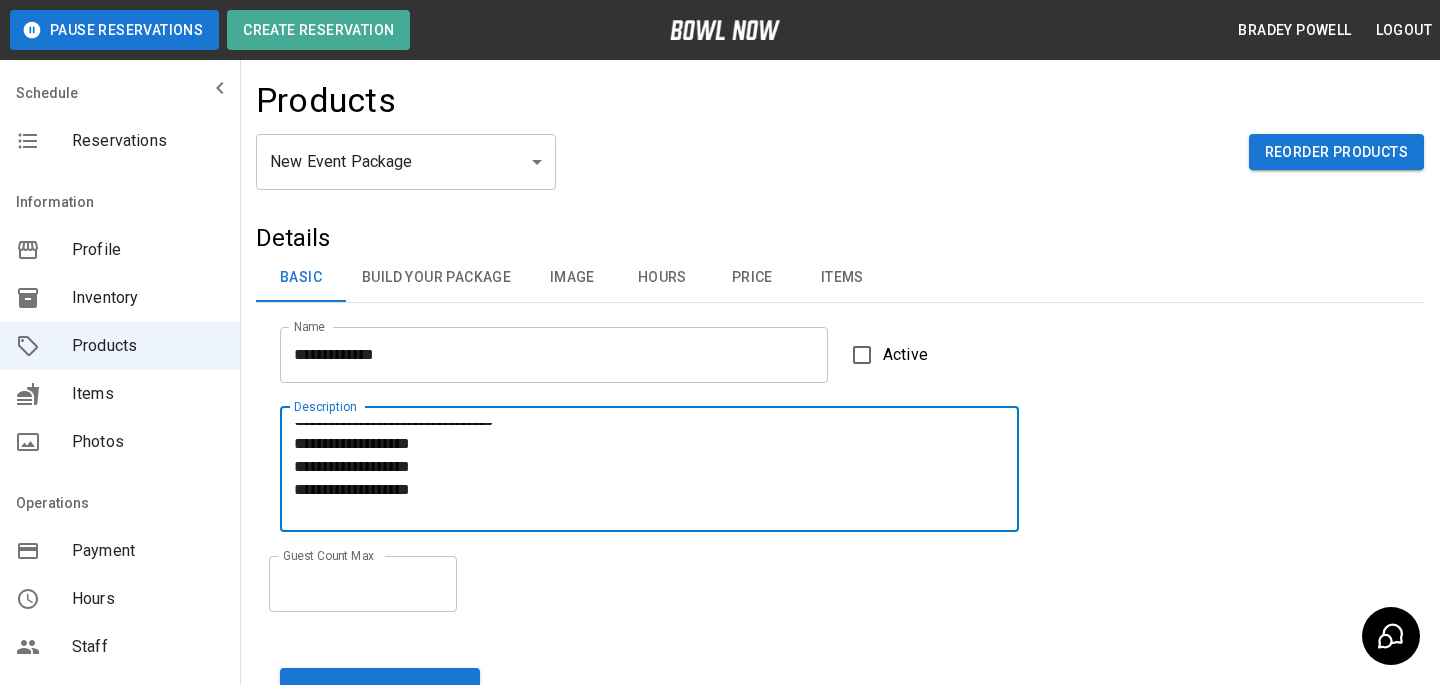 scroll, scrollTop: 119, scrollLeft: 0, axis: vertical 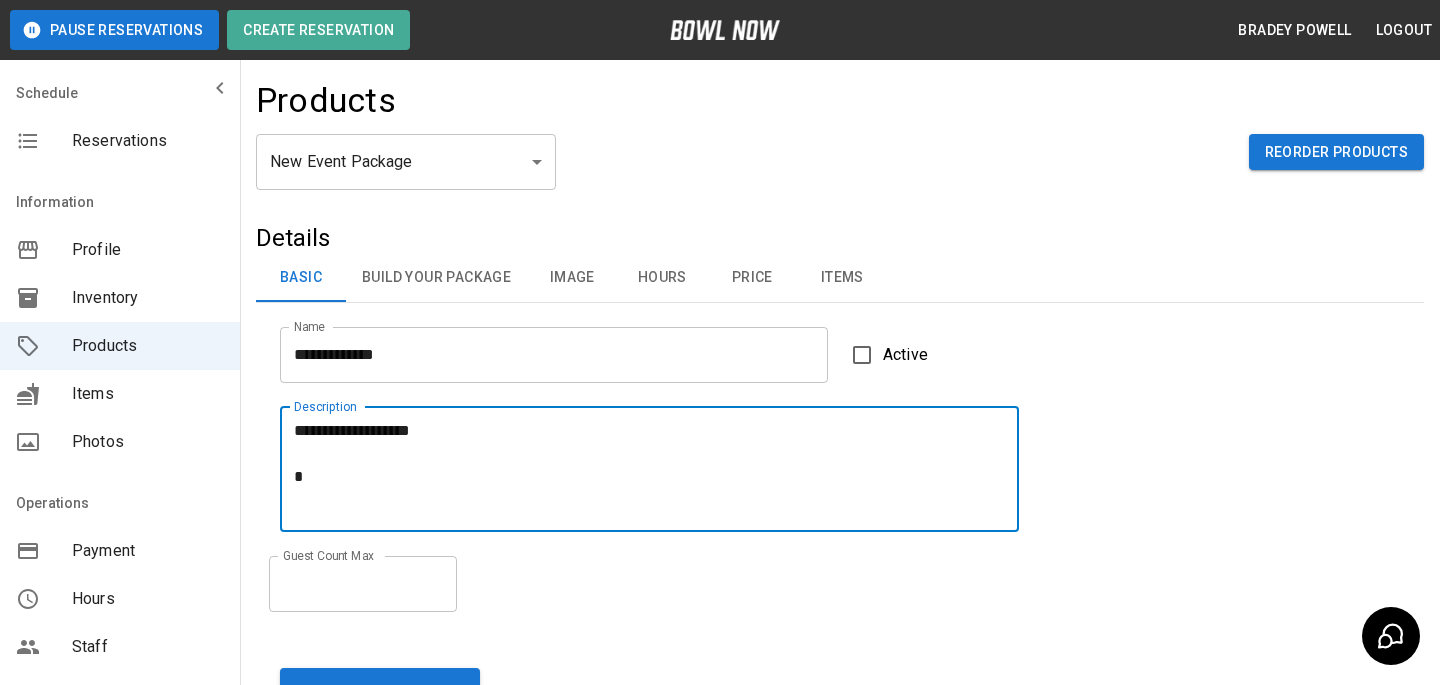 click on "**********" at bounding box center (649, 469) 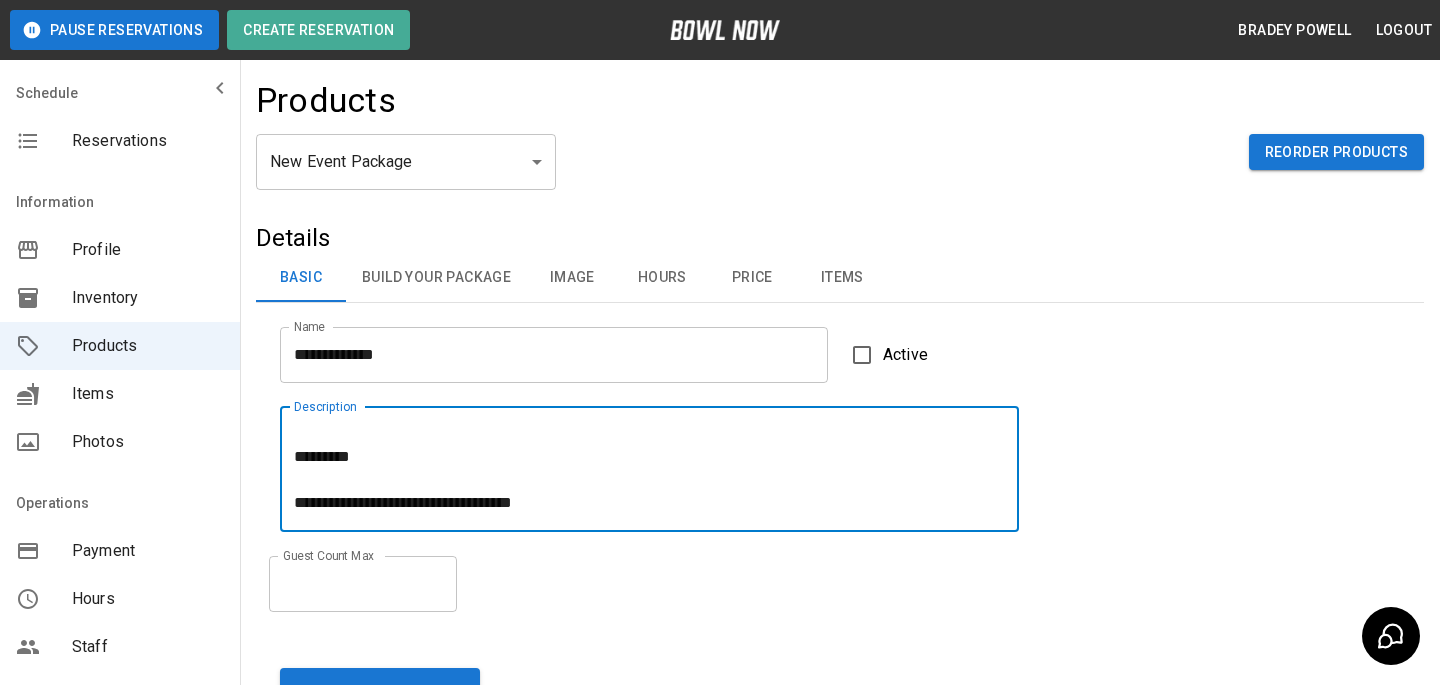 scroll, scrollTop: 124, scrollLeft: 0, axis: vertical 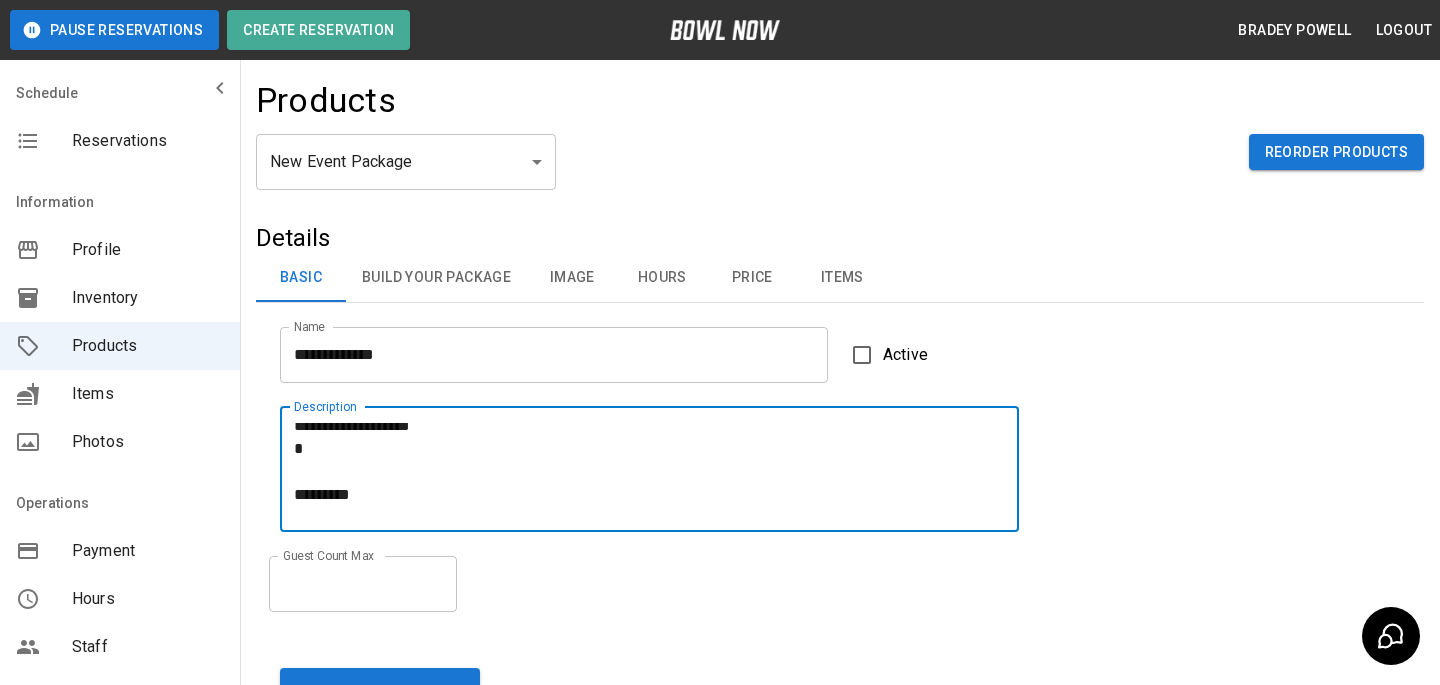 click on "**********" at bounding box center [649, 469] 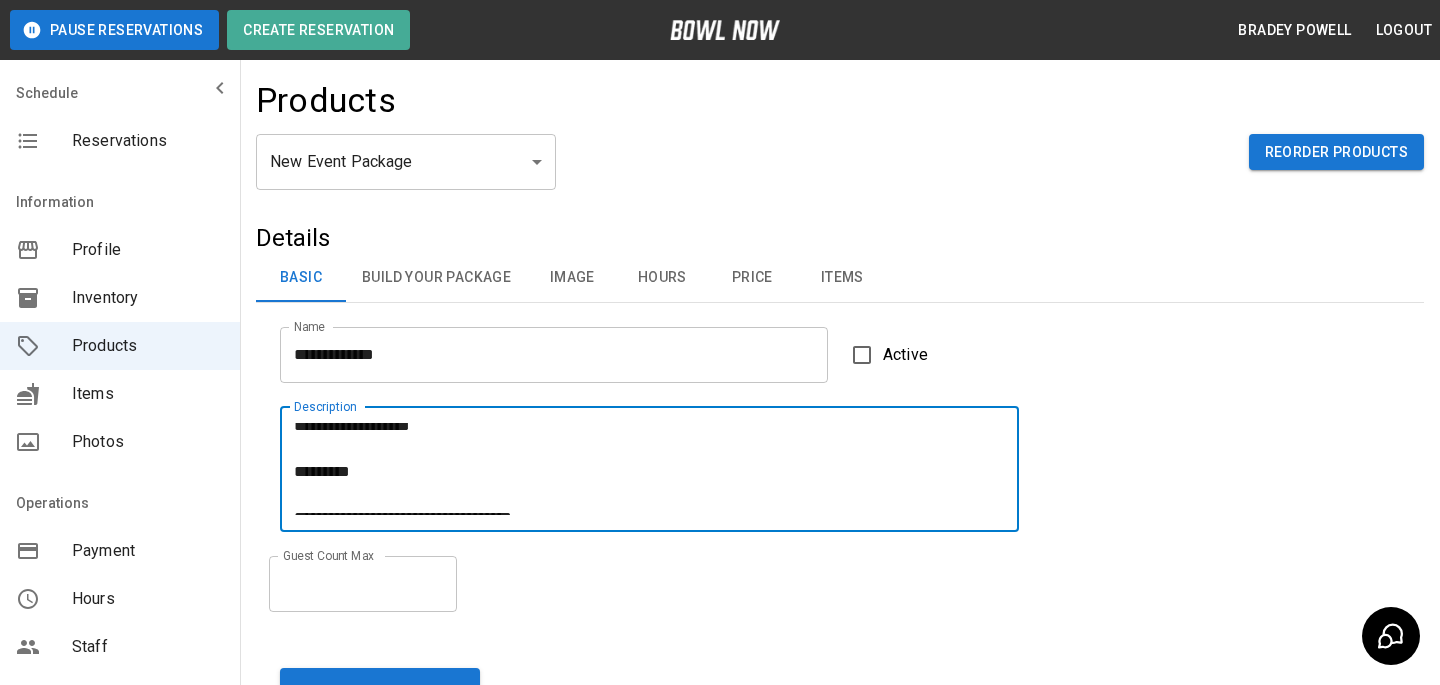 scroll, scrollTop: 101, scrollLeft: 0, axis: vertical 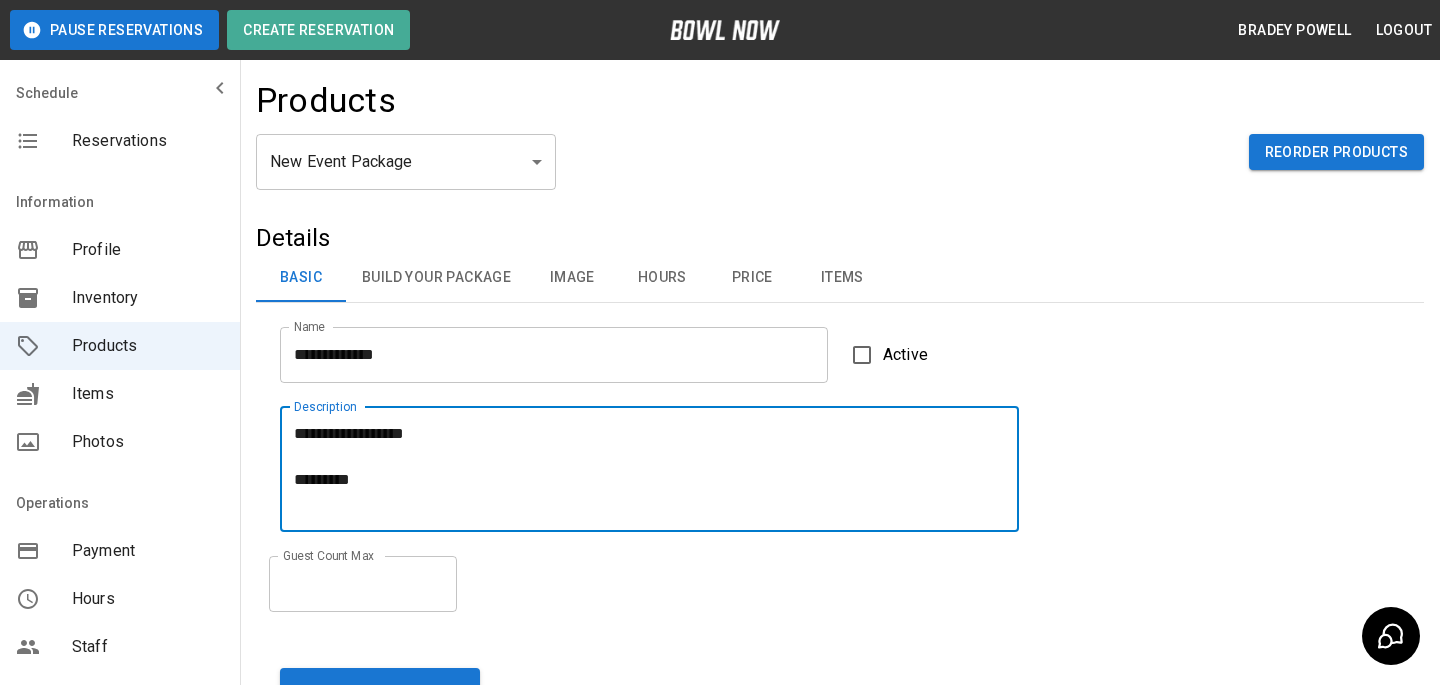 click on "**********" at bounding box center (649, 469) 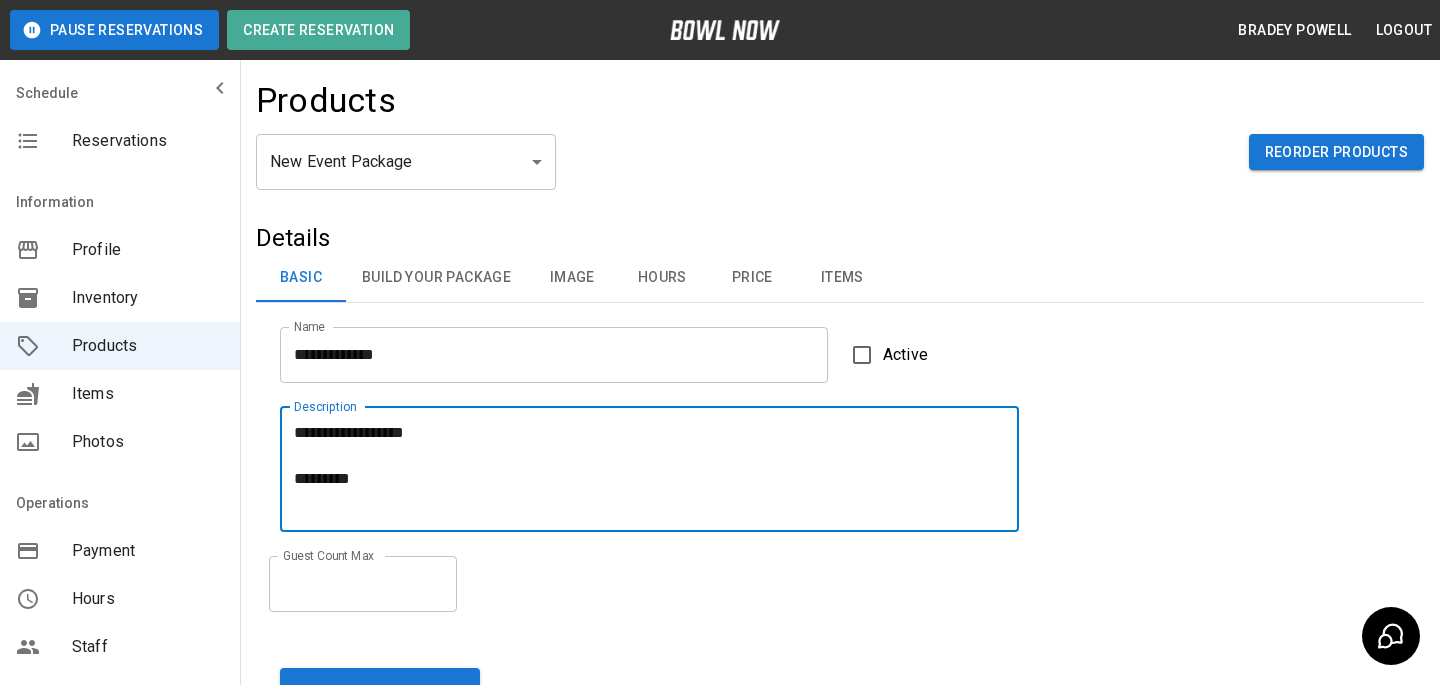 scroll, scrollTop: 113, scrollLeft: 0, axis: vertical 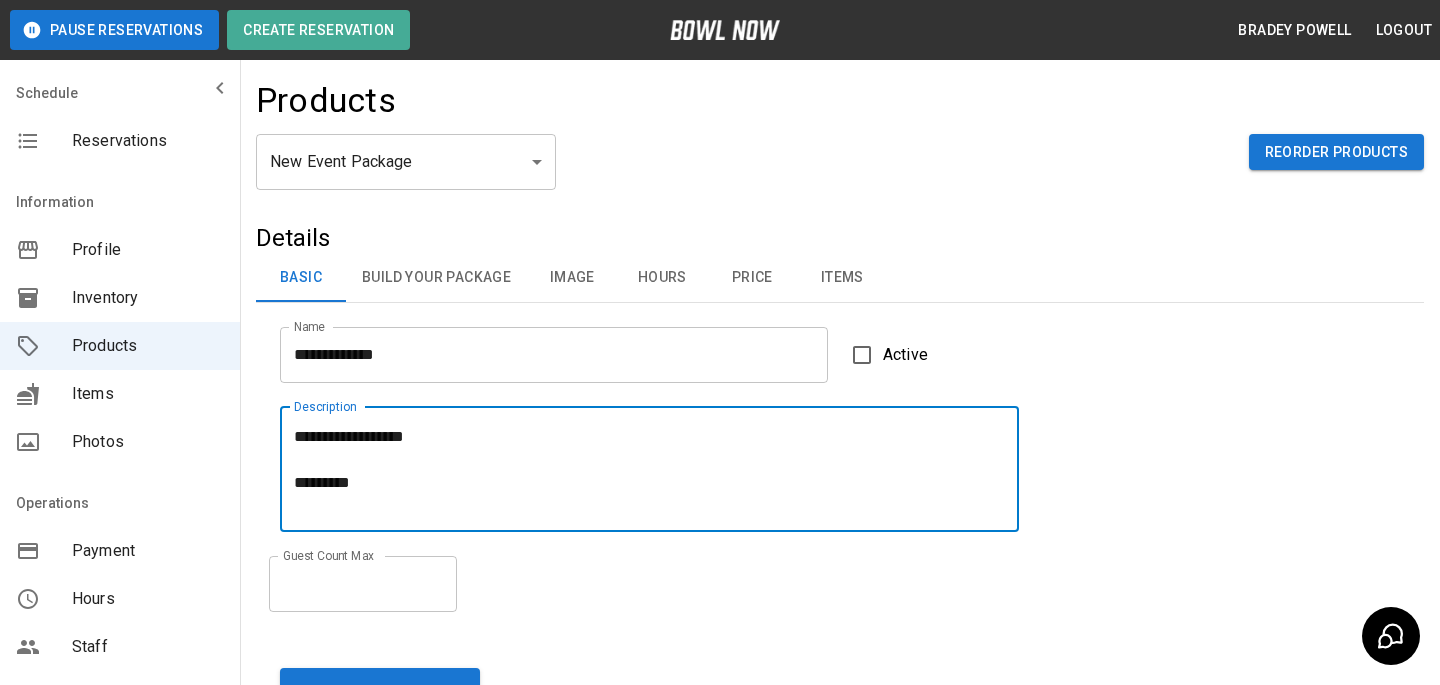 click on "**********" at bounding box center (649, 469) 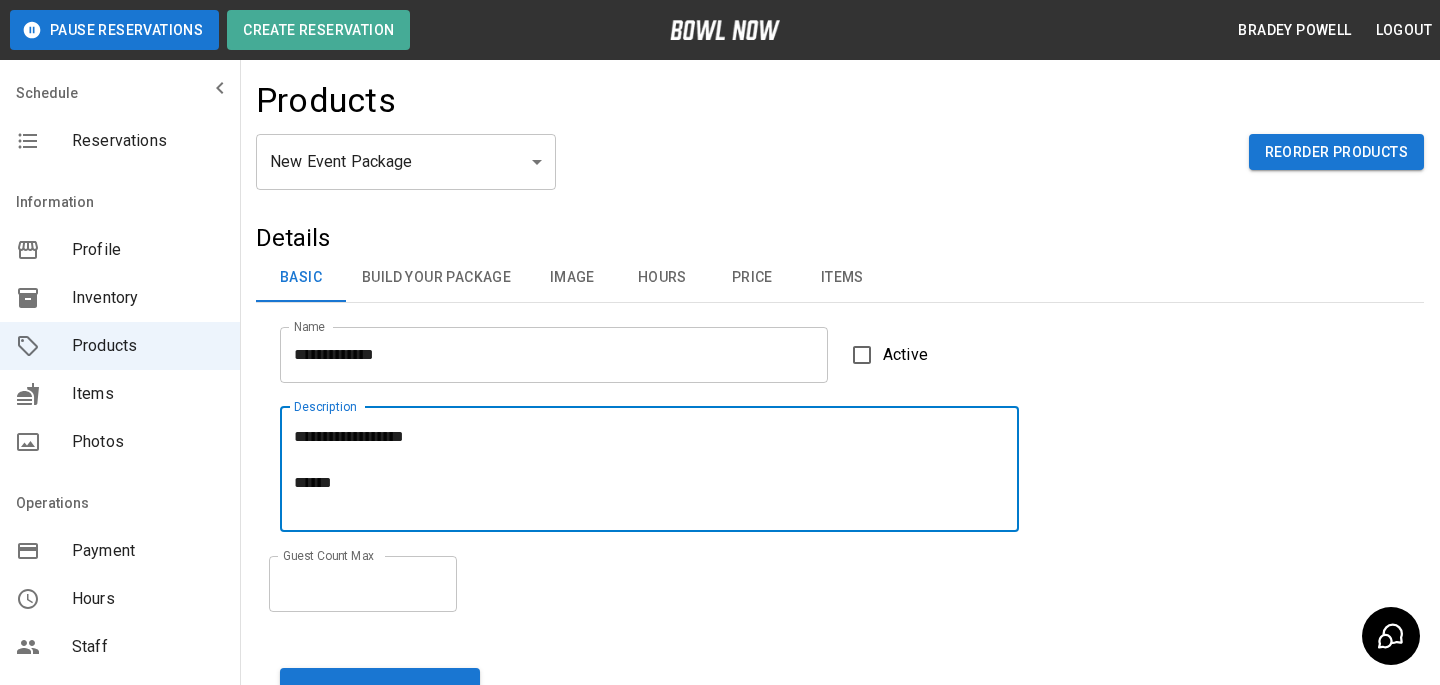 click on "**********" at bounding box center [649, 469] 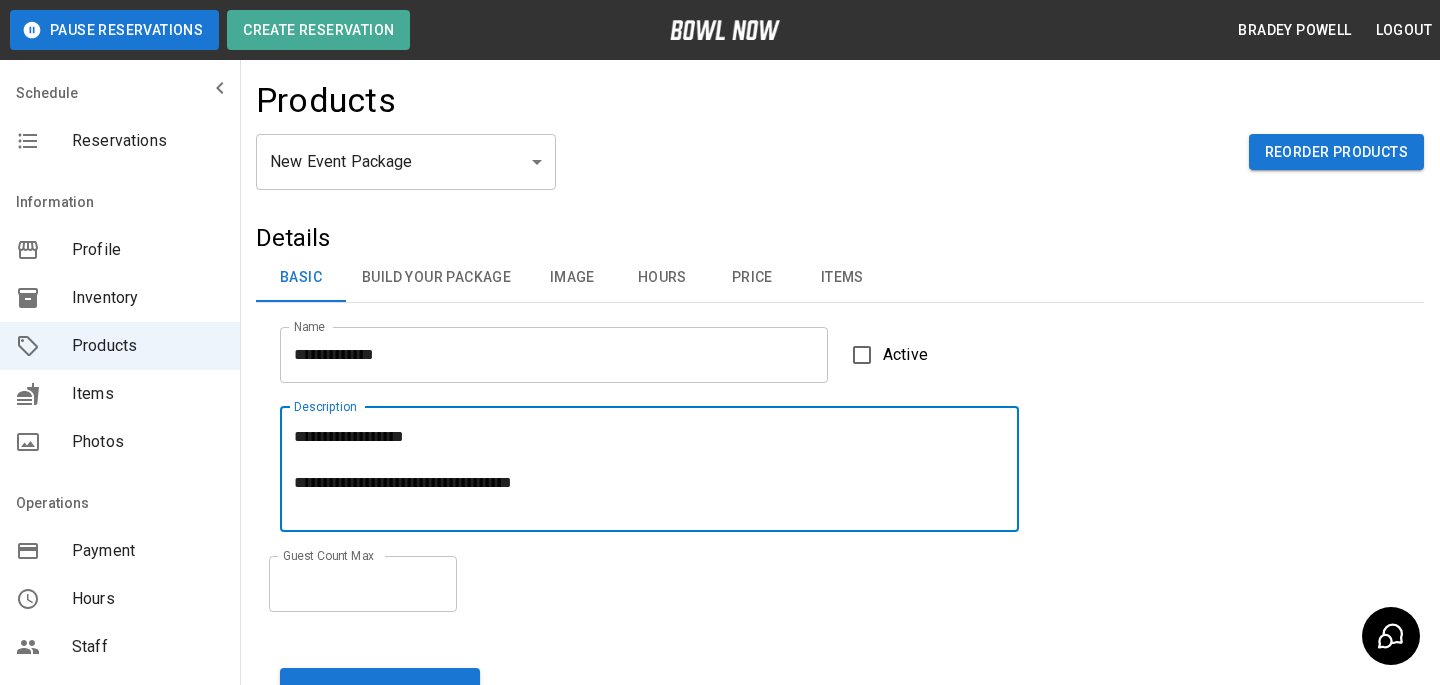 scroll, scrollTop: 139, scrollLeft: 0, axis: vertical 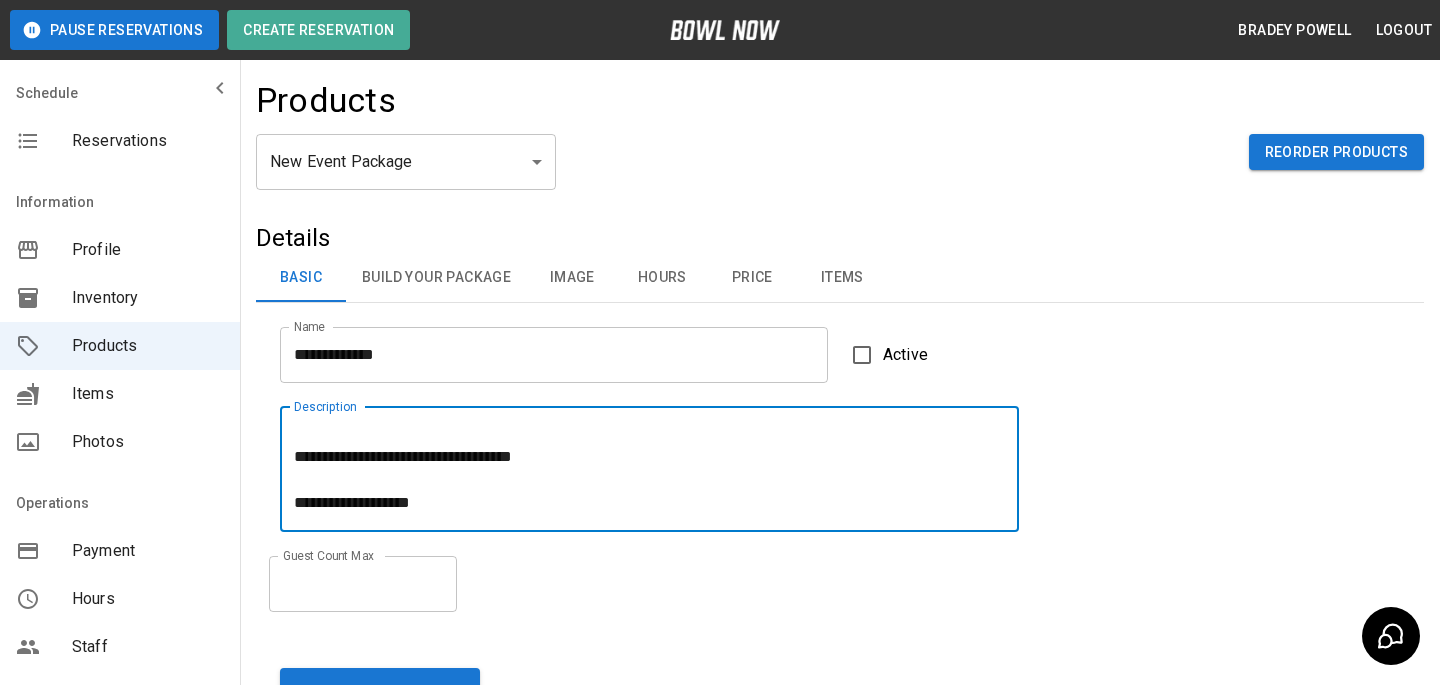 click on "**********" at bounding box center [649, 469] 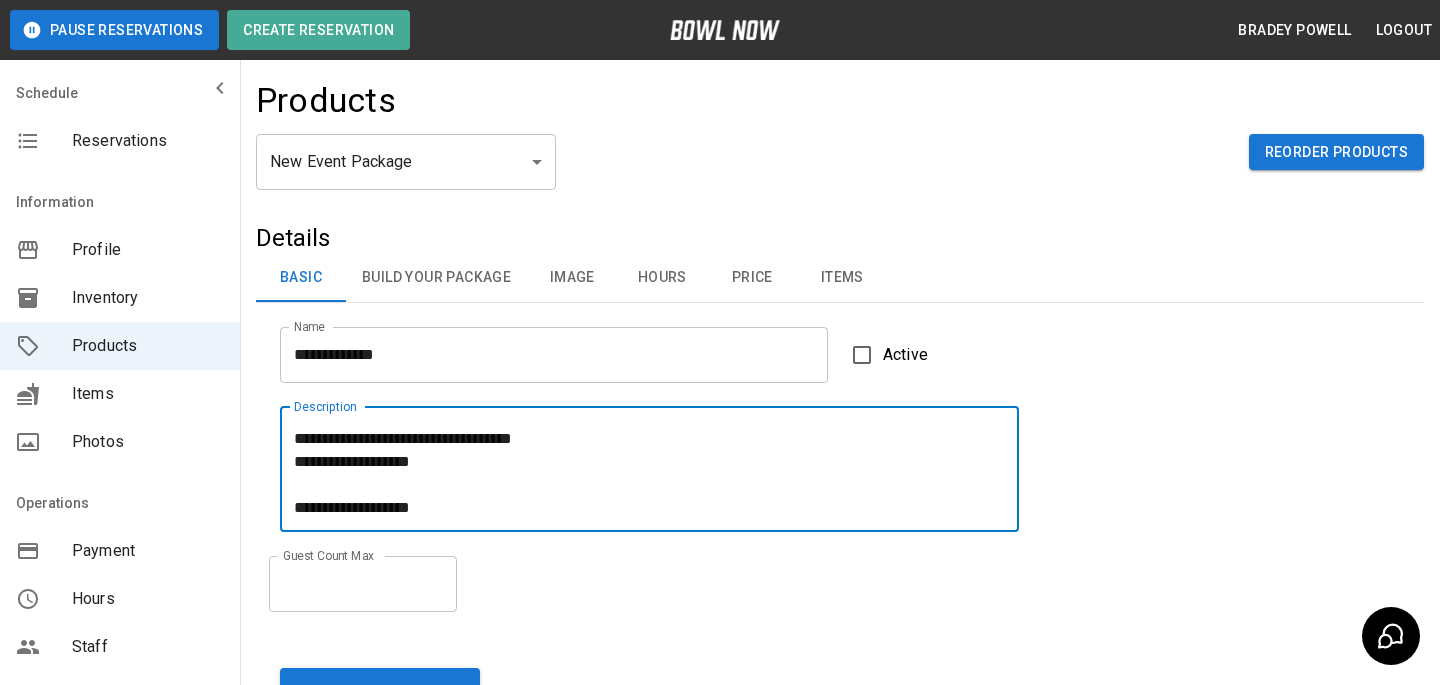 scroll, scrollTop: 174, scrollLeft: 0, axis: vertical 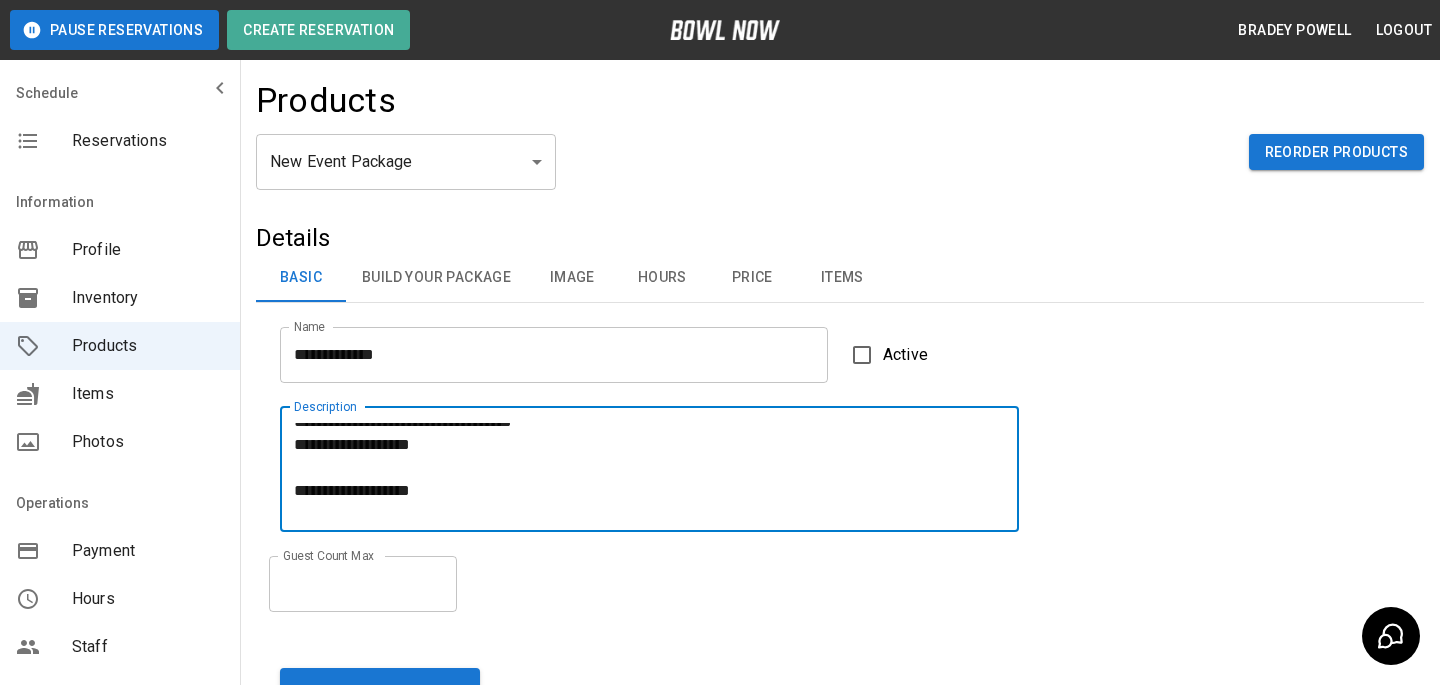 click on "**********" at bounding box center [649, 469] 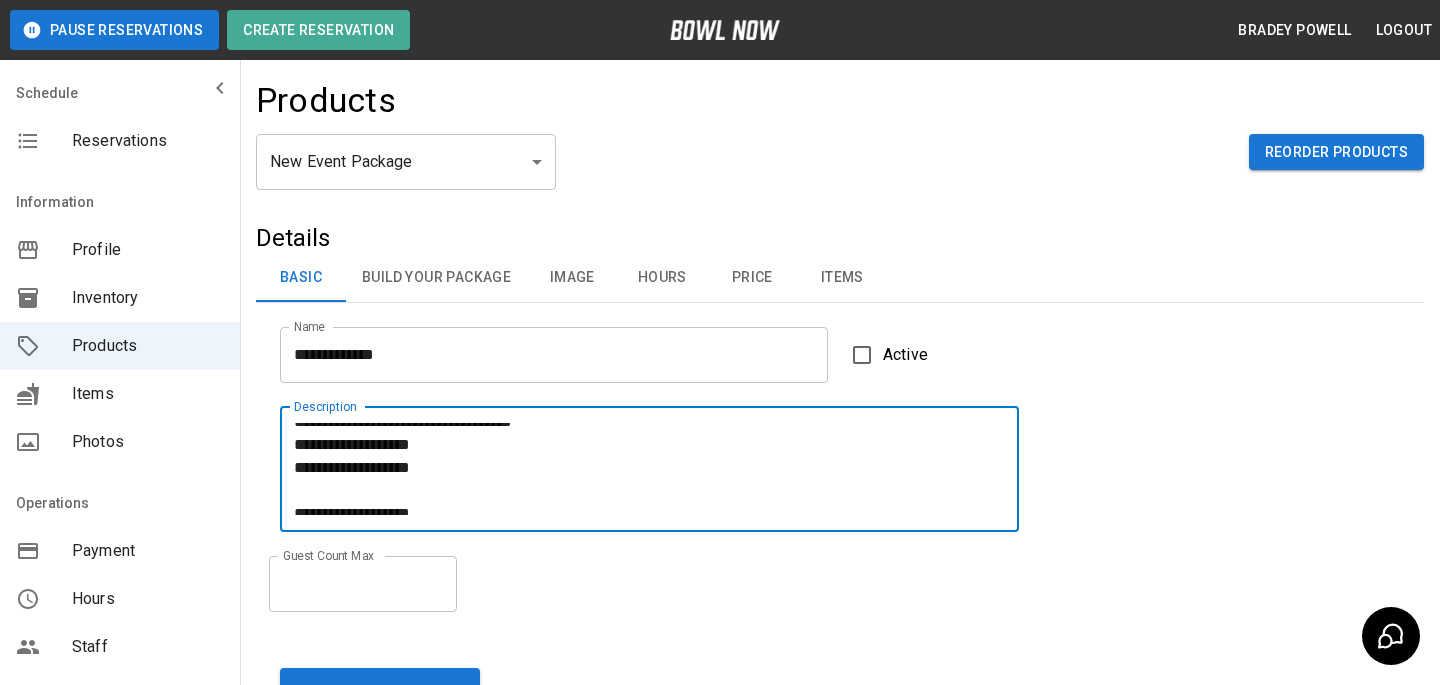 click on "**********" at bounding box center [649, 469] 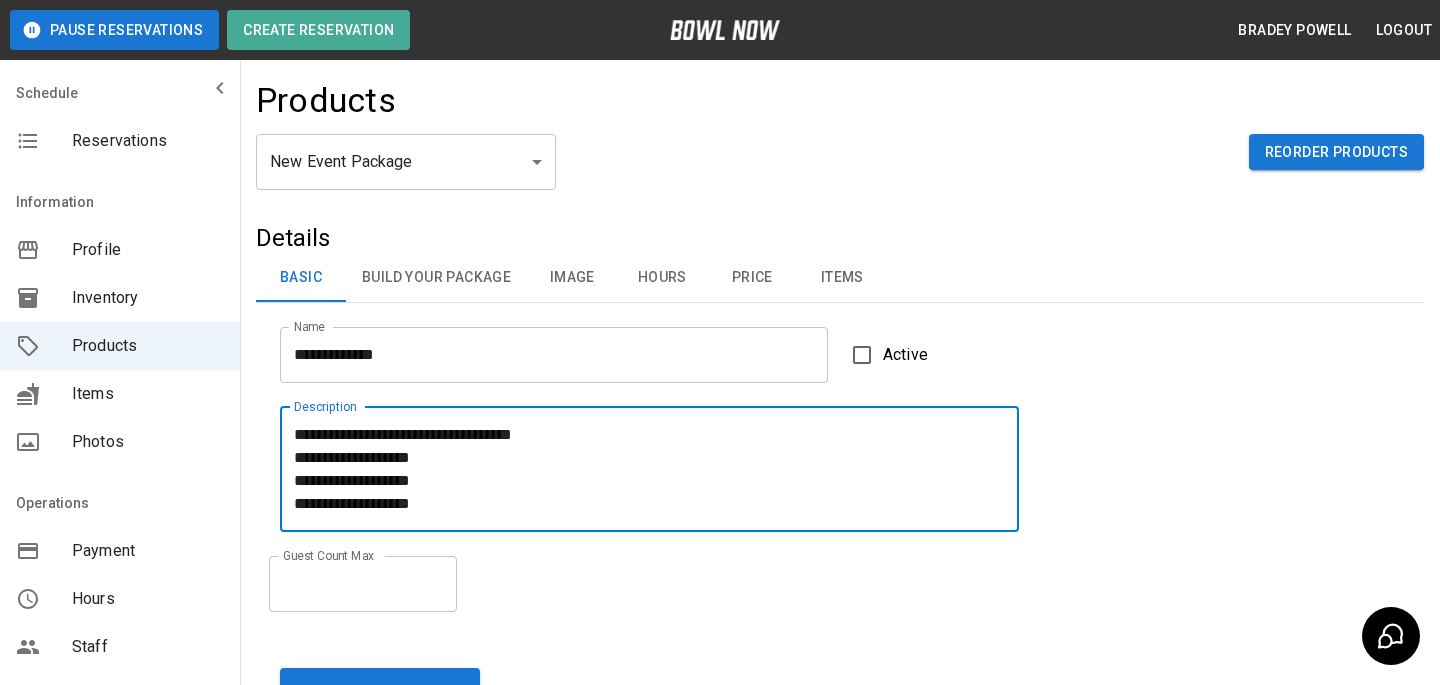 scroll, scrollTop: 161, scrollLeft: 0, axis: vertical 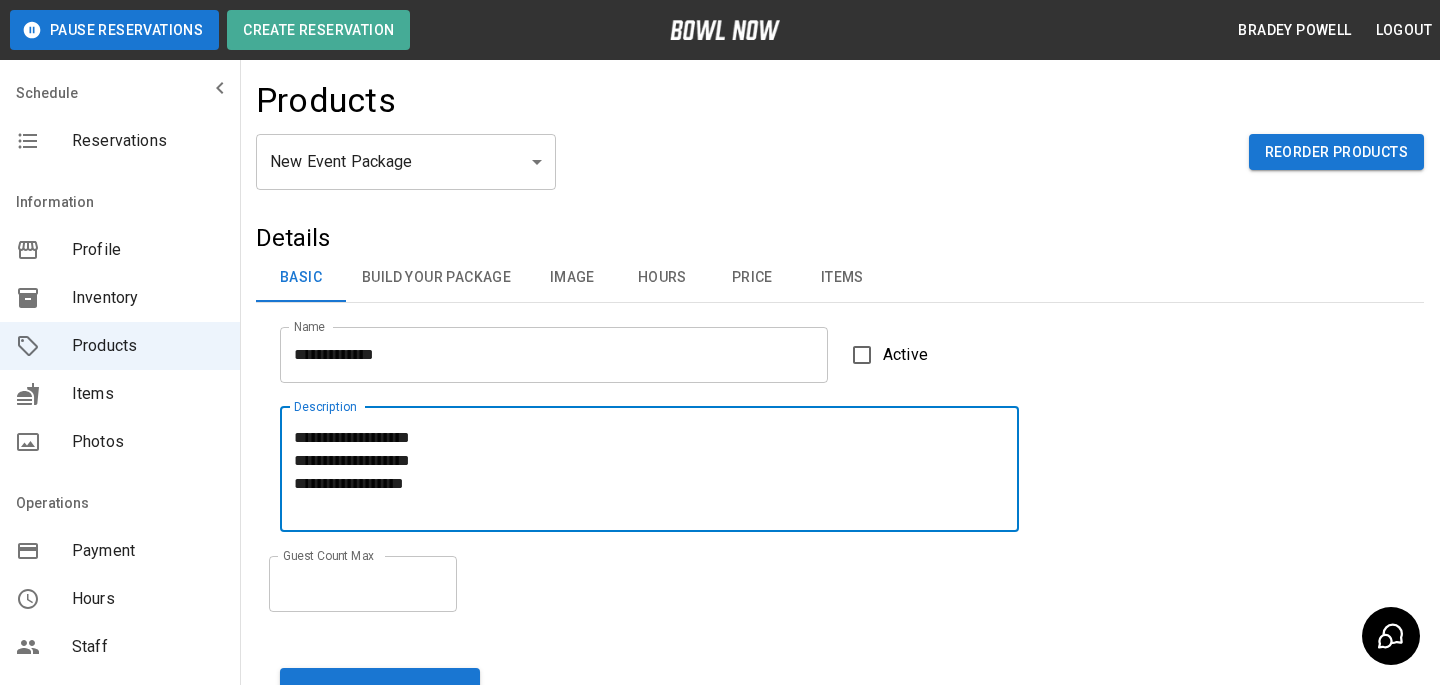 type on "**********" 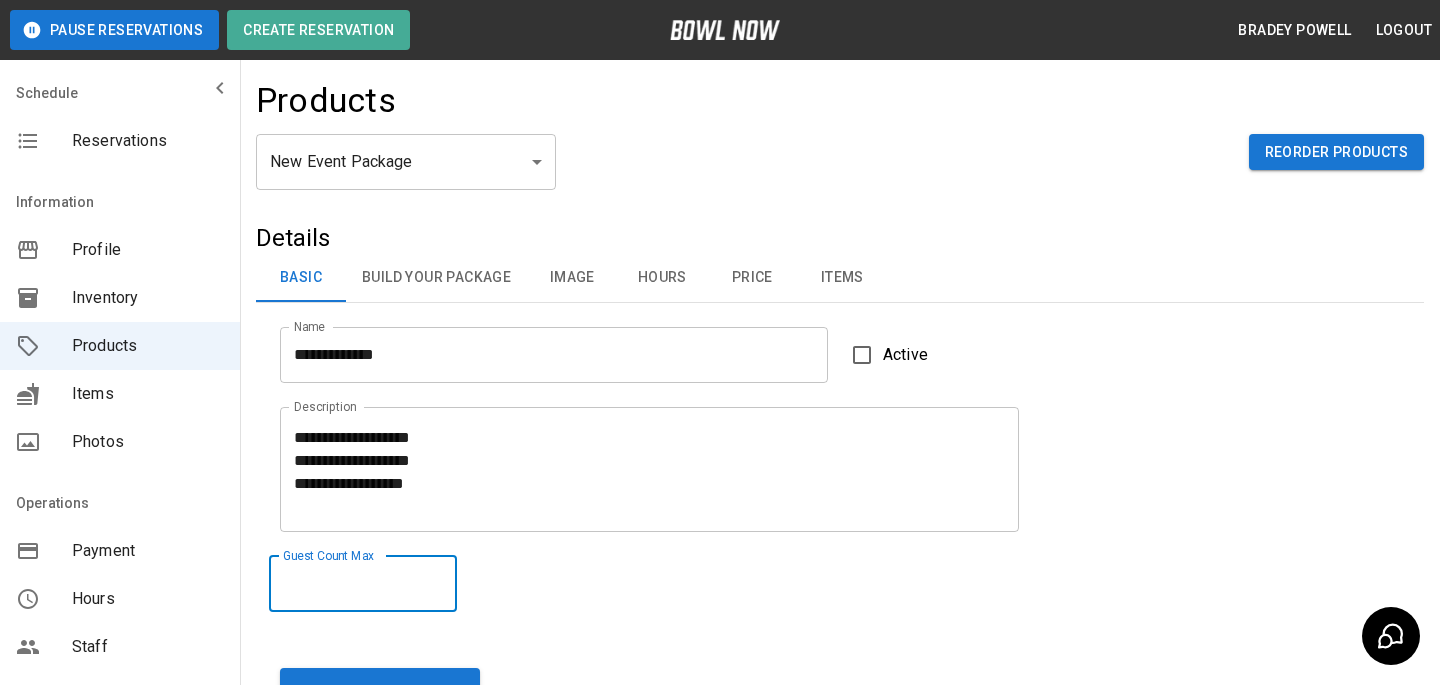 click on "*" at bounding box center [363, 584] 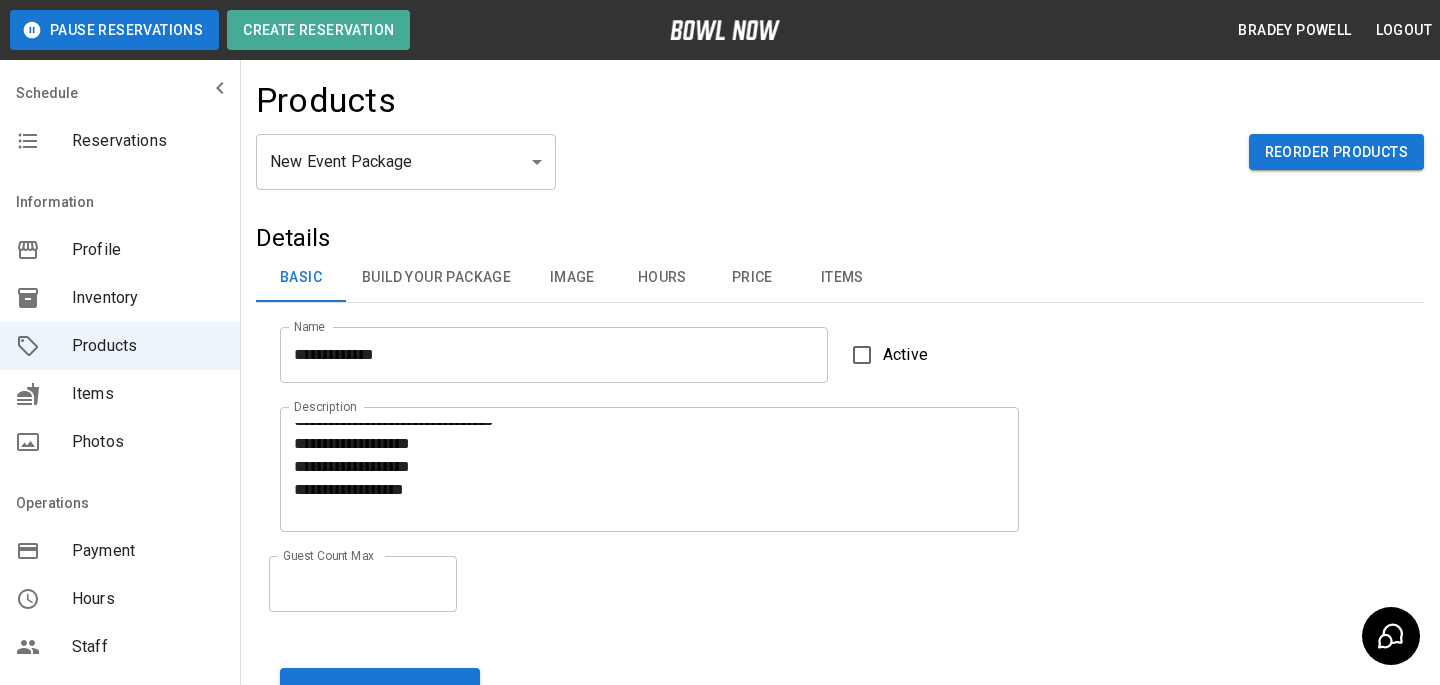 scroll, scrollTop: 72, scrollLeft: 0, axis: vertical 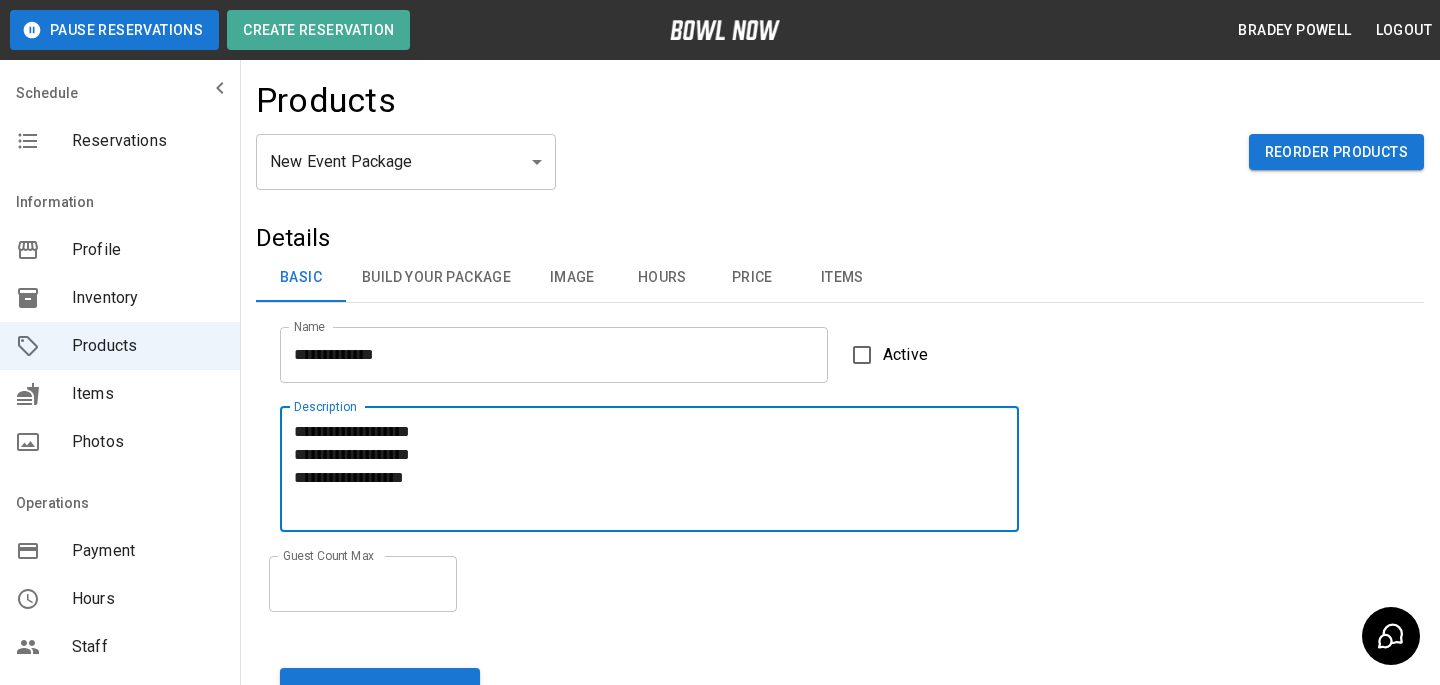 click on "**********" at bounding box center (649, 469) 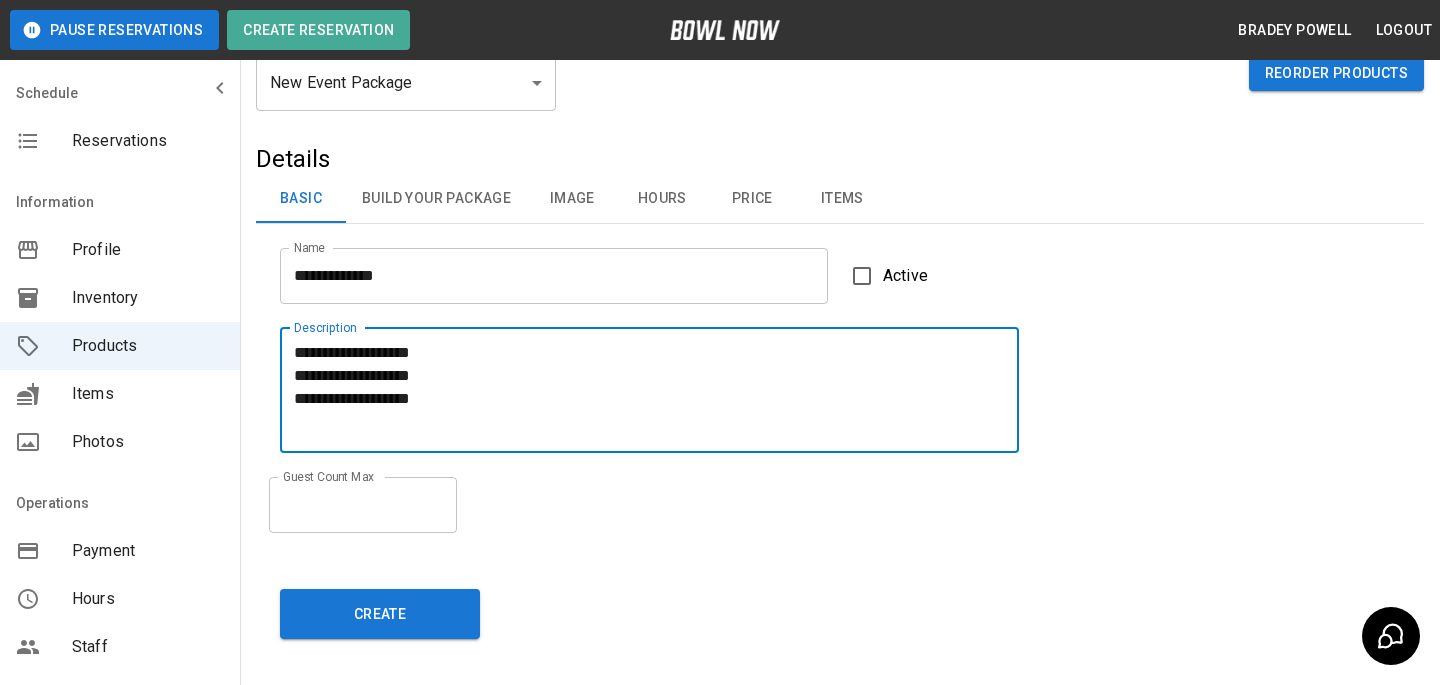 scroll, scrollTop: 82, scrollLeft: 0, axis: vertical 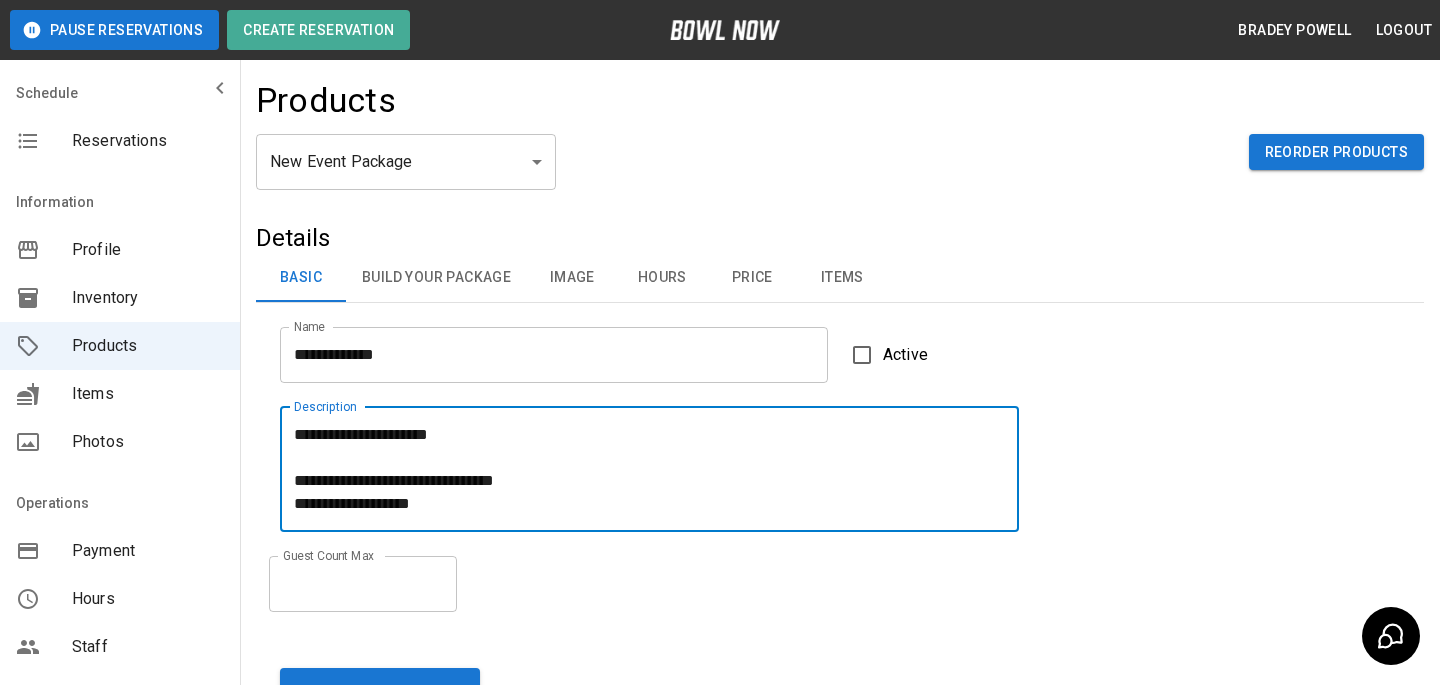 type on "**********" 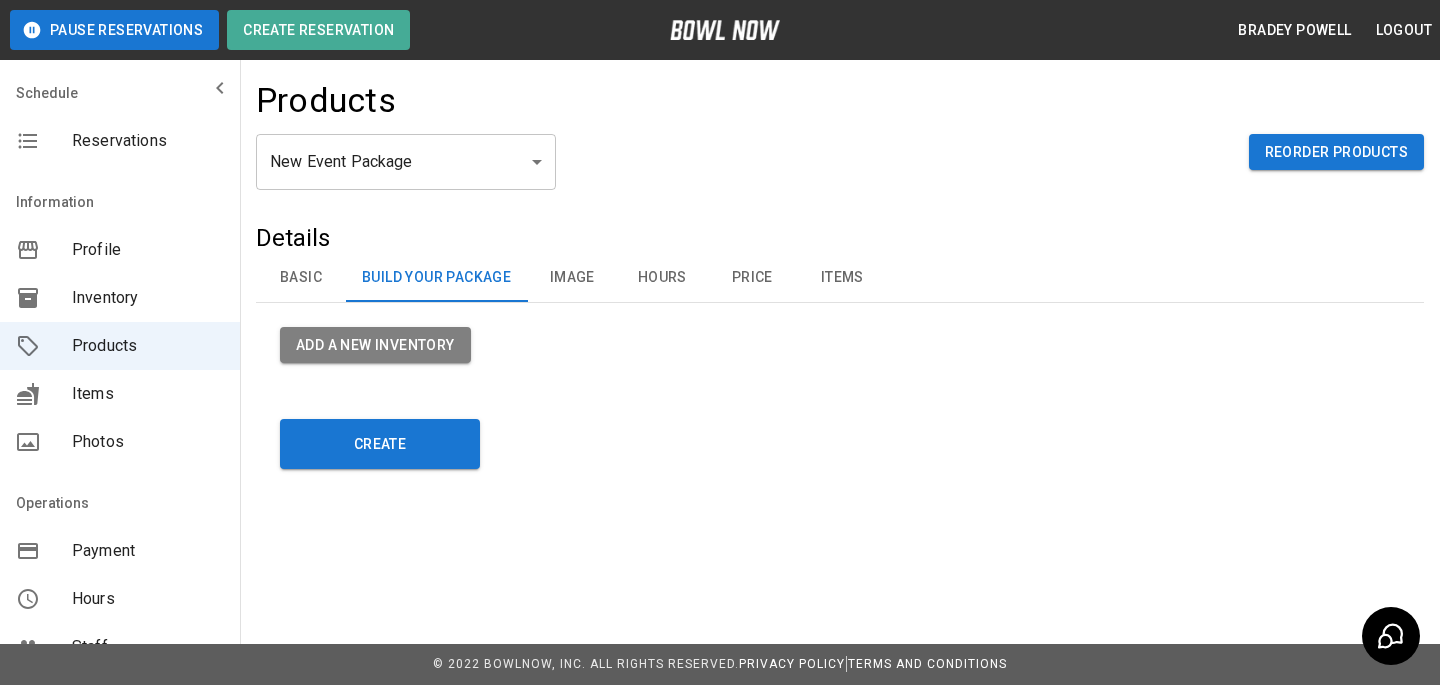 click on "Basic" at bounding box center [301, 278] 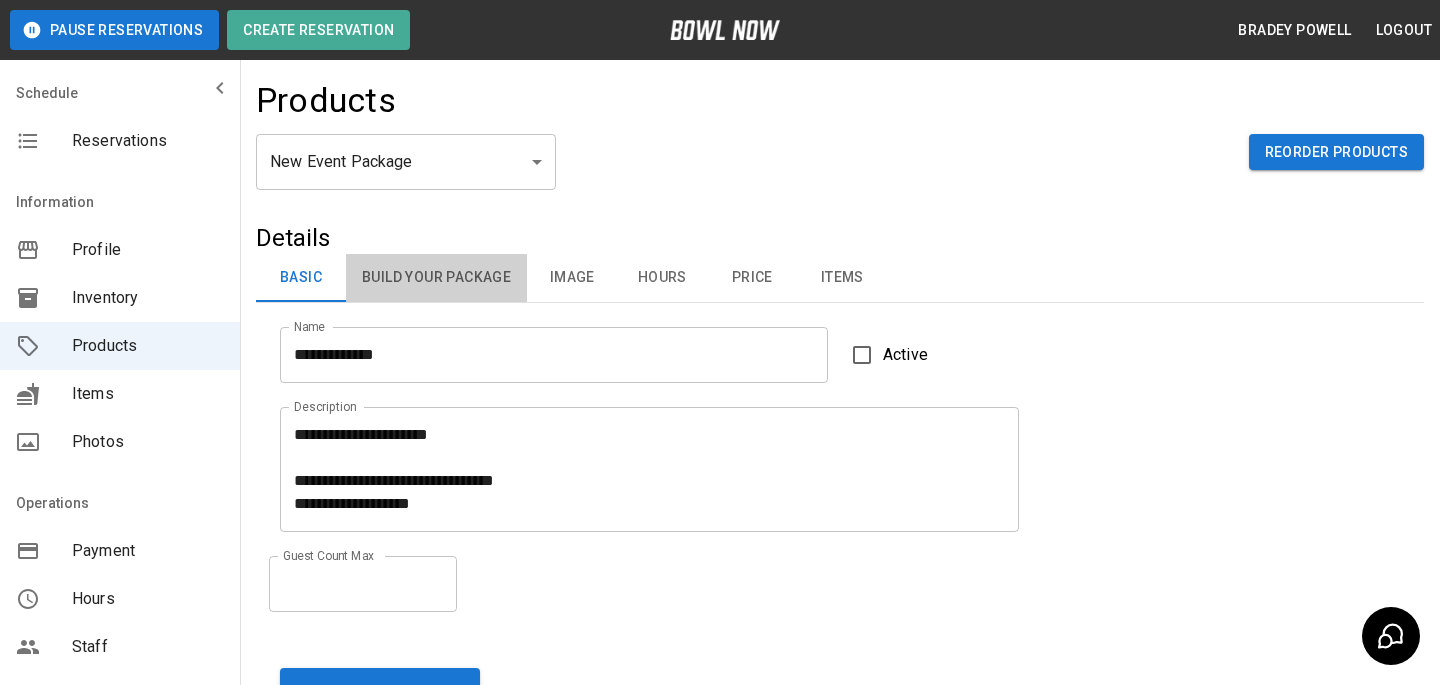 click on "Build Your Package" at bounding box center (436, 278) 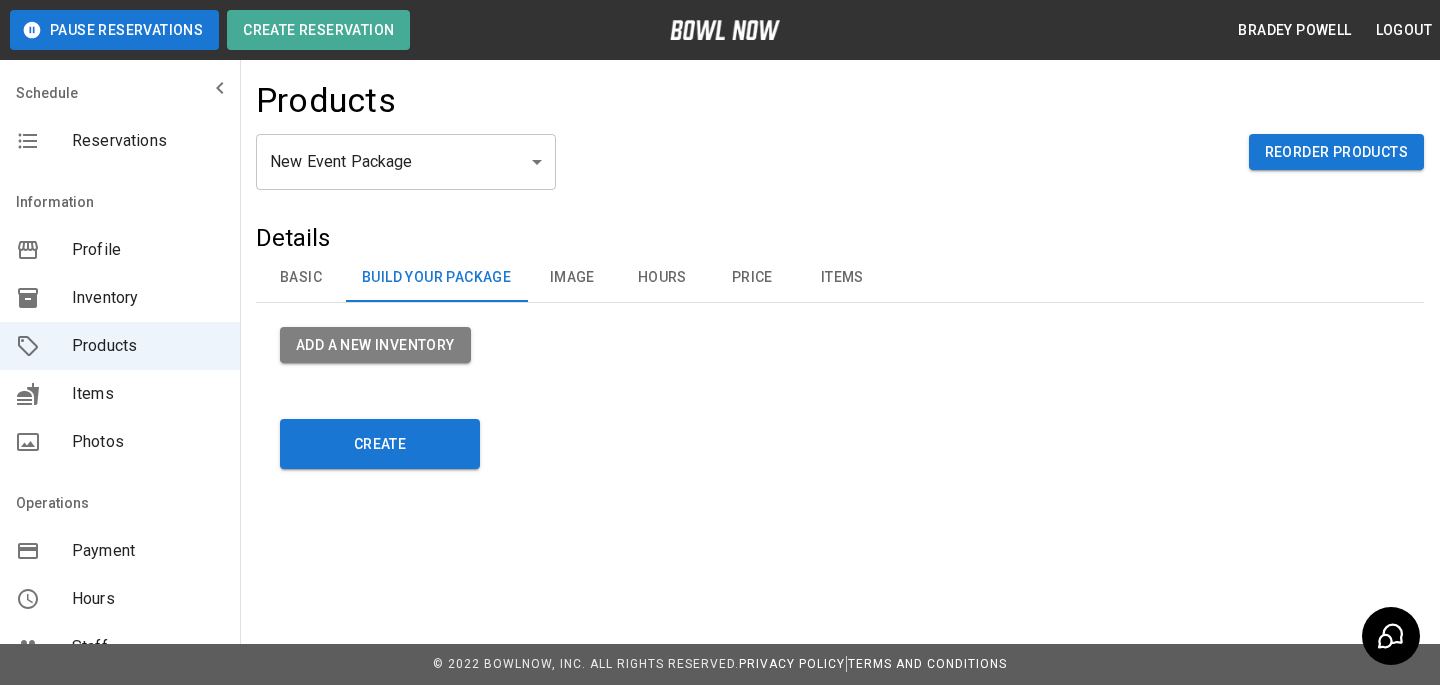 click on "Add a new Inventory" at bounding box center (828, 333) 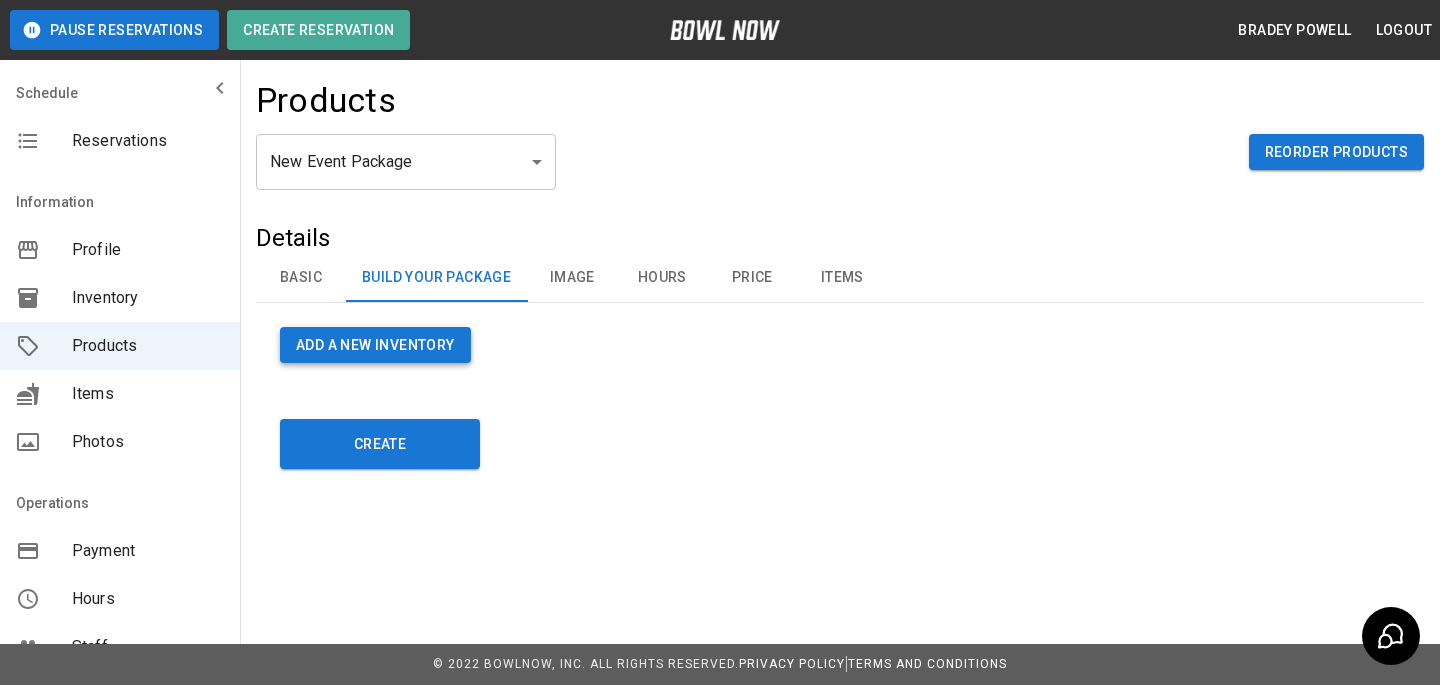 click on "Add a new Inventory" at bounding box center (375, 345) 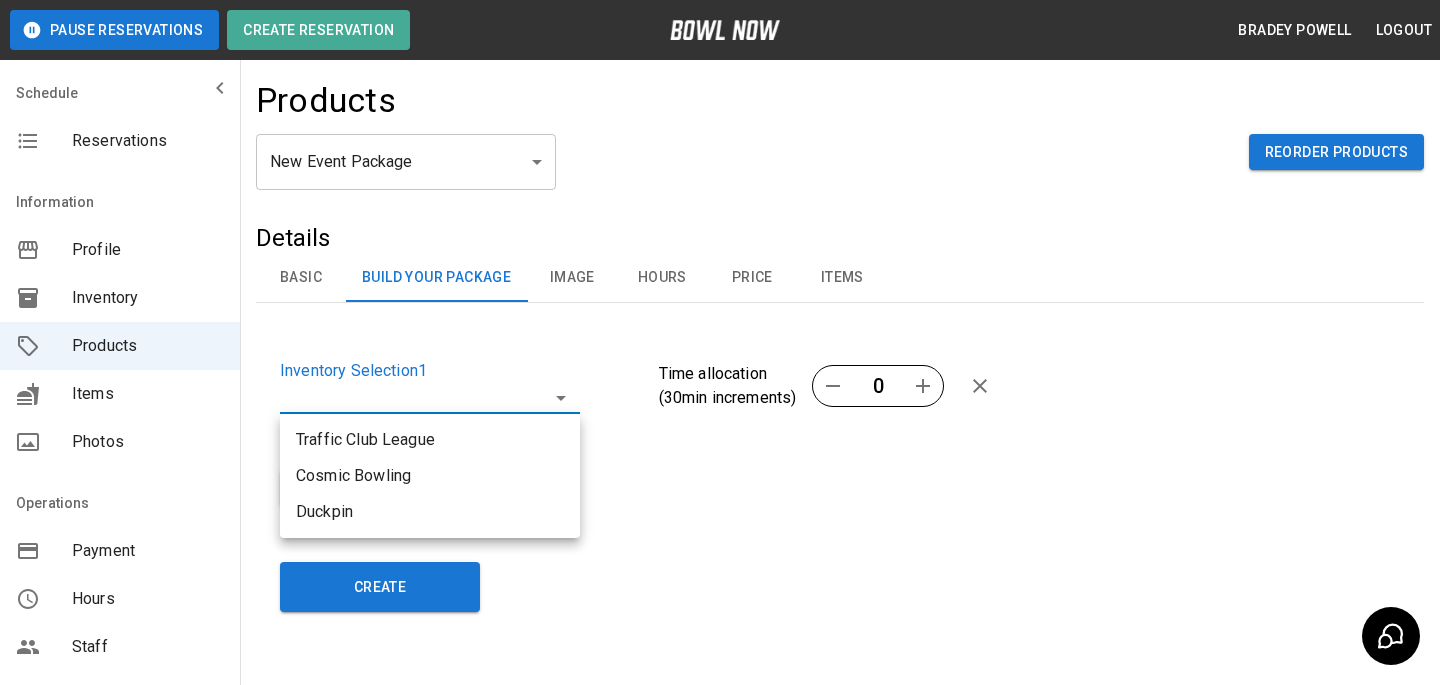 click on "**********" at bounding box center (720, 380) 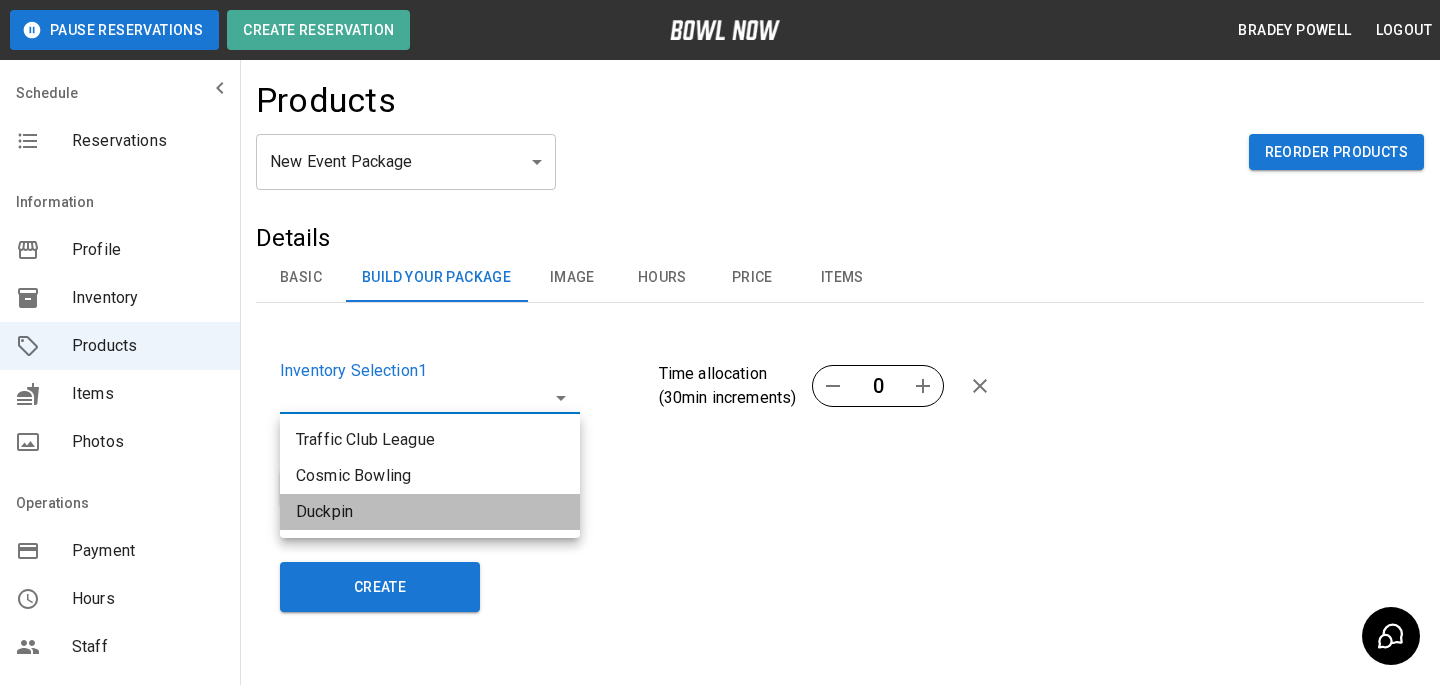 click on "Duckpin" at bounding box center [430, 512] 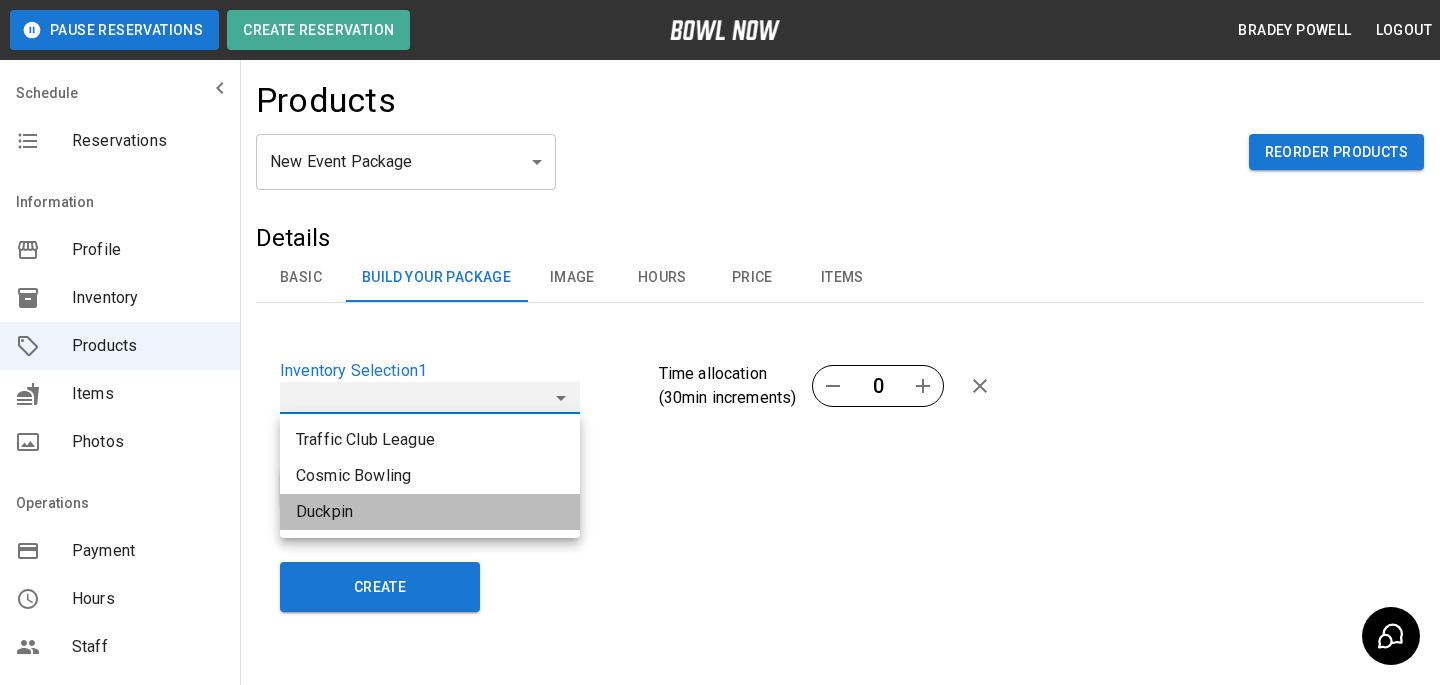 type on "**********" 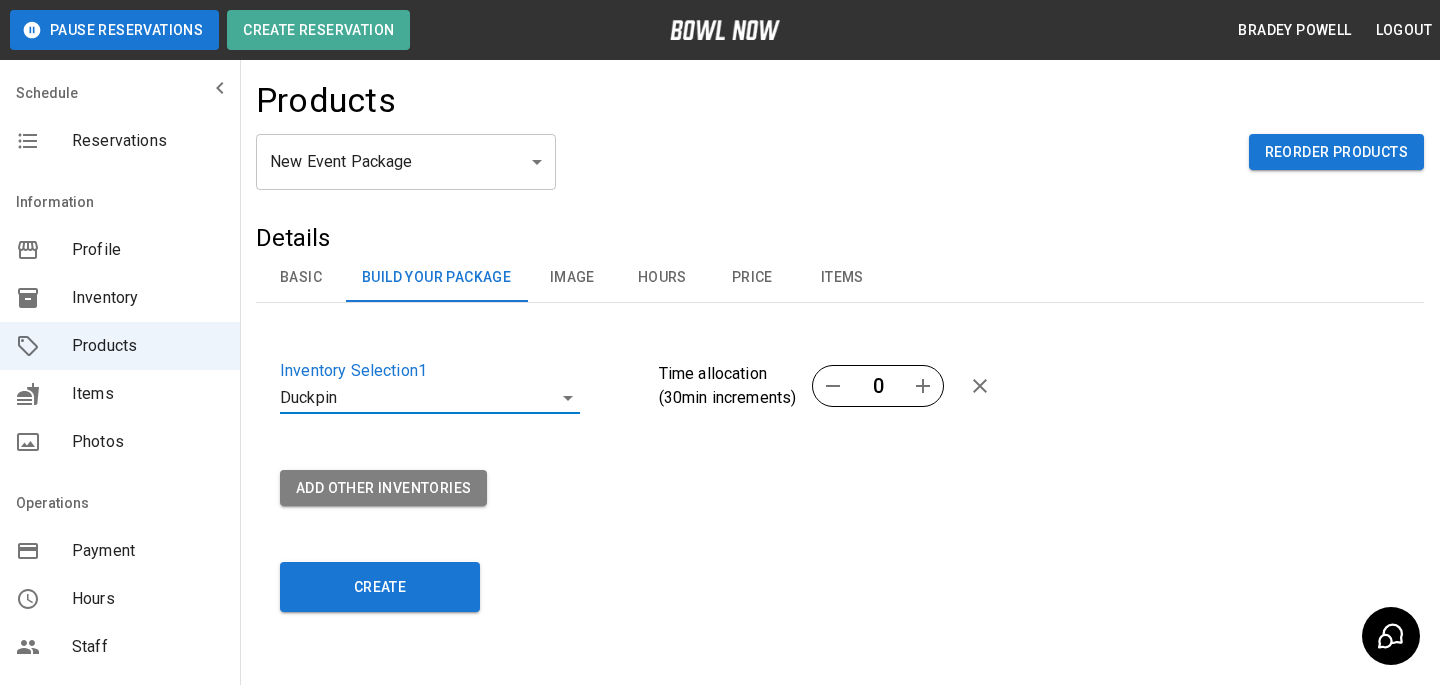 click 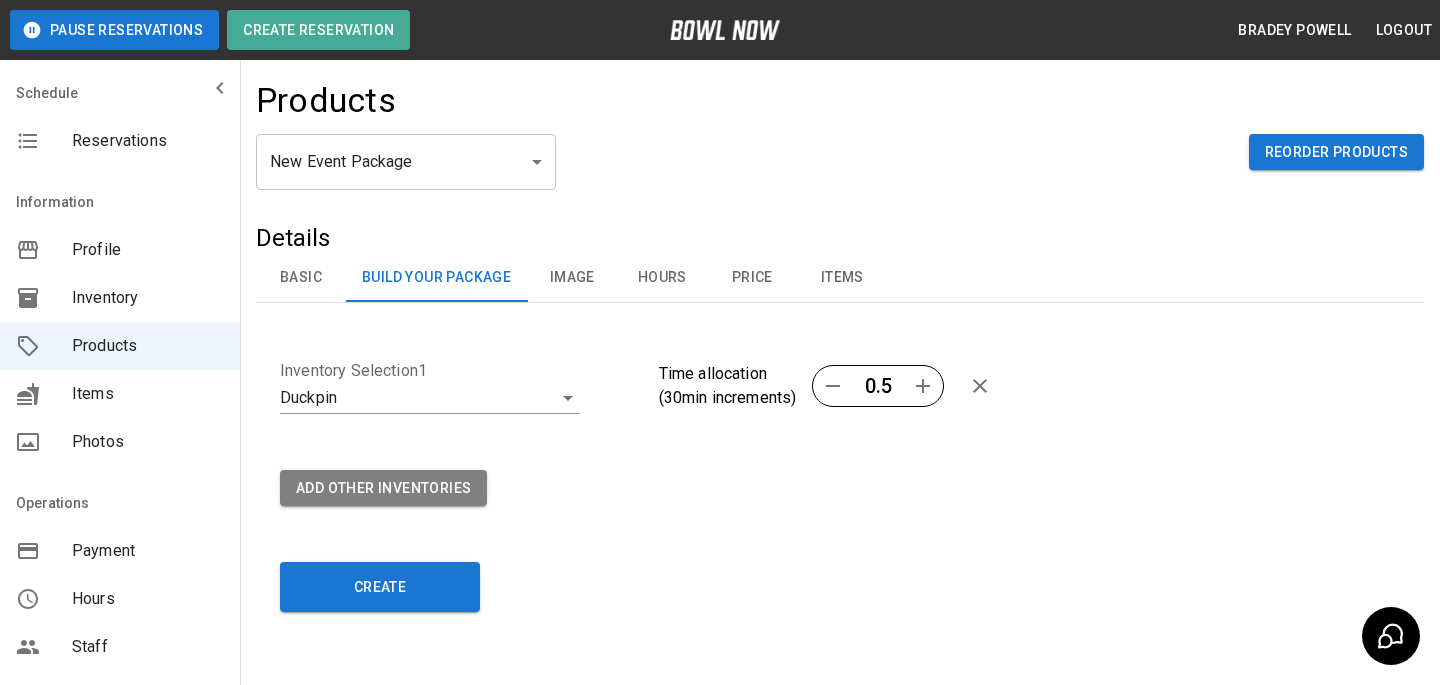 click 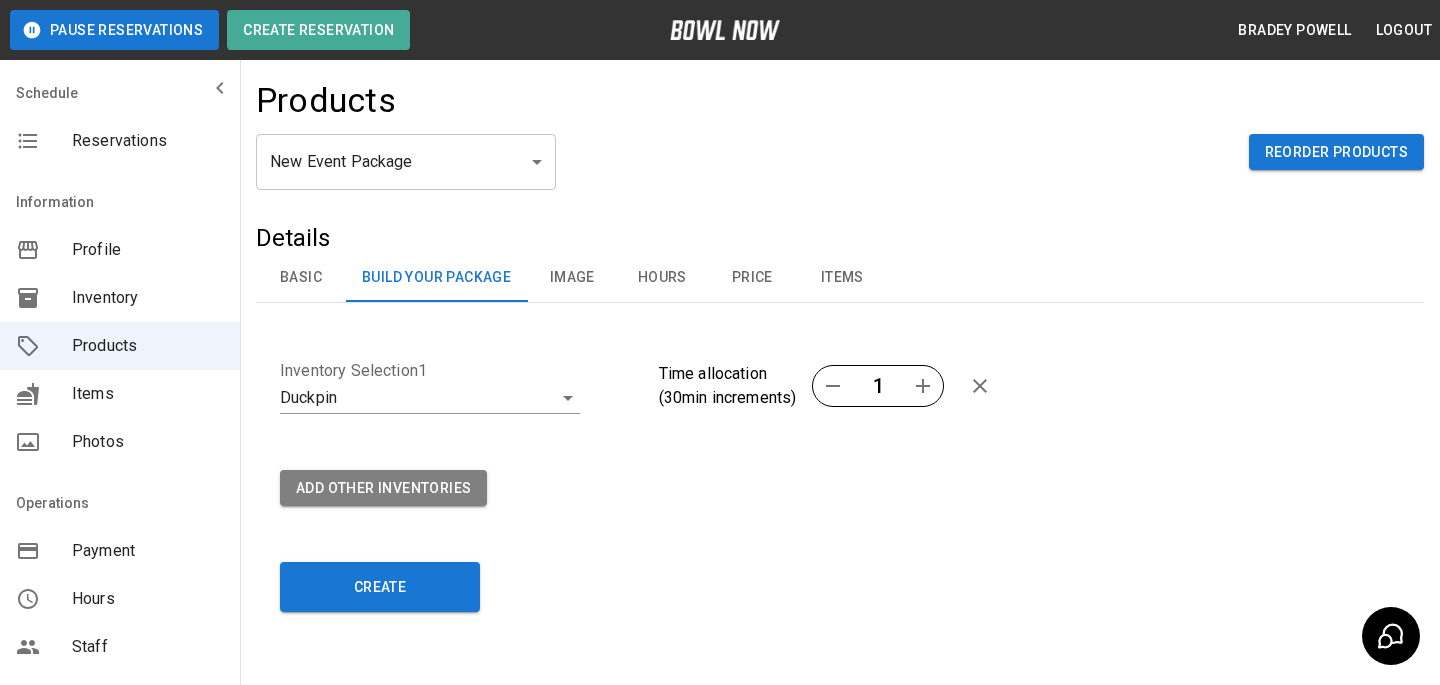click 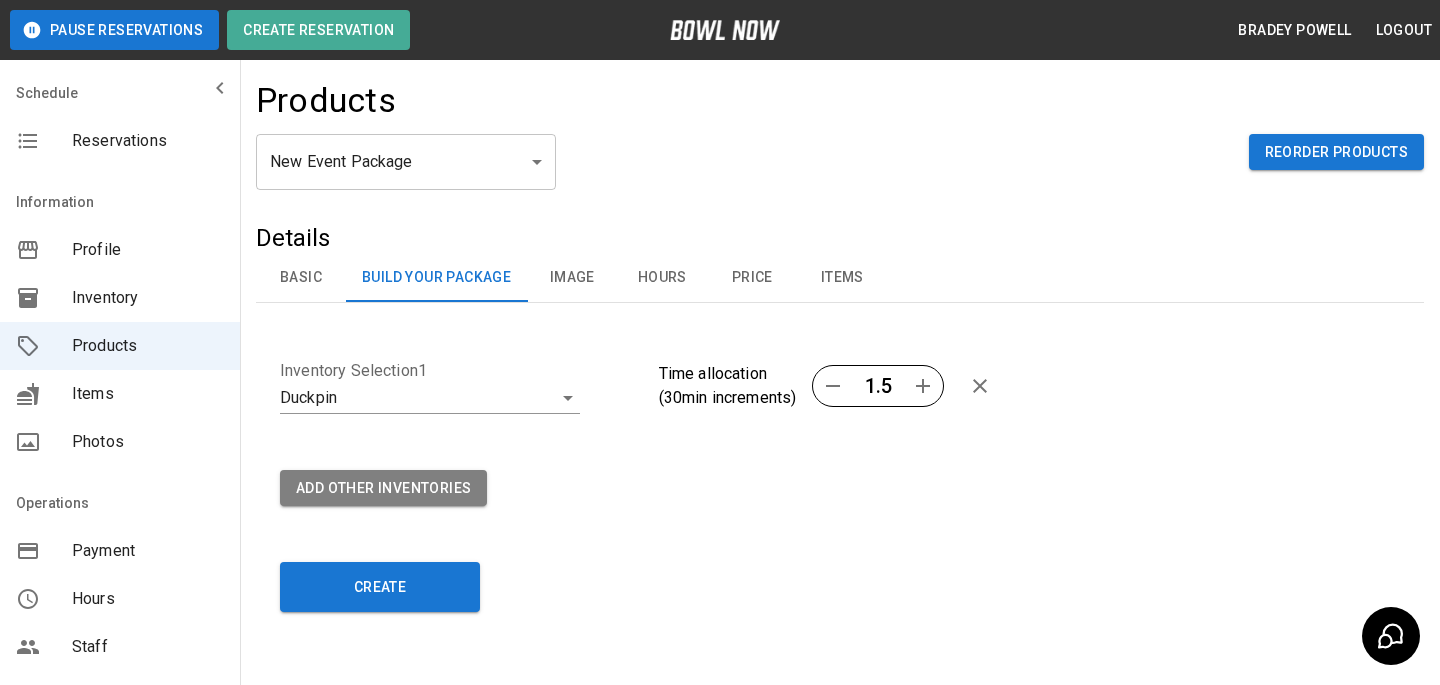 click 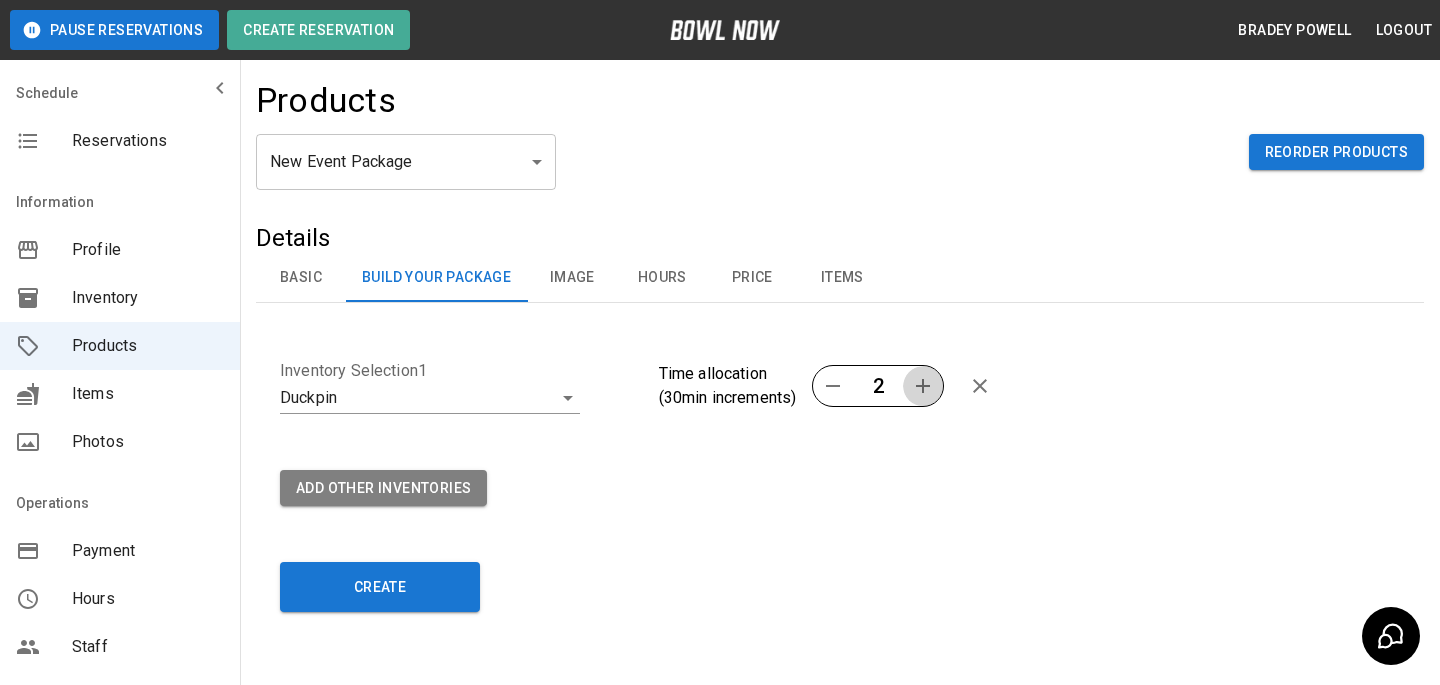 click 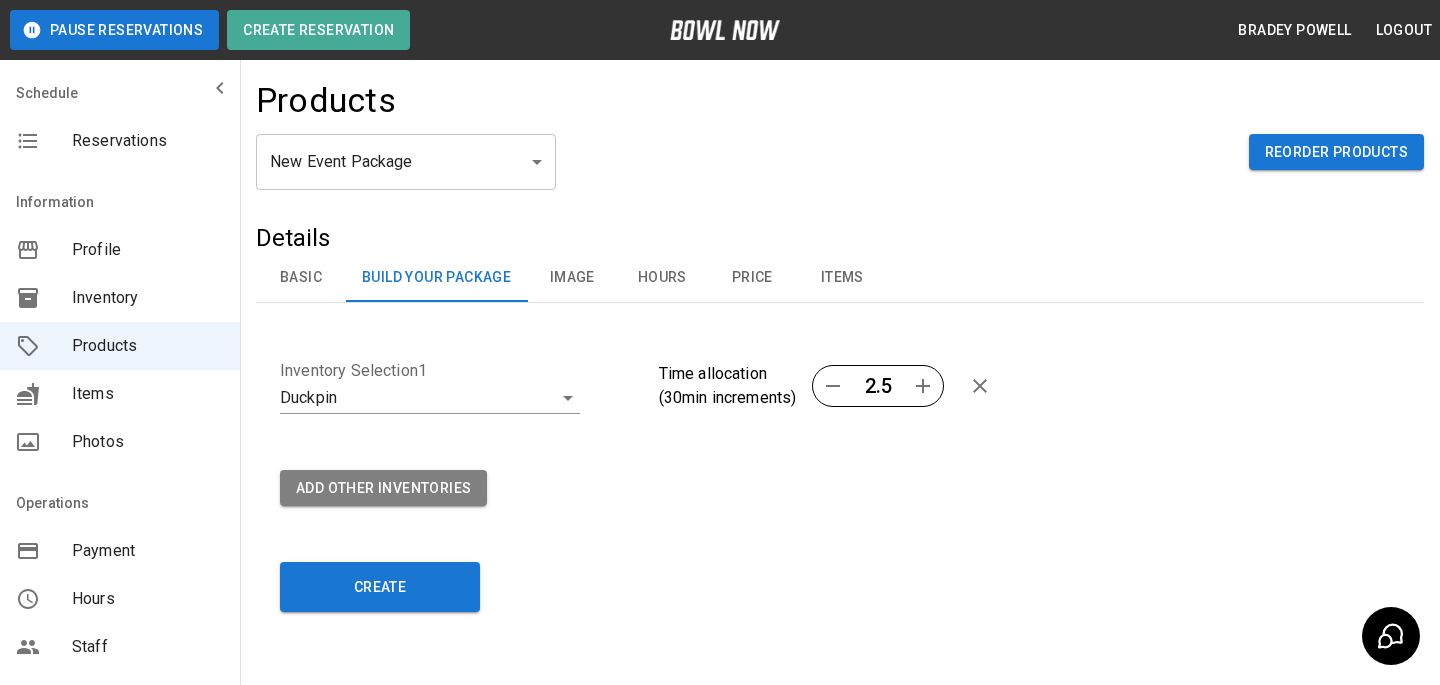 click on "**********" at bounding box center [828, 374] 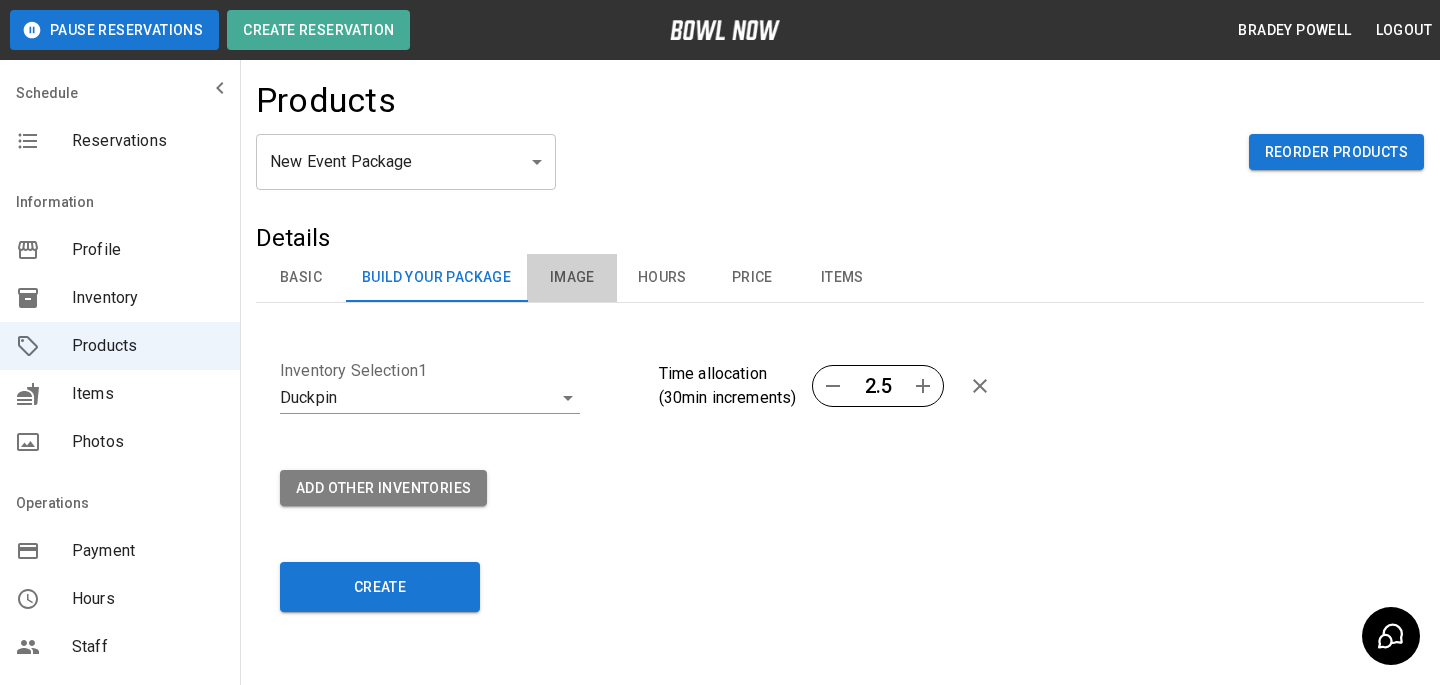 click on "Image" at bounding box center [572, 278] 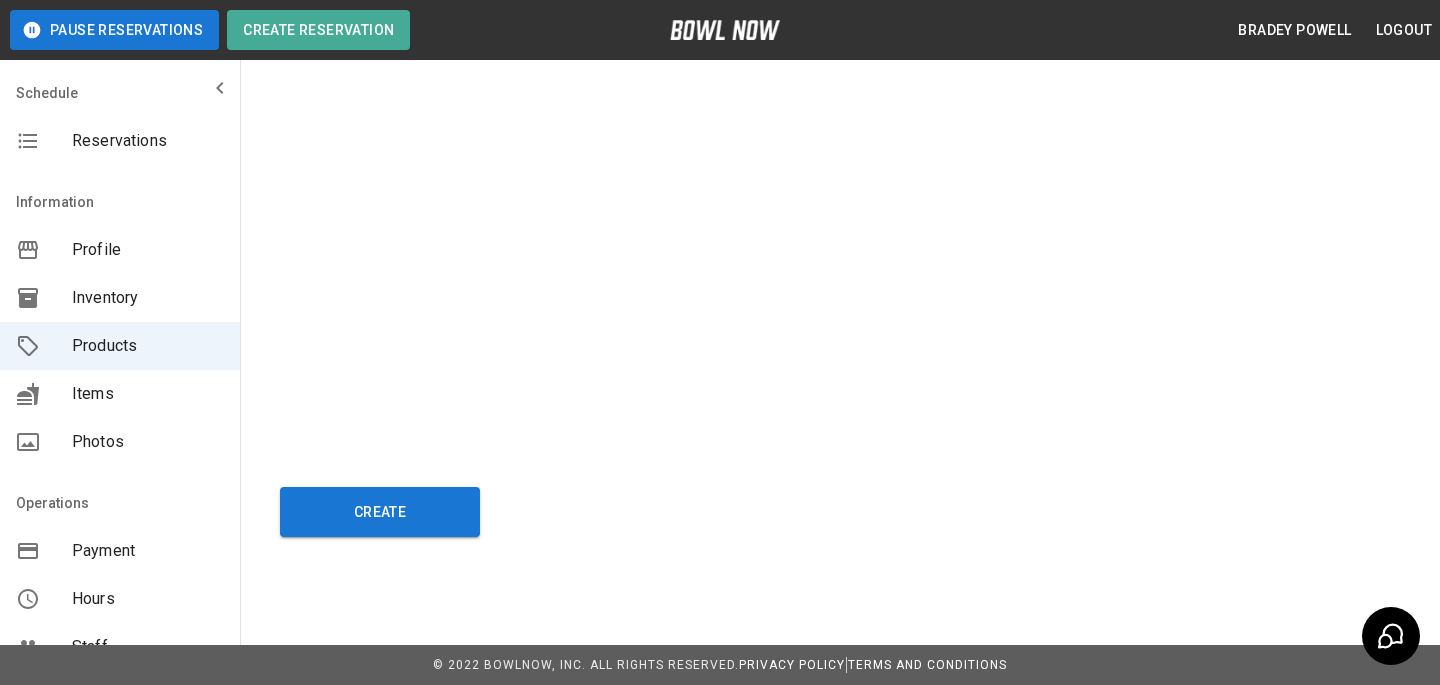 click at bounding box center (465, 349) 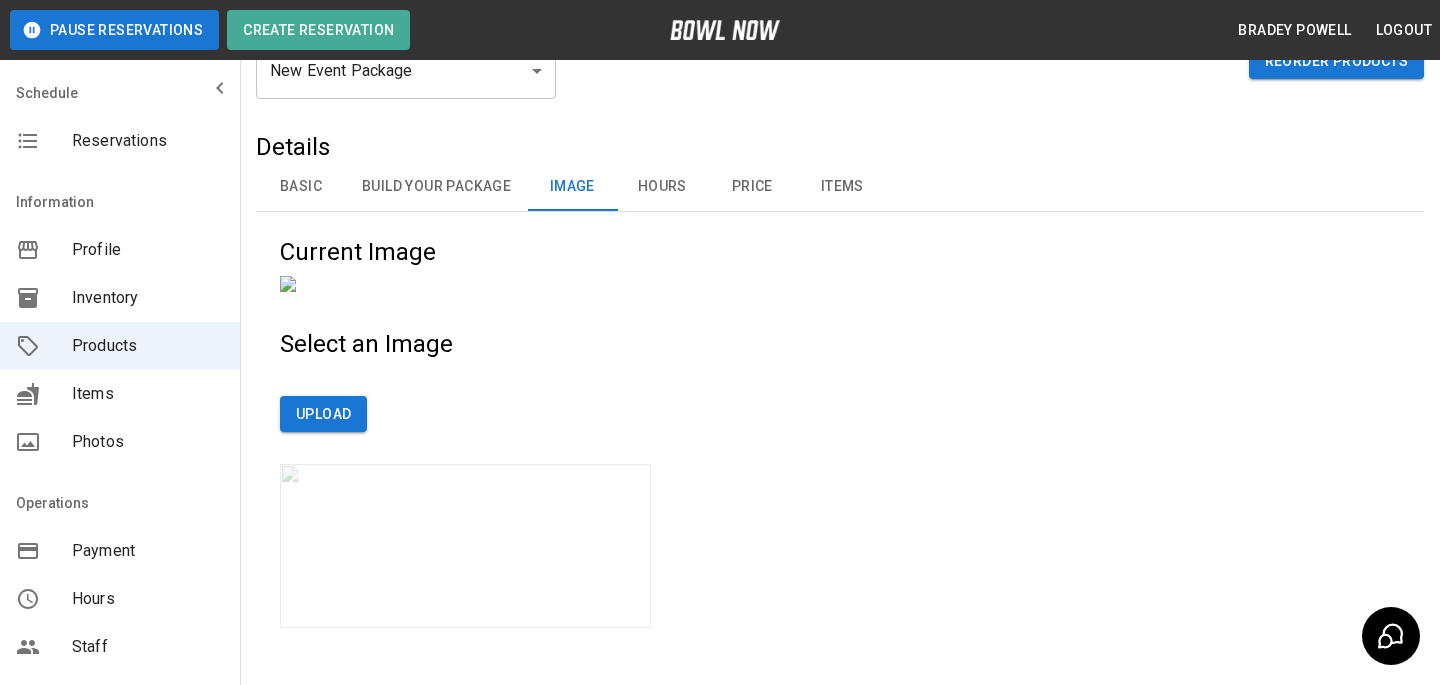 scroll, scrollTop: 0, scrollLeft: 0, axis: both 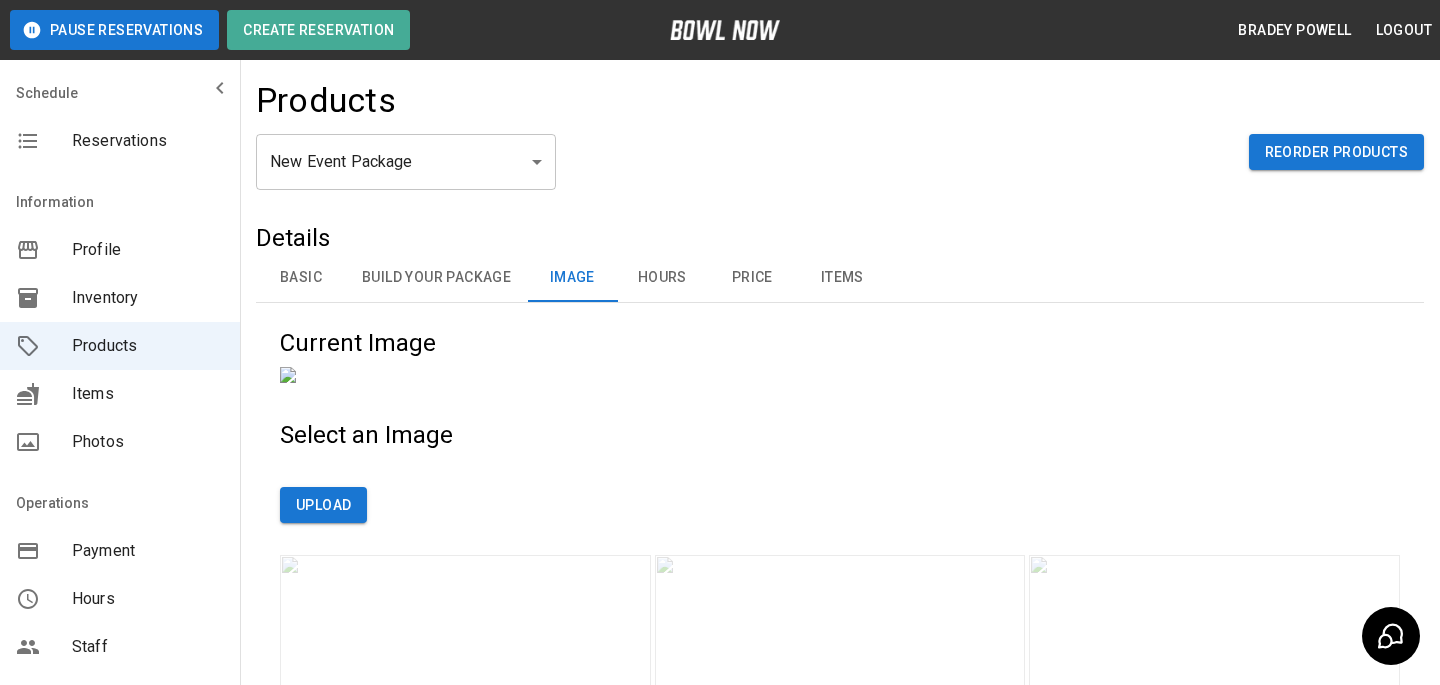 click on "New Event Package **
Reorder Products" at bounding box center [840, 178] 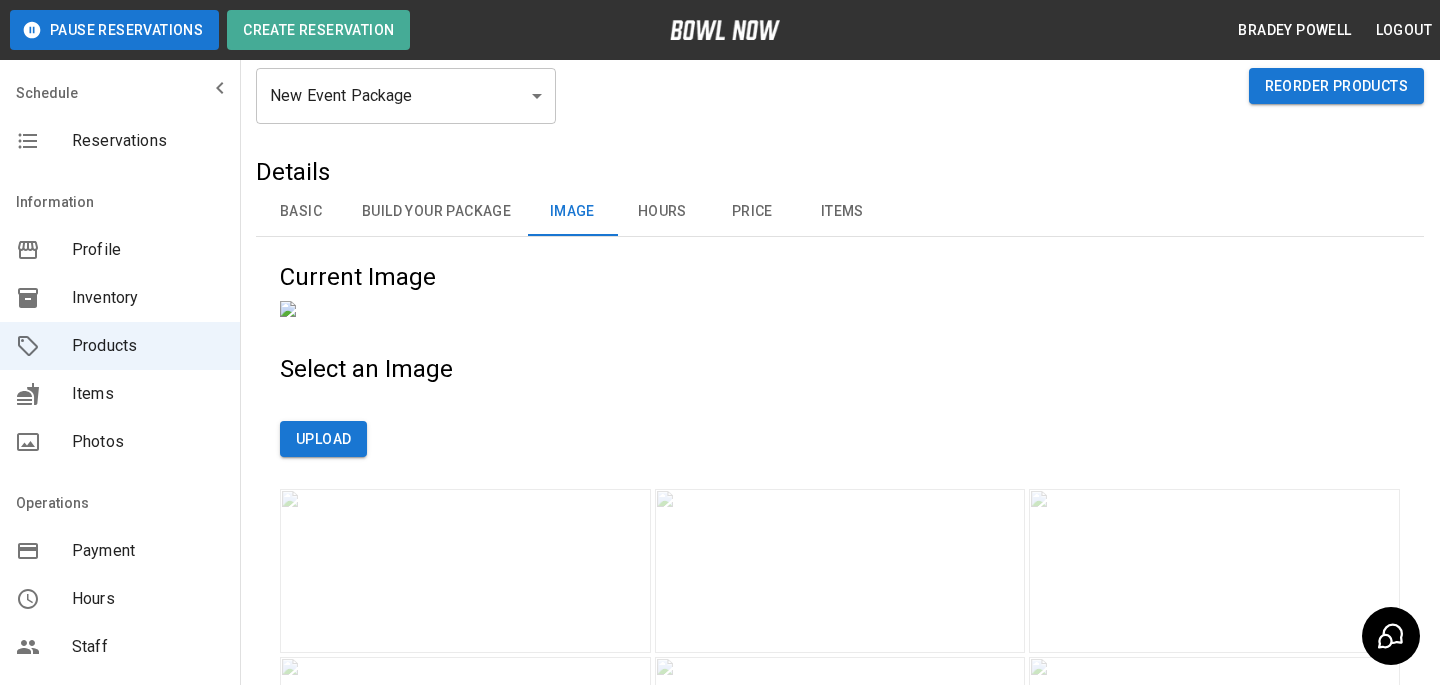 scroll, scrollTop: 27, scrollLeft: 0, axis: vertical 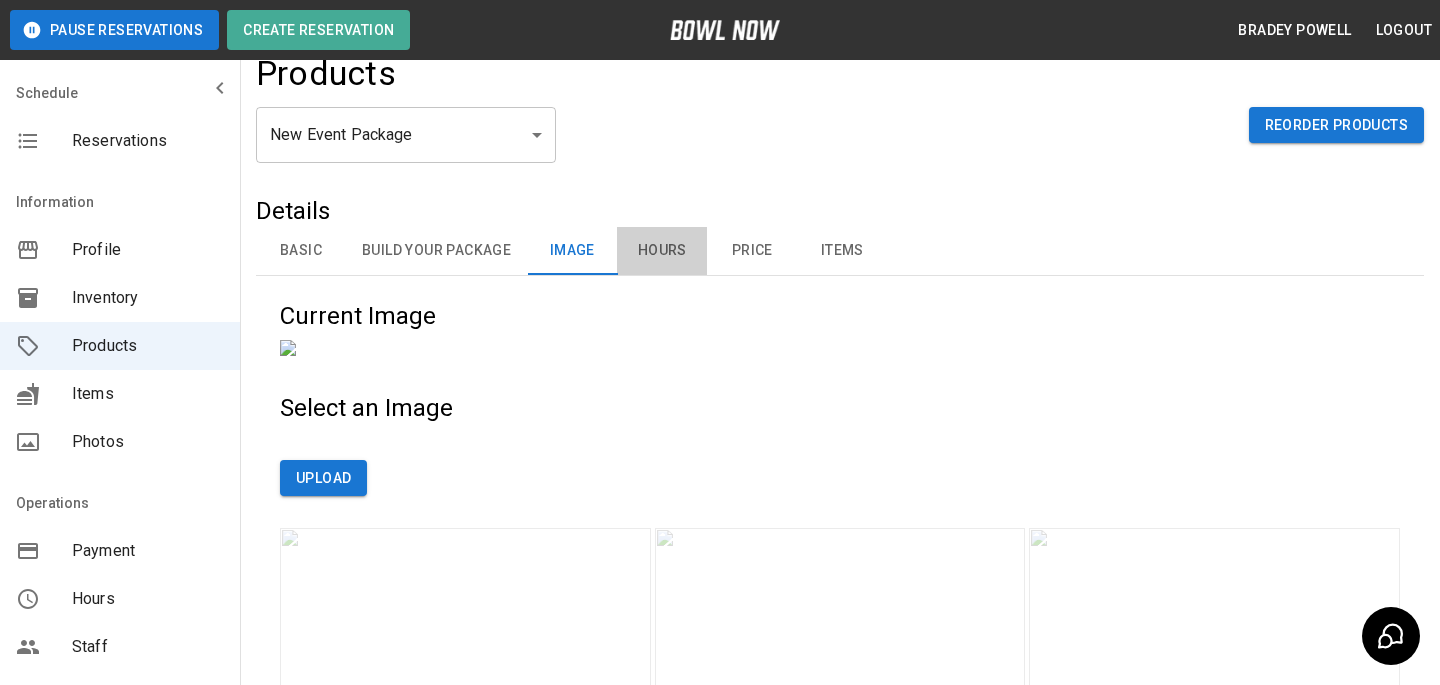 click on "Hours" at bounding box center (662, 251) 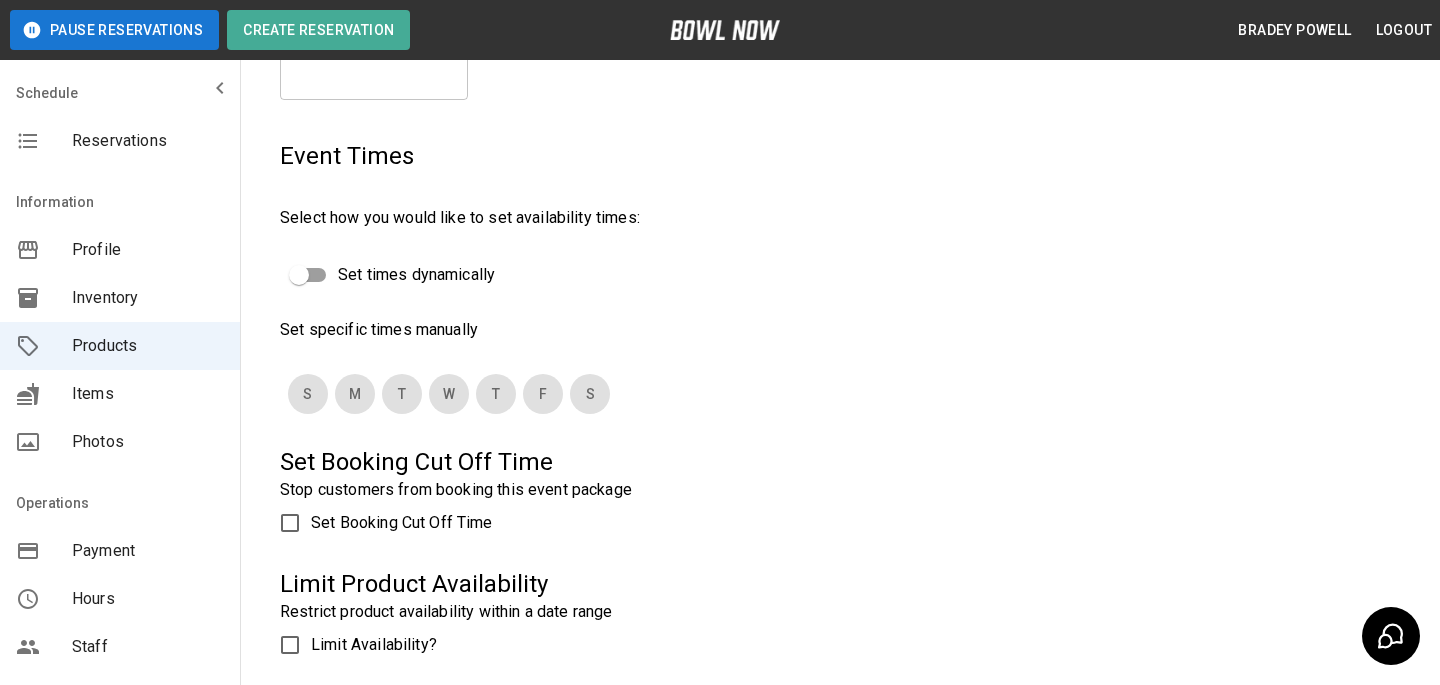 scroll, scrollTop: 324, scrollLeft: 0, axis: vertical 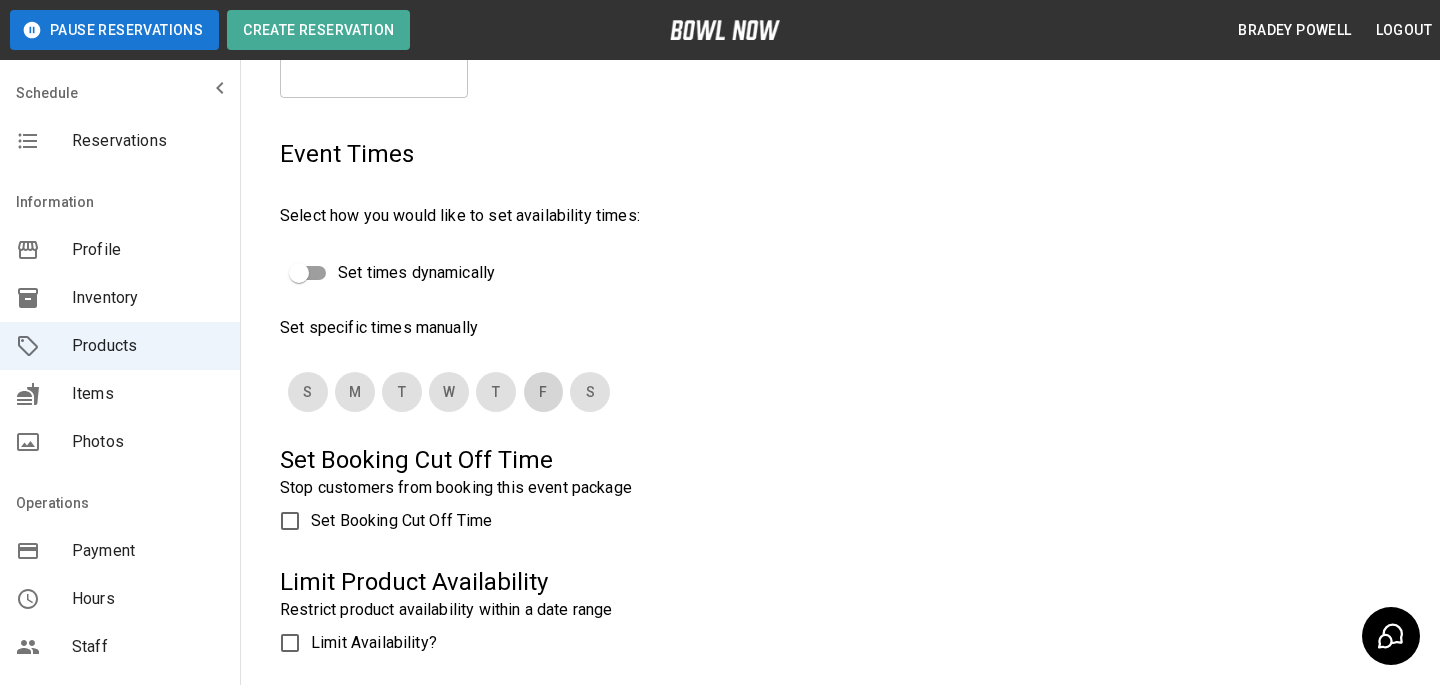 click on "F" at bounding box center [543, 392] 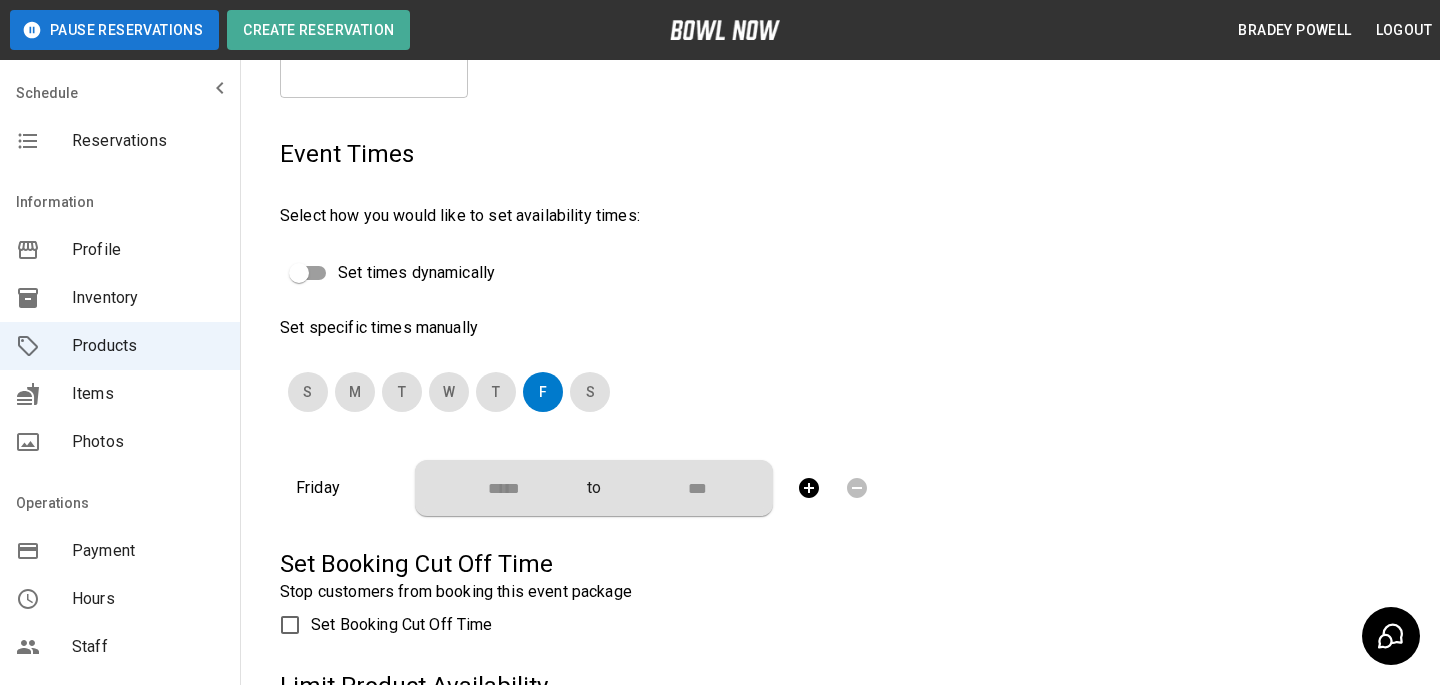 click at bounding box center [497, 488] 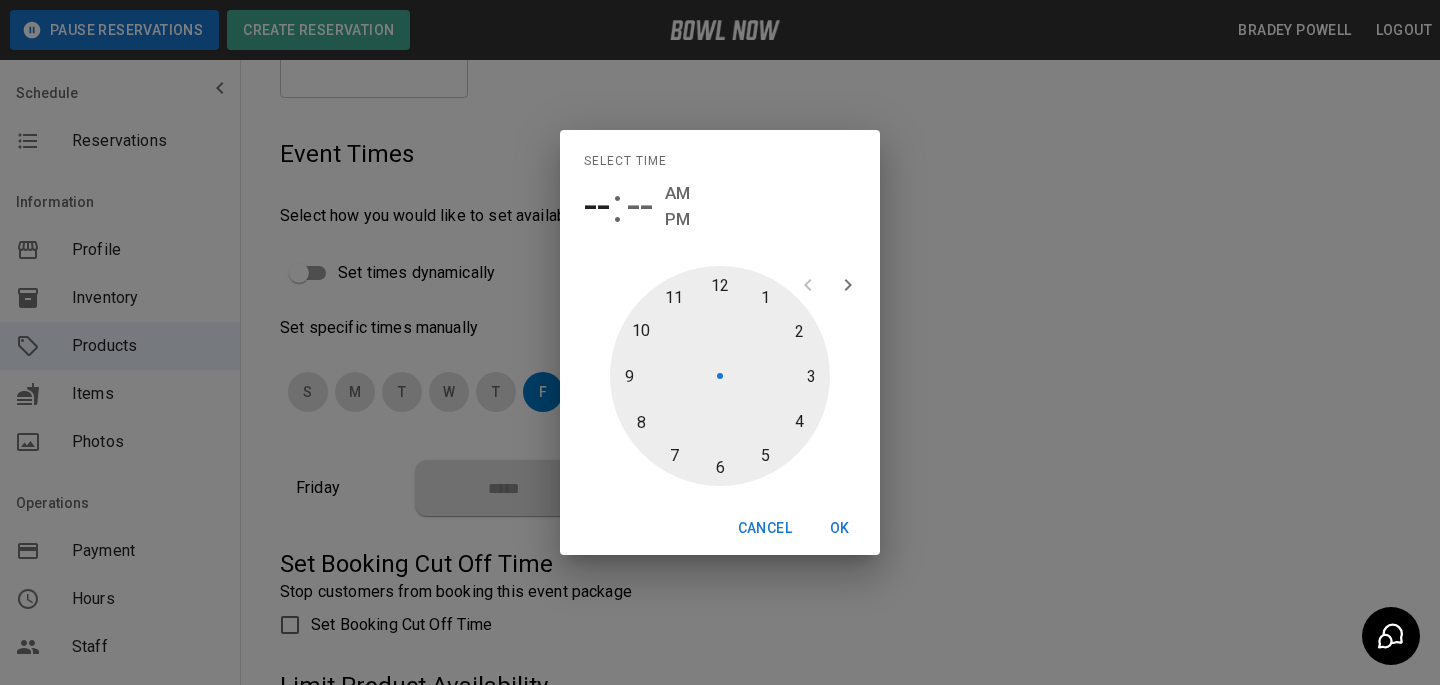 type on "********" 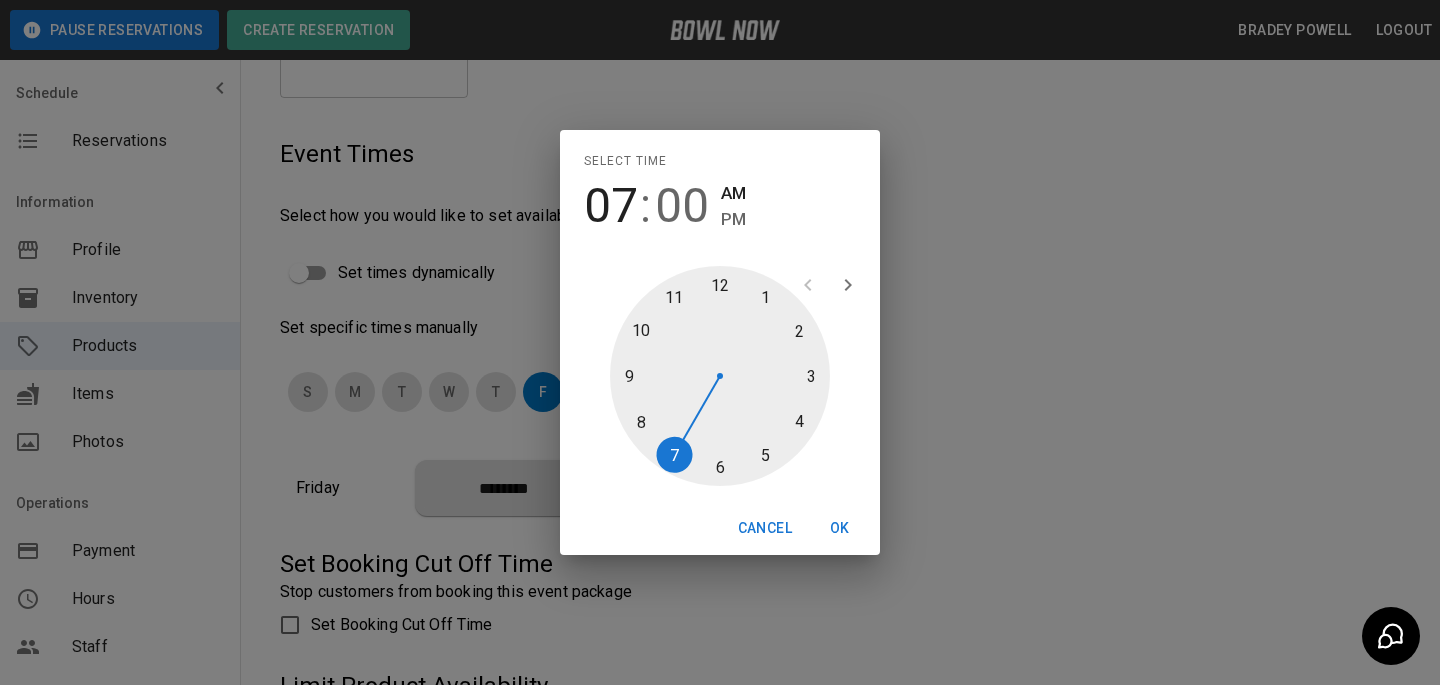 click at bounding box center (720, 376) 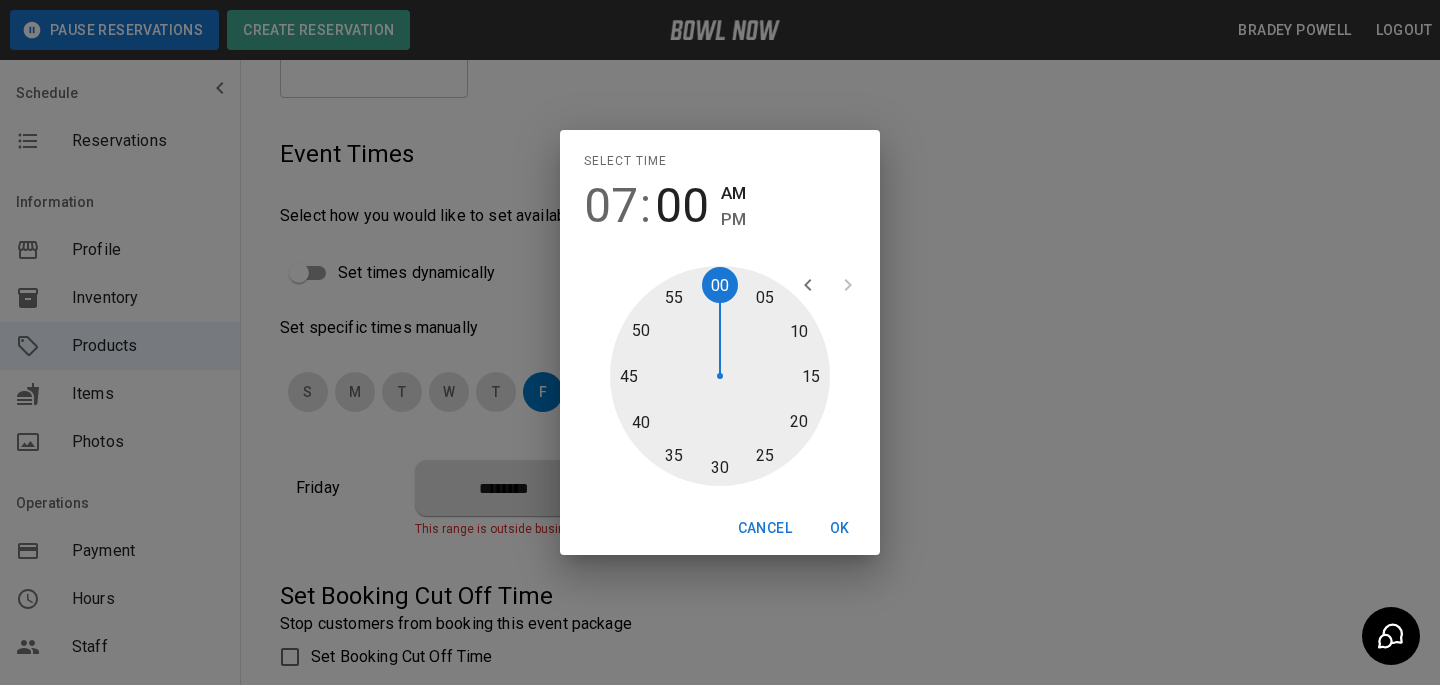 click on "PM" at bounding box center (733, 219) 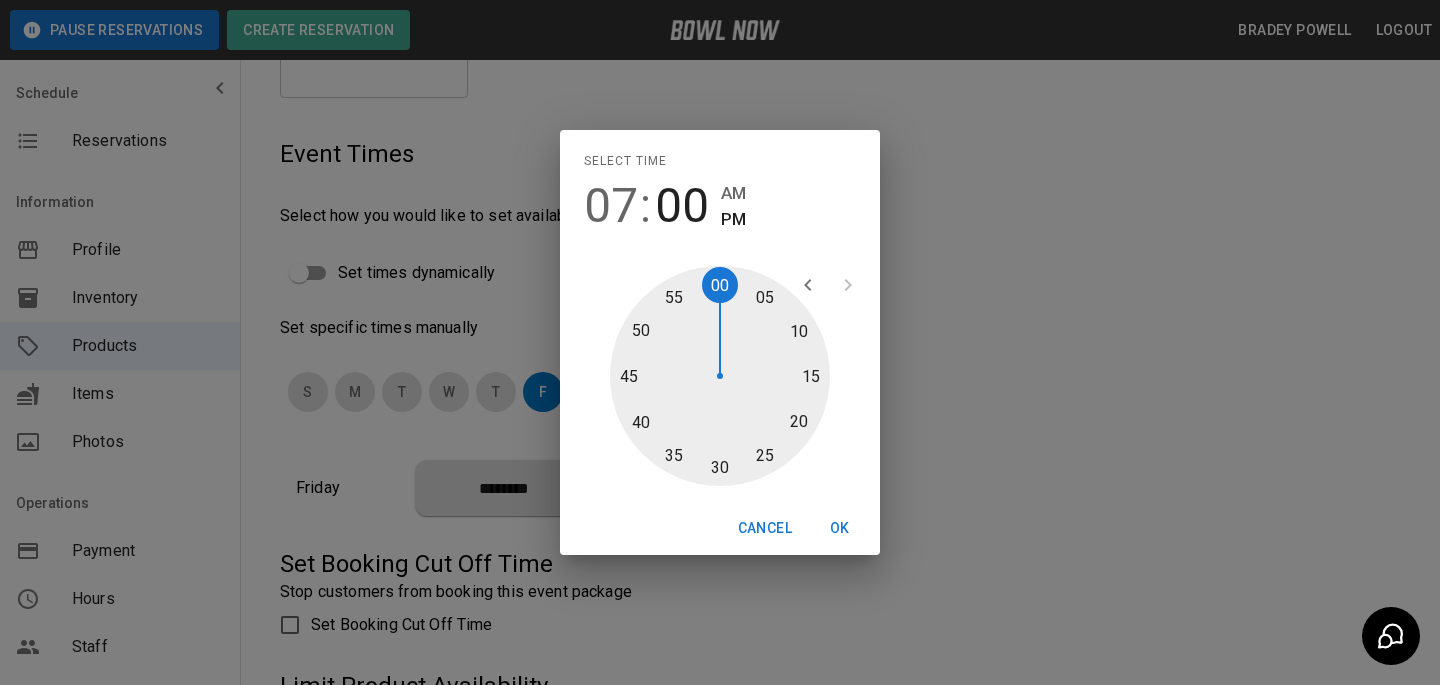 type on "********" 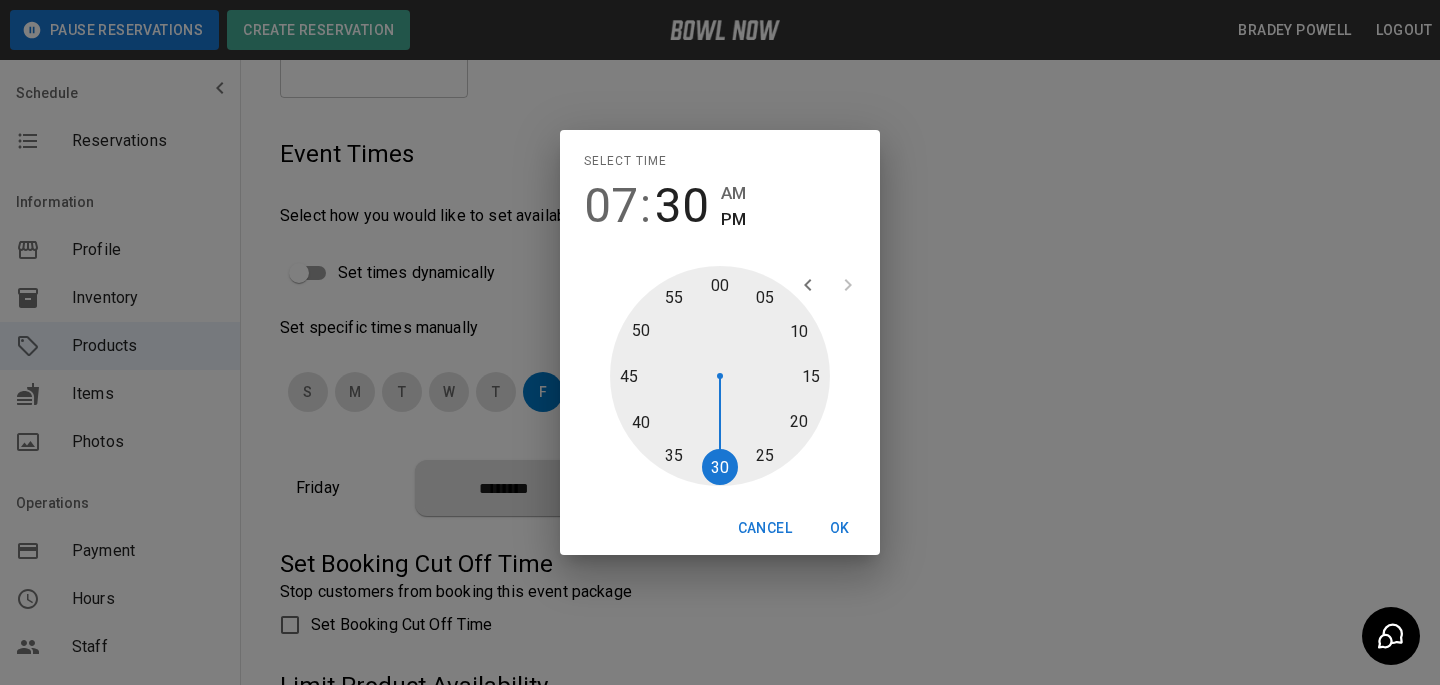 click at bounding box center [720, 376] 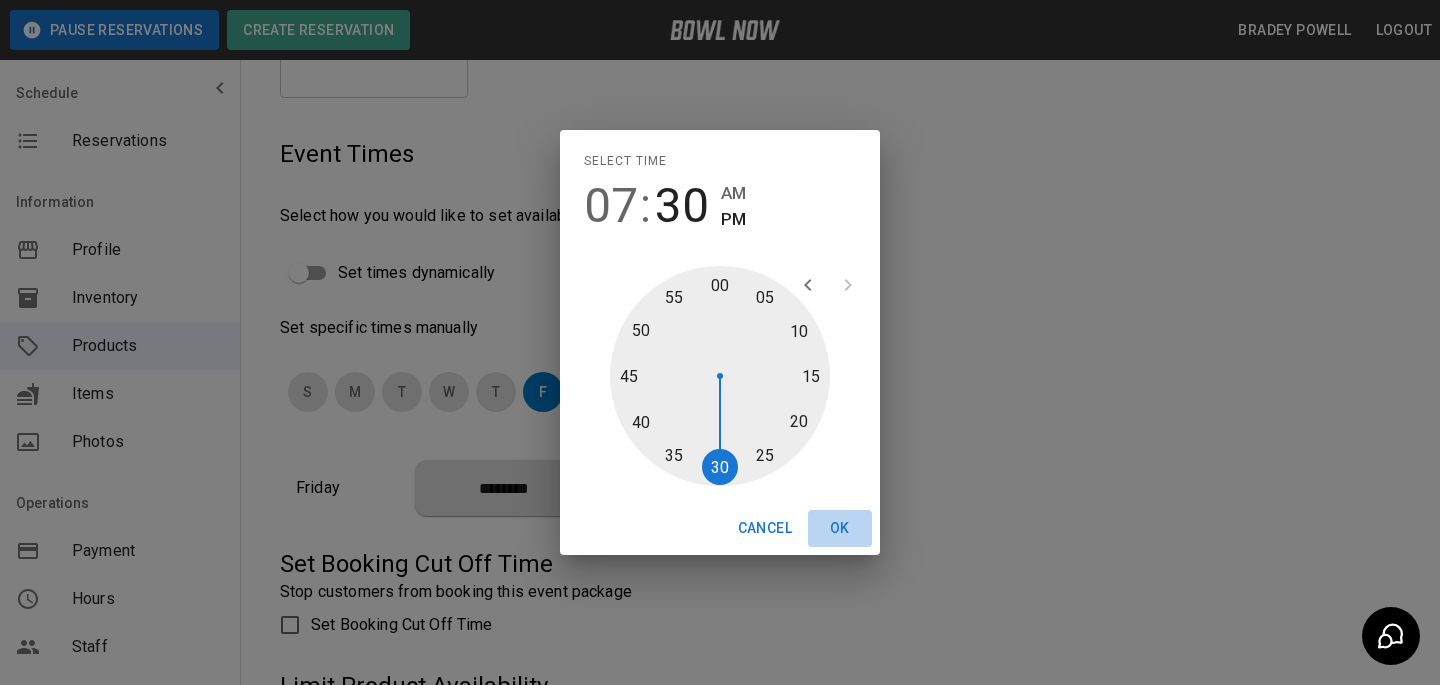 click on "OK" at bounding box center [840, 528] 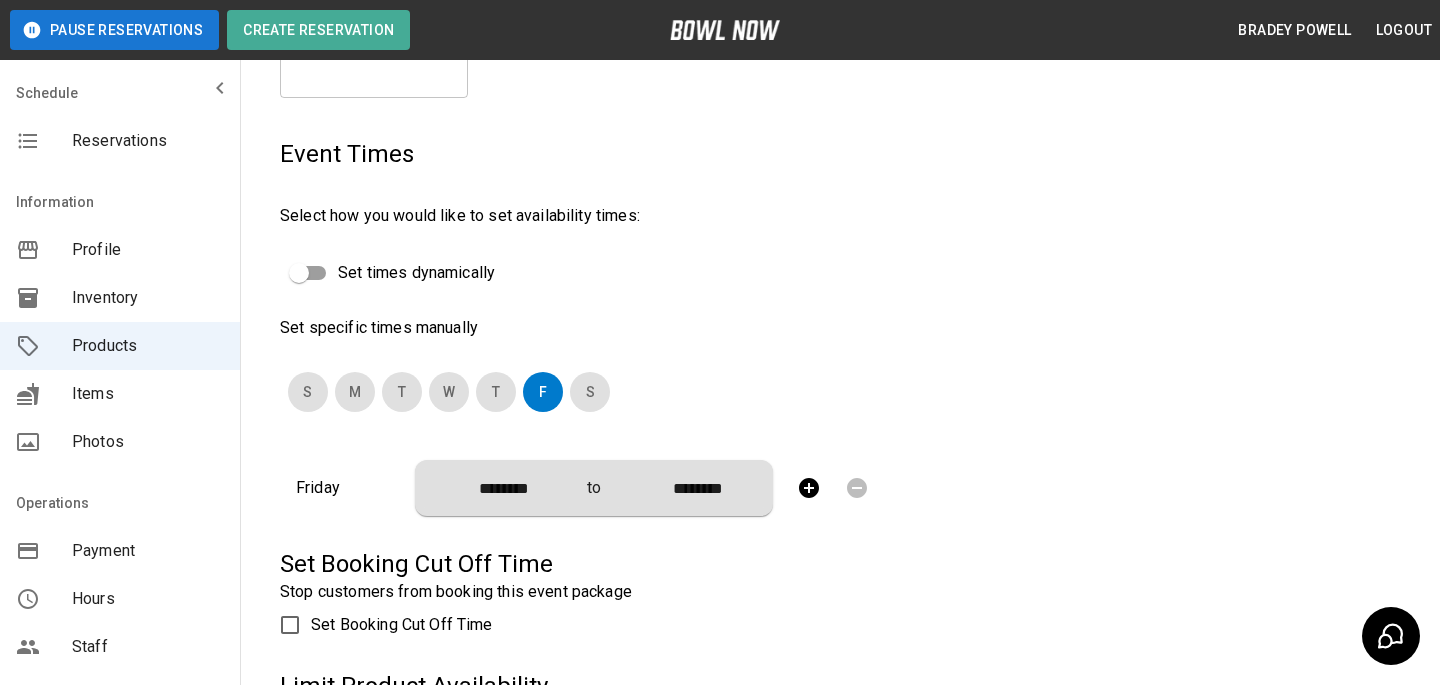 click on "********" at bounding box center [691, 488] 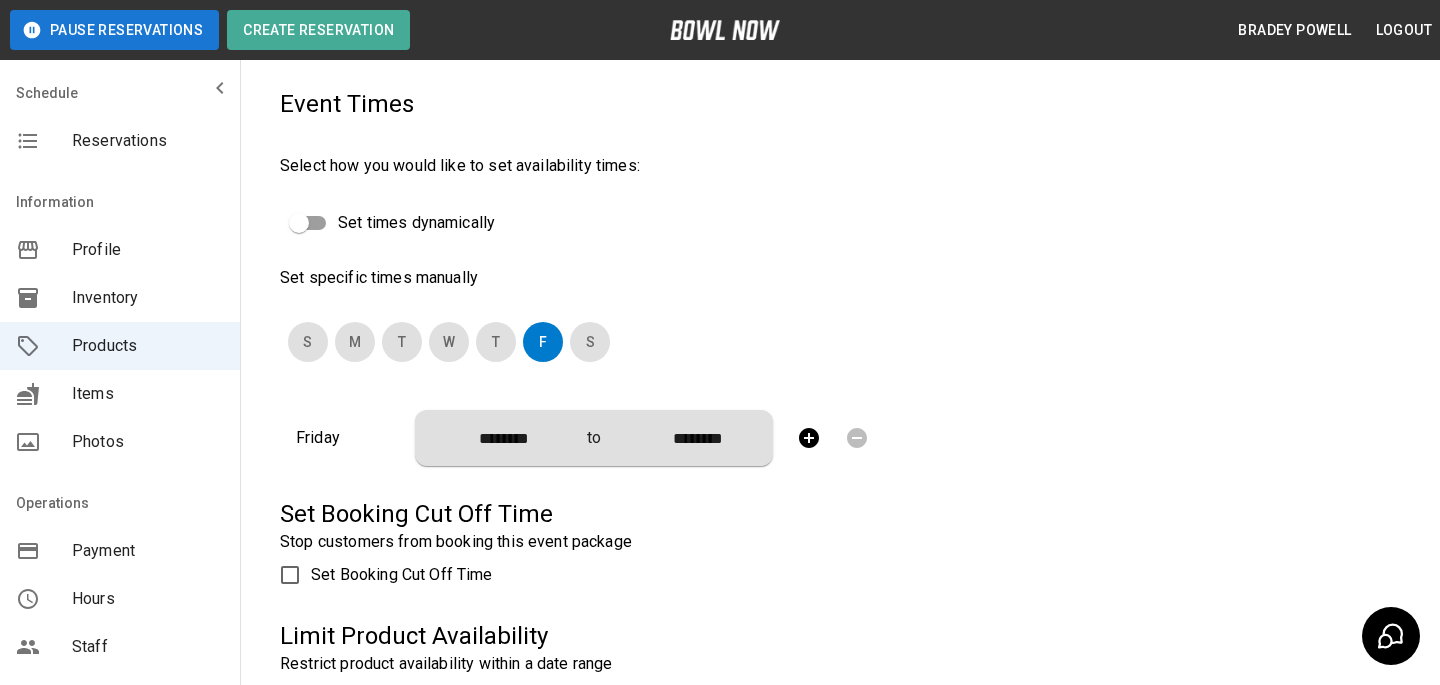 scroll, scrollTop: 403, scrollLeft: 0, axis: vertical 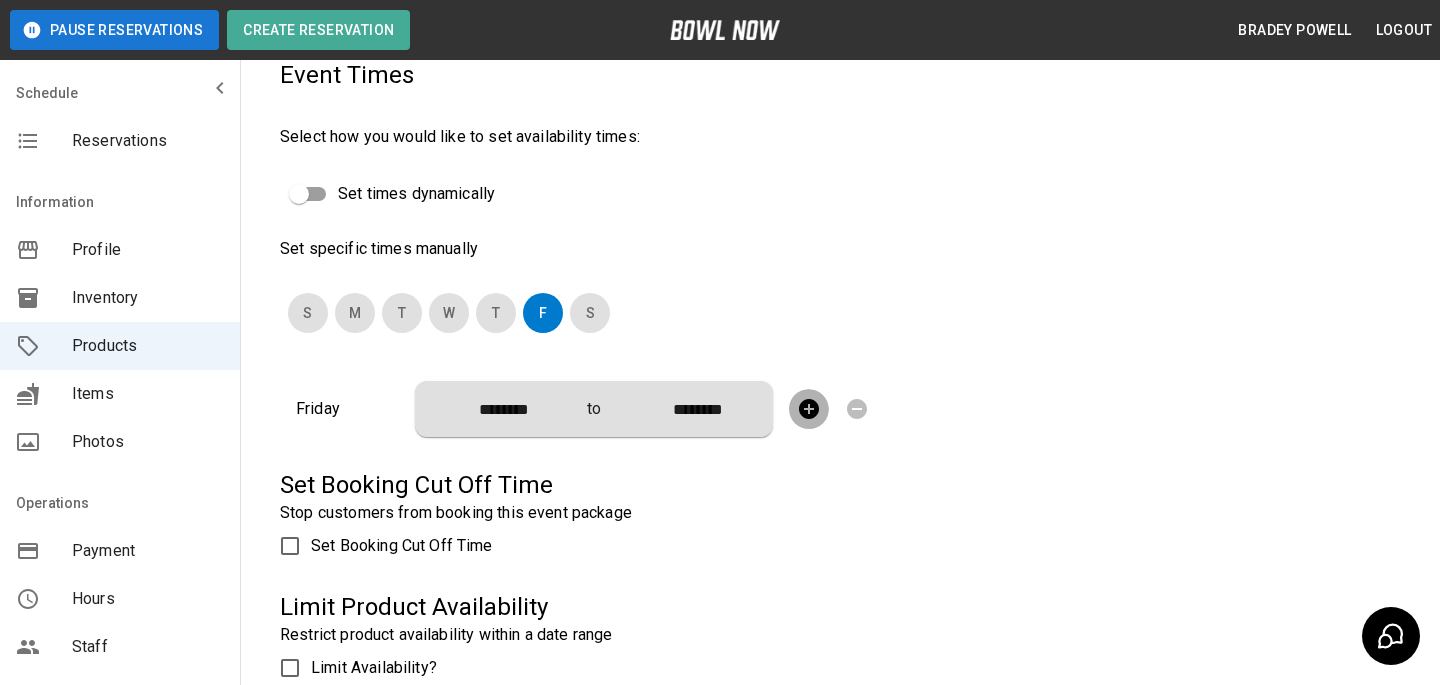 click 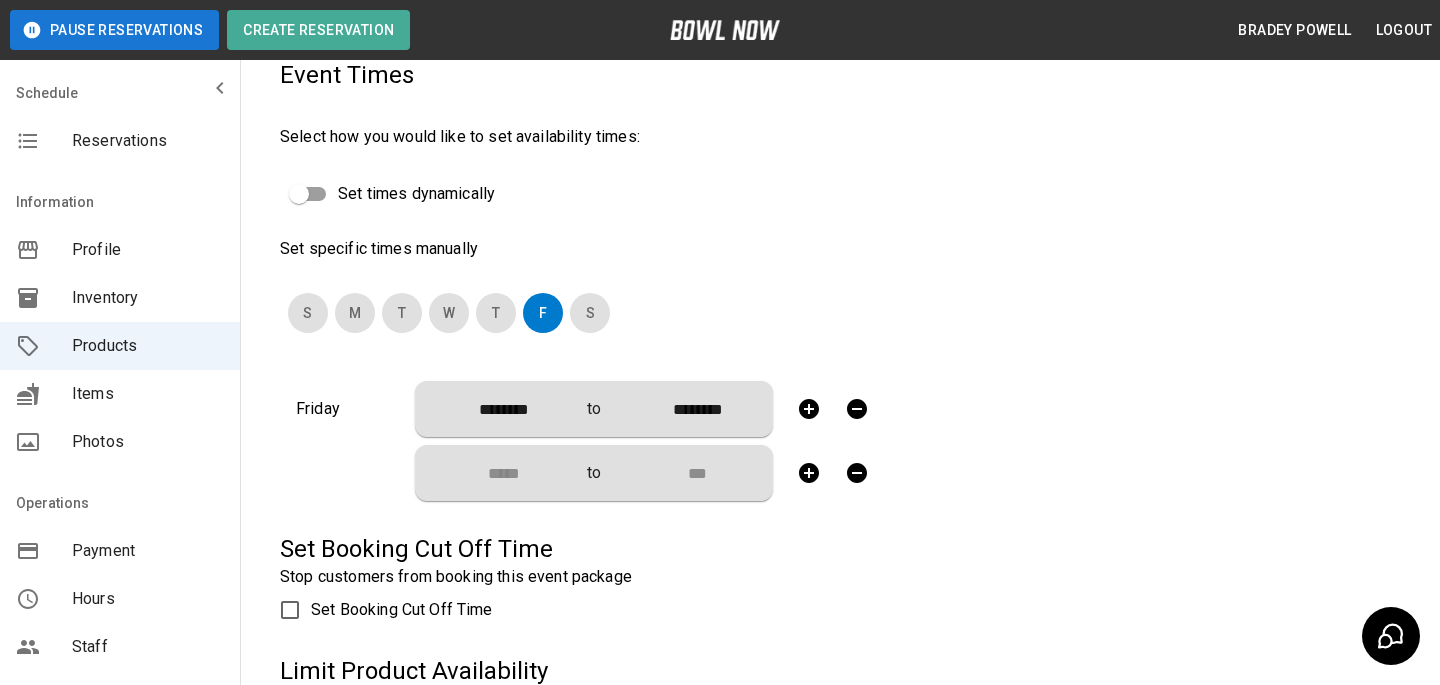 click at bounding box center [857, 473] 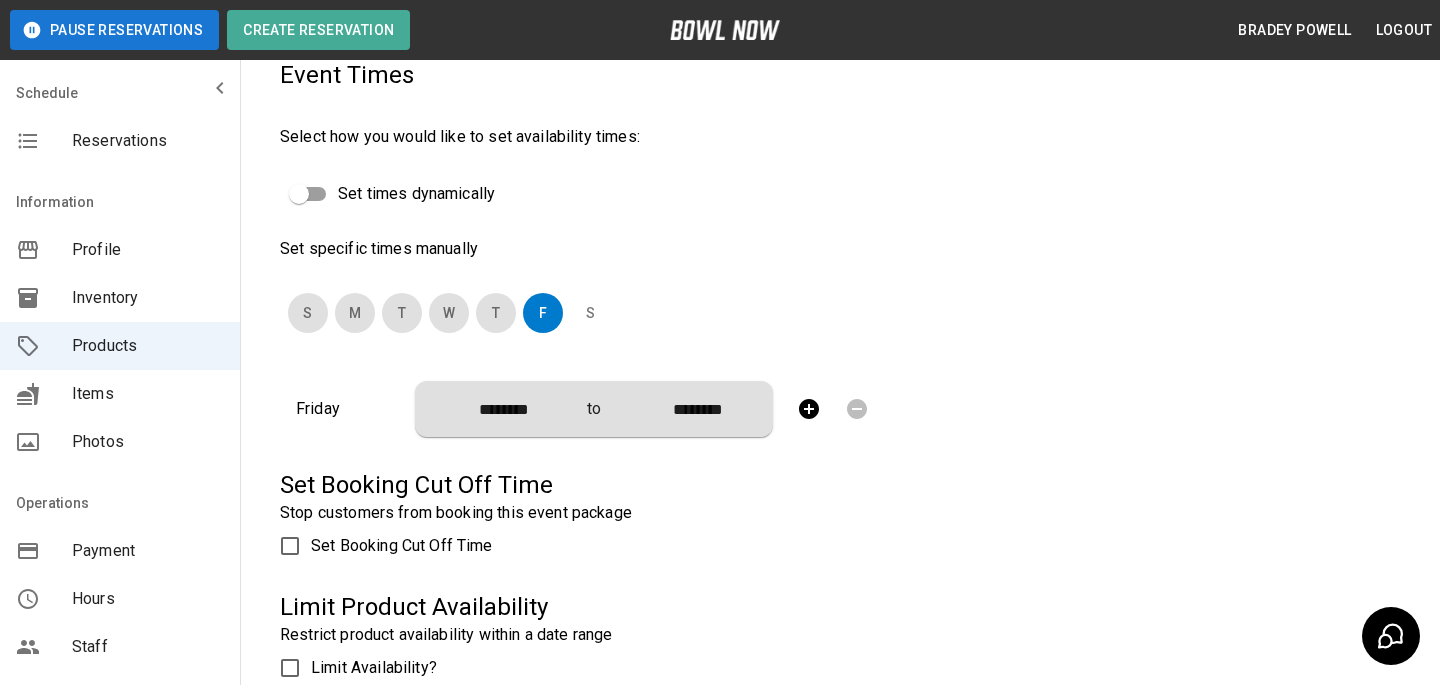 click on "S" at bounding box center [590, 313] 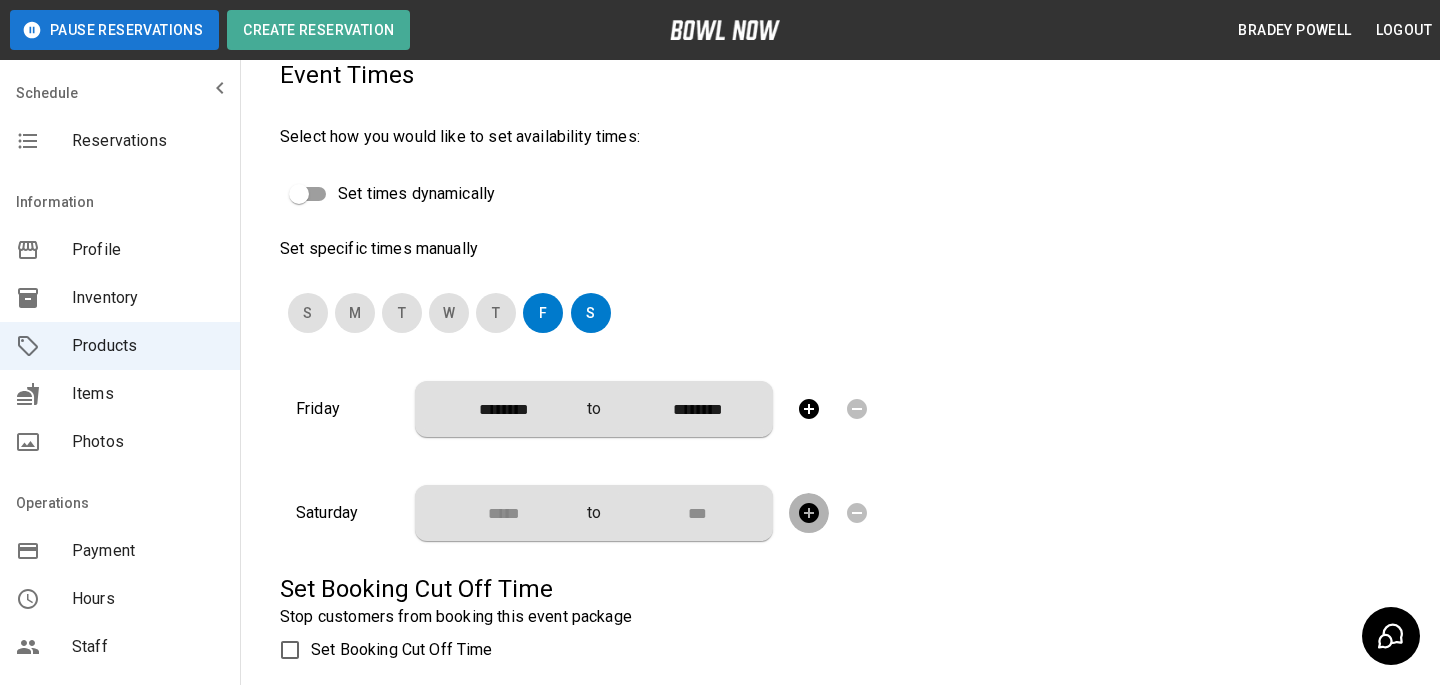 click 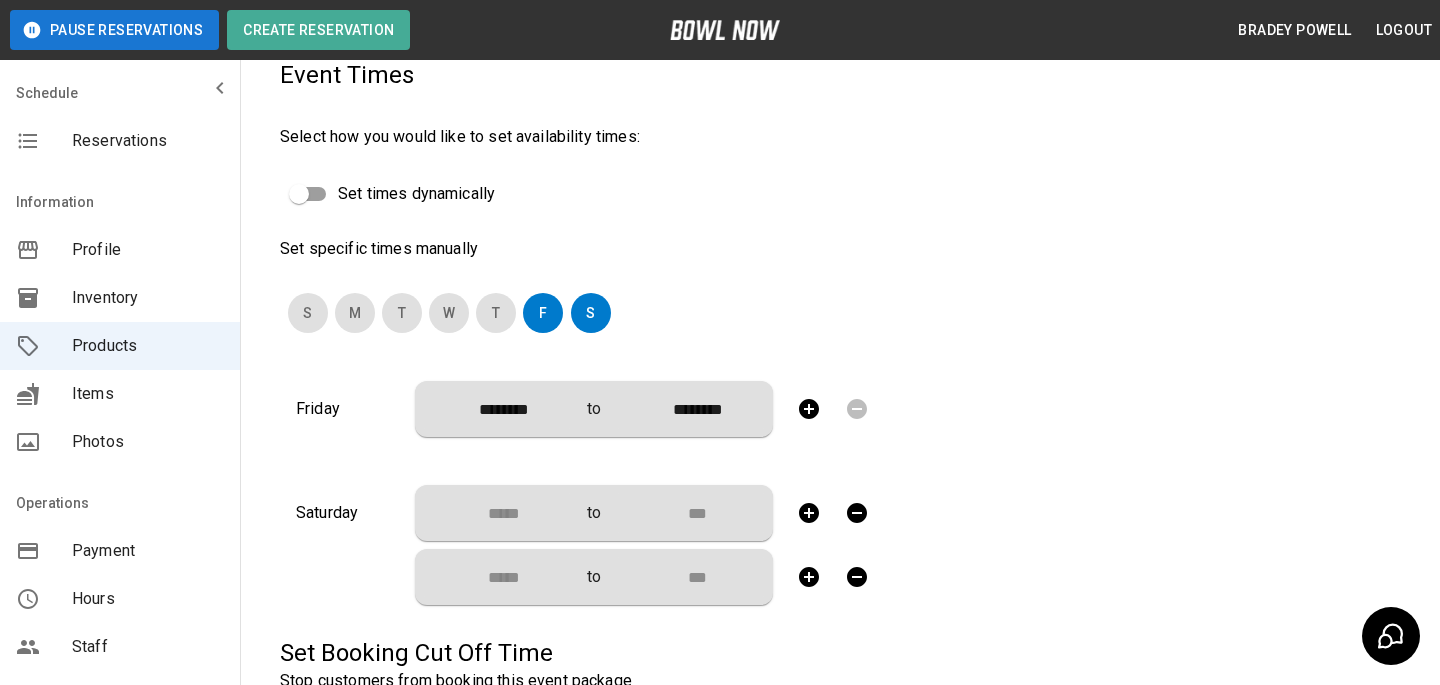 click 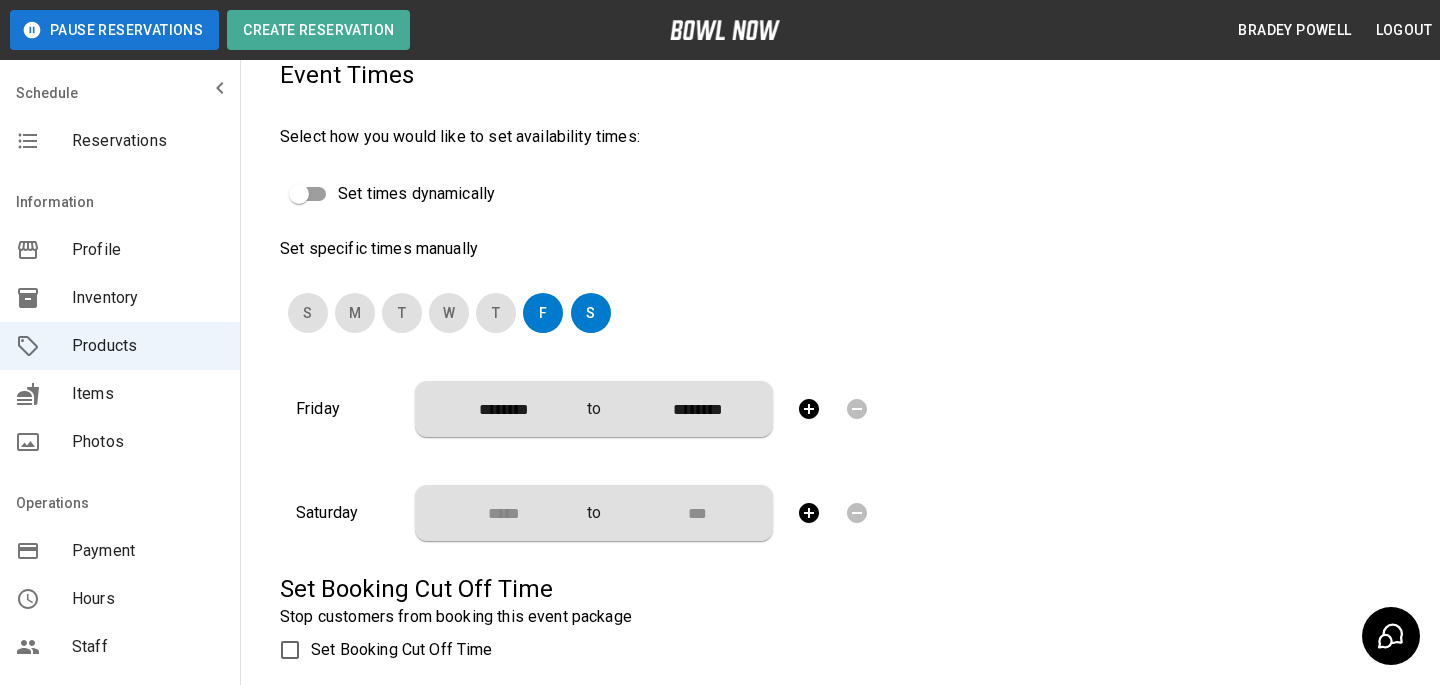 click at bounding box center (497, 513) 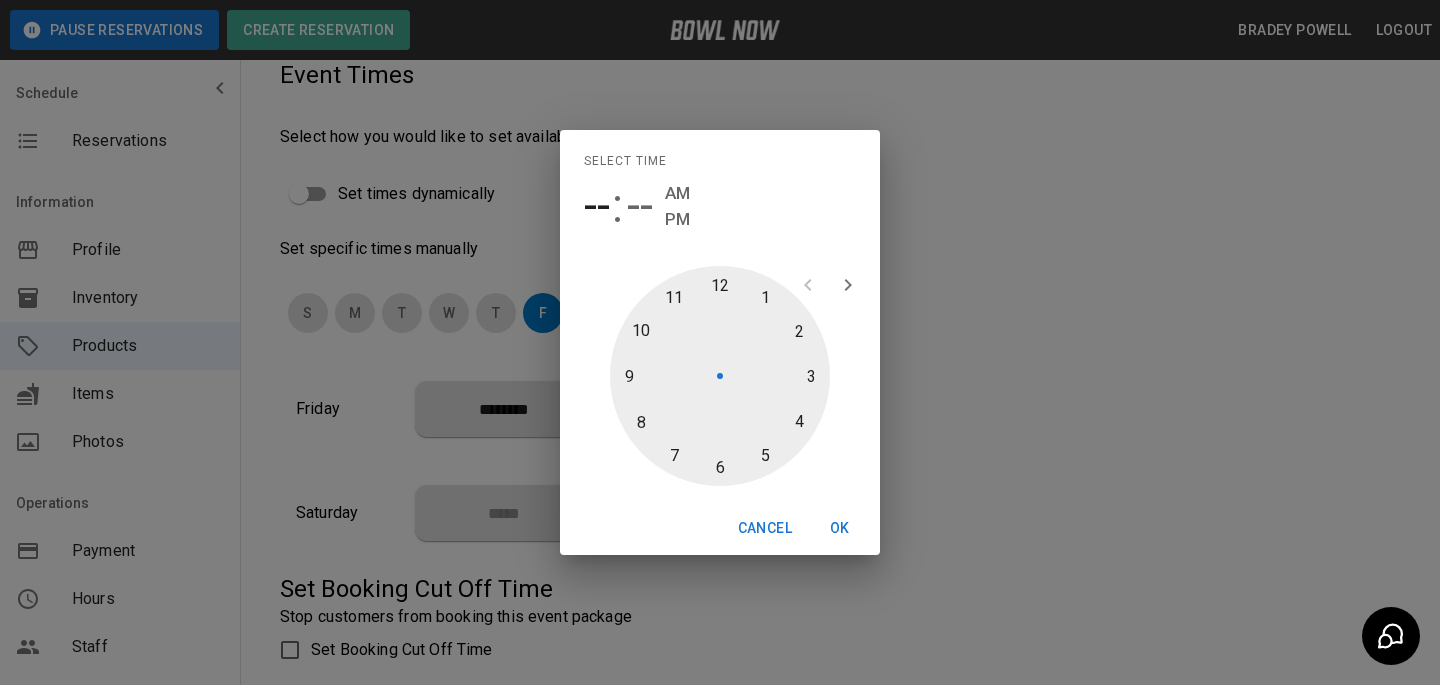 type on "********" 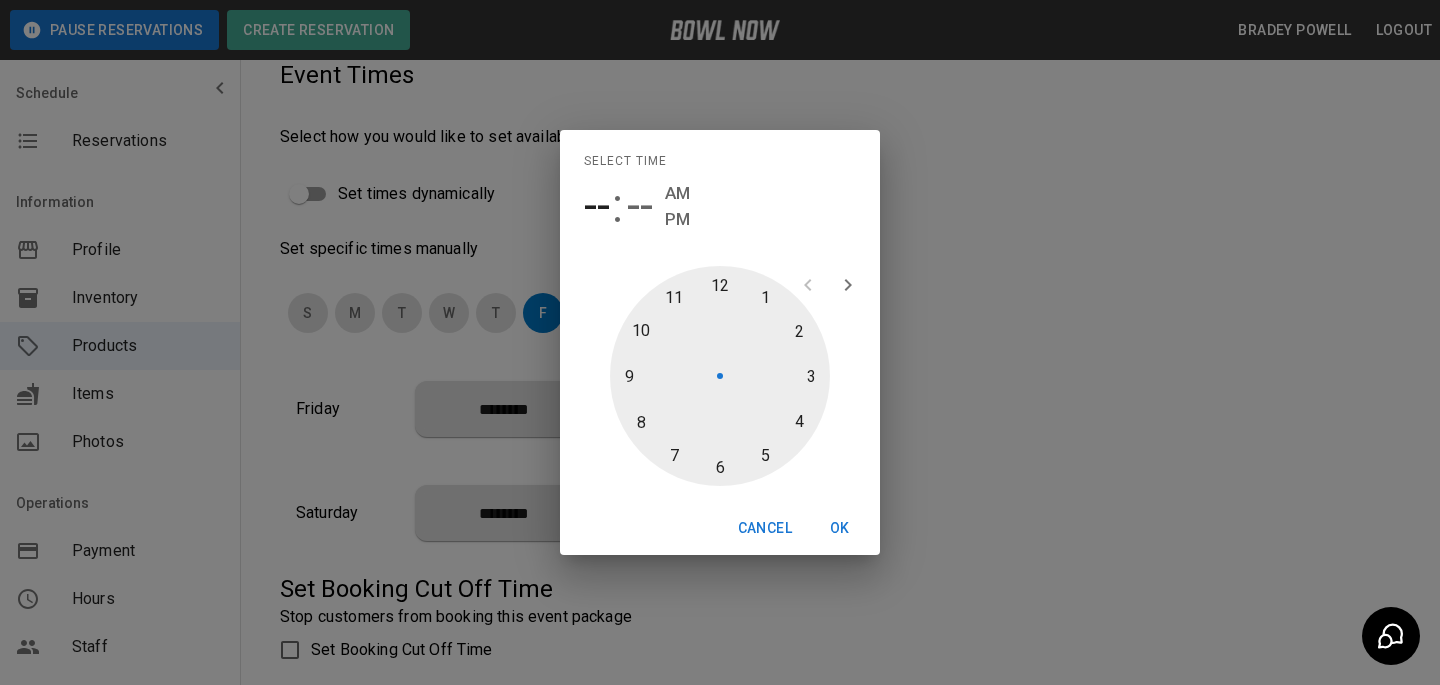 click at bounding box center [720, 376] 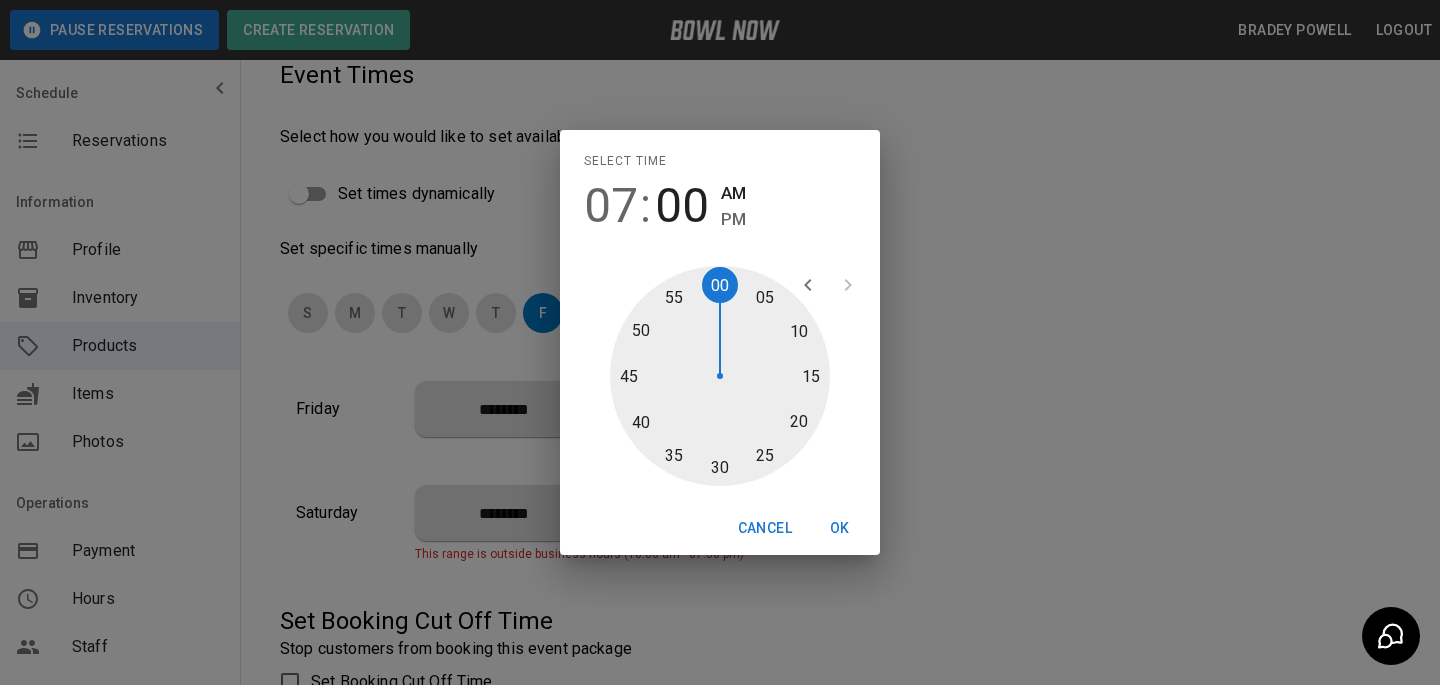 click at bounding box center (720, 376) 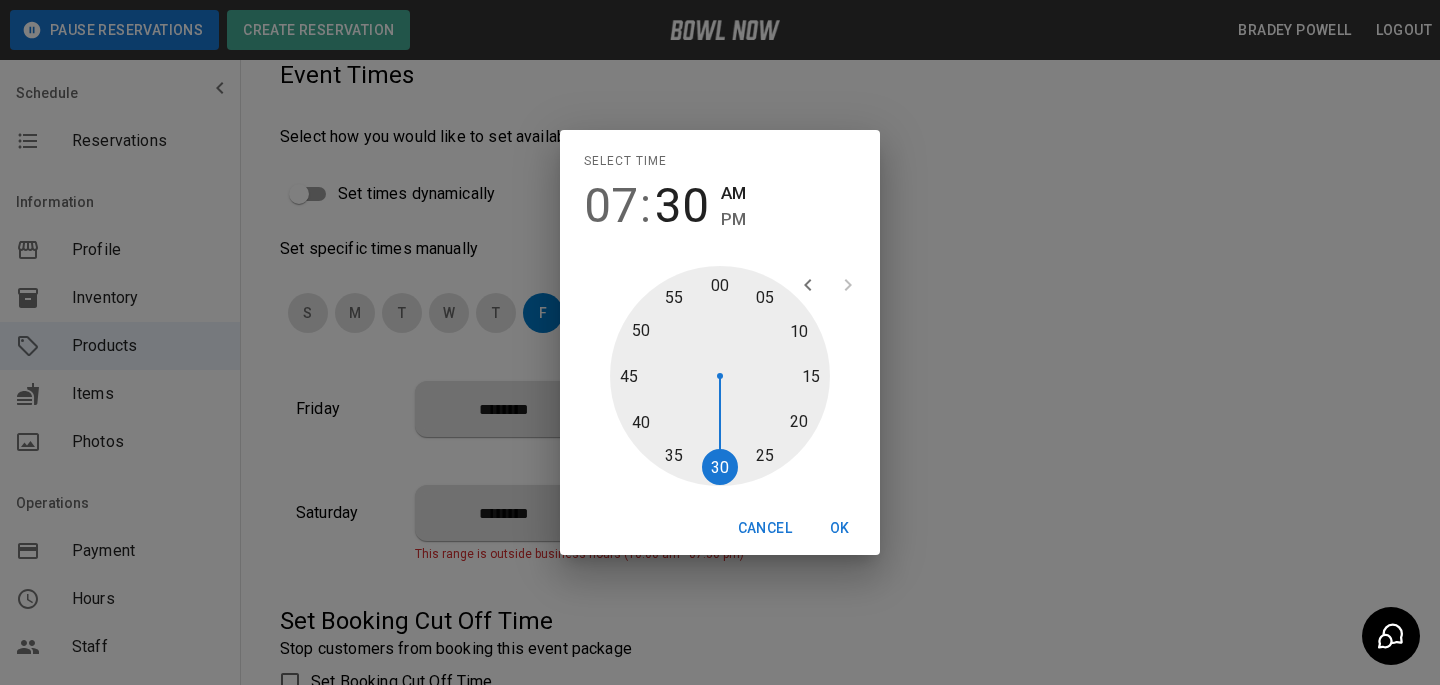 click on "[TIME]" at bounding box center [720, 206] 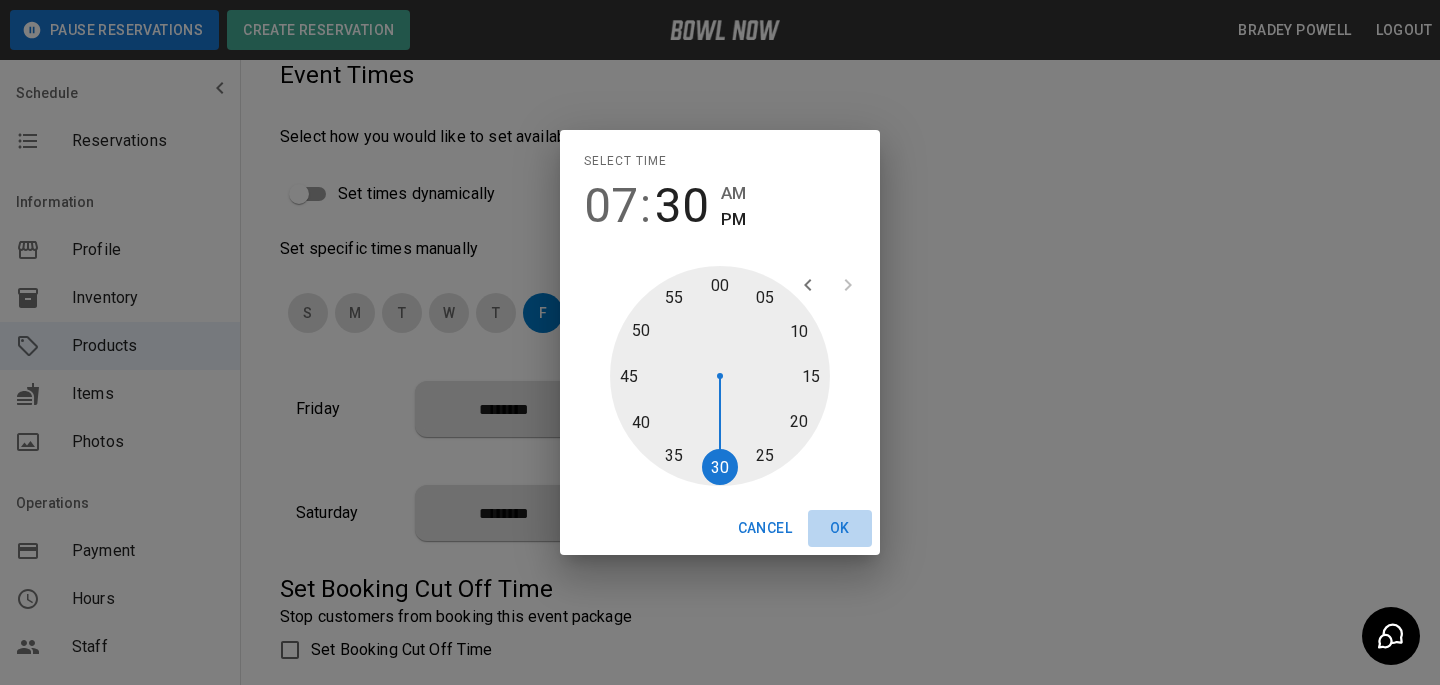 click on "OK" at bounding box center (840, 528) 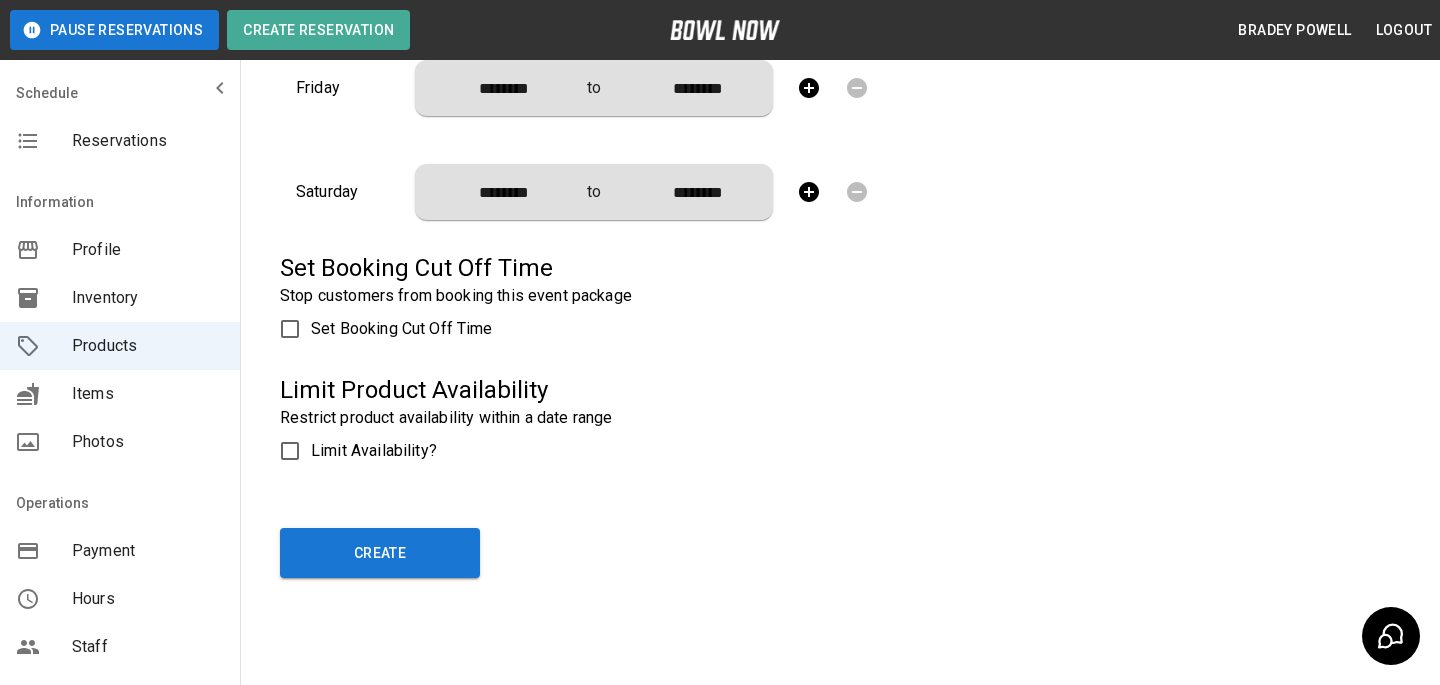 scroll, scrollTop: 717, scrollLeft: 0, axis: vertical 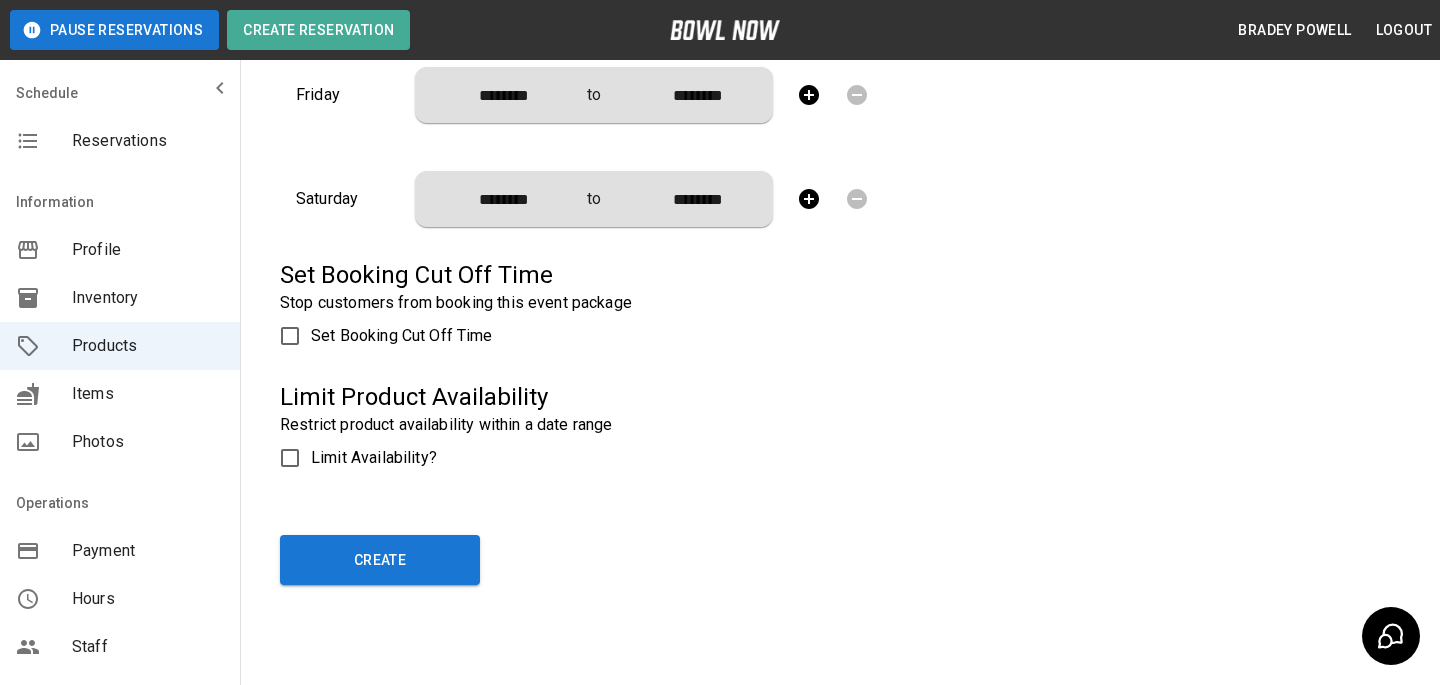 click on "Limit Availability?" at bounding box center [374, 458] 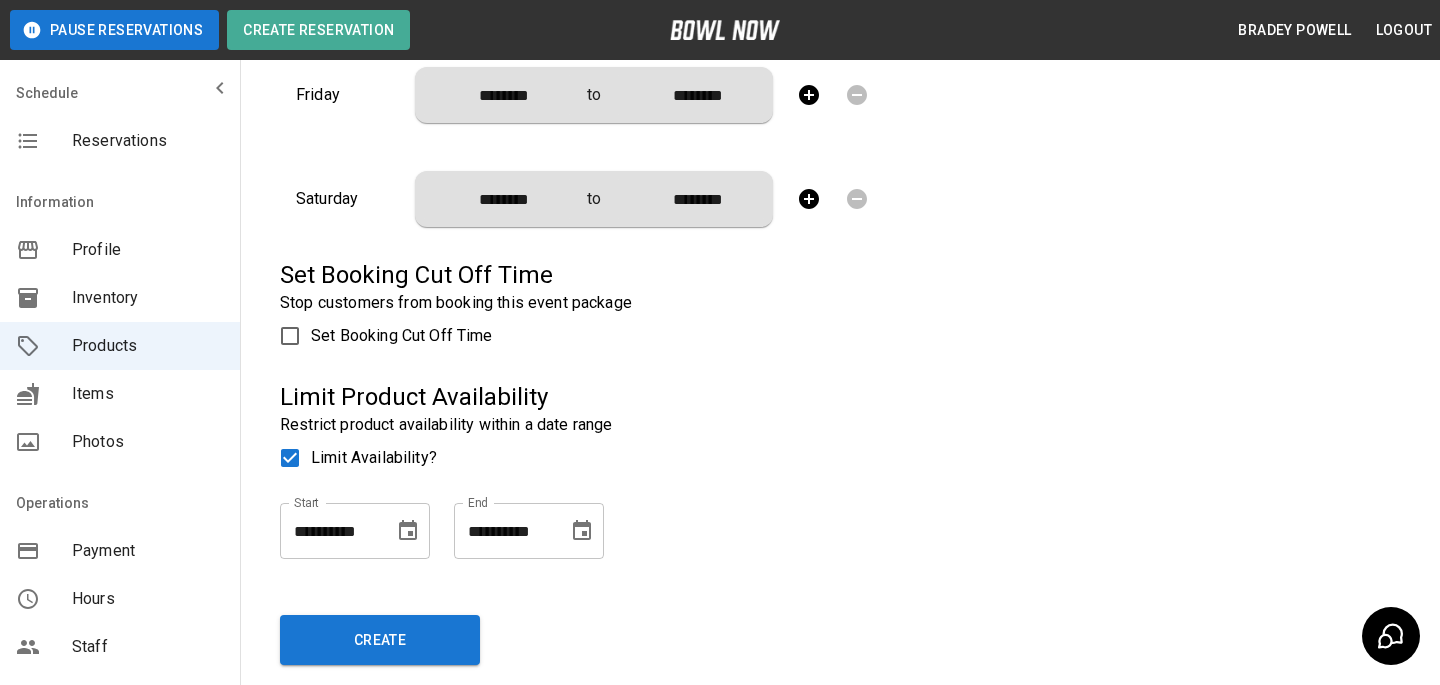 click at bounding box center [582, 531] 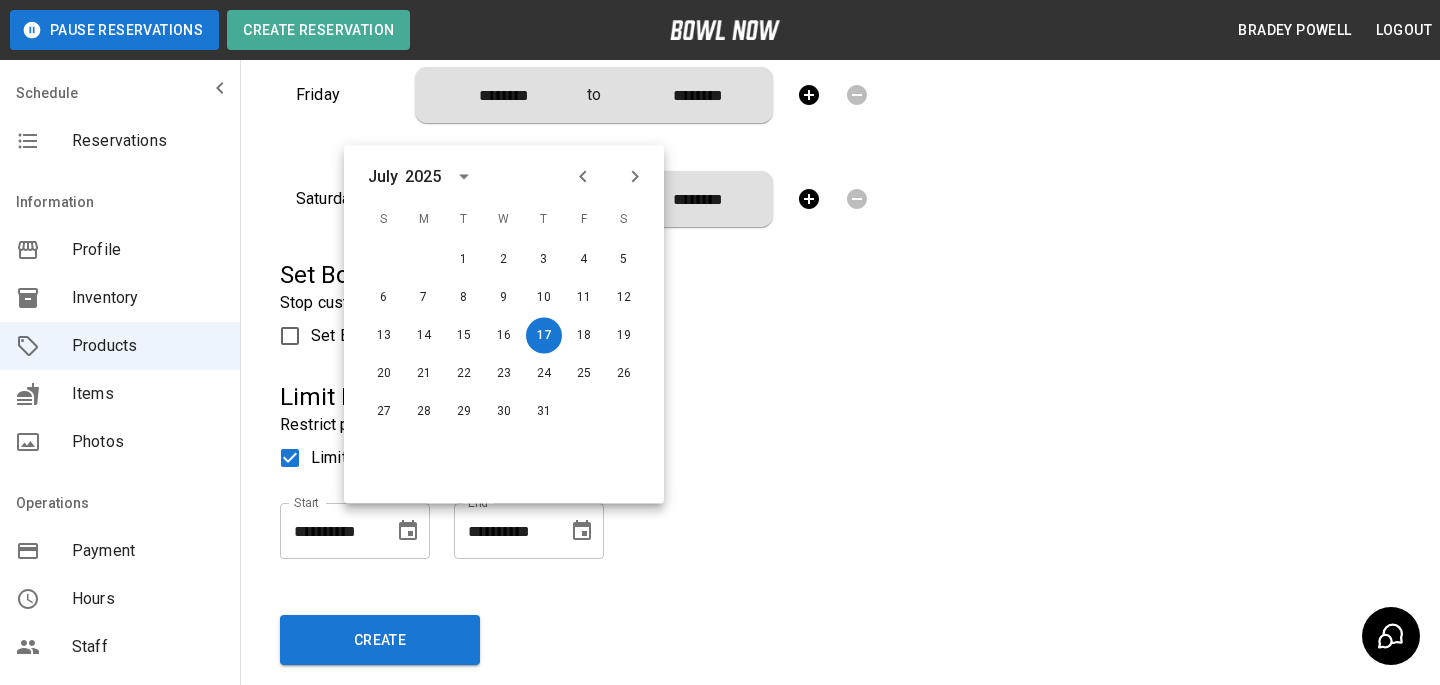 click 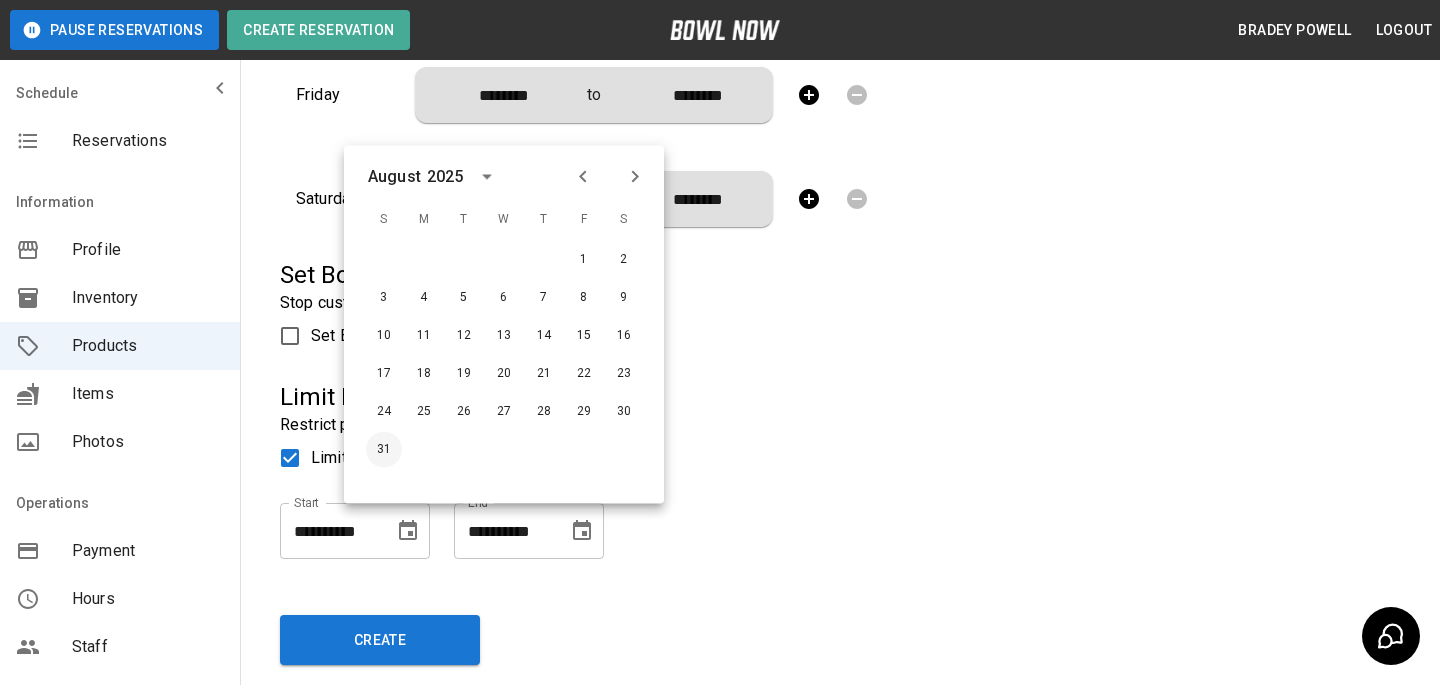 click on "31" at bounding box center [384, 450] 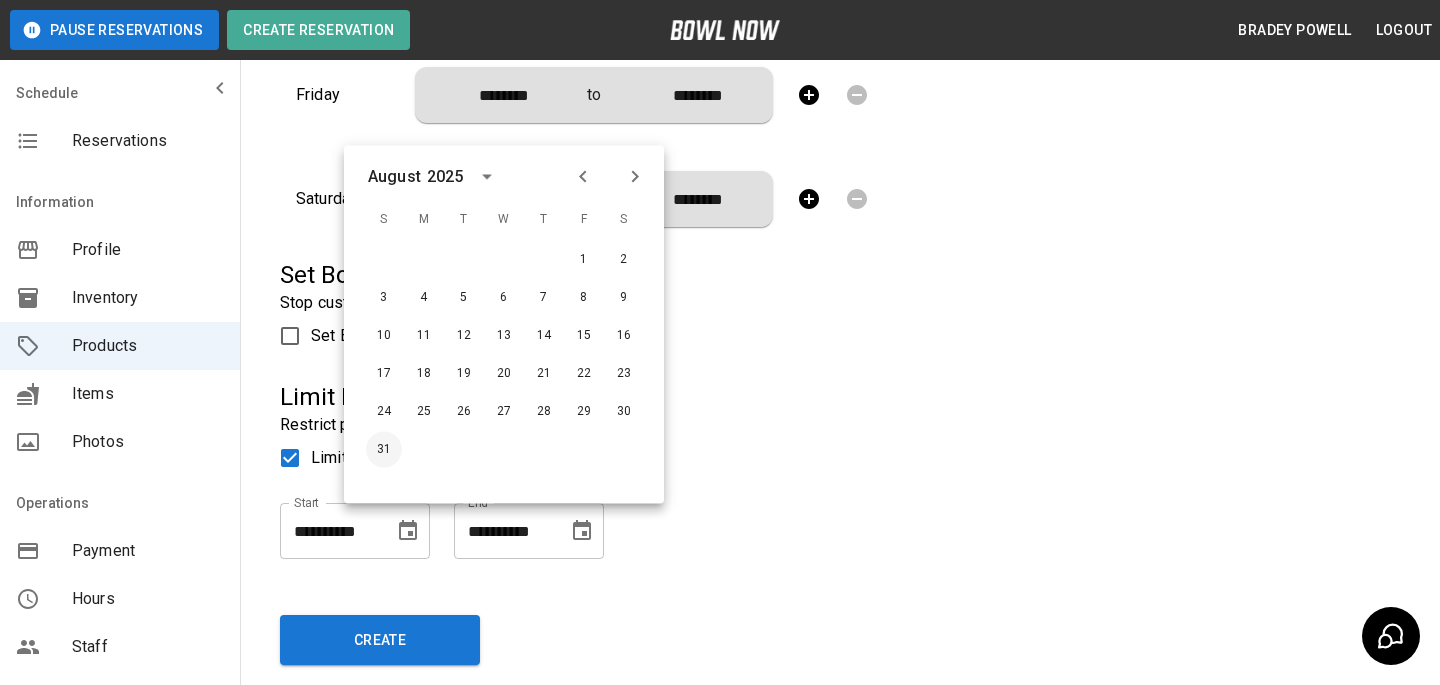 type on "**********" 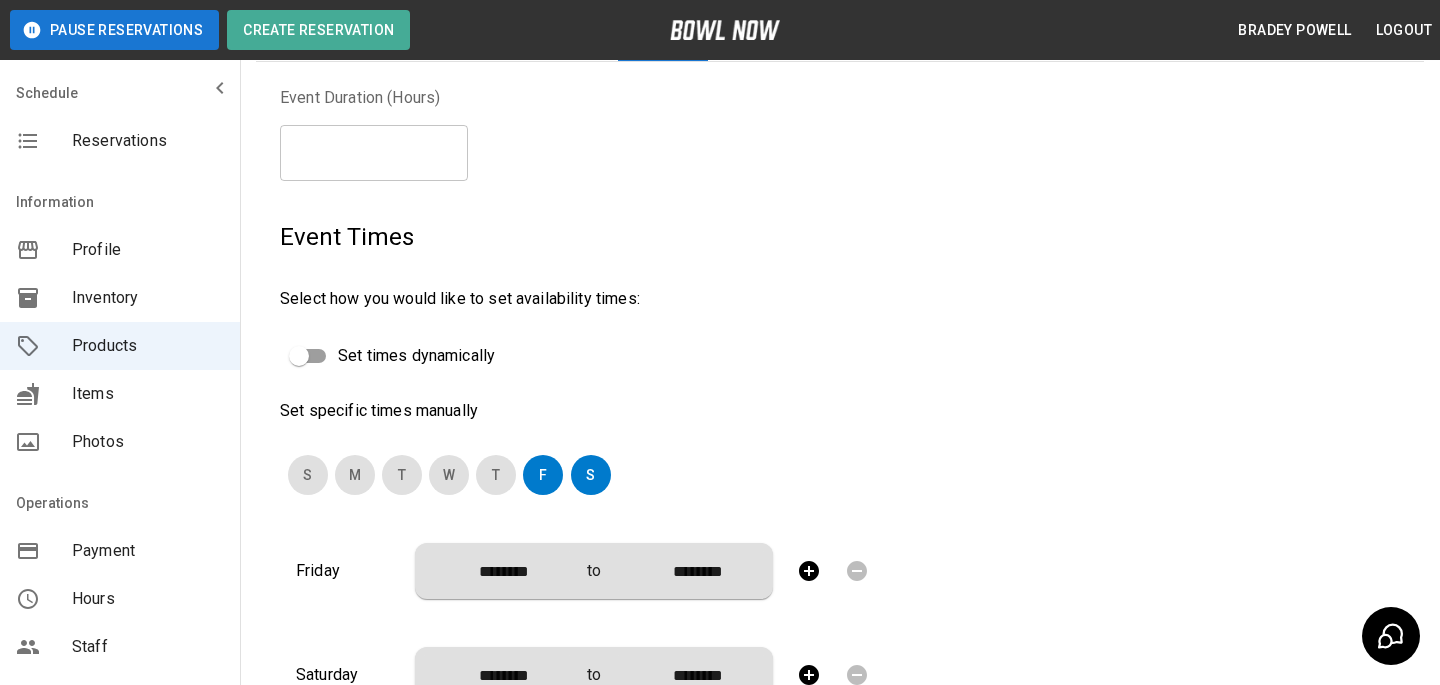 scroll, scrollTop: 0, scrollLeft: 0, axis: both 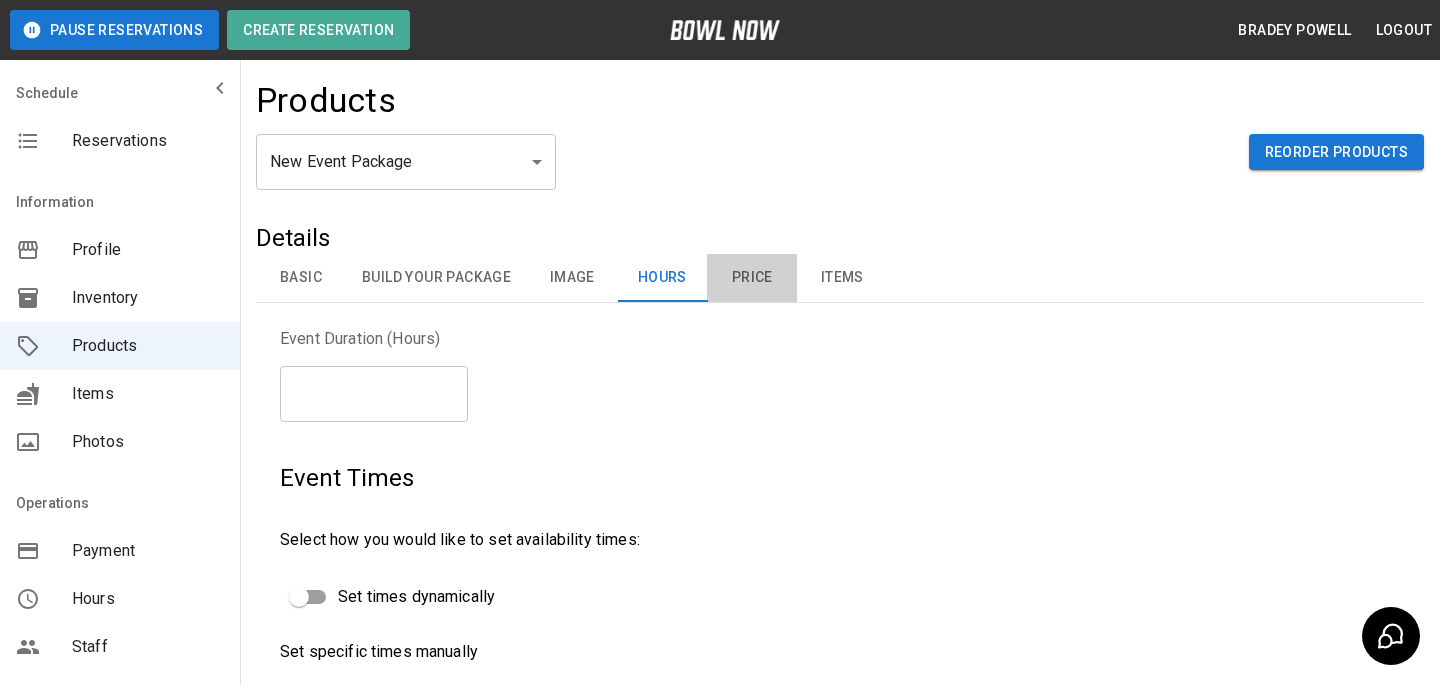 click on "Price" at bounding box center (752, 278) 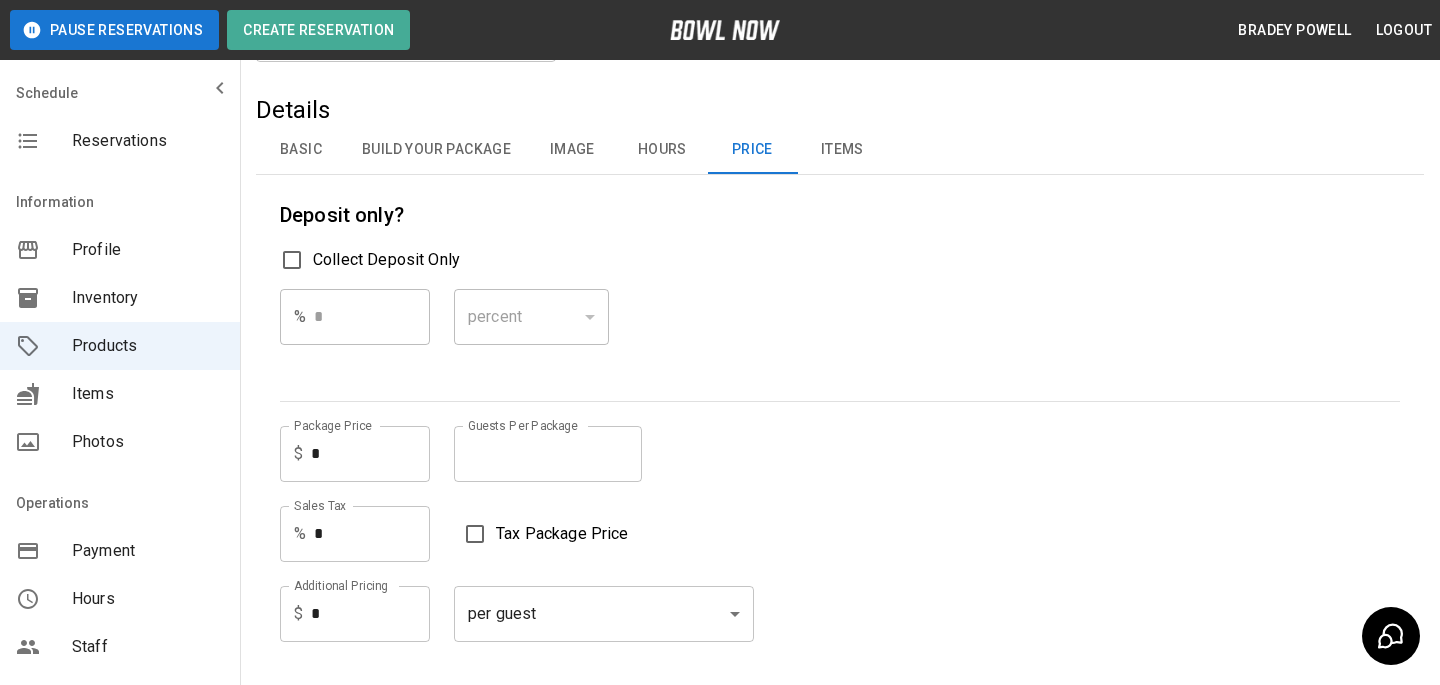 scroll, scrollTop: 201, scrollLeft: 0, axis: vertical 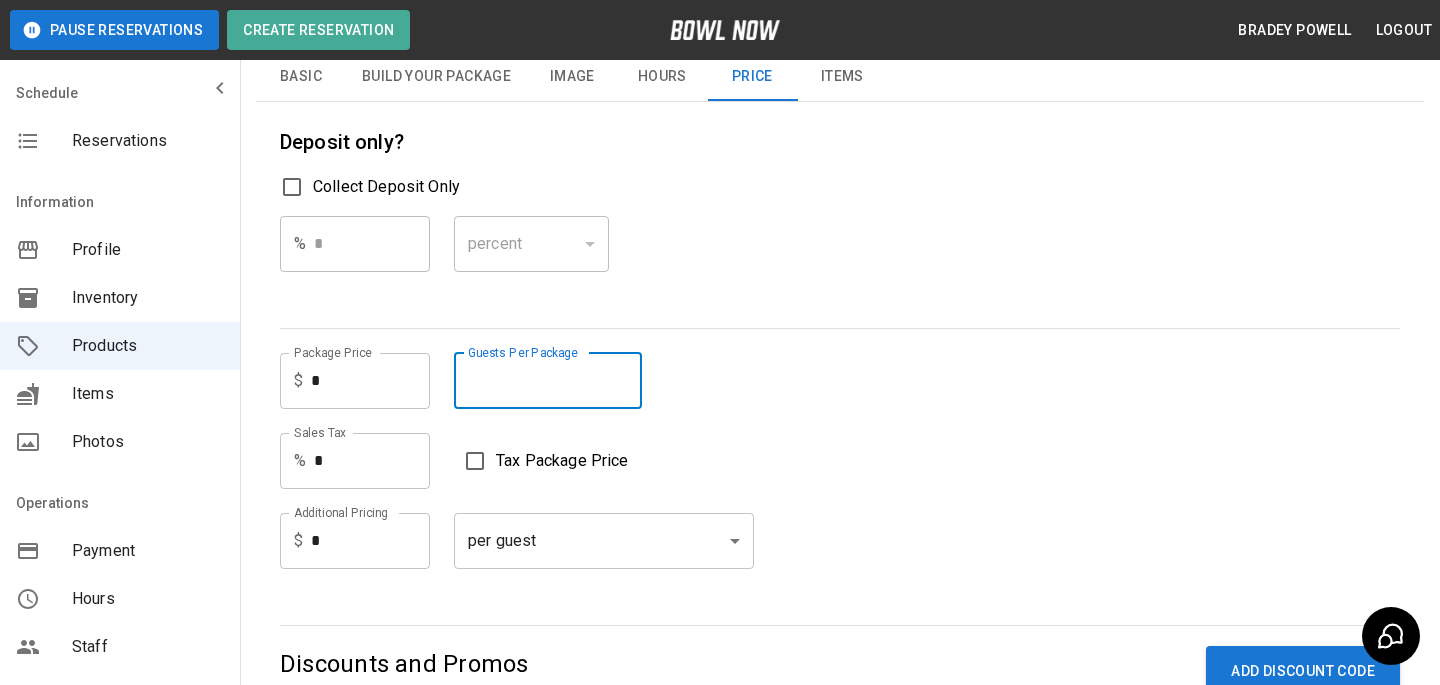 click on "*" at bounding box center (548, 381) 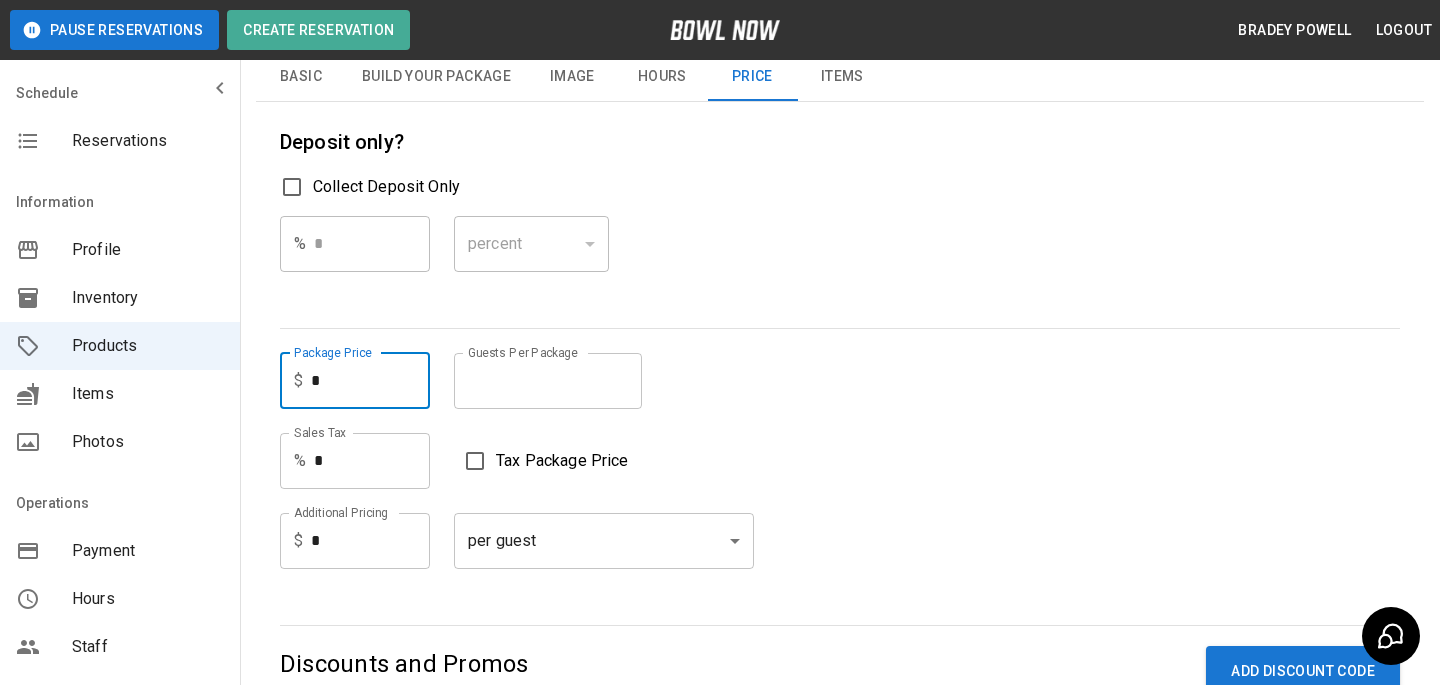 click on "*" at bounding box center [370, 381] 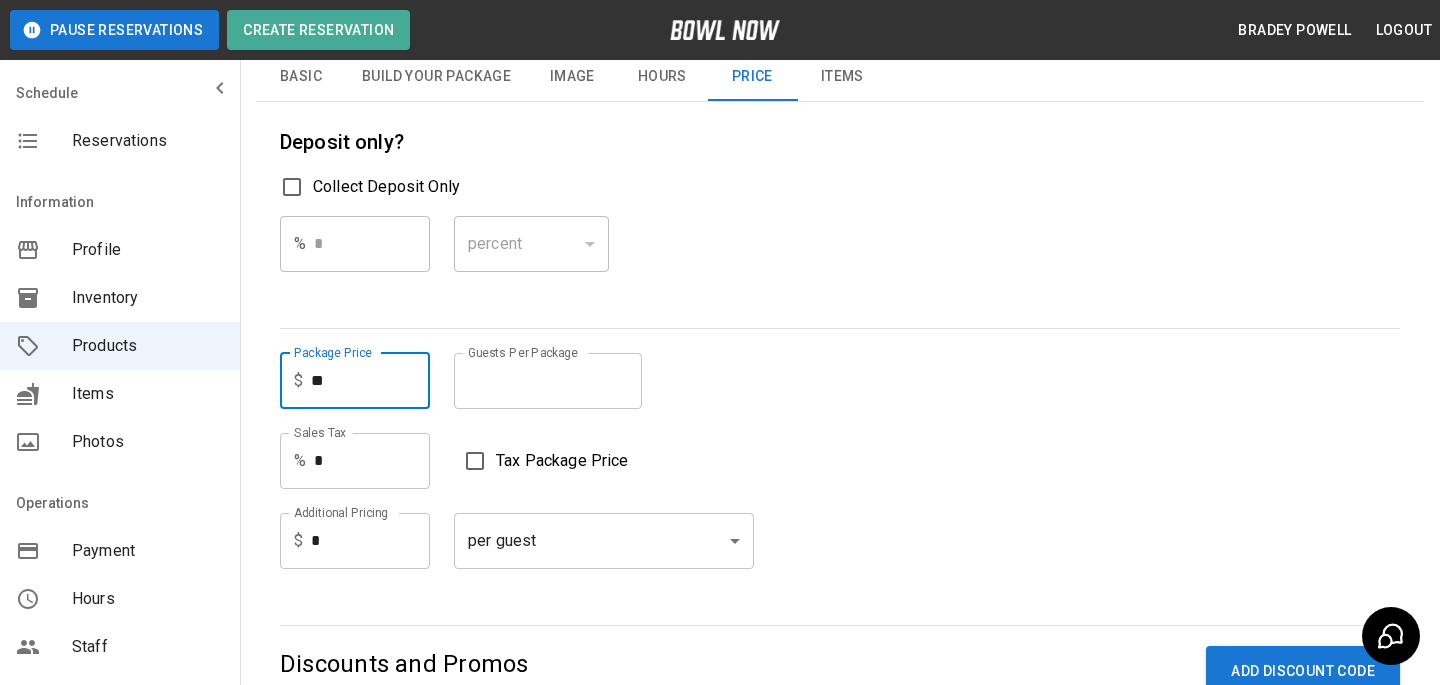 type on "**" 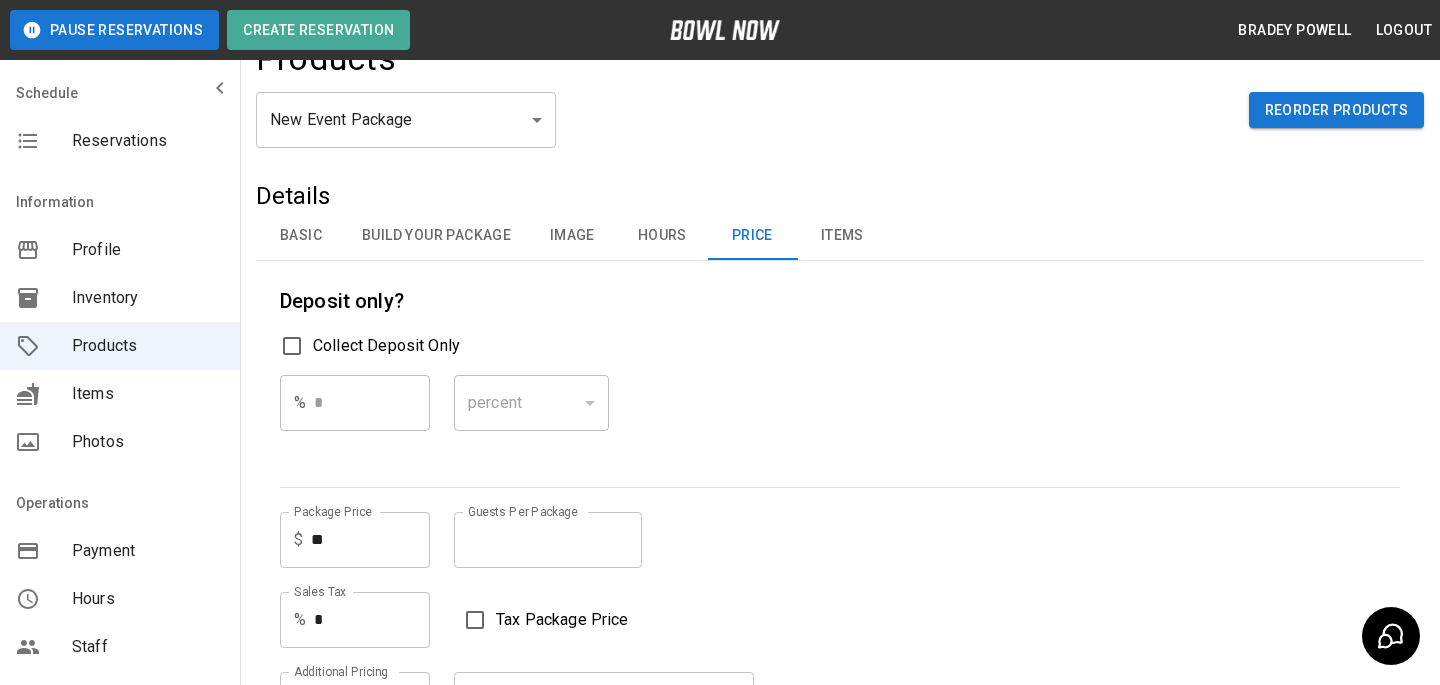 scroll, scrollTop: 0, scrollLeft: 0, axis: both 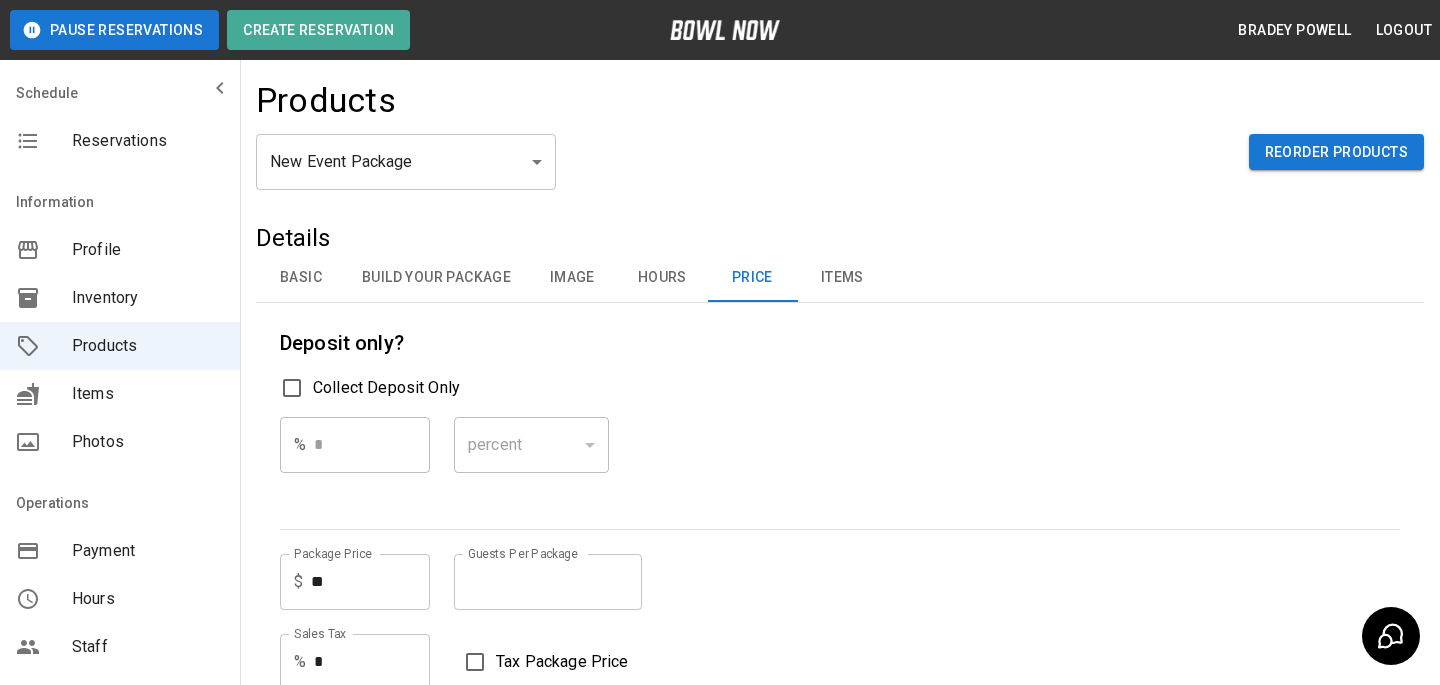 click on "Items" at bounding box center (842, 278) 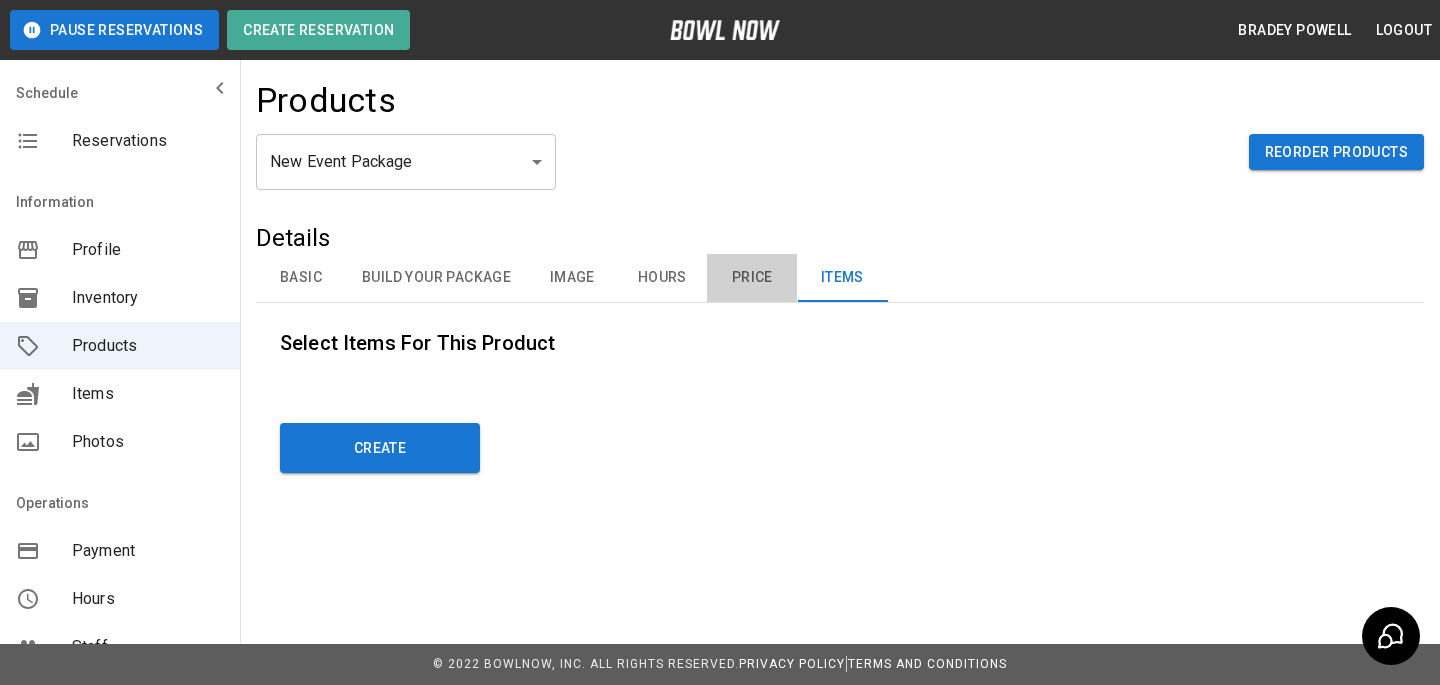 click on "Price" at bounding box center (752, 278) 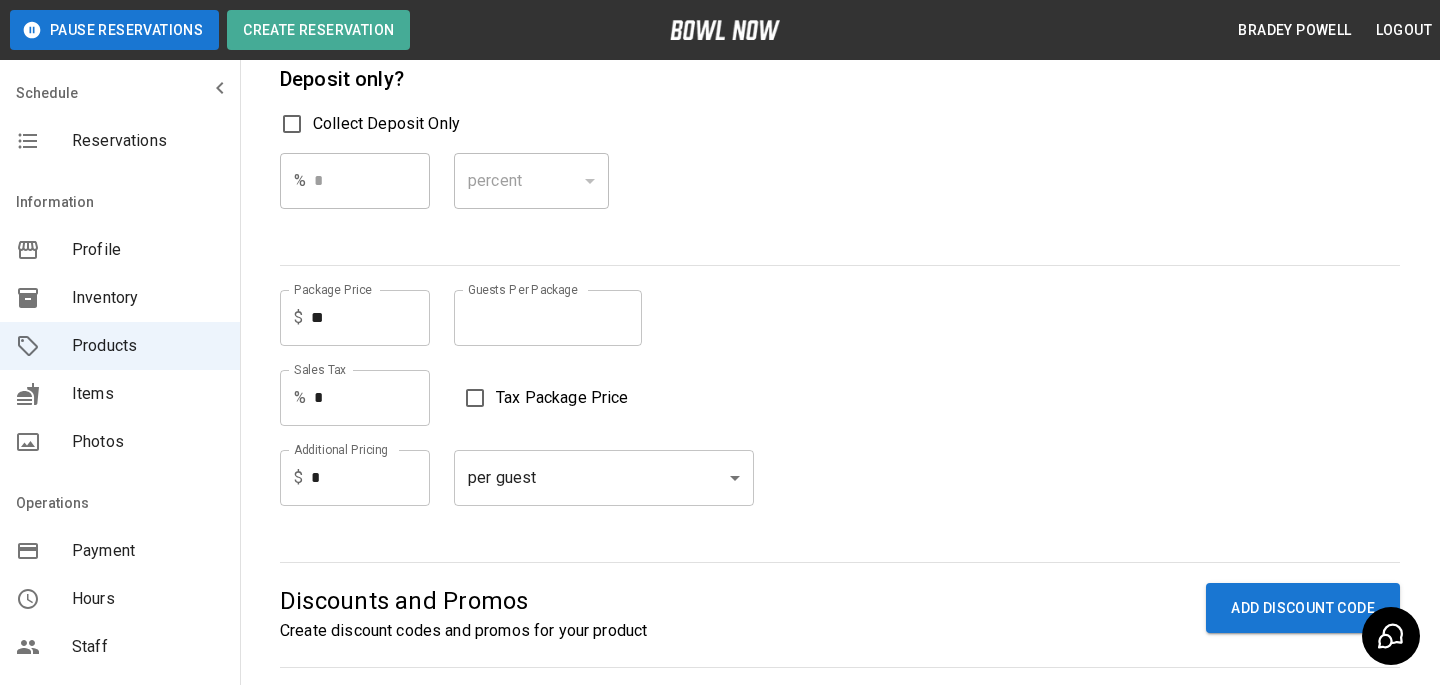 scroll, scrollTop: 501, scrollLeft: 0, axis: vertical 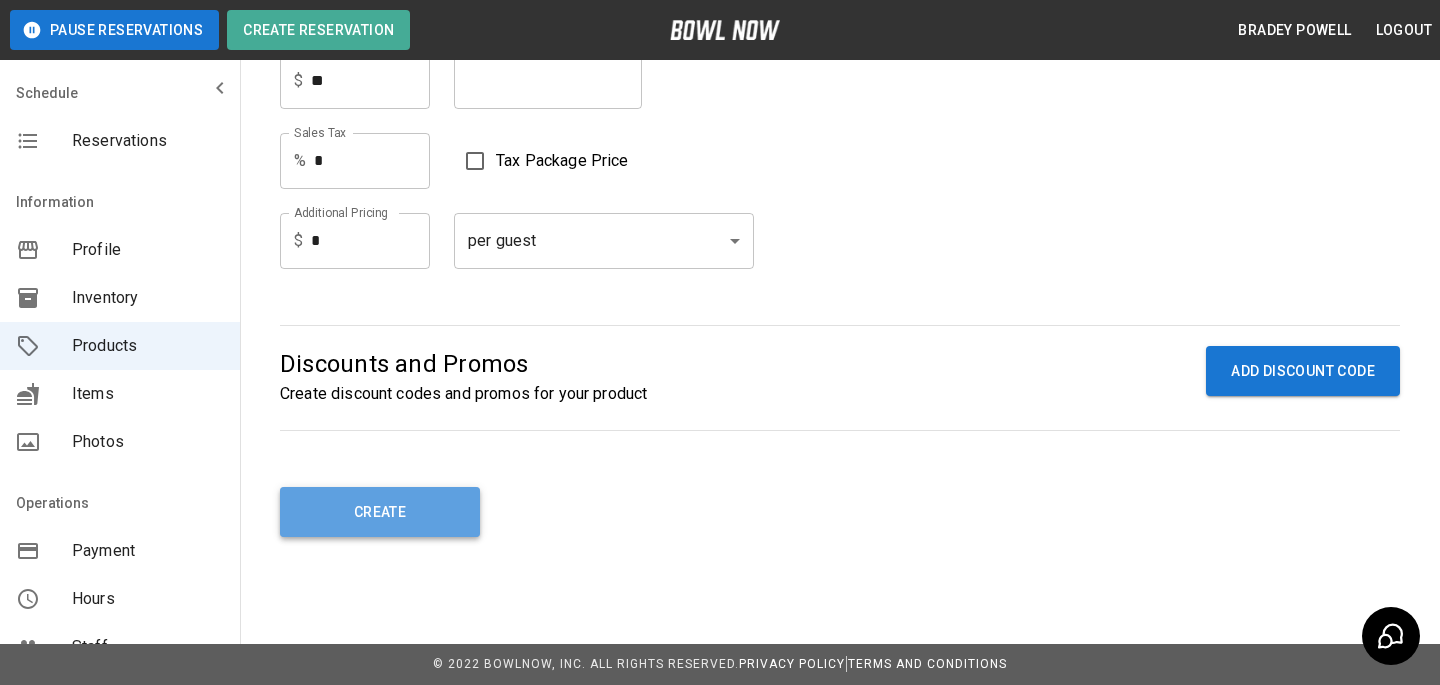 click on "Create" at bounding box center (380, 512) 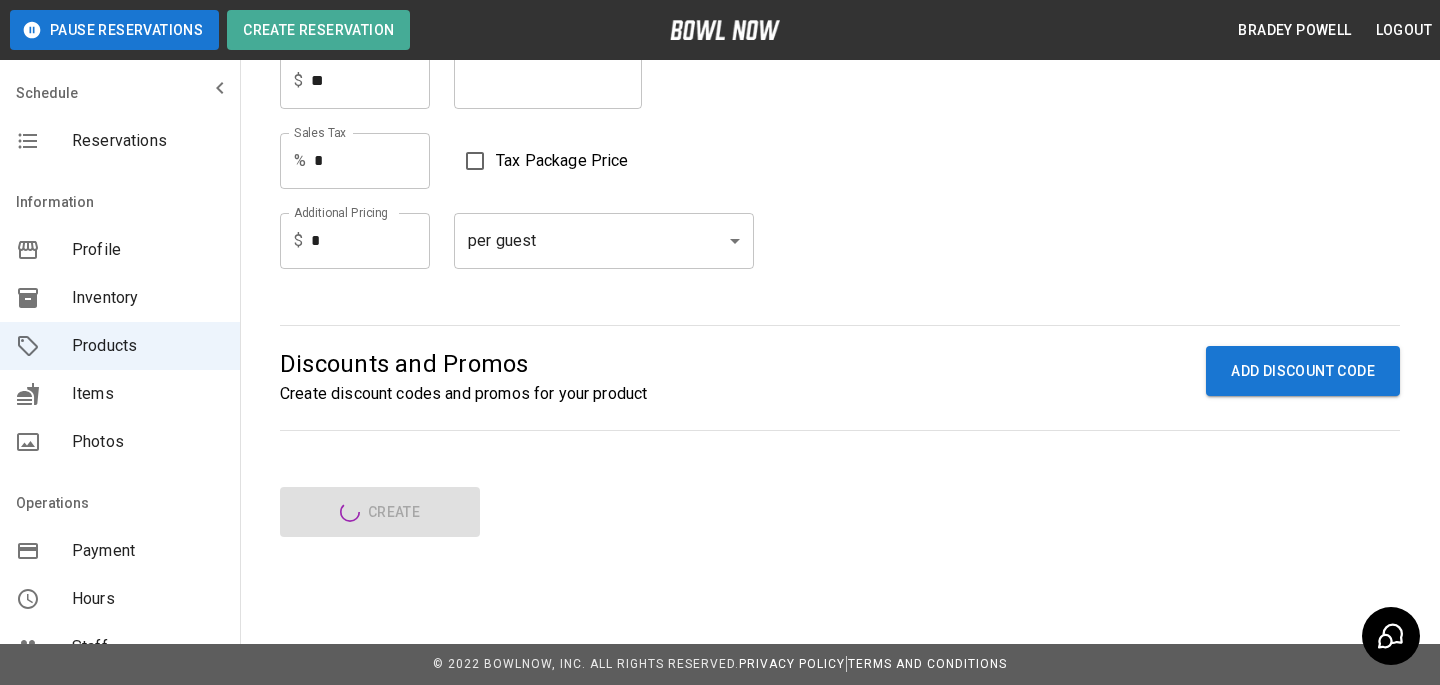 type on "*" 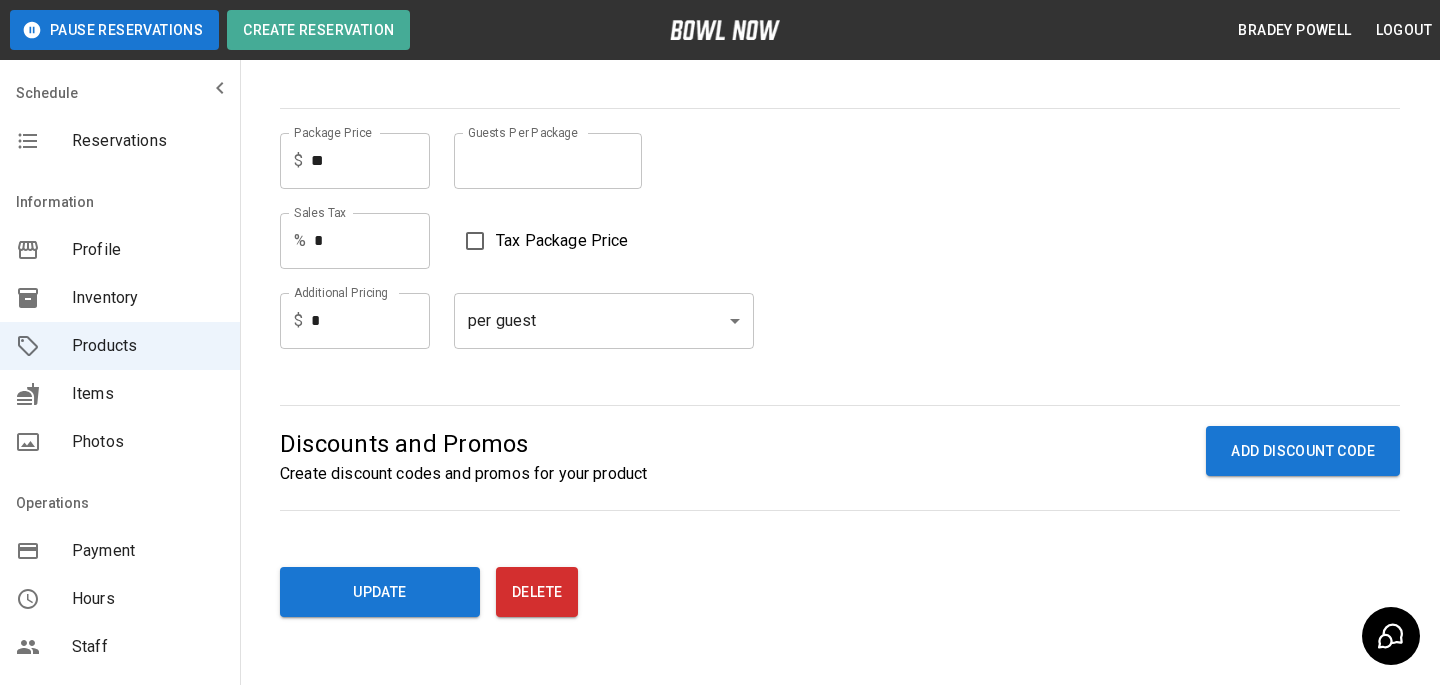 scroll, scrollTop: 0, scrollLeft: 0, axis: both 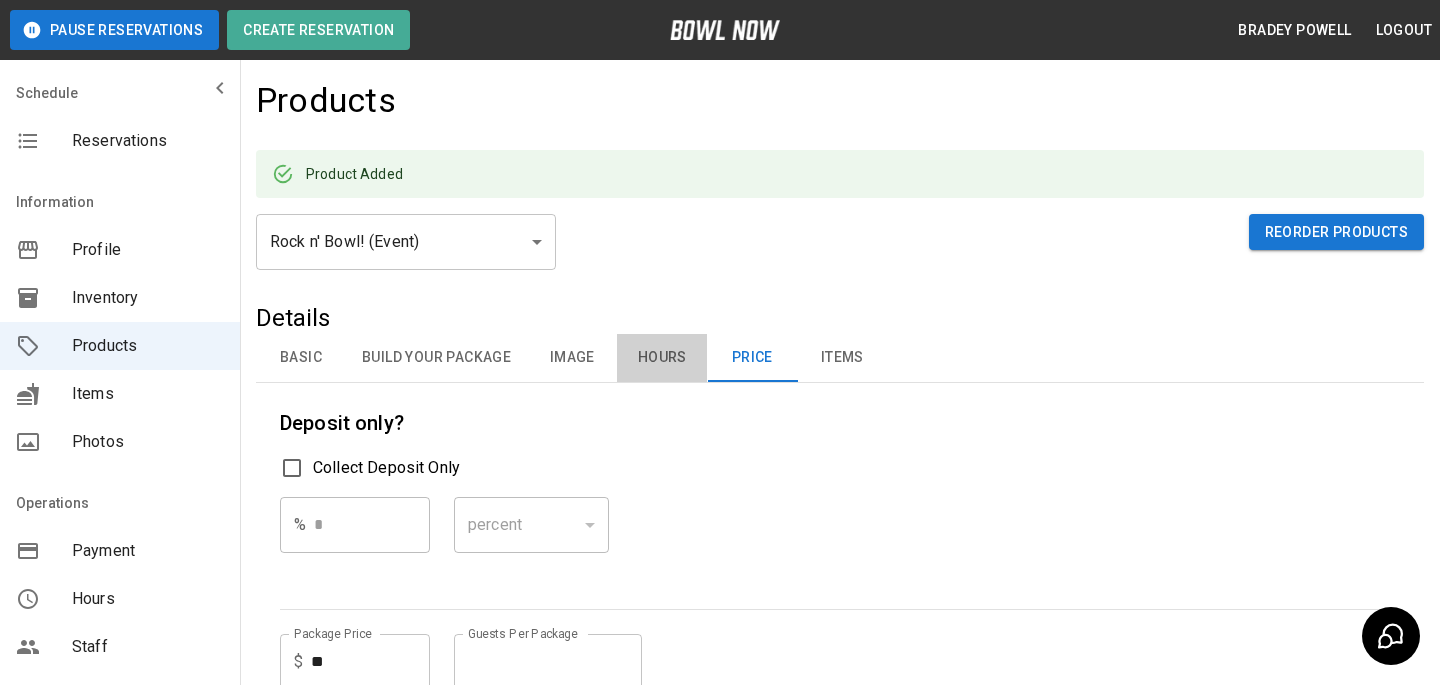click on "Hours" at bounding box center [662, 358] 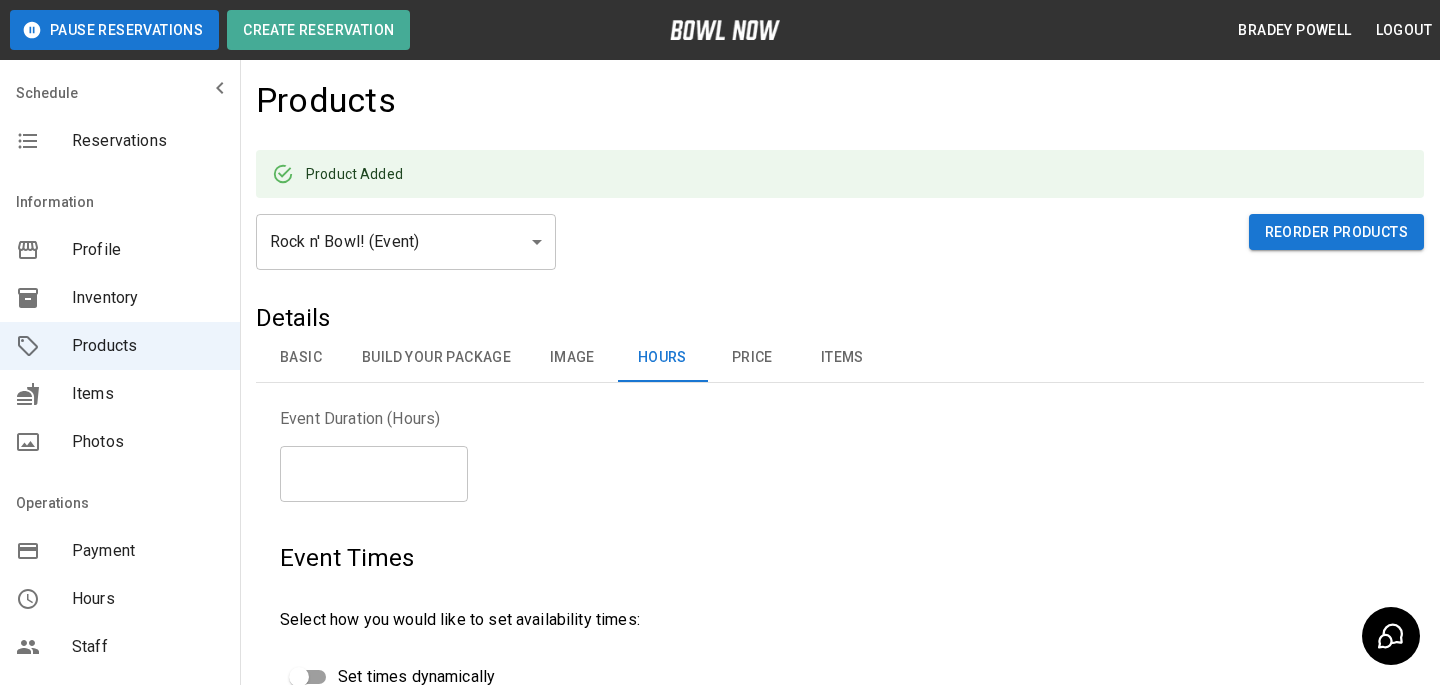 click on "Price" at bounding box center (752, 358) 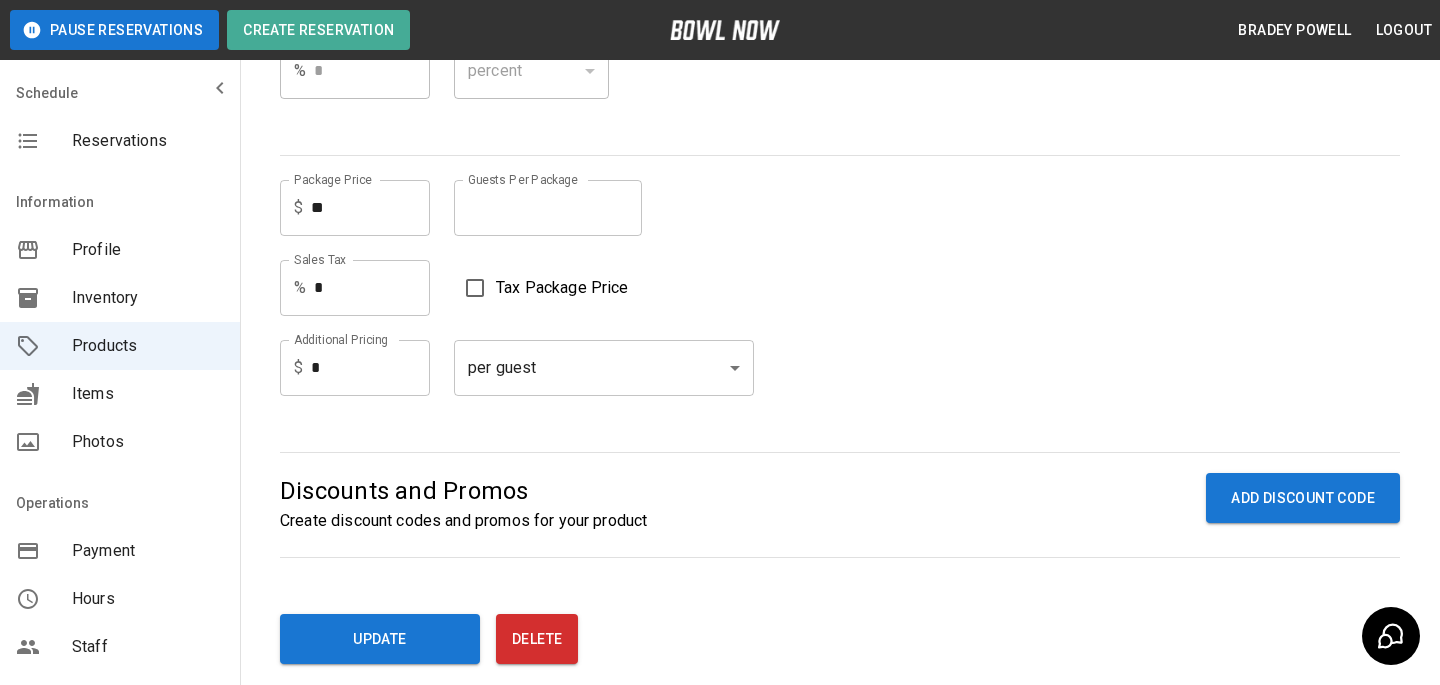 scroll, scrollTop: 581, scrollLeft: 0, axis: vertical 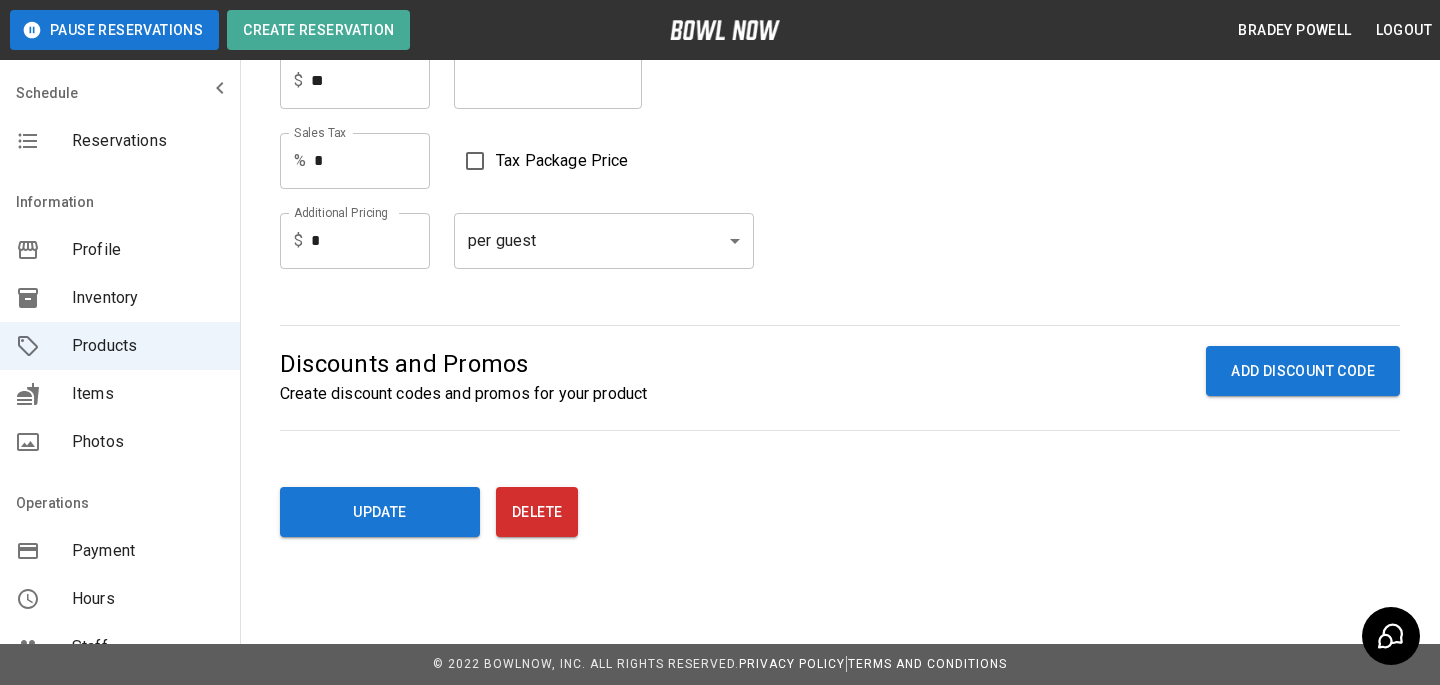 click on "Inventory" at bounding box center (148, 298) 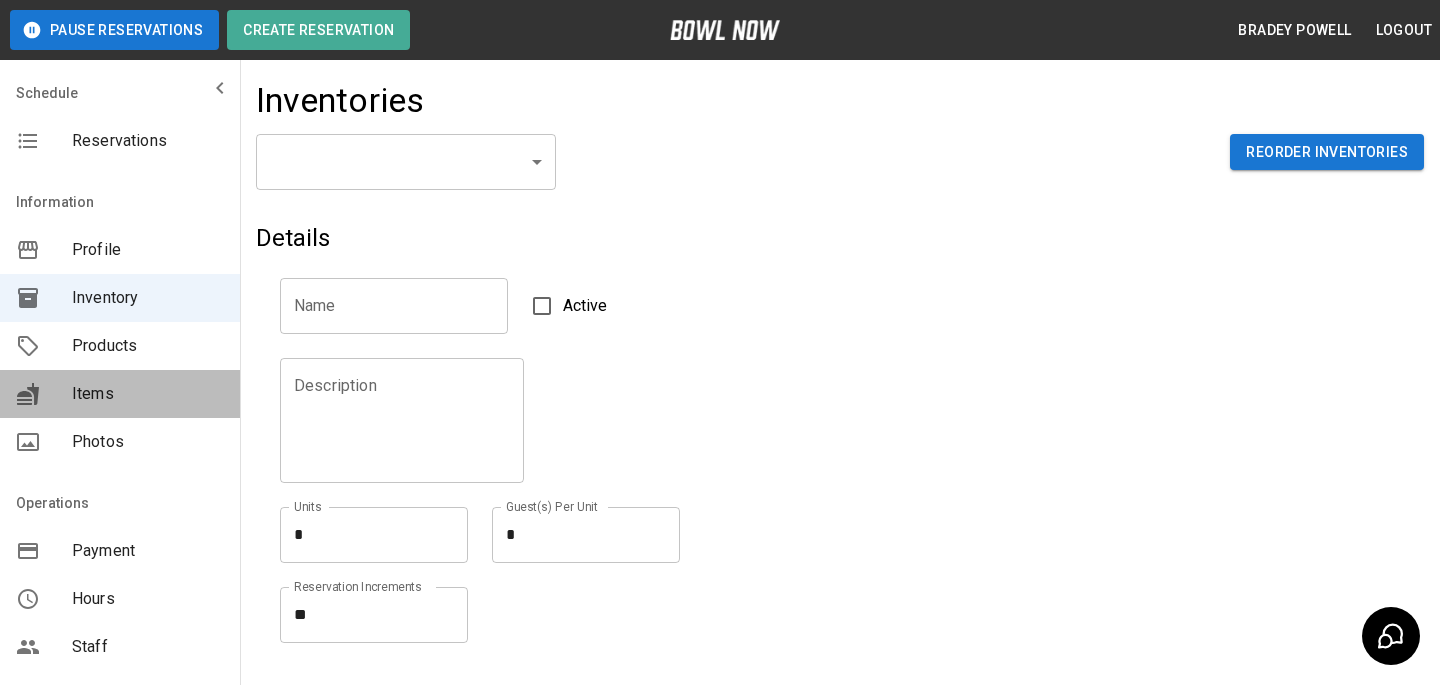 click on "Items" at bounding box center (148, 394) 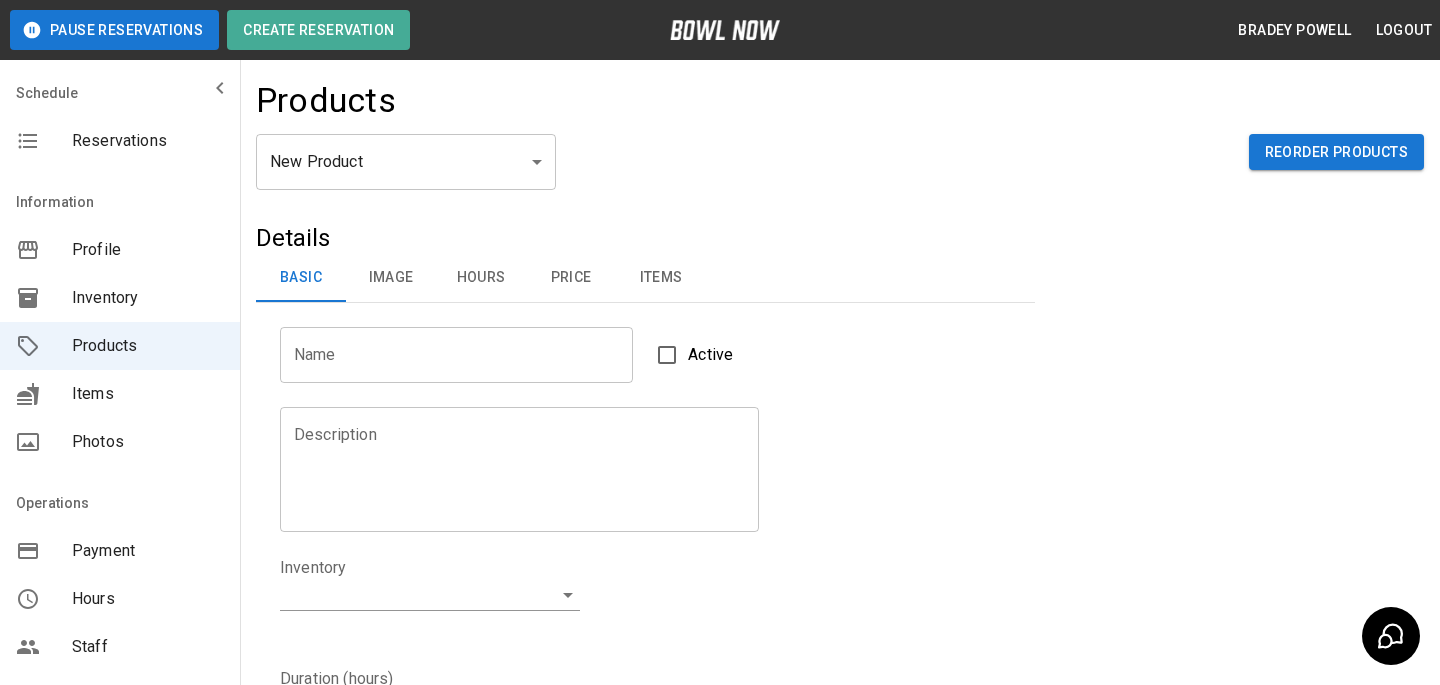 click on "New Product ** ​ Reorder Products" at bounding box center [840, 178] 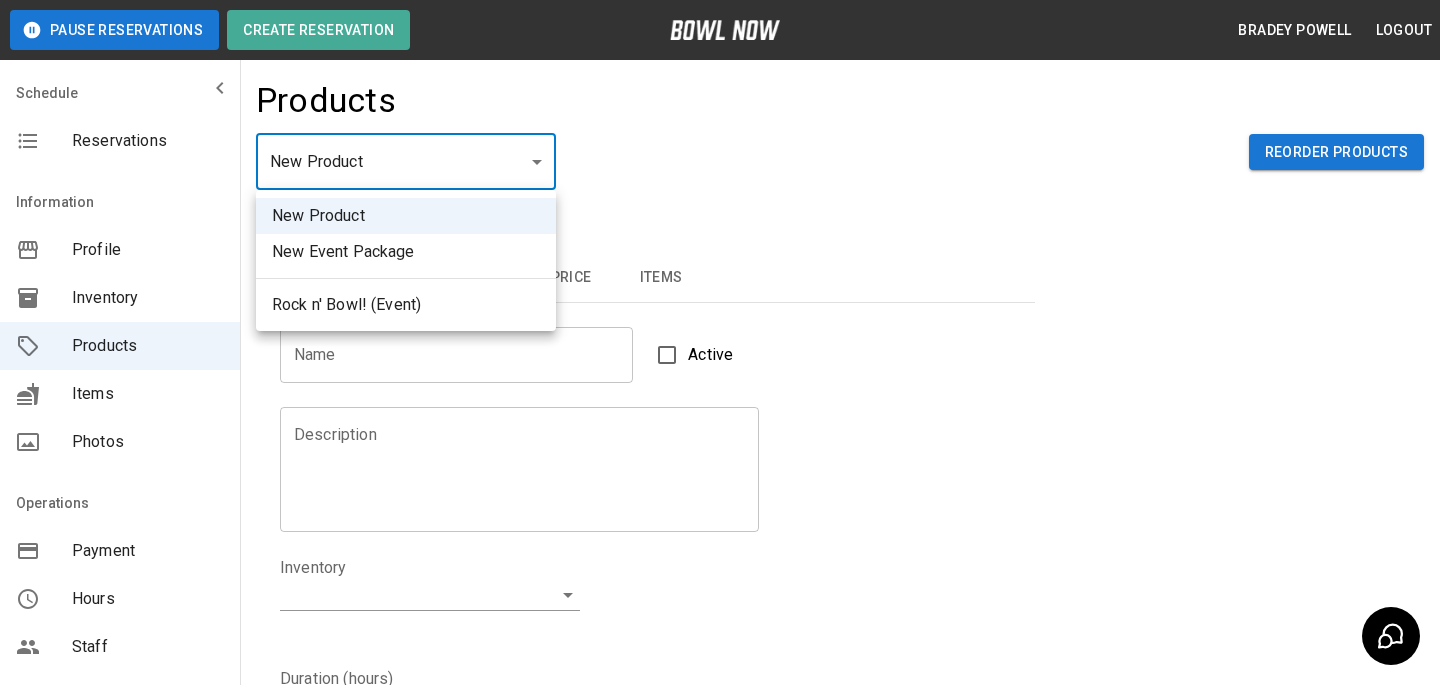 click on "Rock n' Bowl!   (Event)" at bounding box center [406, 305] 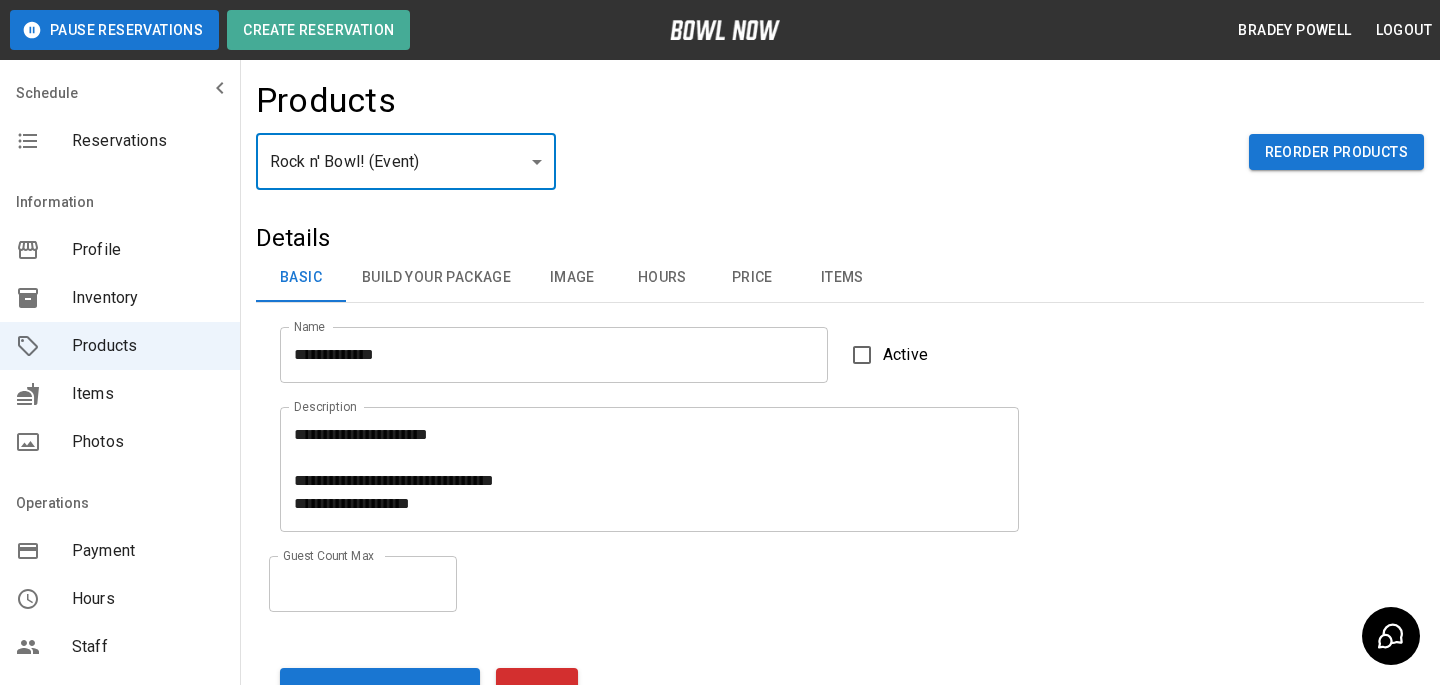 drag, startPoint x: 719, startPoint y: 270, endPoint x: 719, endPoint y: 311, distance: 41 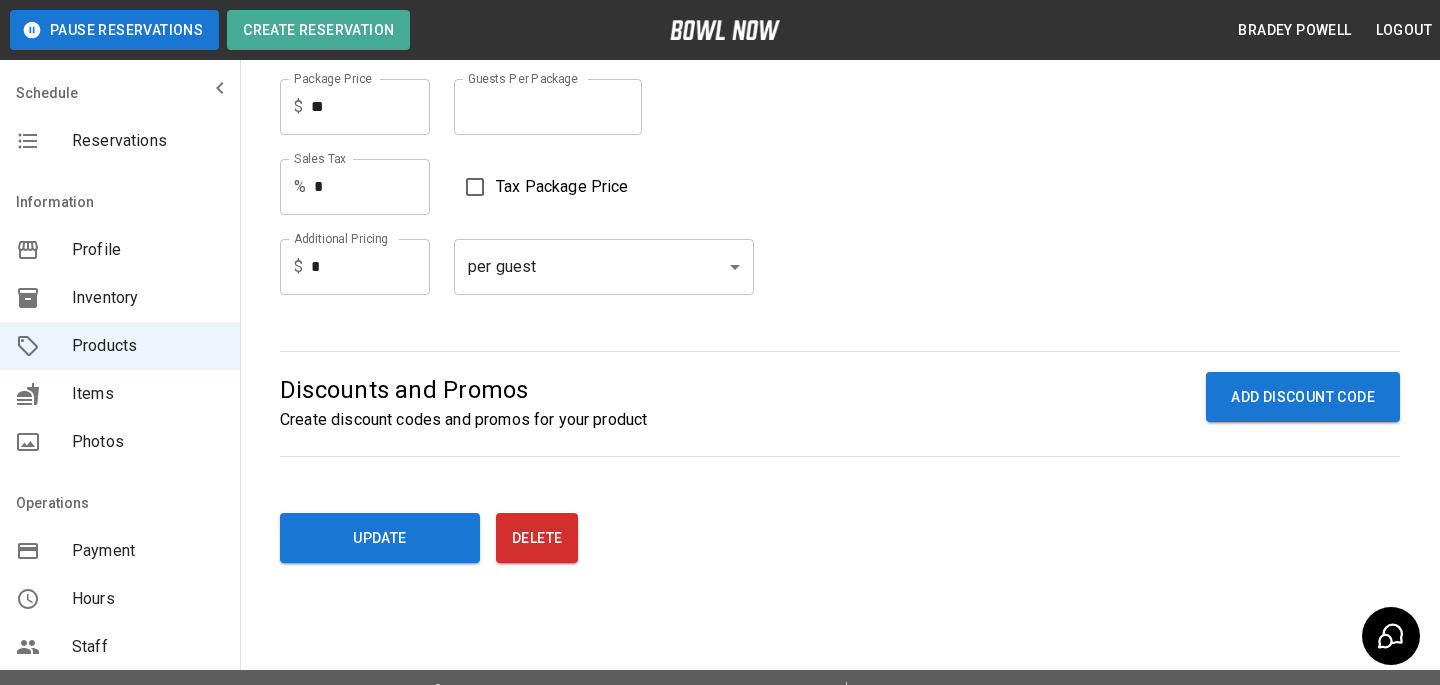 scroll, scrollTop: 0, scrollLeft: 0, axis: both 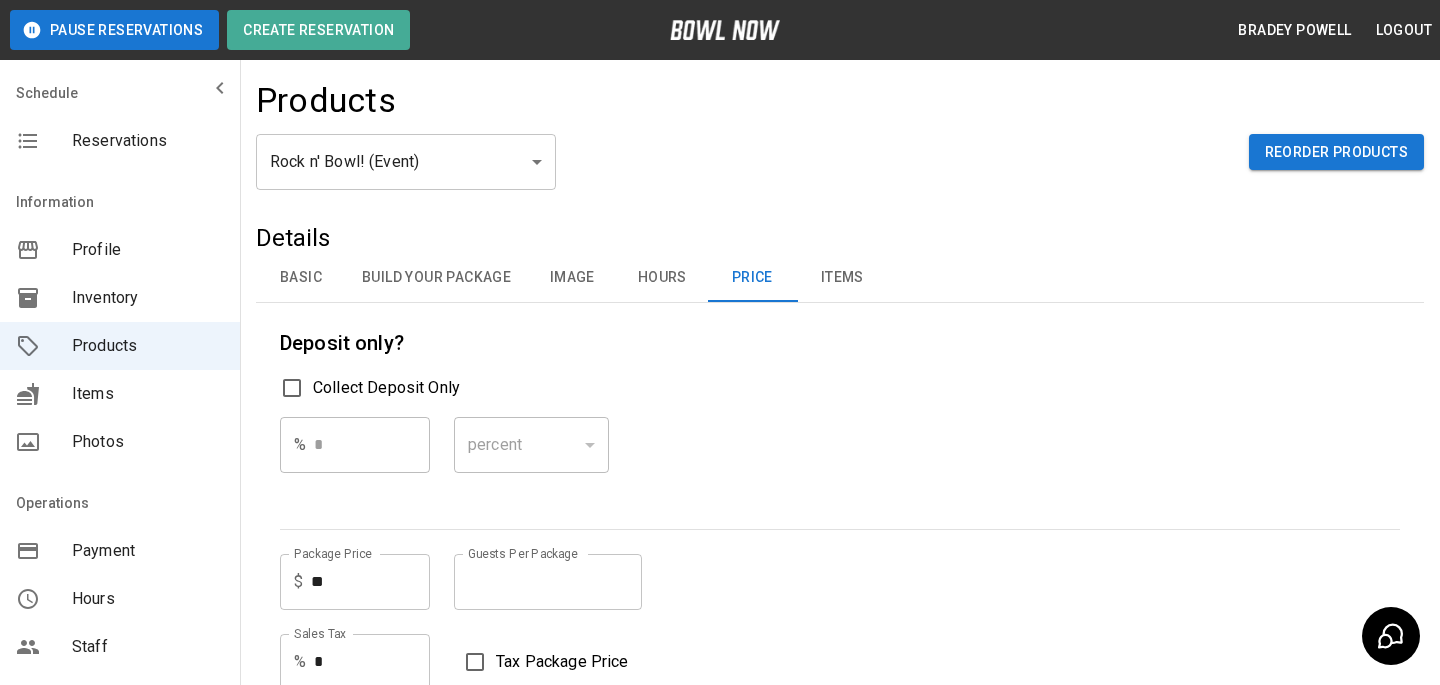 click on "Items" at bounding box center (842, 278) 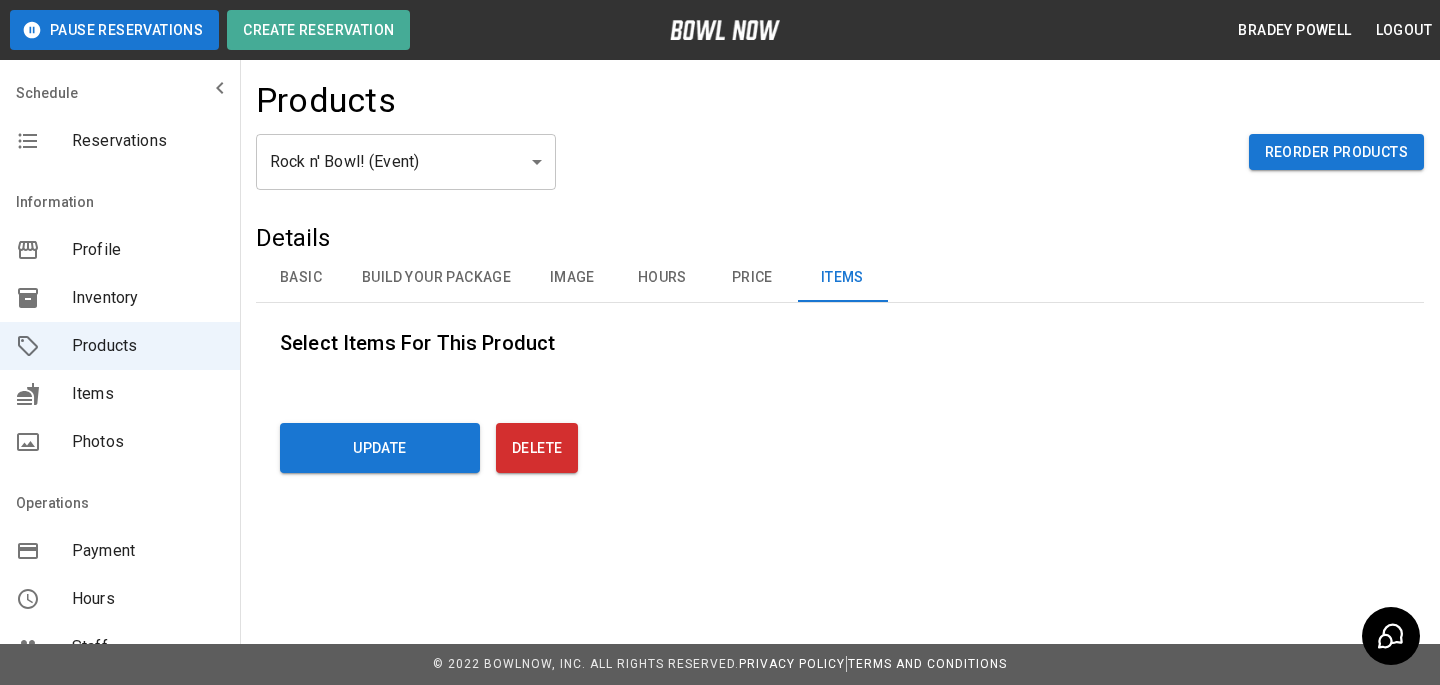 click on "Price" at bounding box center (752, 278) 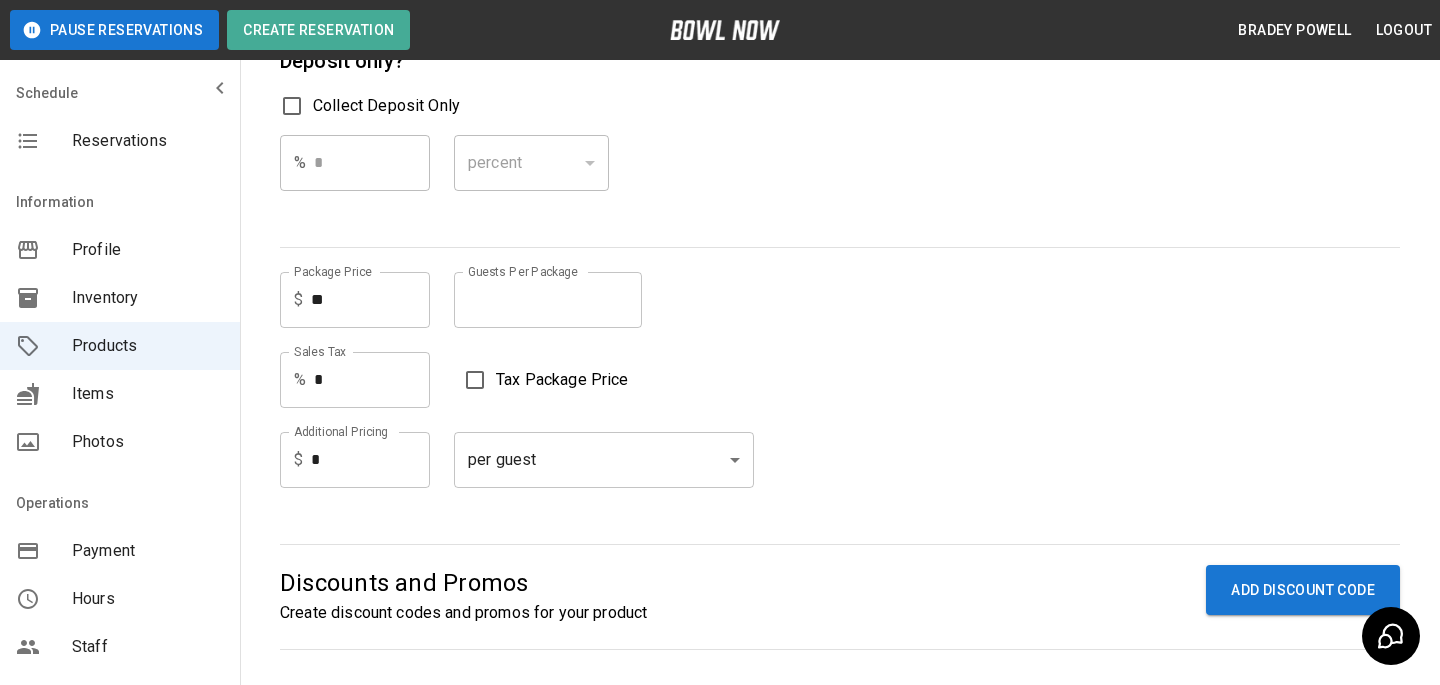 scroll, scrollTop: 388, scrollLeft: 0, axis: vertical 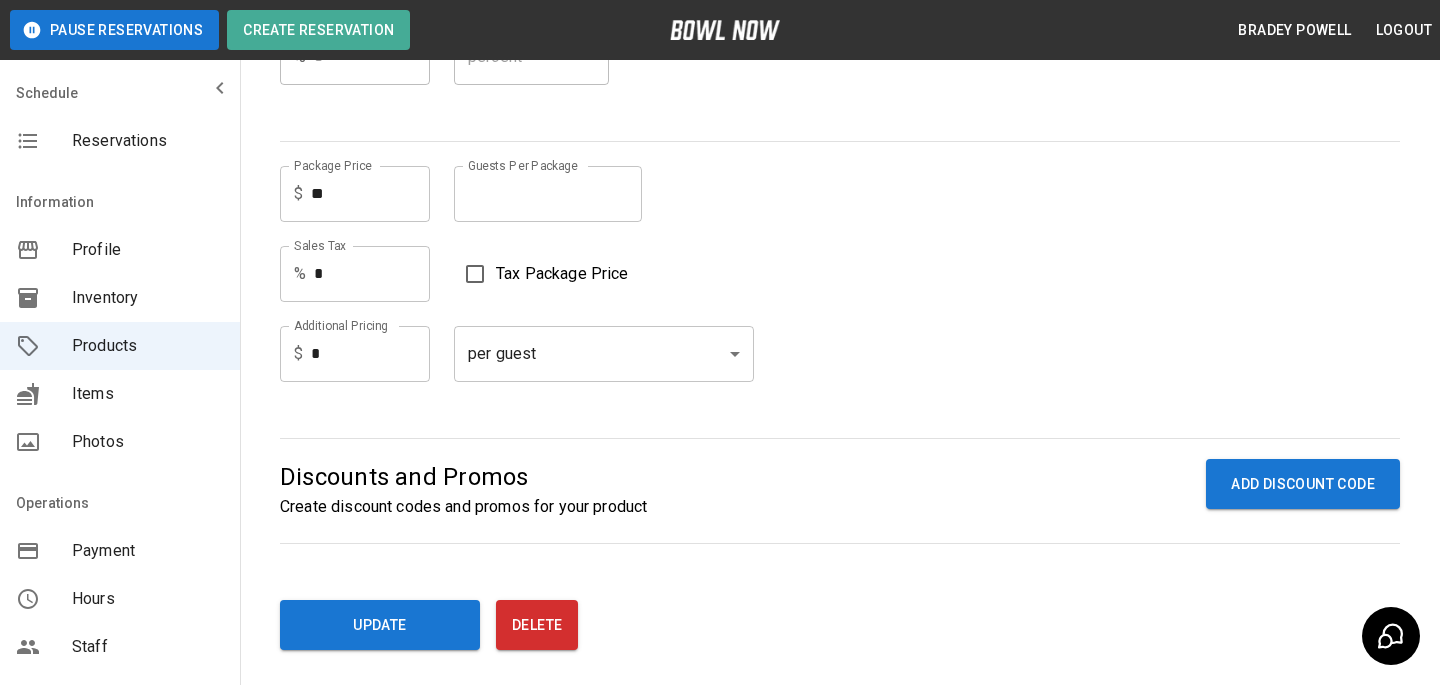 type 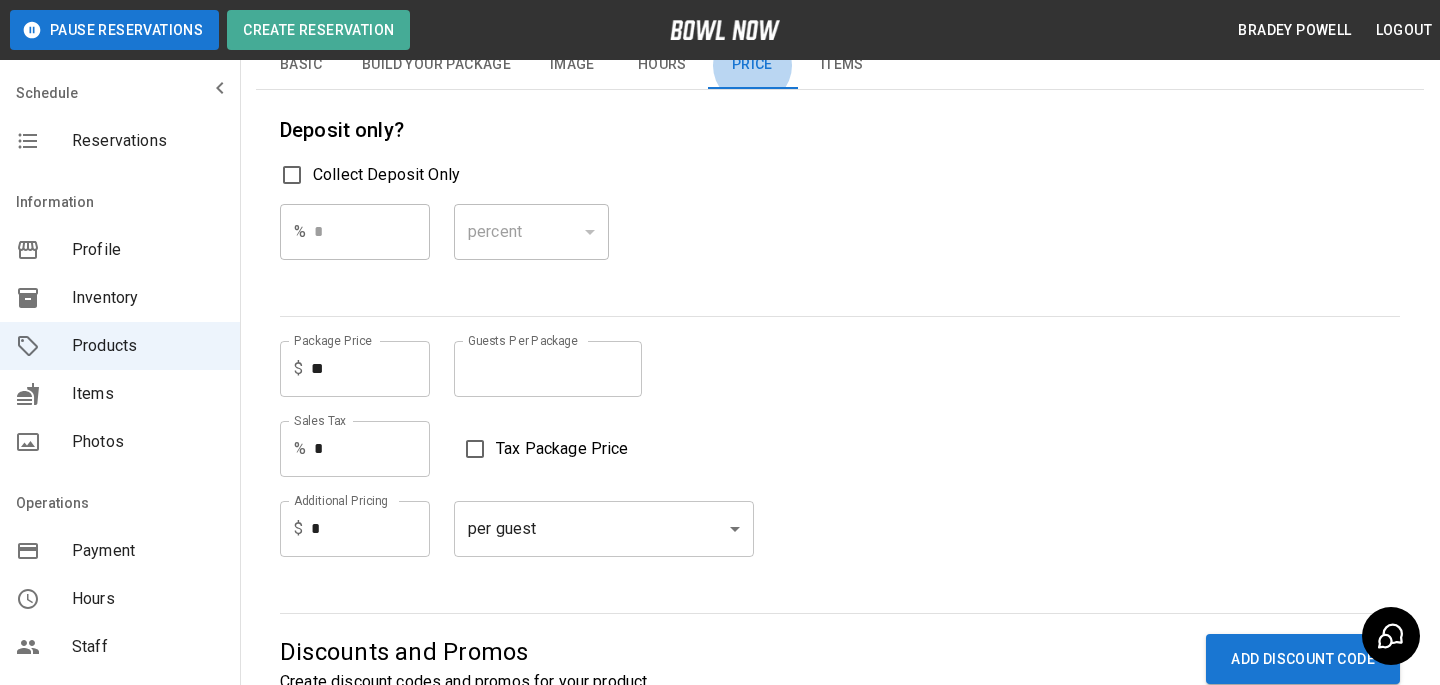 scroll, scrollTop: 0, scrollLeft: 0, axis: both 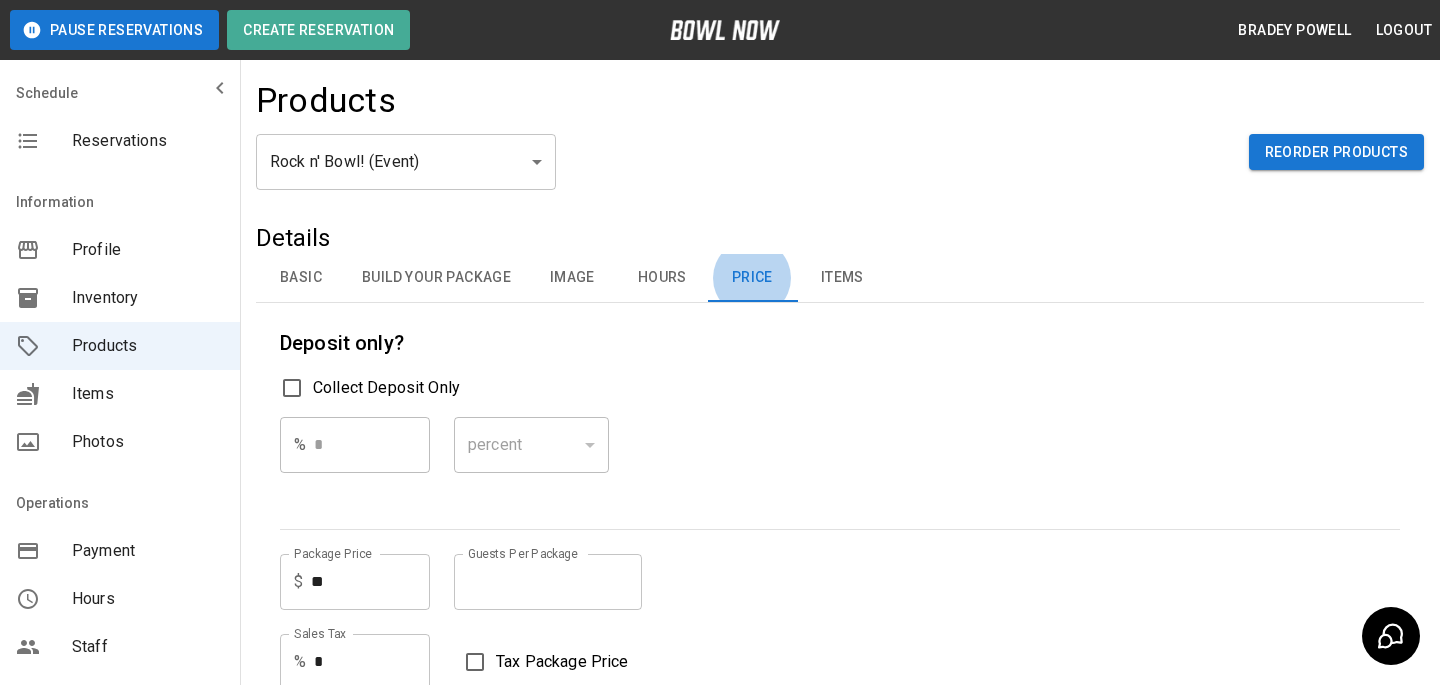 click on "Rock n' Bowl!   (Event) * ​ Reorder Products" at bounding box center [840, 178] 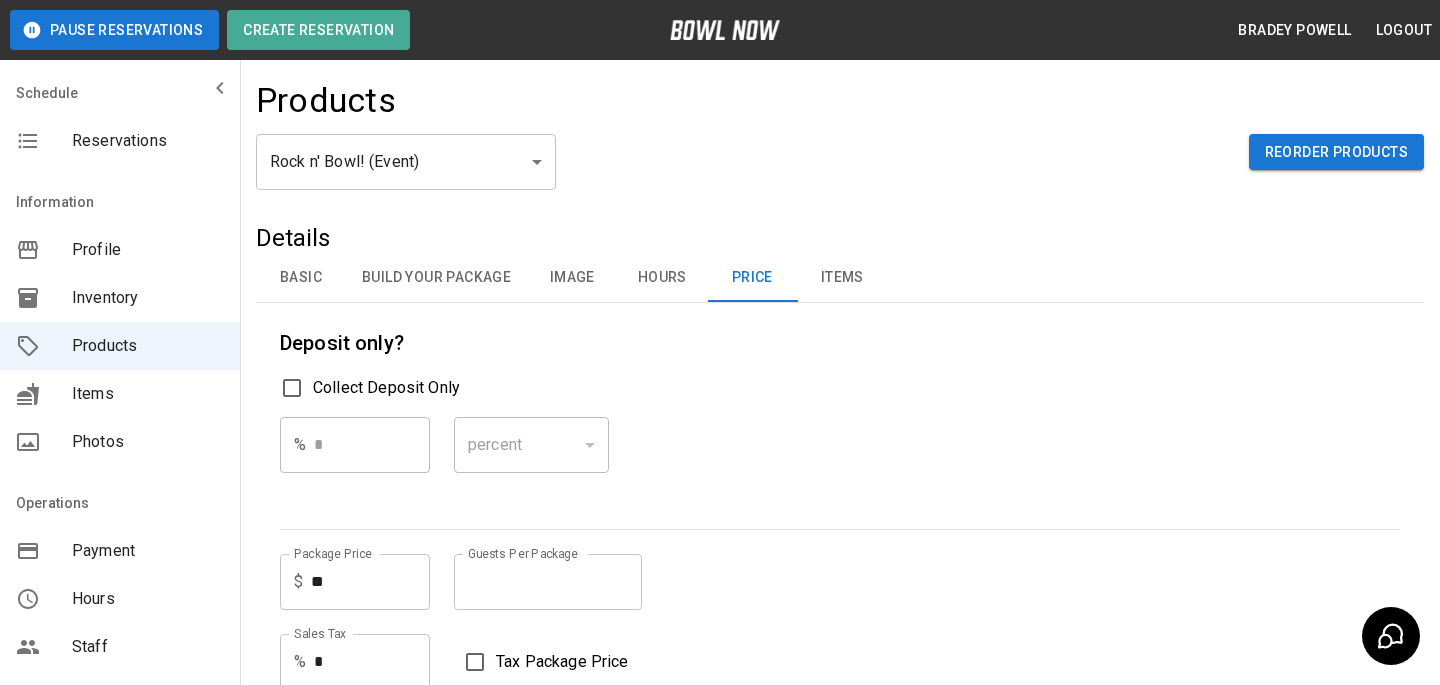 click on "Basic" at bounding box center (301, 278) 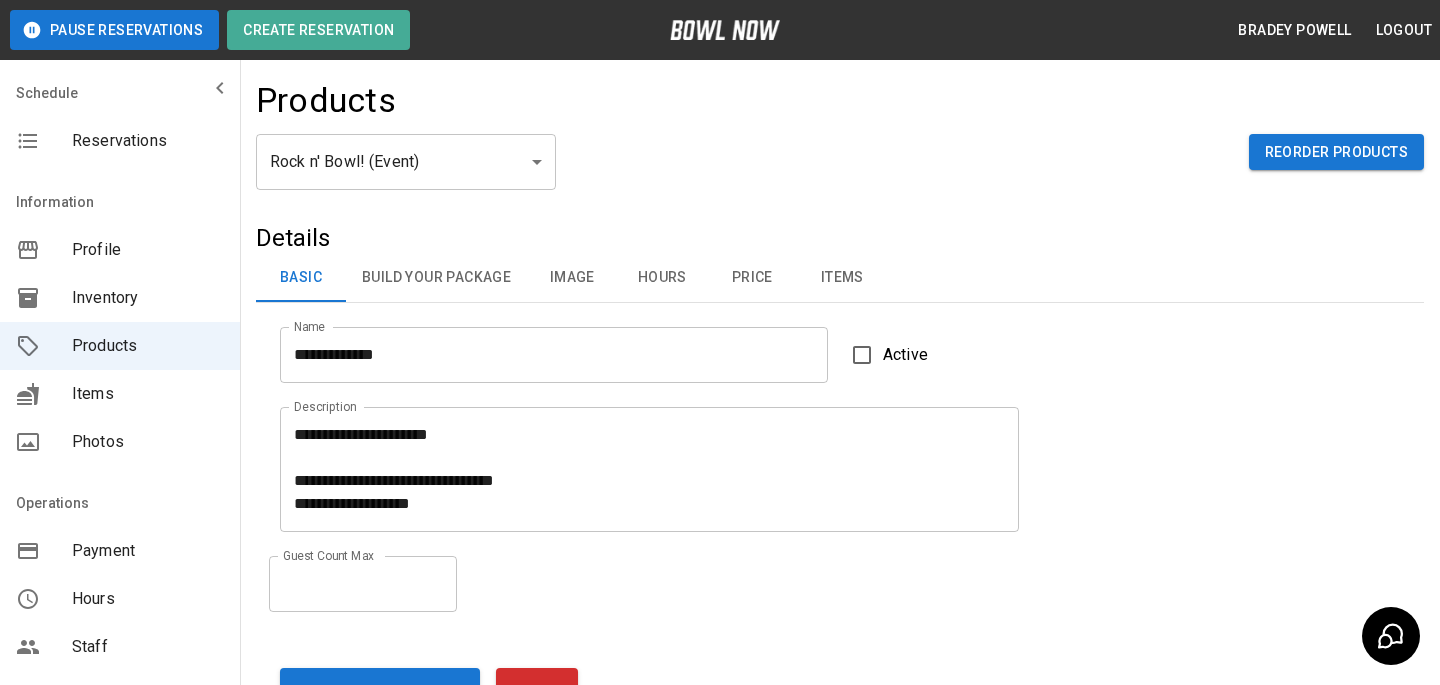click on "**********" at bounding box center (720, 433) 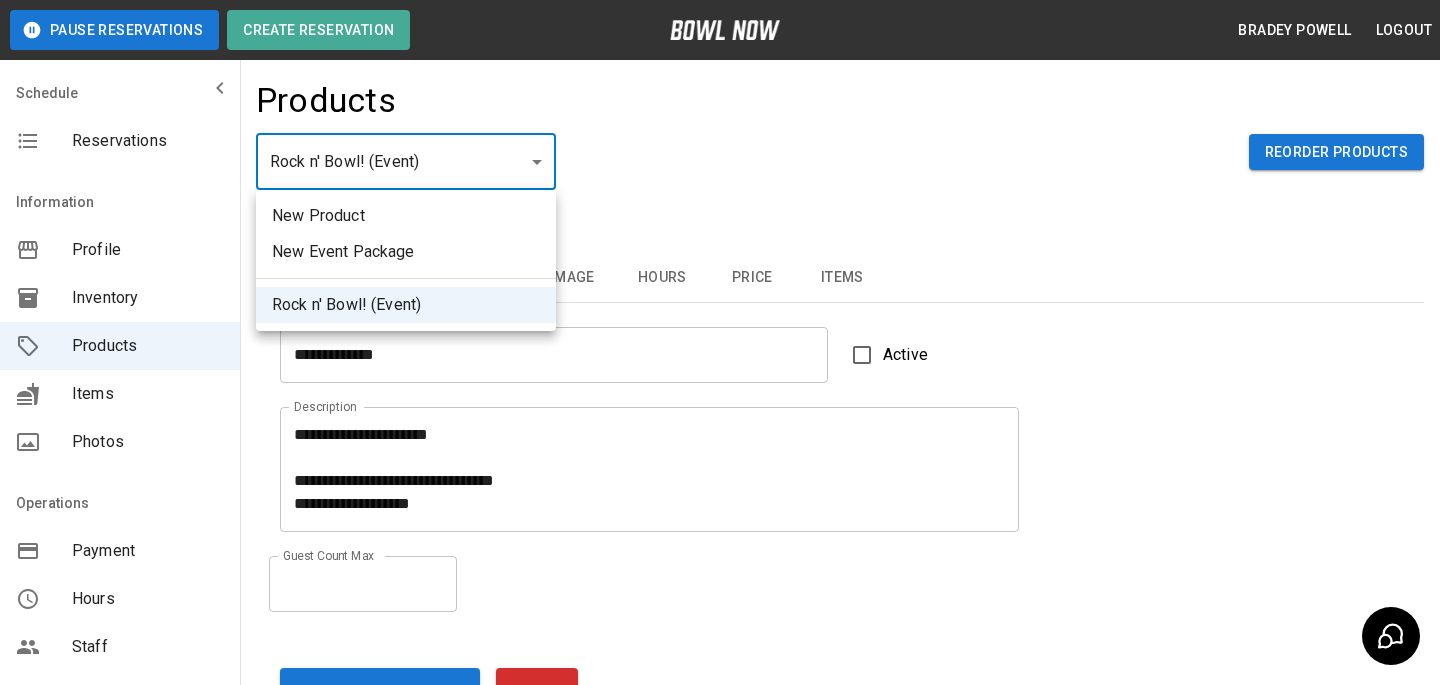 click at bounding box center [720, 342] 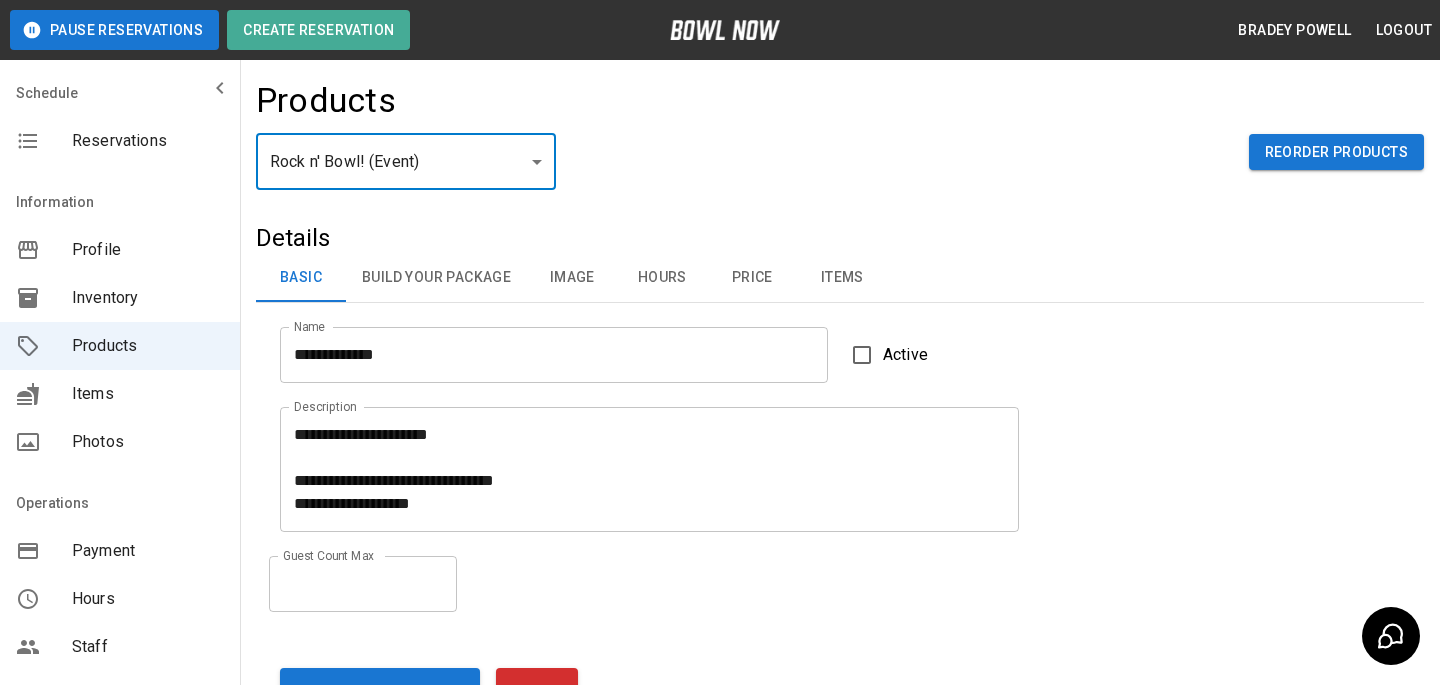 click on "Inventory" at bounding box center [120, 298] 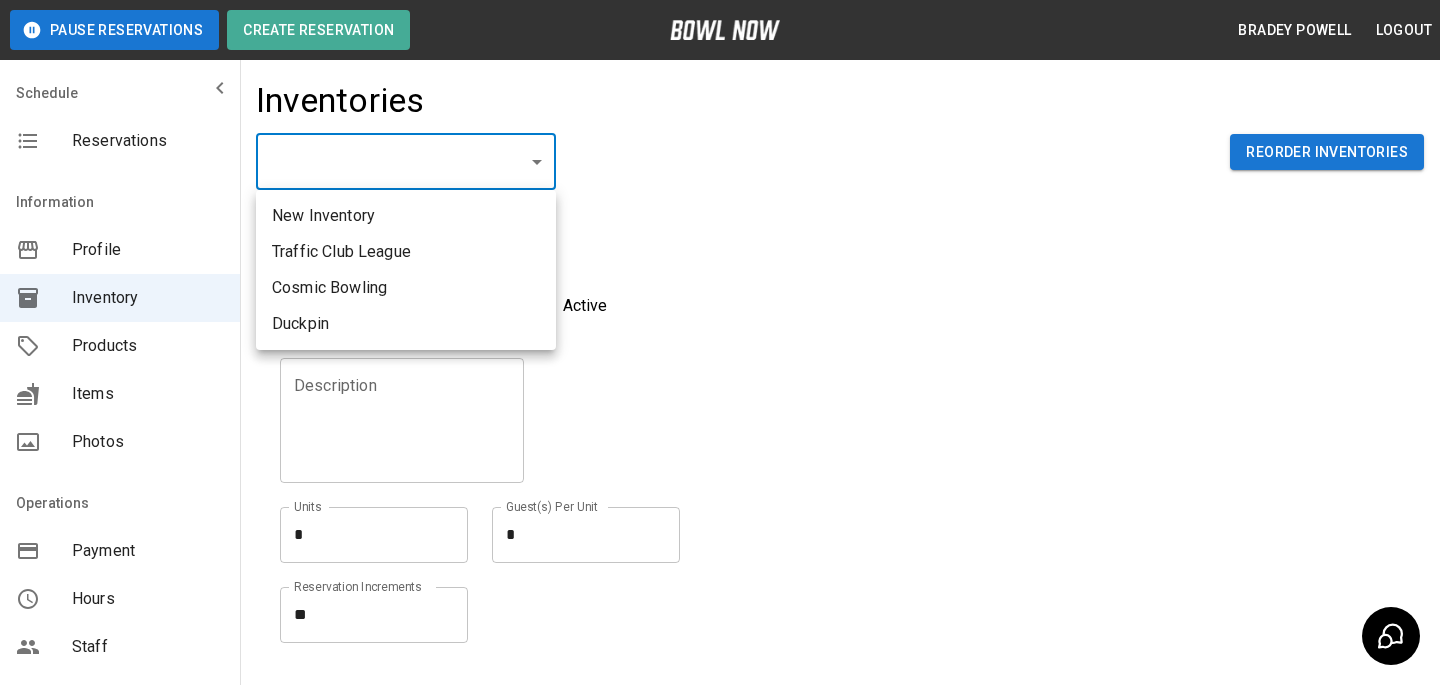click on "**********" at bounding box center (720, 440) 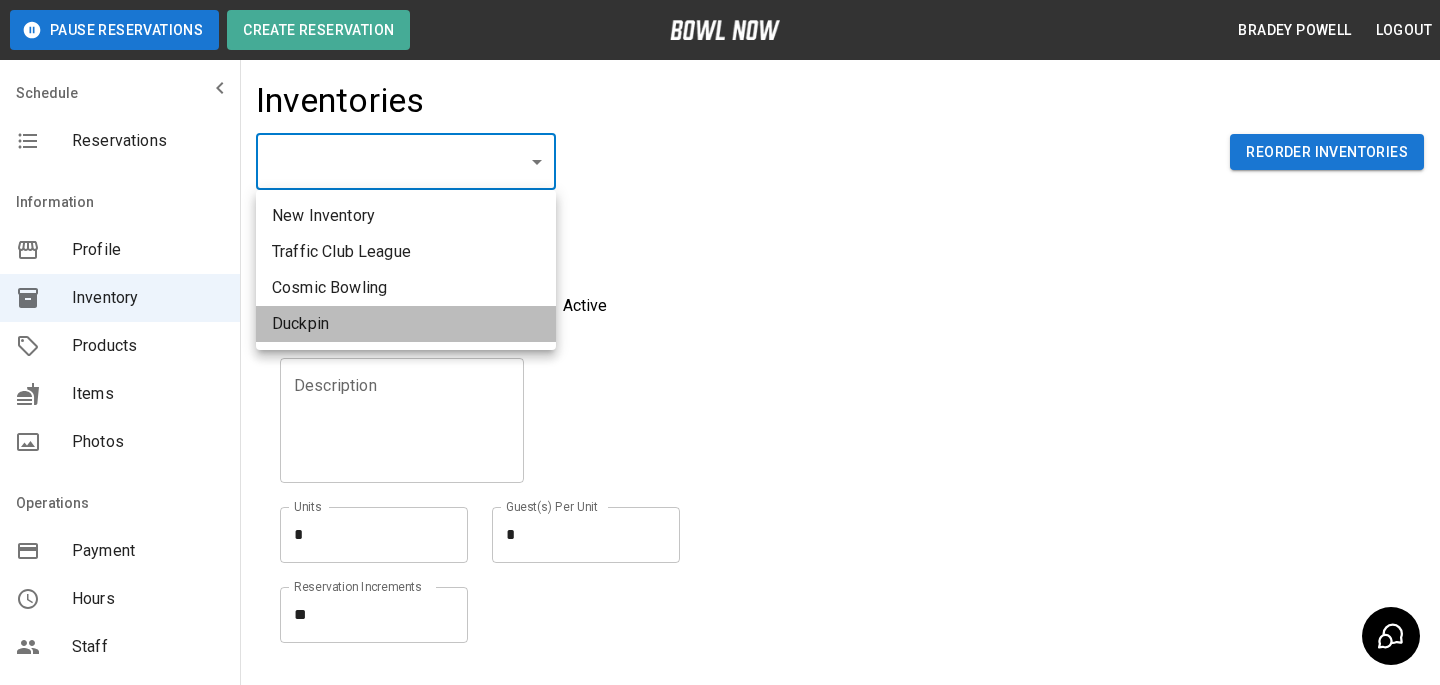click on "Duckpin" at bounding box center [406, 324] 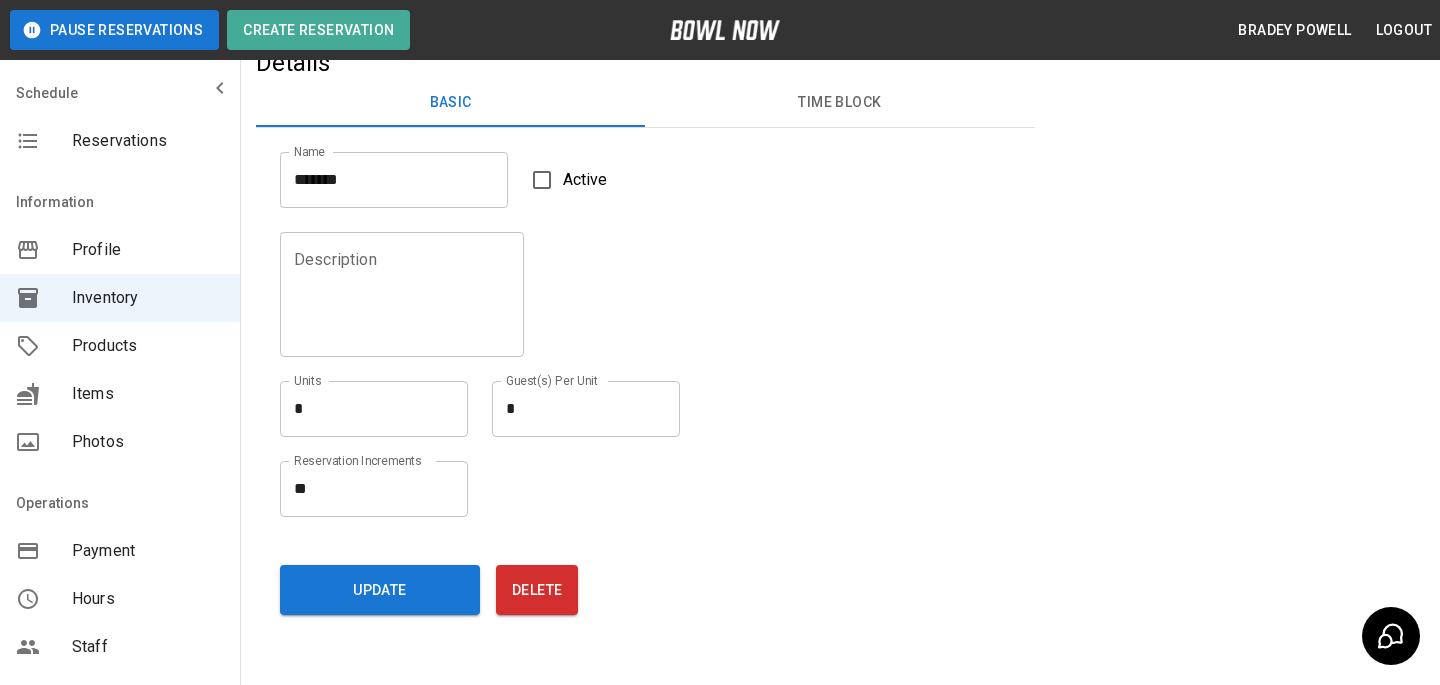 scroll, scrollTop: 0, scrollLeft: 0, axis: both 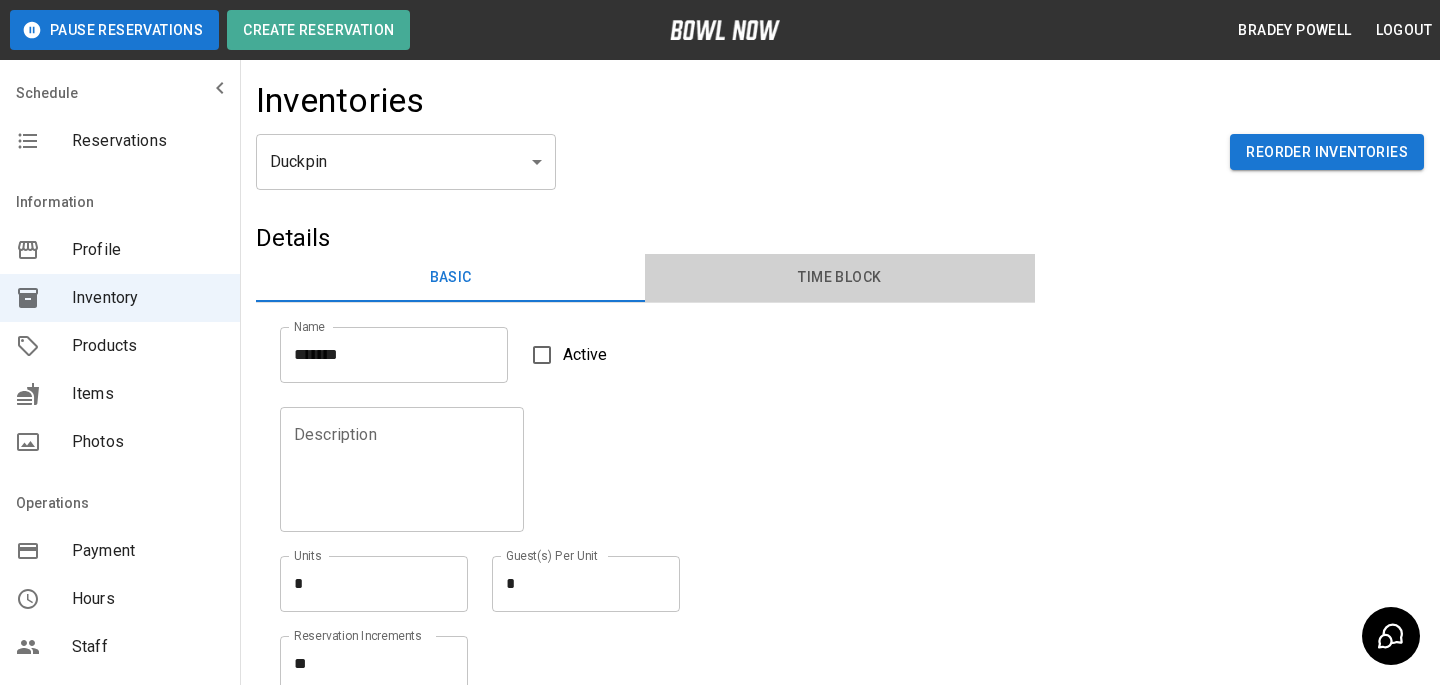click on "Time Block" at bounding box center [839, 278] 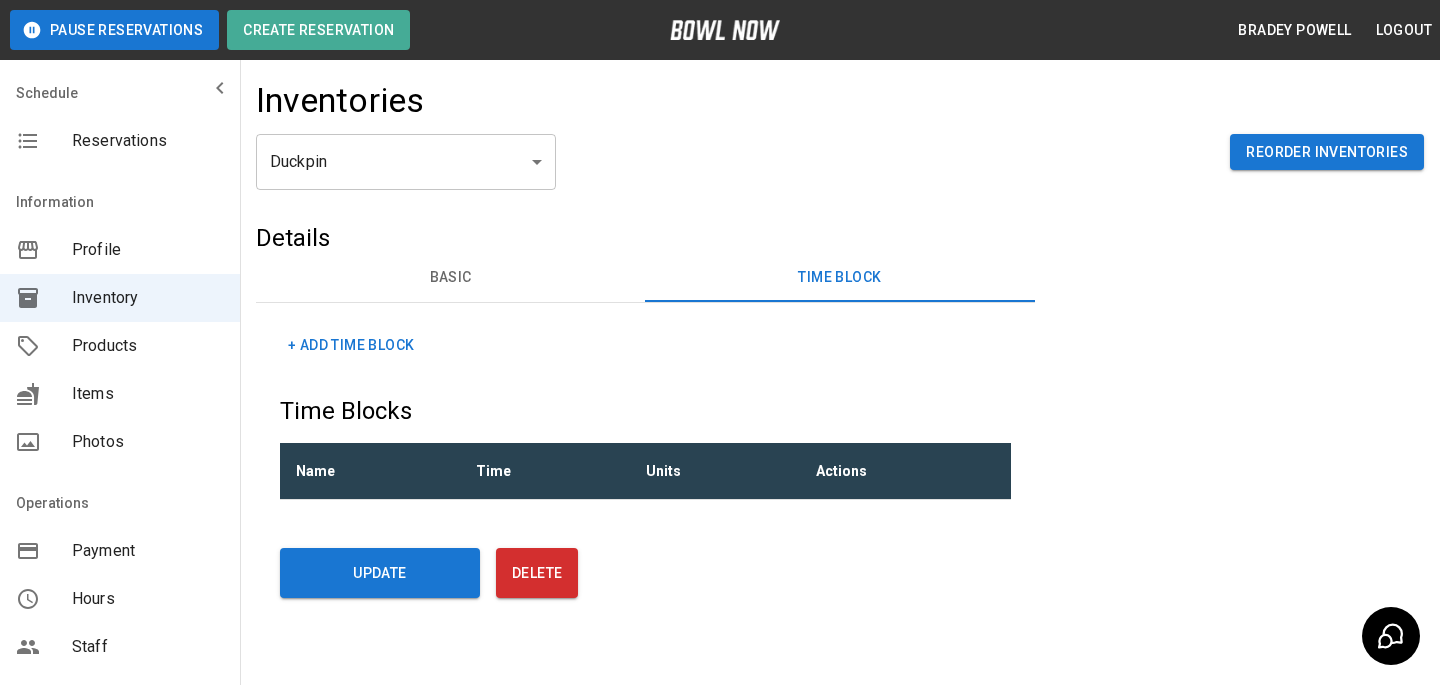 click on "Basic" at bounding box center [450, 278] 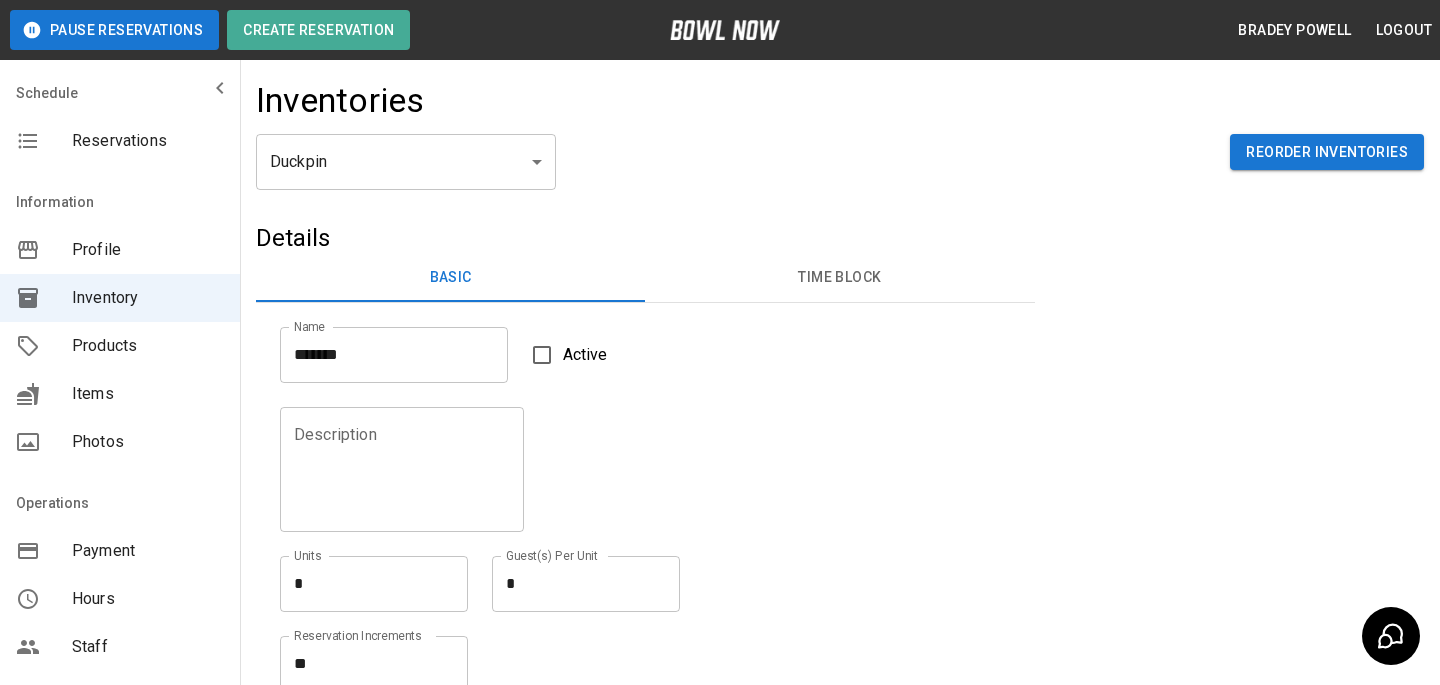 click on "Products" at bounding box center (148, 346) 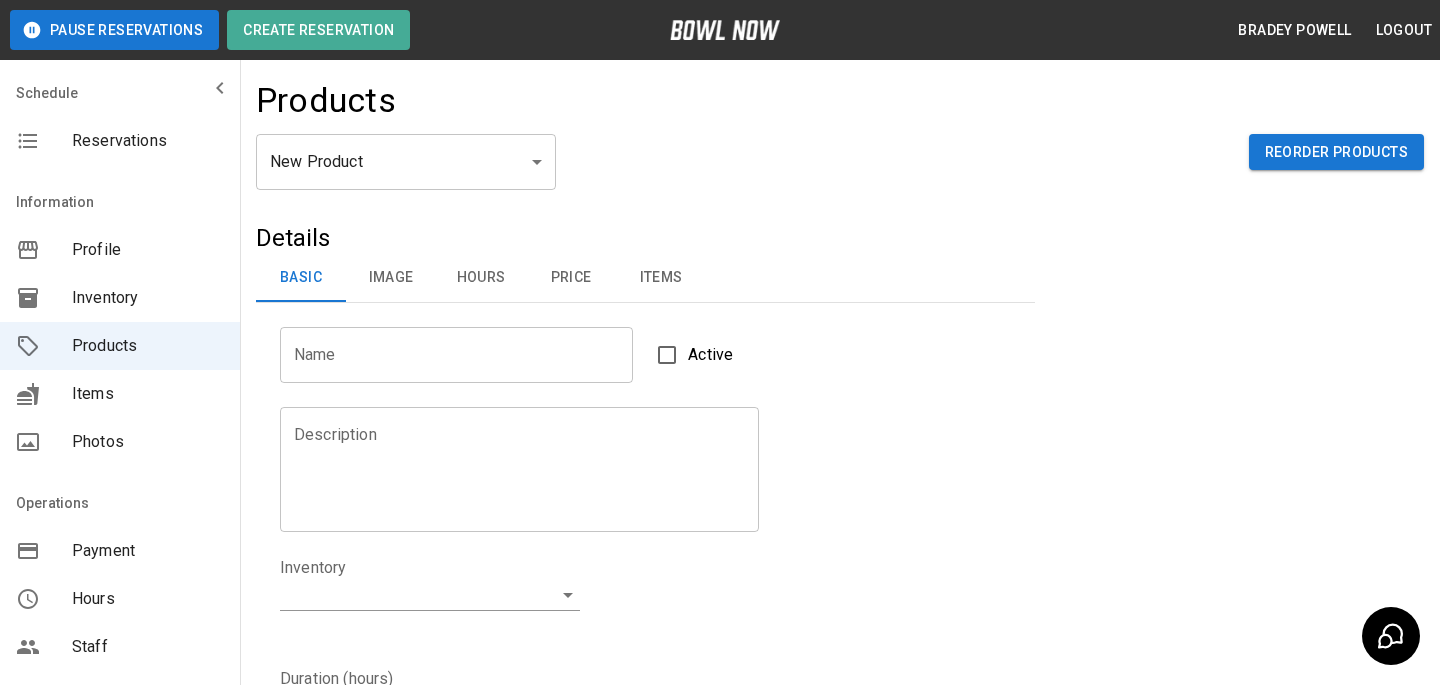 click on "New Product ** ​ Reorder Products" at bounding box center (840, 178) 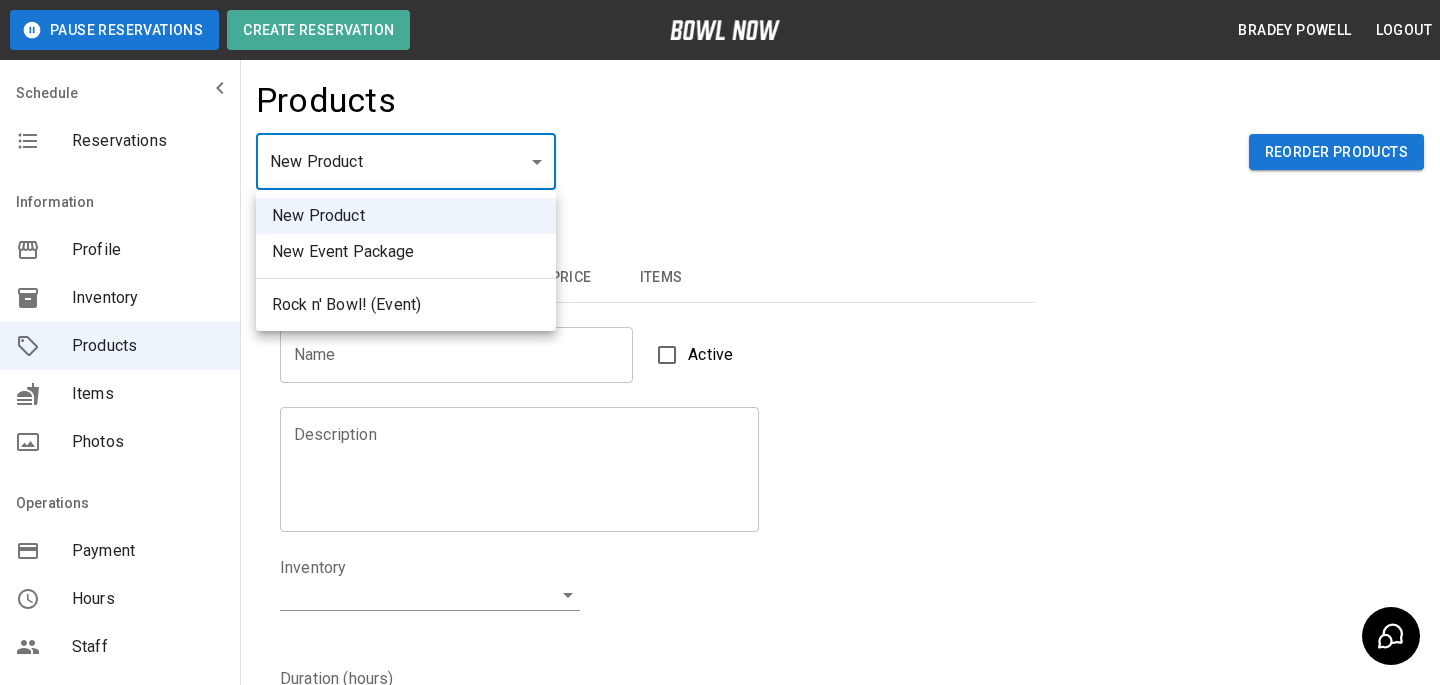 click on "Rock n' Bowl!   (Event)" at bounding box center [406, 305] 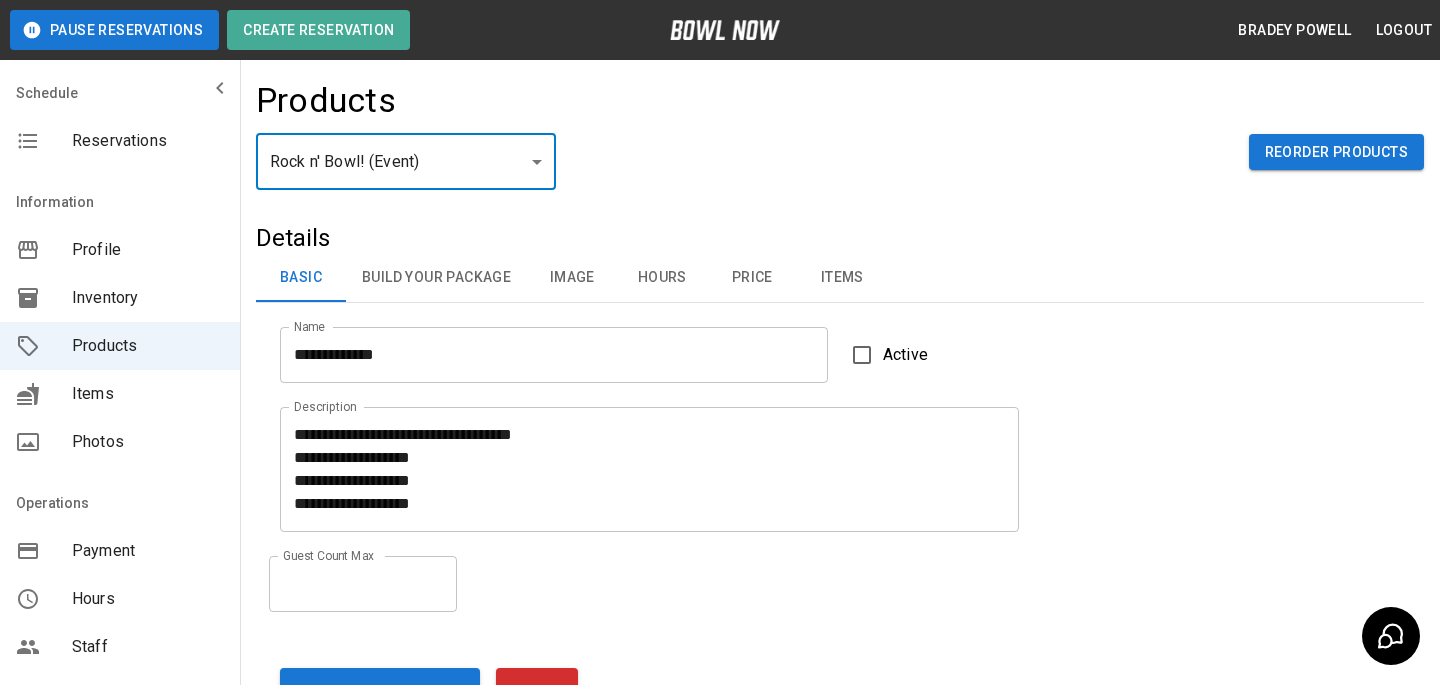 scroll, scrollTop: 0, scrollLeft: 0, axis: both 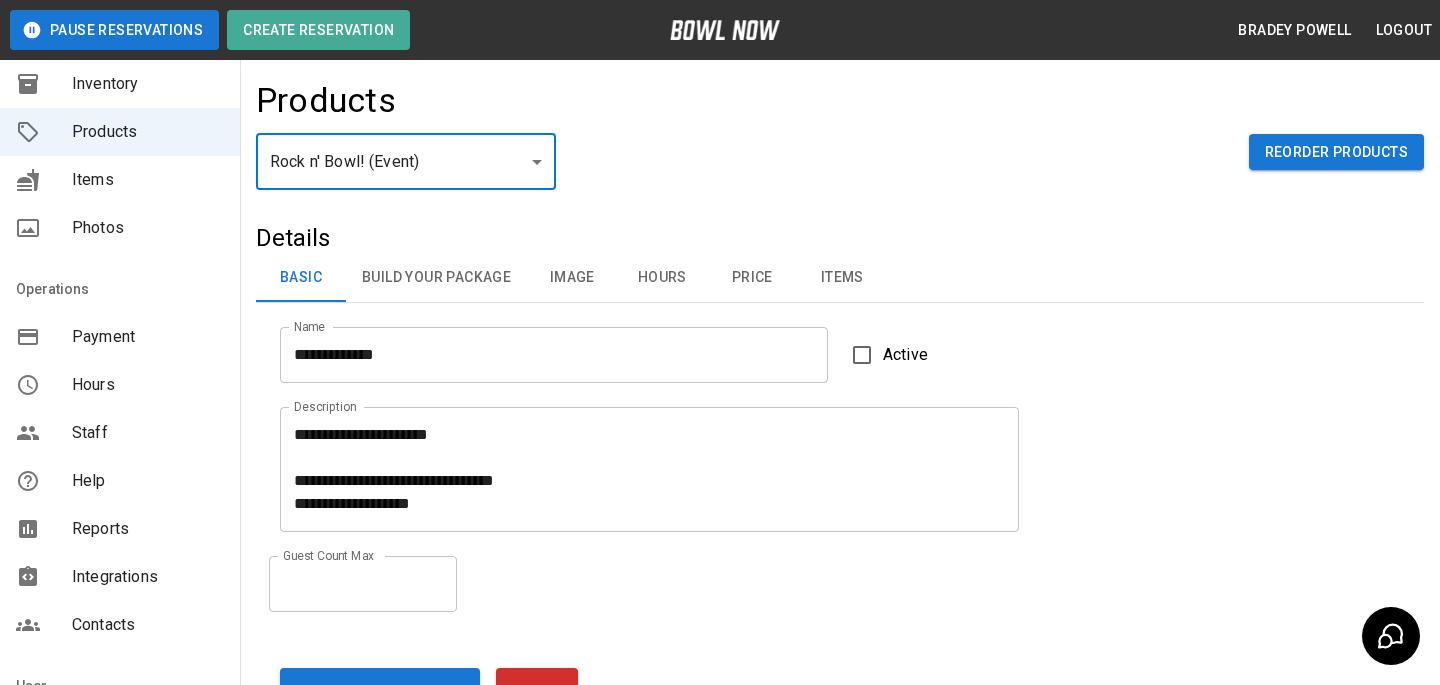 click at bounding box center [44, 433] 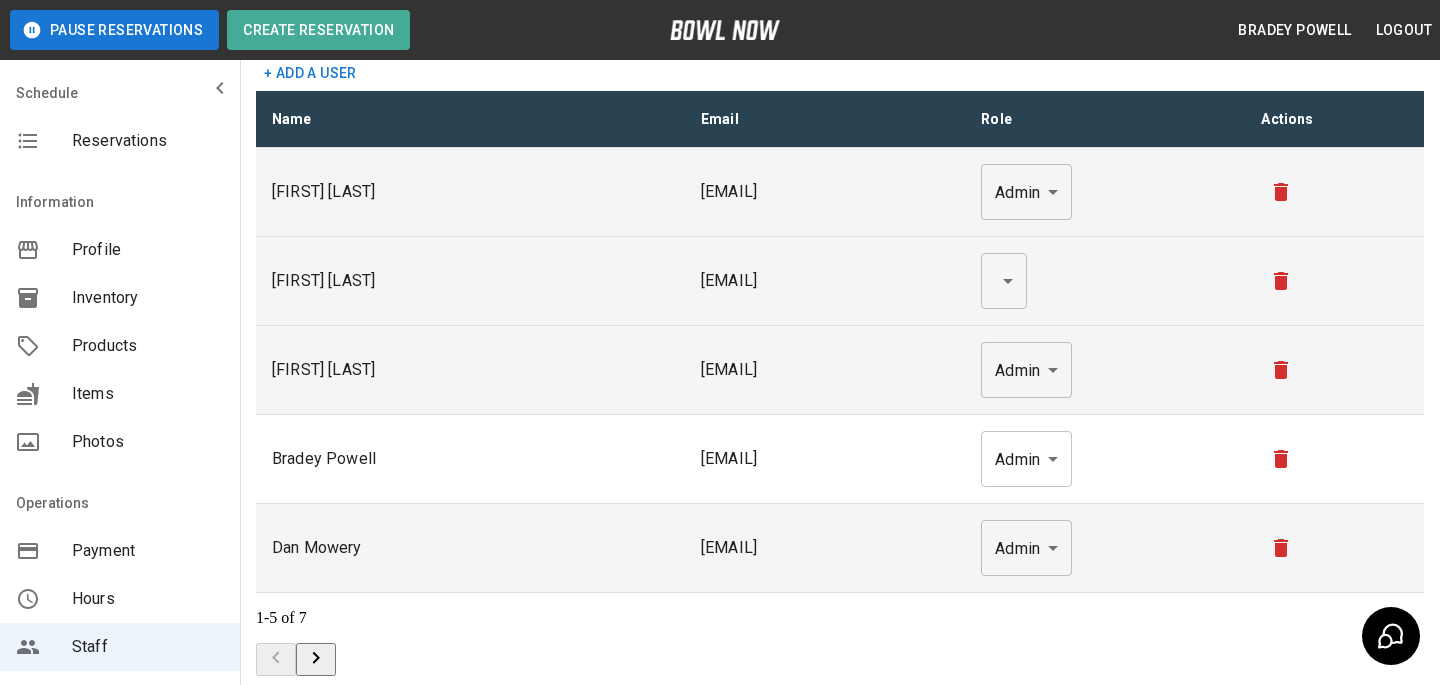 scroll, scrollTop: 163, scrollLeft: 0, axis: vertical 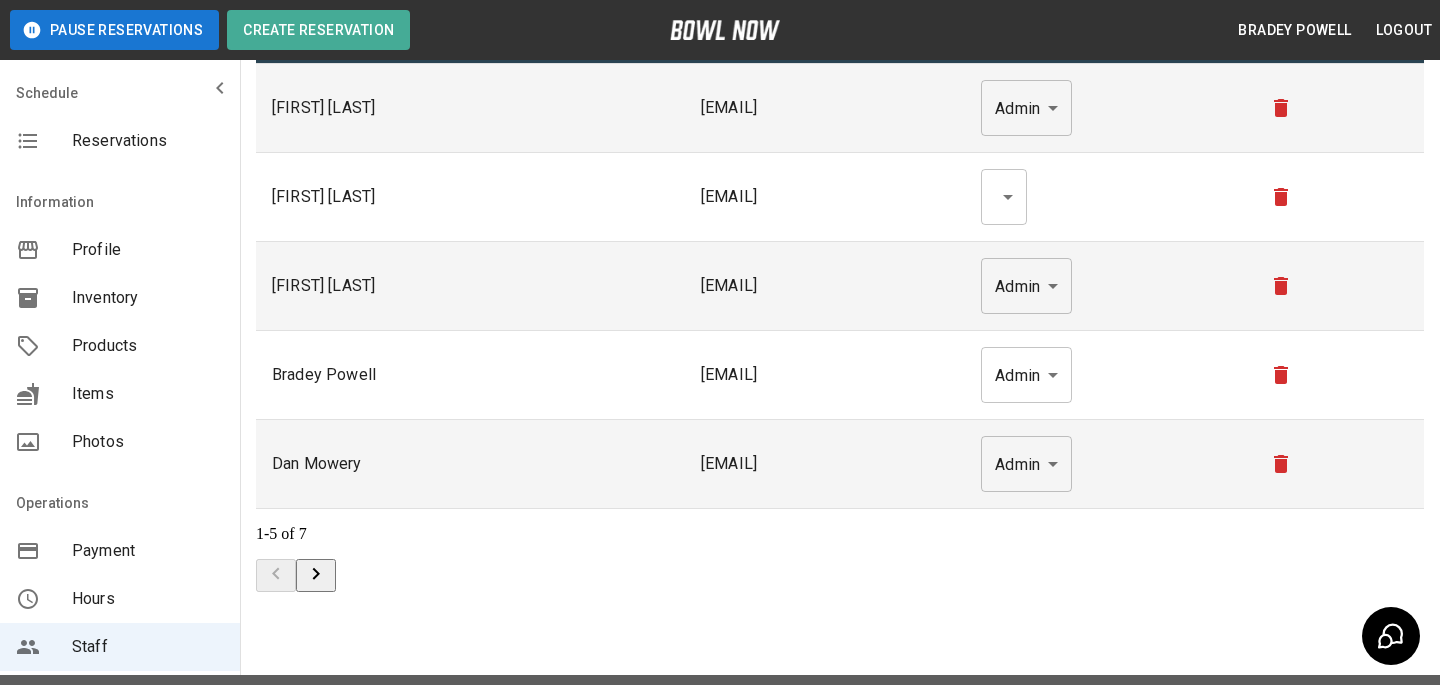 click 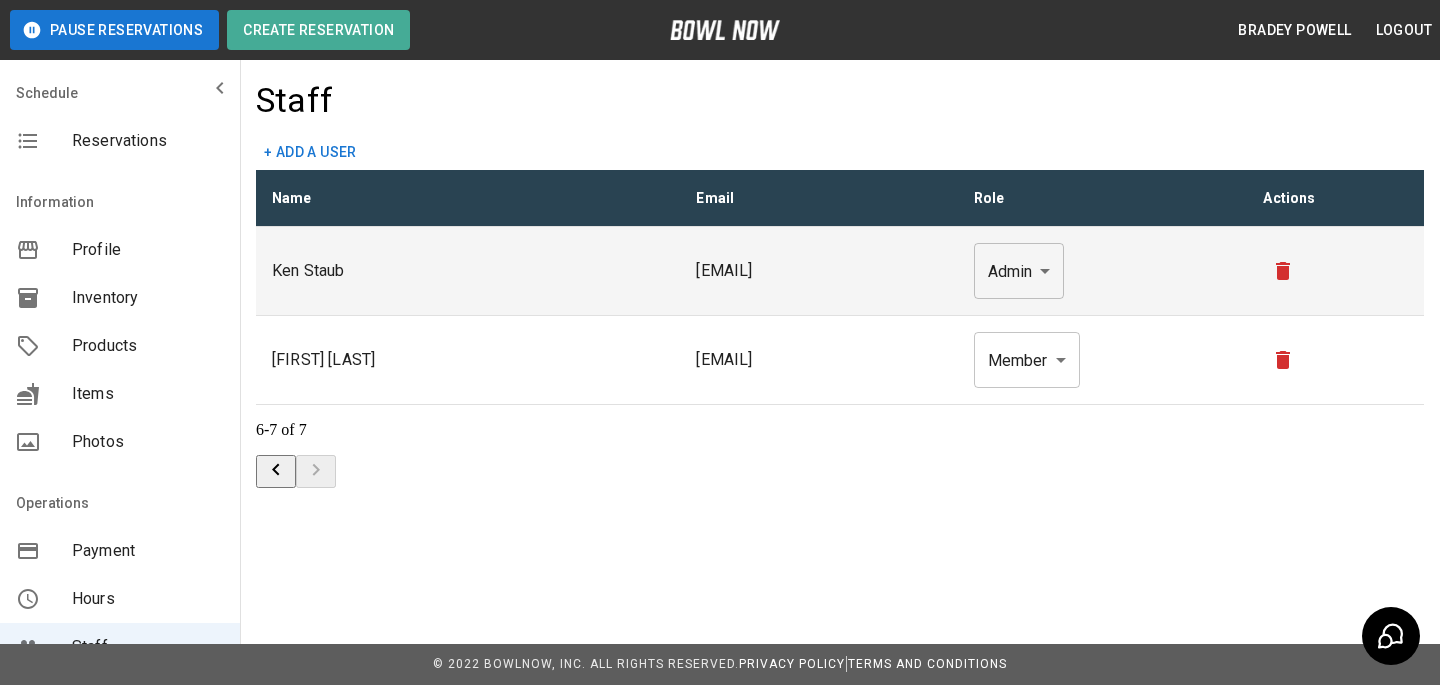 click 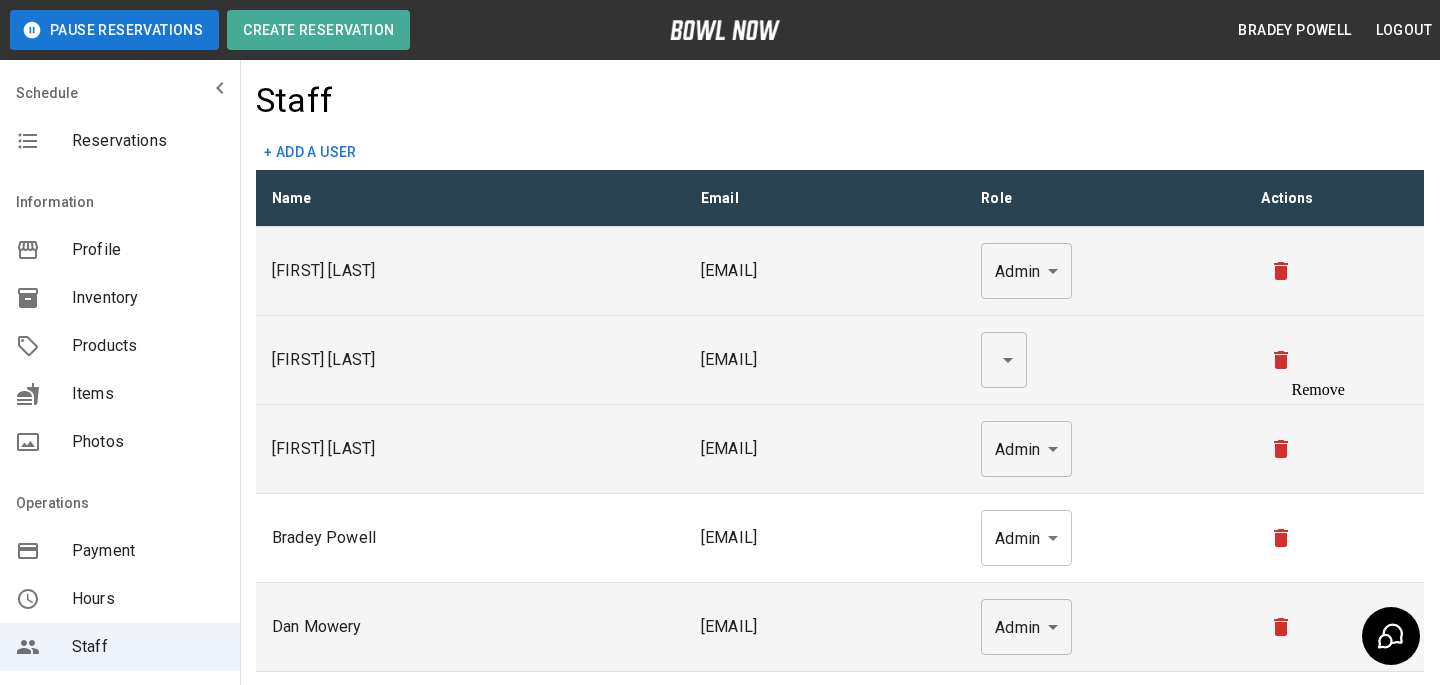 click 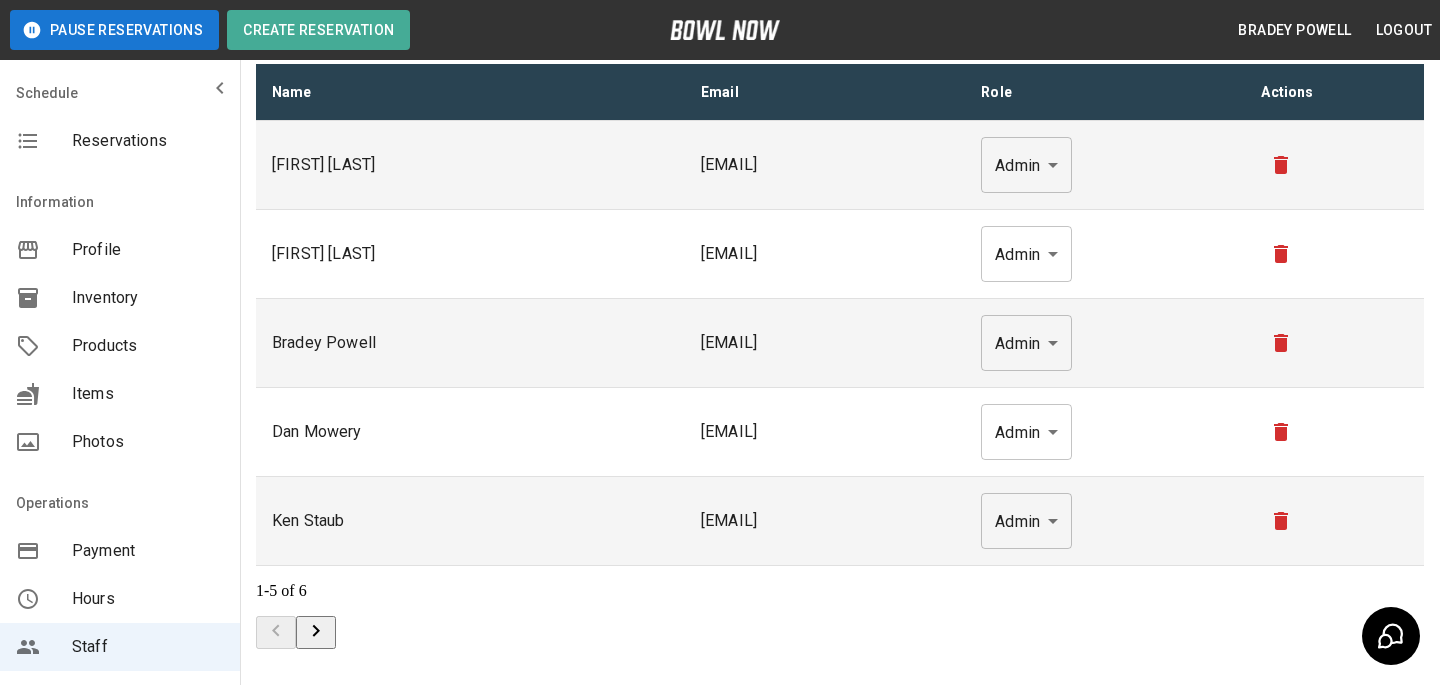 scroll, scrollTop: 163, scrollLeft: 0, axis: vertical 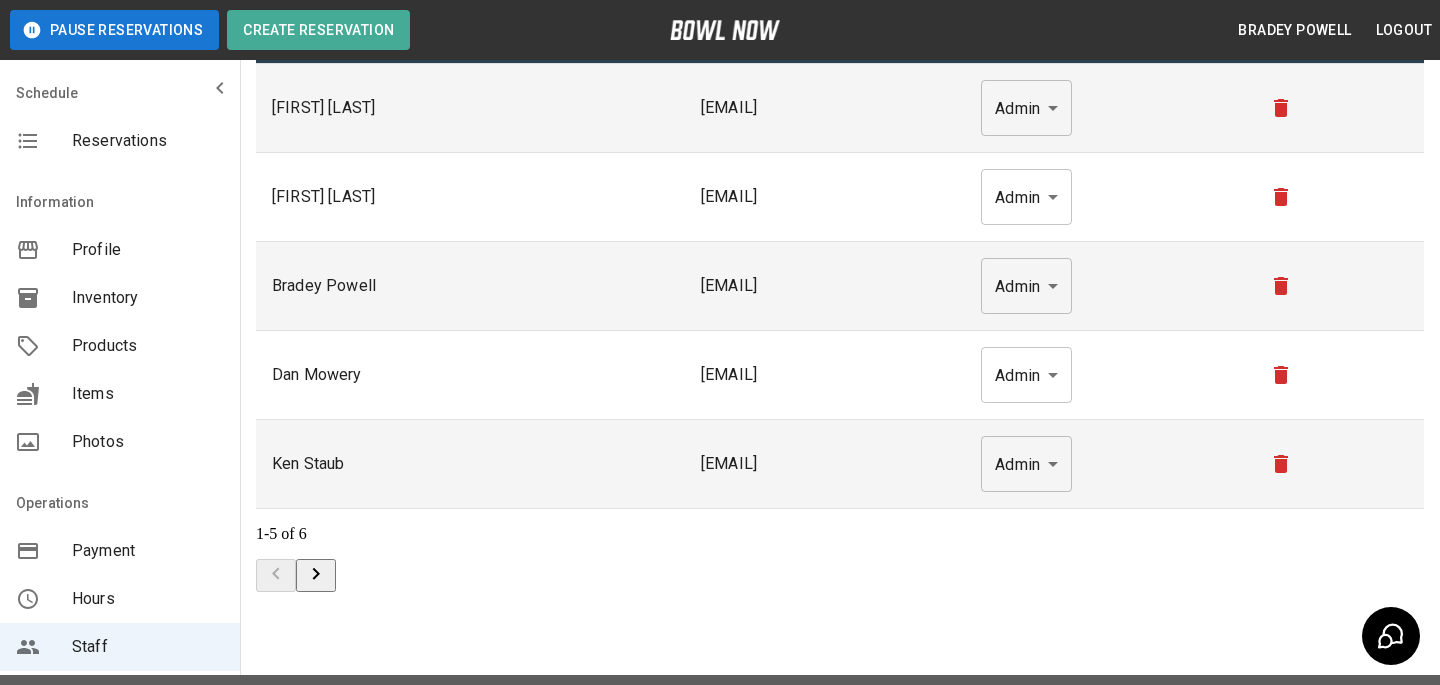 click 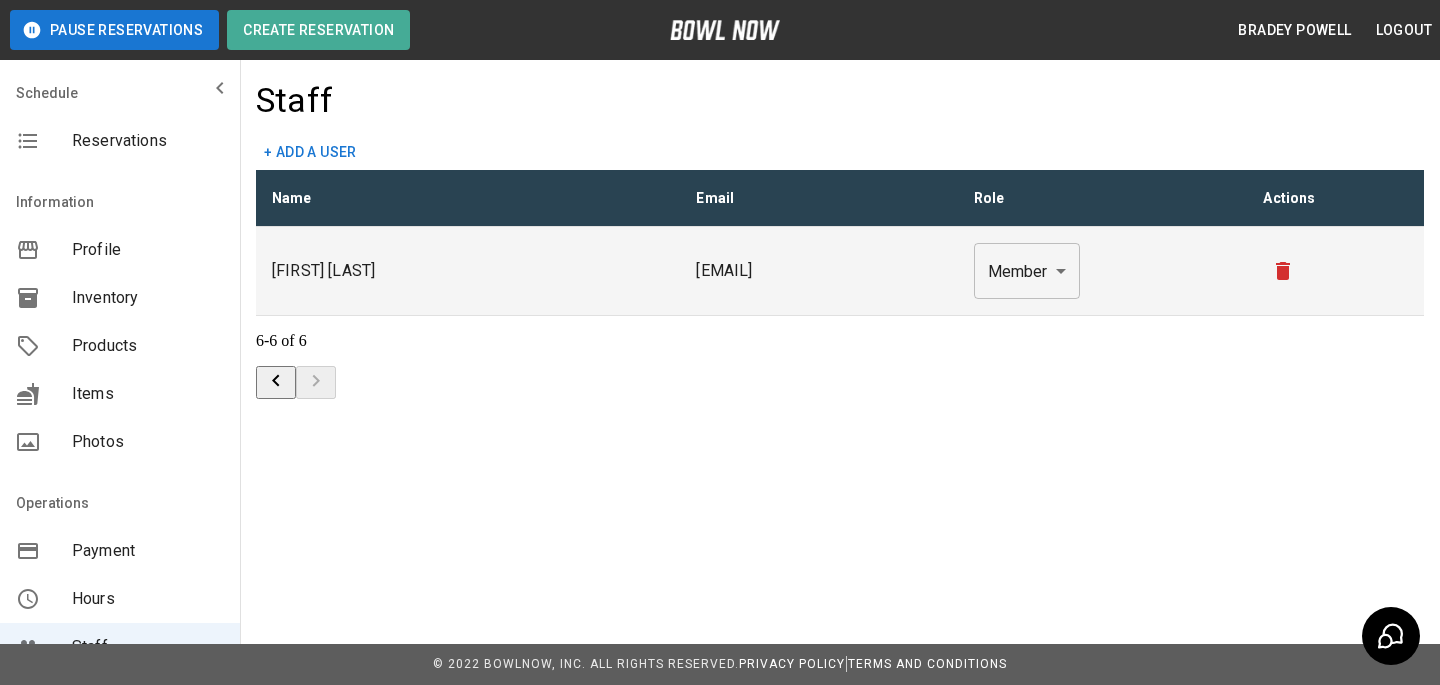 click 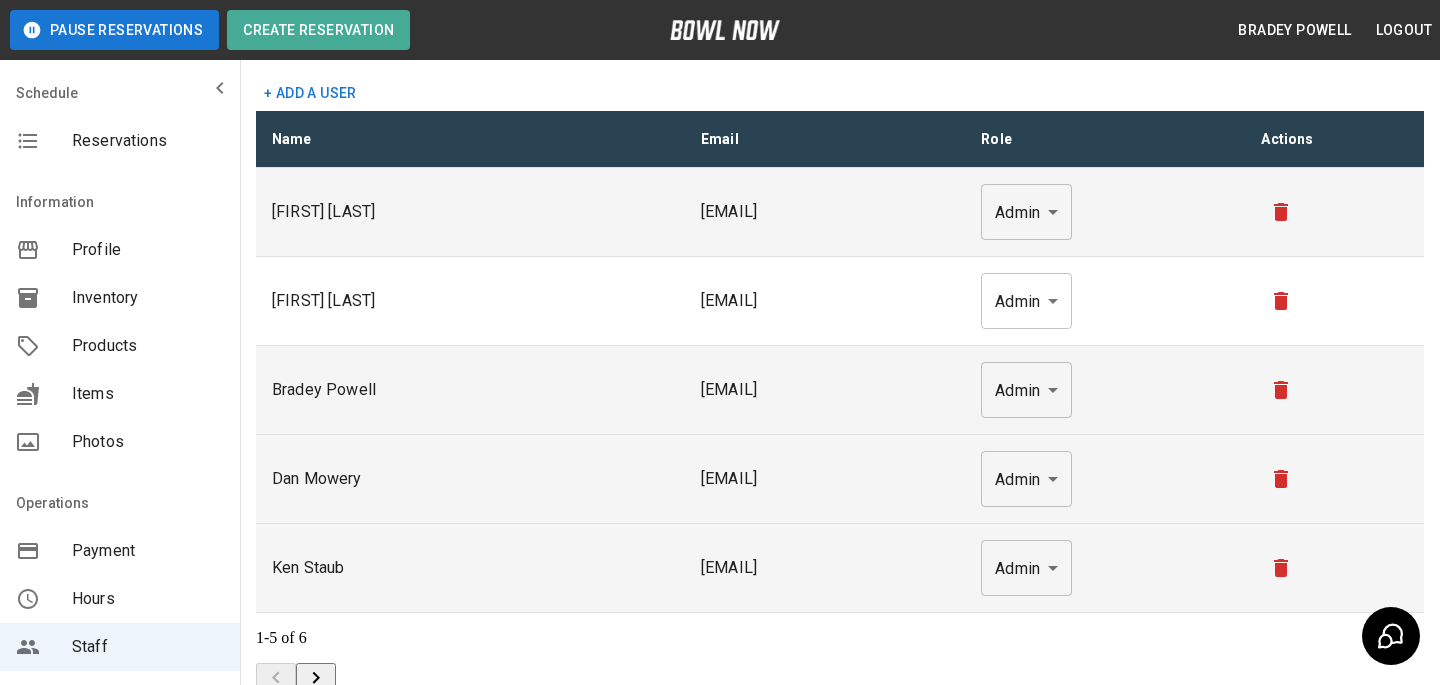 scroll, scrollTop: 69, scrollLeft: 0, axis: vertical 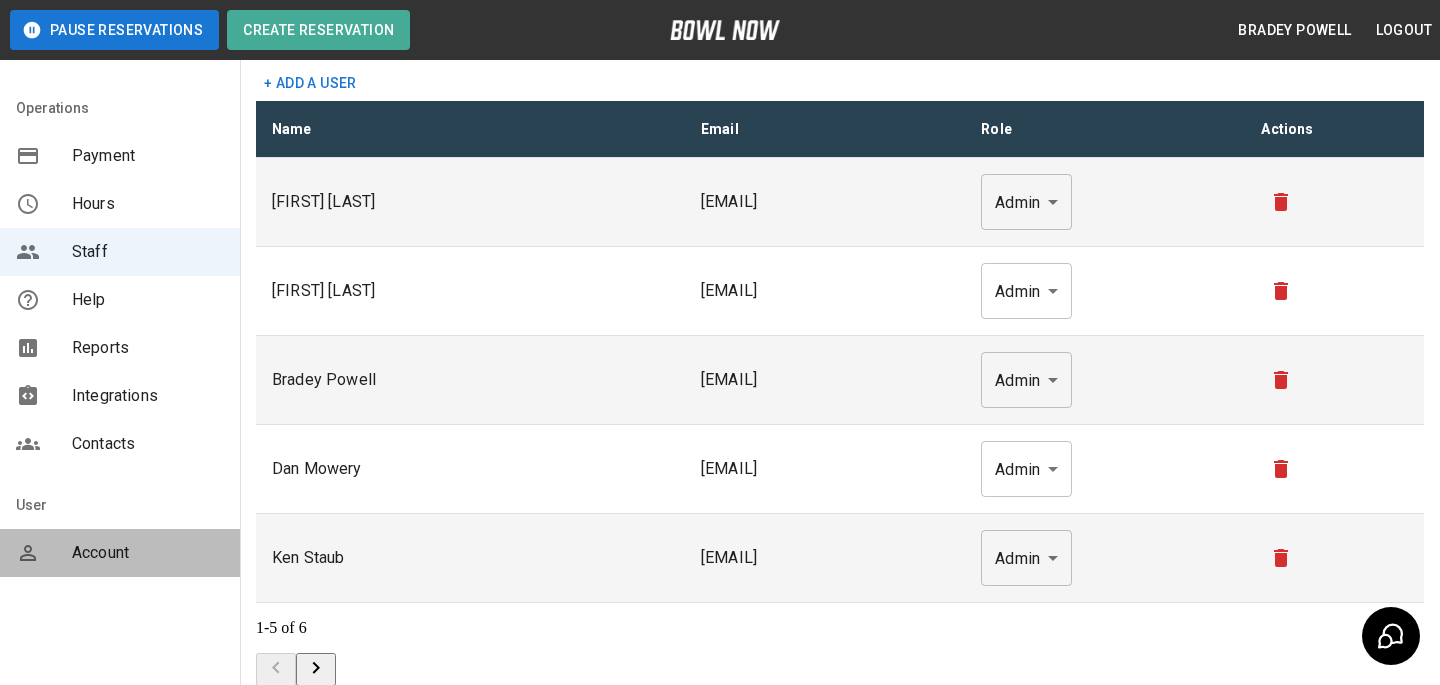 click on "Account" at bounding box center [148, 553] 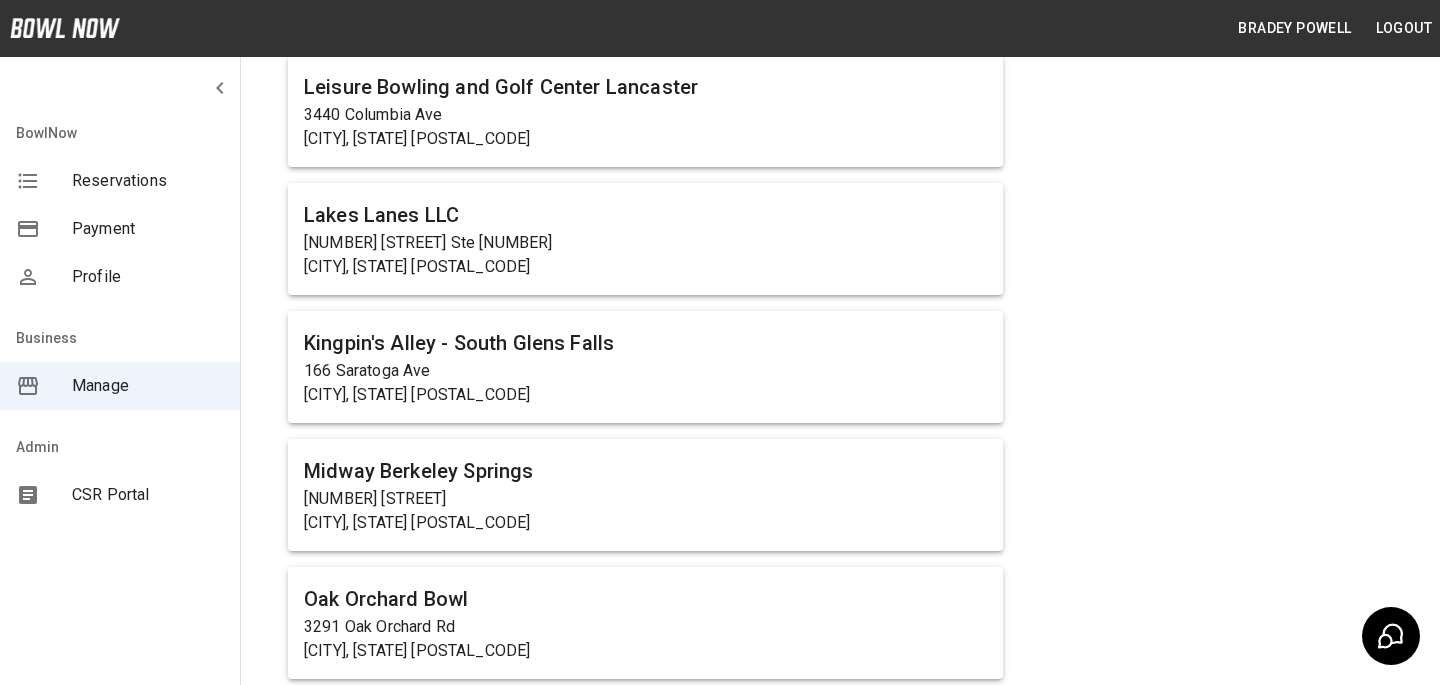 scroll, scrollTop: 9335, scrollLeft: 0, axis: vertical 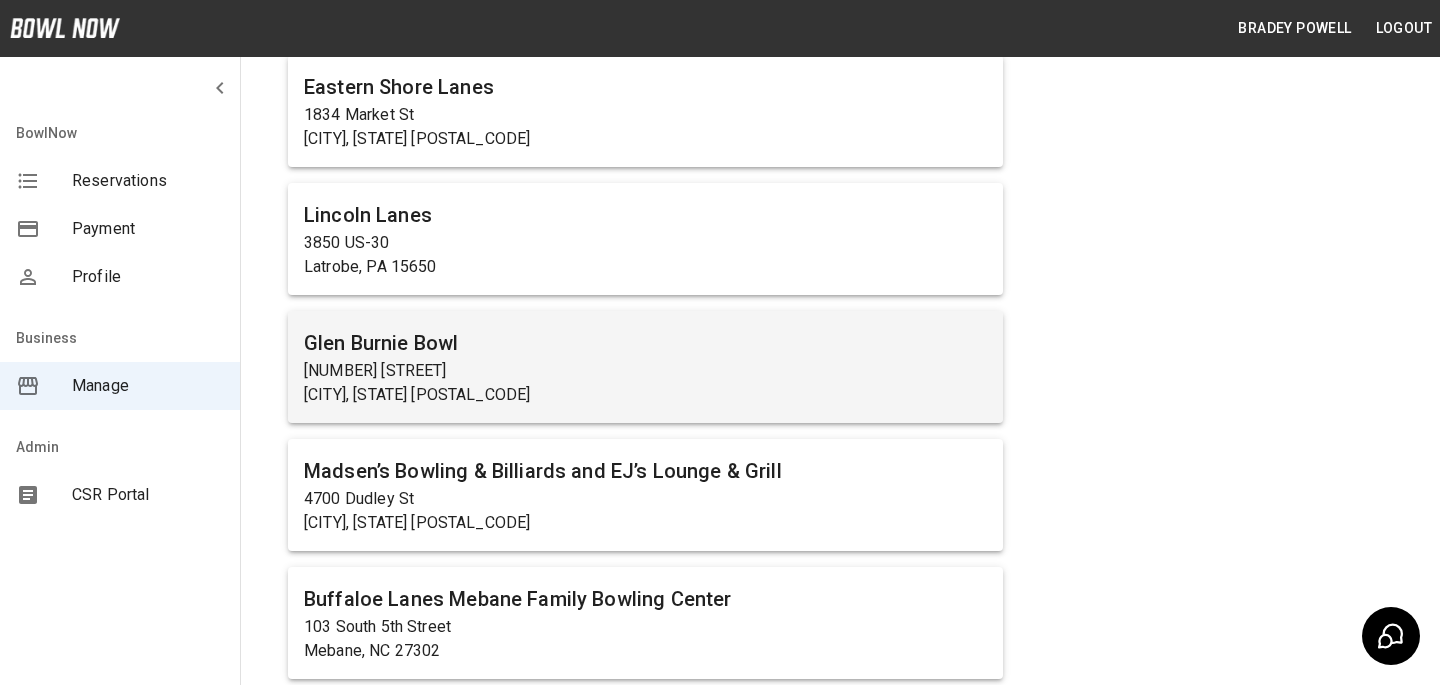 click on "Glen Burnie Bowl" at bounding box center [645, 343] 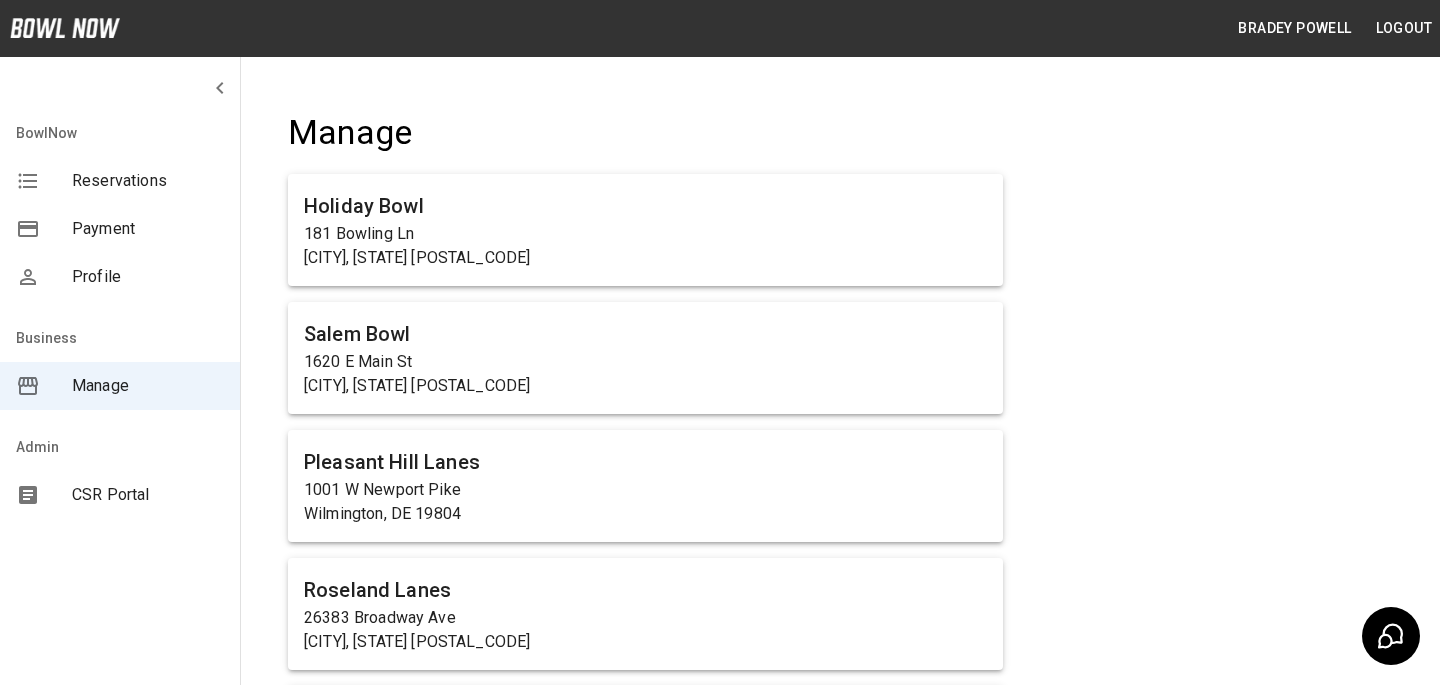click on "Pause Reservations Create Reservation [FIRST] [LAST] Logout Schedule Reservations Information Profile Inventory Products Items Photos Operations Payment Hours Staff Help Reports Integrations Contacts User Account Inventories [BUSINESS_NAME] [NUMBER] [STREET] [CITY], [STATE] [POSTAL_CODE] [BUSINESS_NAME] [NUMBER] [STREET] [CITY], [STATE] [POSTAL_CODE] [BUSINESS_NAME] [NUMBER] [STREET] [CITY], [STATE] [POSTAL_CODE] [BUSINESS_NAME] [NUMBER] [STREET] [CITY], [STATE] [POSTAL_CODE] [BUSINESS_NAME] [NUMBER] [STREET] [CITY], [STATE] [POSTAL_CODE] [BUSINESS_NAME] [NUMBER] [STREET] [CITY], [POSTAL_CODE] [BUSINESS_NAME] [NUMBER] [STREET] [CITY], [STATE] [POSTAL_CODE] [BUSINESS_NAME] [NUMBER] [STREET] [CITY], [STATE] [POSTAL_CODE] [BUSINESS_NAME] [NUMBER] [STREET] [CITY], [STATE] [POSTAL_CODE] [BUSINESS_NAME] [NUMBER] [STREET] [CITY], [STATE] [POSTAL_CODE] [BUSINESS_NAME] [NUMBER] [STREET] [CITY], [STATE] [POSTAL_CODE] [BUSINESS_NAME] [NUMBER] [STREET] [CITY], [STATE] [POSTAL_CODE] [BUSINESS_NAME] [NUMBER] [STREET] [CITY], [STATE] [POSTAL_CODE] [BUSINESS_NAME] [NUMBER] [STREET] [CITY], [STATE] [POSTAL_CODE] [BUSINESS_NAME] [NUMBER] [STREET] [CITY], [STATE] [POSTAL_CODE] [BUSINESS_NAME] [NUMBER] [STREET] [CITY], [STATE] [POSTAL_CODE]" at bounding box center (720, 7273) 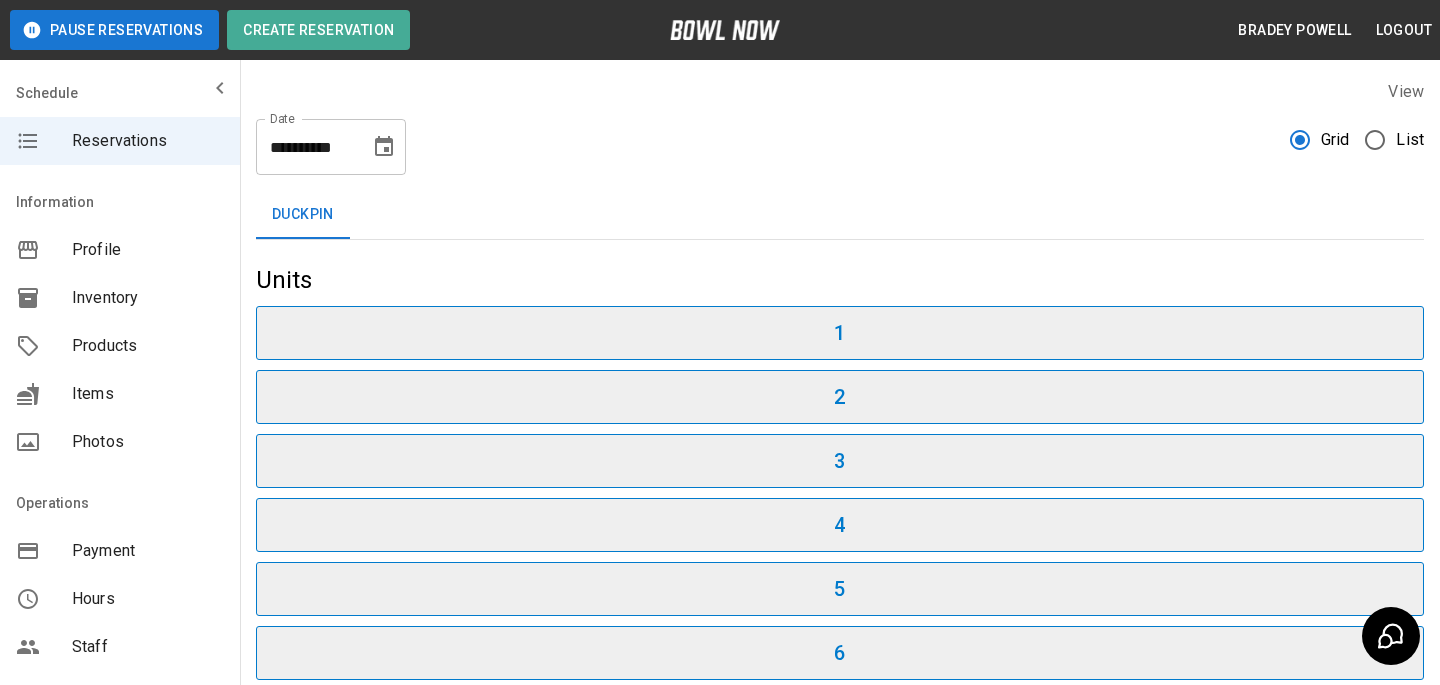 scroll, scrollTop: 0, scrollLeft: 317, axis: horizontal 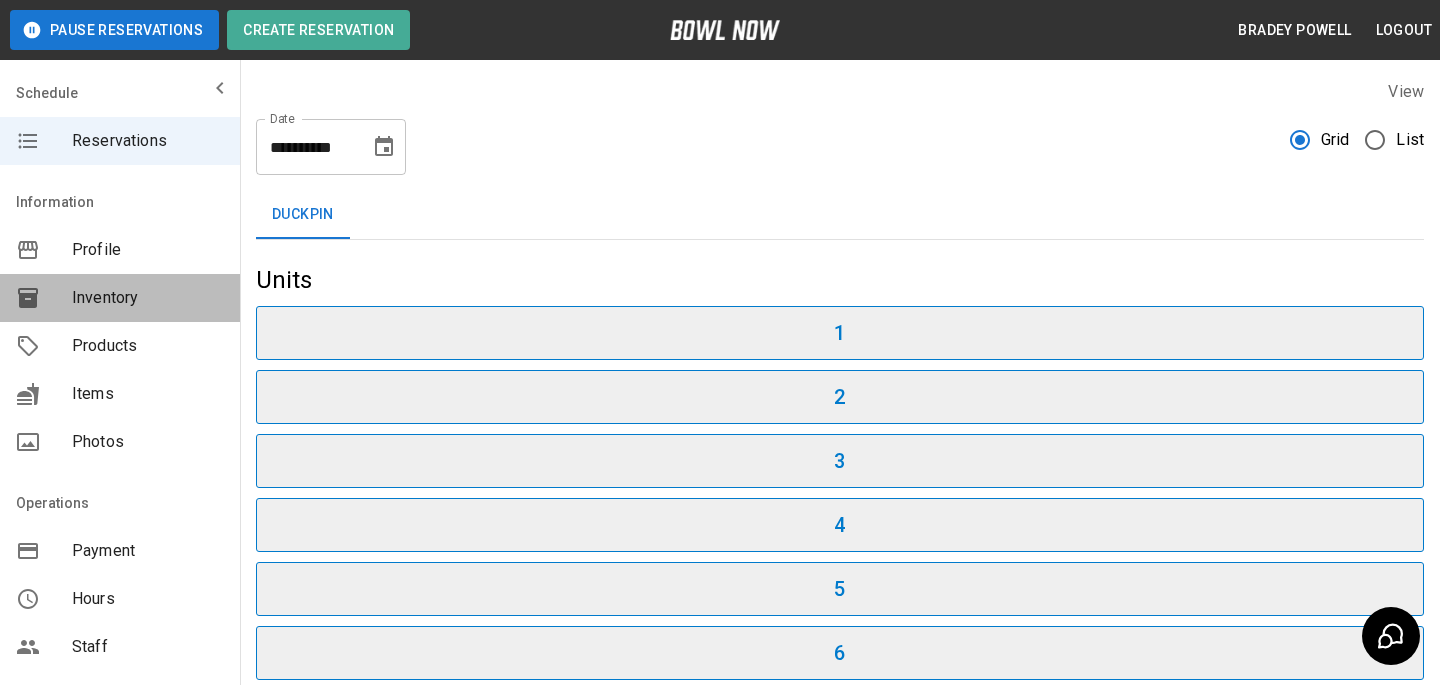 click on "Inventory" at bounding box center [148, 298] 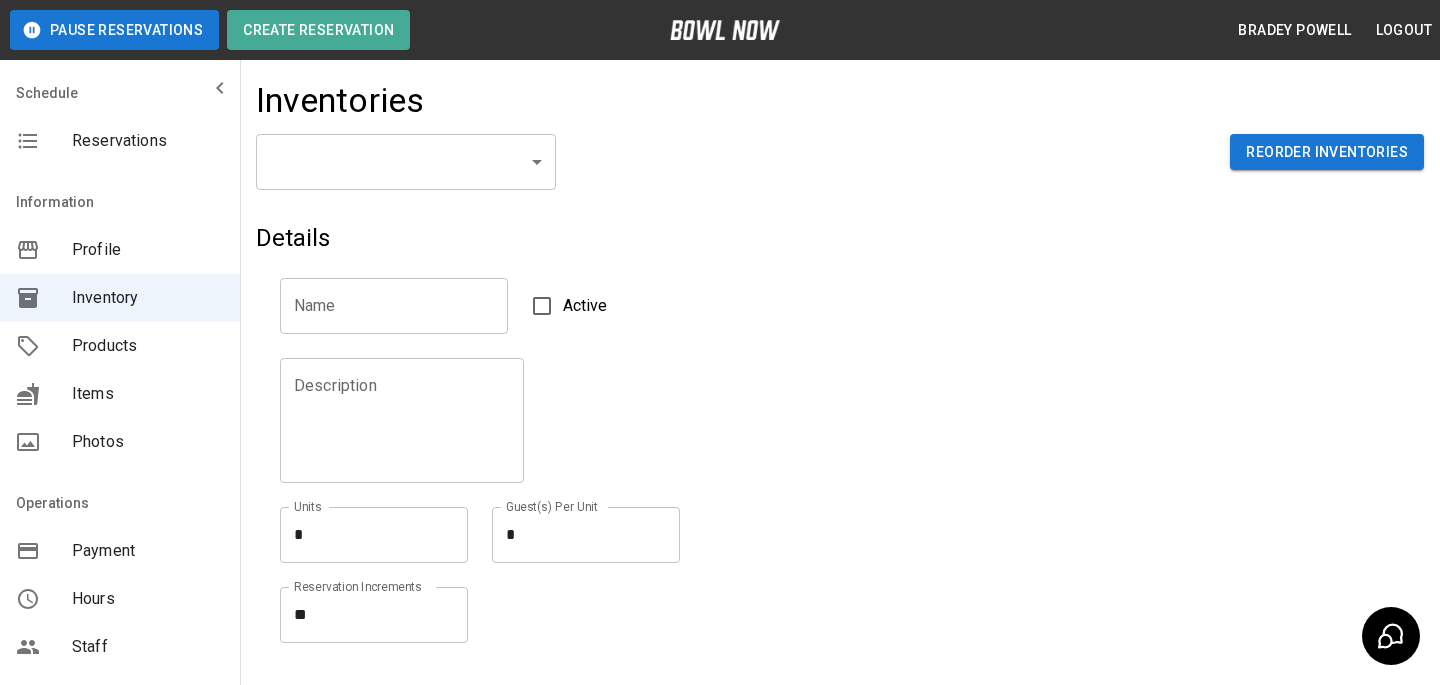click on "Pause Reservations Create Reservation [FIRST] [LAST] Logout Schedule Reservations Information Profile Inventory Products Items Photos Operations Payment Hours Staff Help Reports Integrations Contacts User Account Inventories
Reorder Inventories Details Name Name Active Description Description Units * * Units Guest(s) Per Unit * * Guest(s) Per Unit Reservation Increments ** * Reservation Increments Create © 2022 BowlNow, Inc. All Rights Reserved. Privacy Policy   |   Terms and Conditions /businesses/aftyEnnRuWK8yVKe4jA1/inventories [FIRST] [LAST] Logout Reservations Profile Inventory Products Items Photos Payment Hours Staff Help Reports Integrations Contacts Account" at bounding box center (720, 440) 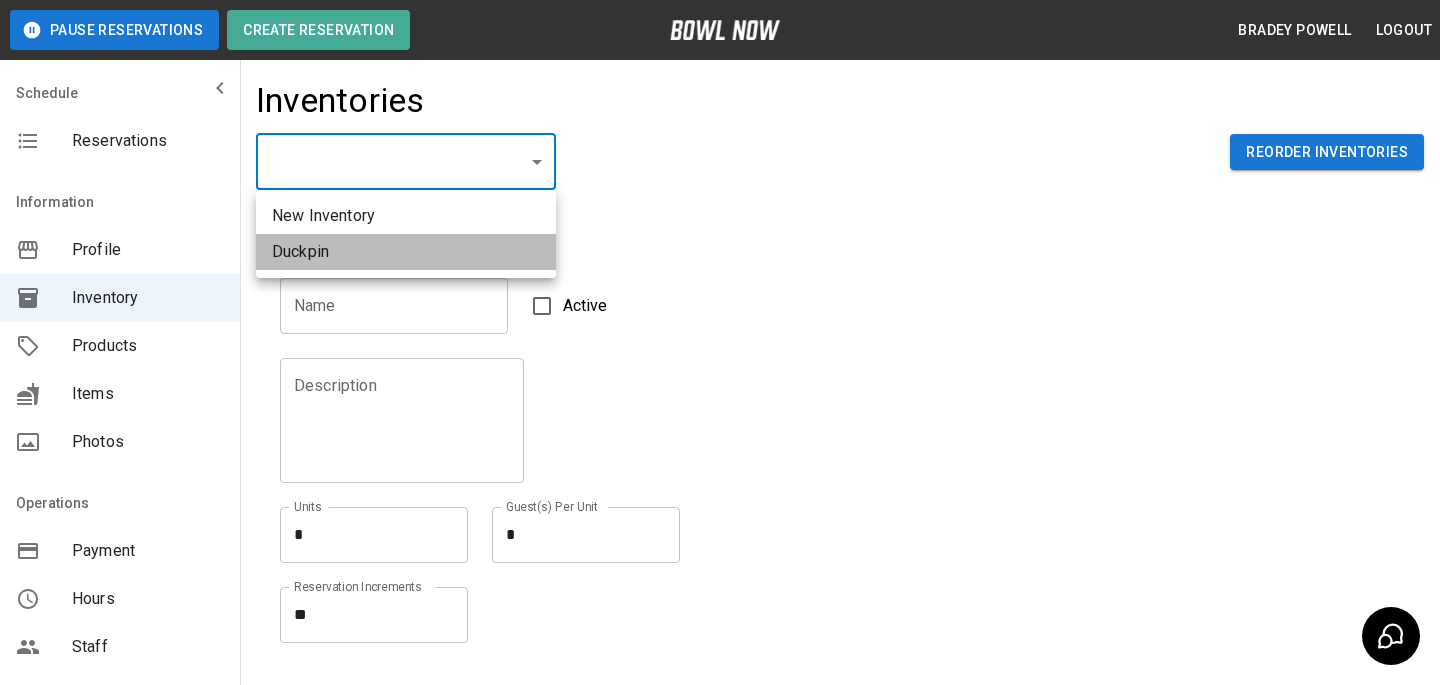 click on "Duckpin" at bounding box center [406, 252] 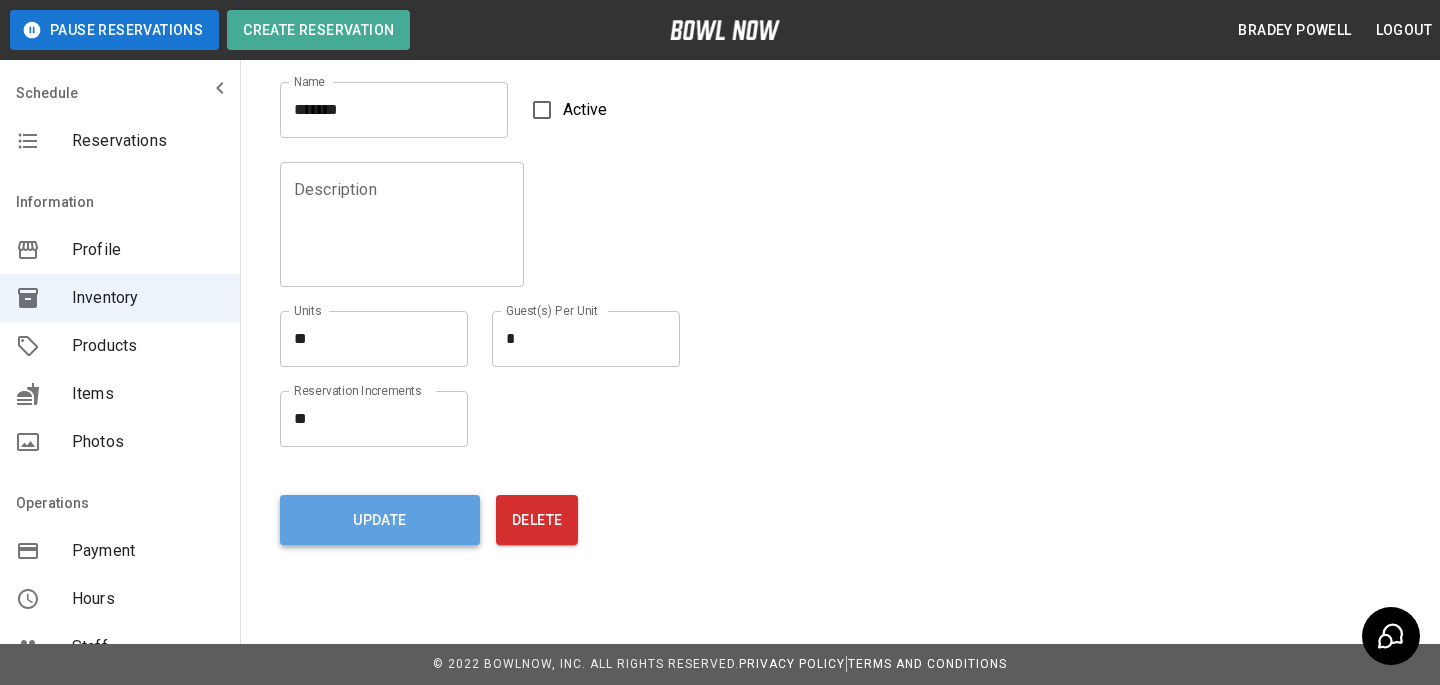 click on "Update" at bounding box center [380, 520] 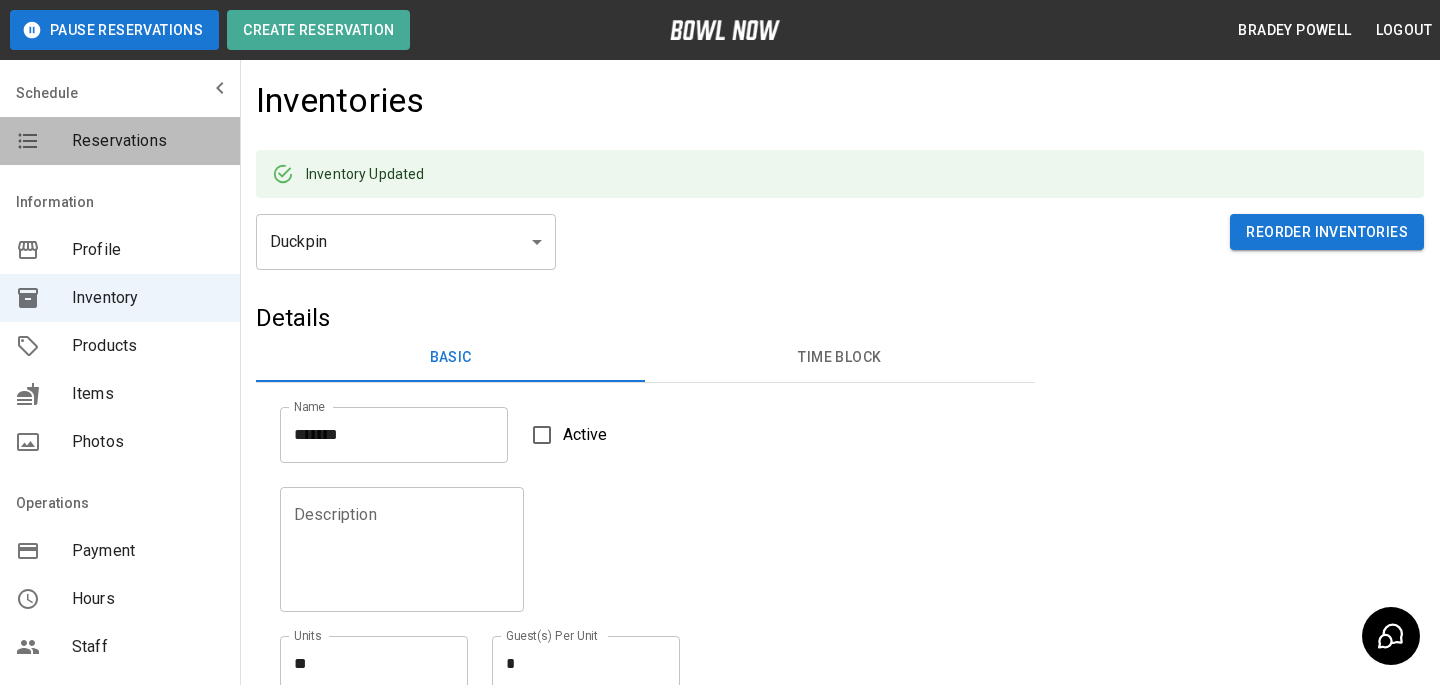 click on "Reservations" at bounding box center (120, 141) 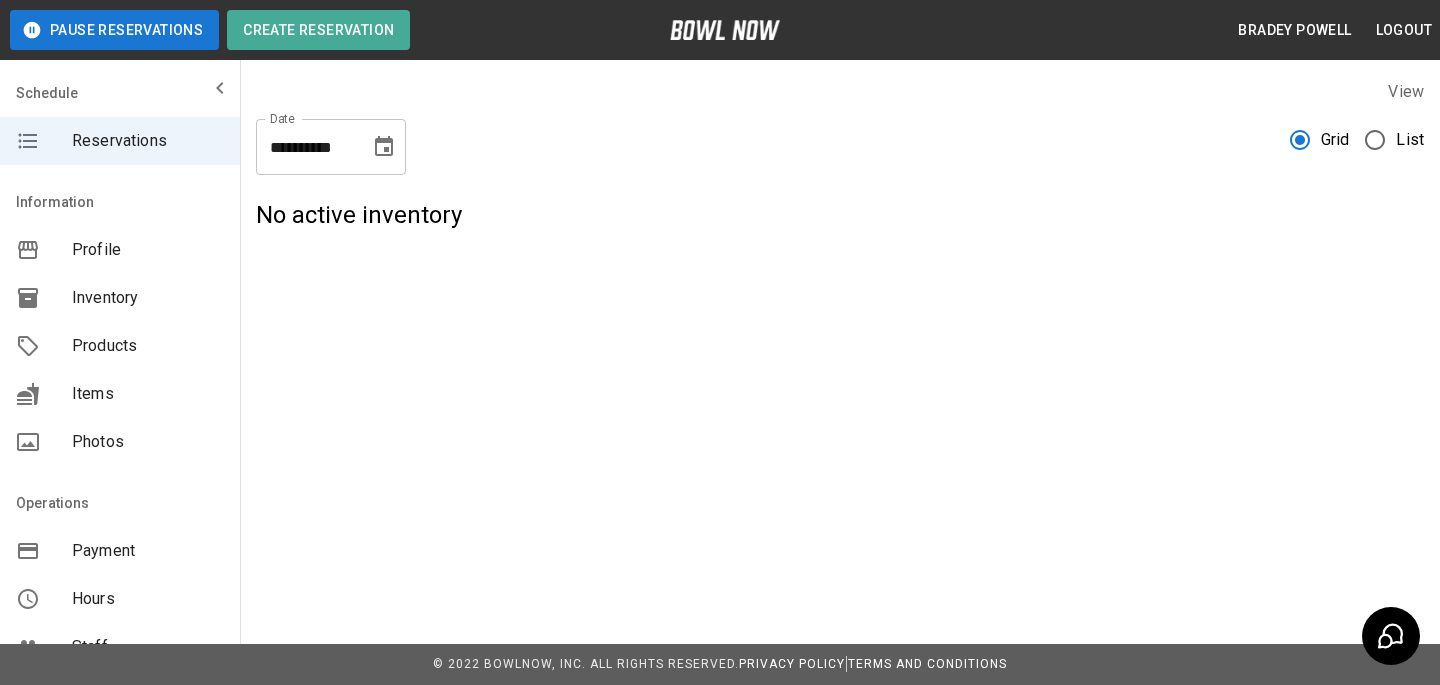 click on "Products" at bounding box center [120, 346] 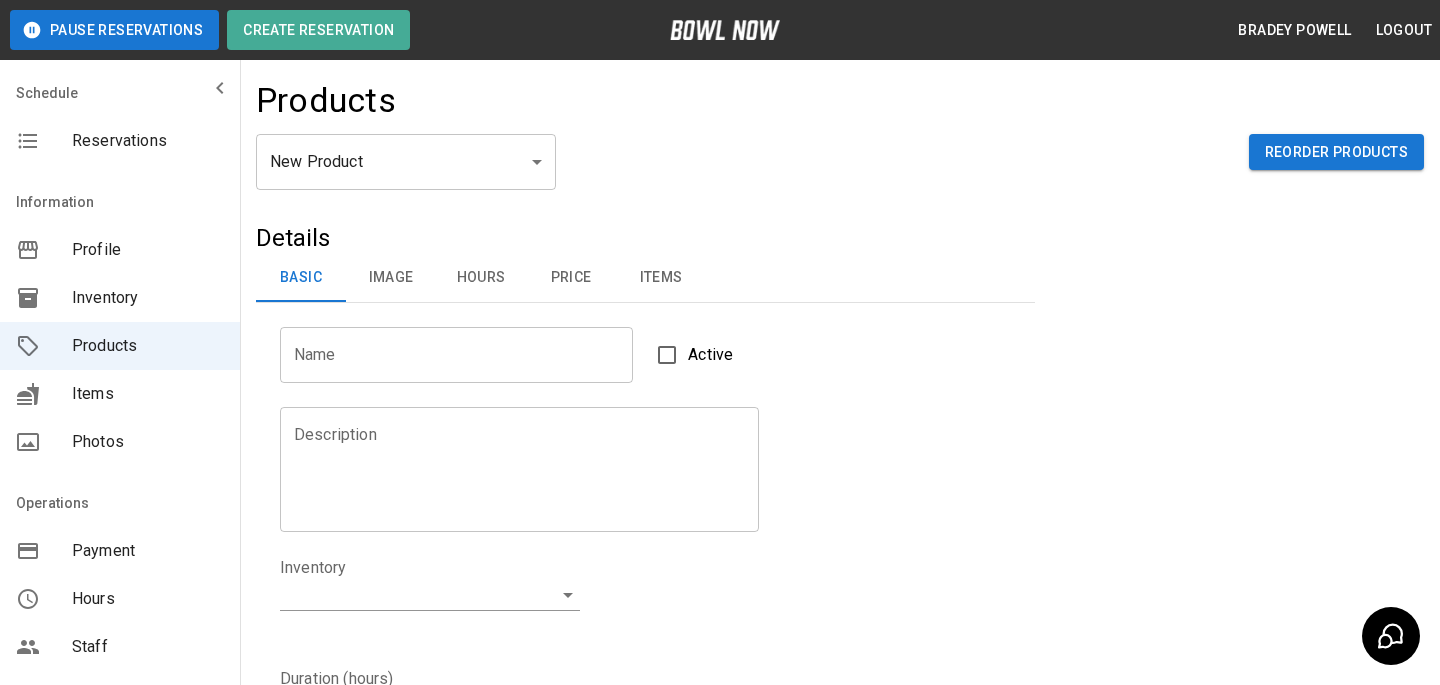 click on "Pause Reservations Create Reservation [FIRST] [LAST] Logout Schedule Reservations Information Profile Inventory Products Items Photos Operations Payment Hours Staff Help Reports Integrations Contacts User Account Products New Product ** ​ Reorder Products Details Basic Image Hours Price Items Name Name Active Description Description Inventory ​ Duration (hours) Min * Min Max * Max Guest Count Min * Min Max * Max Limit Product Availability Restrict product availability within a date range Limit Availability? Current Image Select an Image Upload   Product Hours: Same as Business Hours ******* Product Hours: Deposit only? Collect Deposit Only % * ​ percent ******* ​ Unit Price $ * Unit Price per hour **** ​ Price per Shoe $ * Price per Shoe Include Shoes? Require Shoes? Sales Tax % * Sales Tax Tax Unit Price Tax Shoes Discounts and Promos Create discount codes and promos for your product ADD DISCOUNT CODE Select Items For This Product Allow customers to edit or cancel their reservation? Yes Create   |" at bounding box center (720, 644) 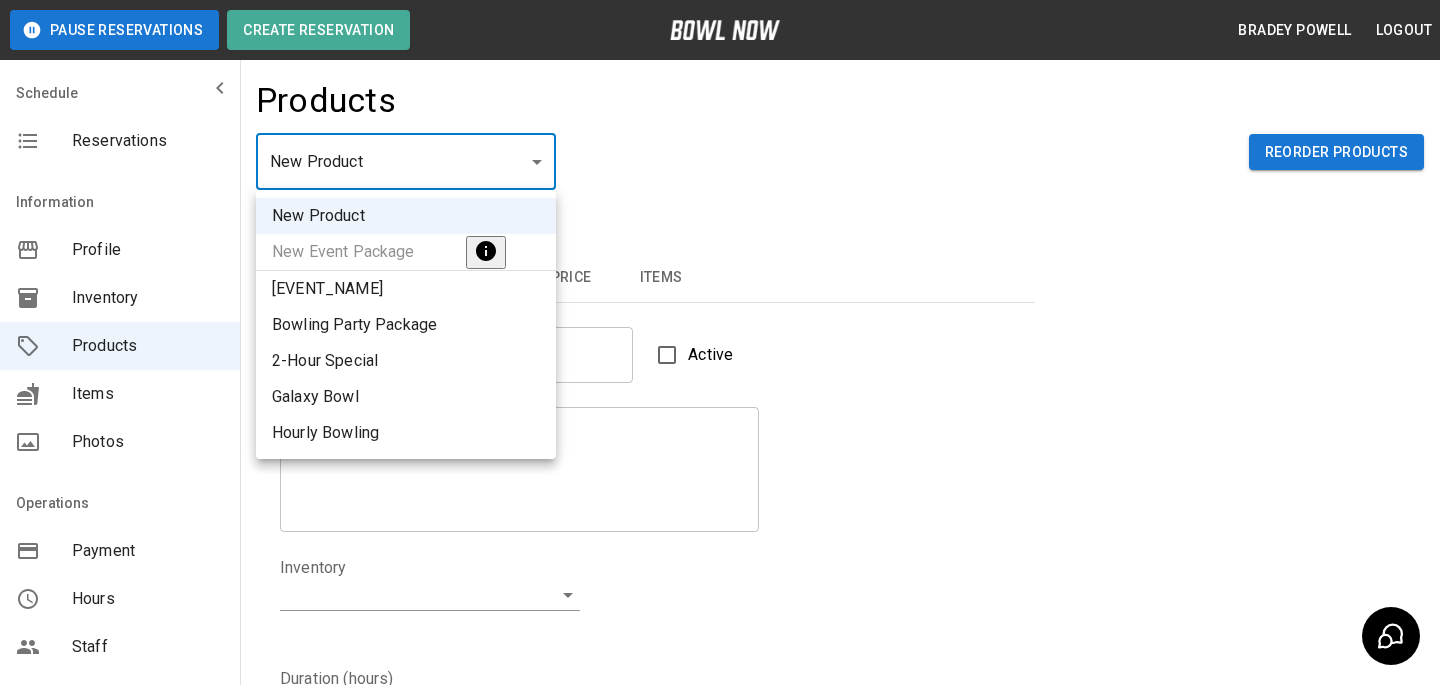 click on "[EVENT_NAME]" at bounding box center (406, 289) 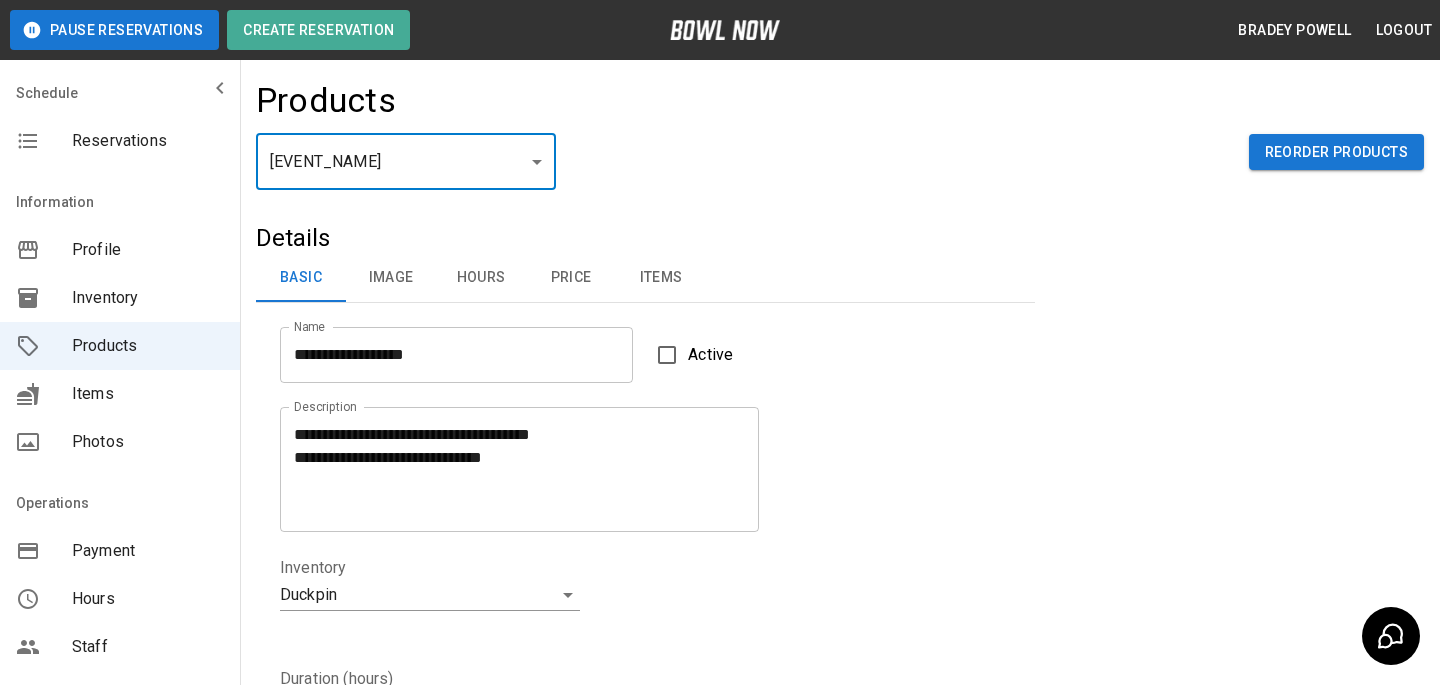 click on "Pause Reservations Create Reservation [FIRST] [LAST] Logout Schedule Reservations Information Profile Inventory Products Items Photos Operations Payment Hours Staff Help Reports Integrations Contacts User Account Products Sunday Spectacular   * ​ Reorder Products Details Basic Image Hours Price Items Name Name Active Description Description Inventory ​ Duration (hours) Min * Min Max * Max Guest Count Min * Min Max * Max Limit Product Availability Restrict product availability within a date range Limit Availability? Current Image Select an Image Upload   Product Hours: Custom Hours ****** Product Hours: Sunday Start ******** Start End ******** End Monday Start Start End End Tuesday Start Start End End Wednesday Start Start End End Thursday Start Start End End Friday Start Start End End Saturday Start Start End End Deposit only? Collect Deposit Only % *" at bounding box center [720, 684] 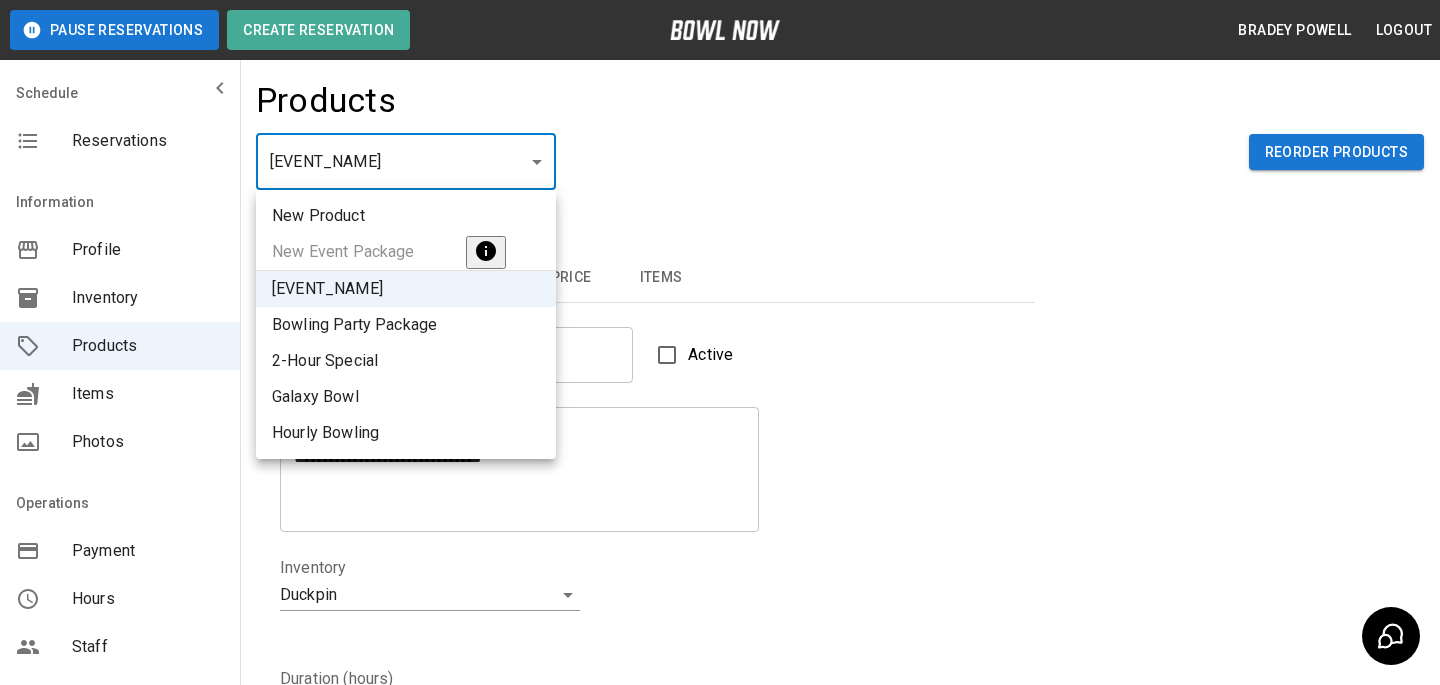 click on "Bowling Party Package" at bounding box center (406, 325) 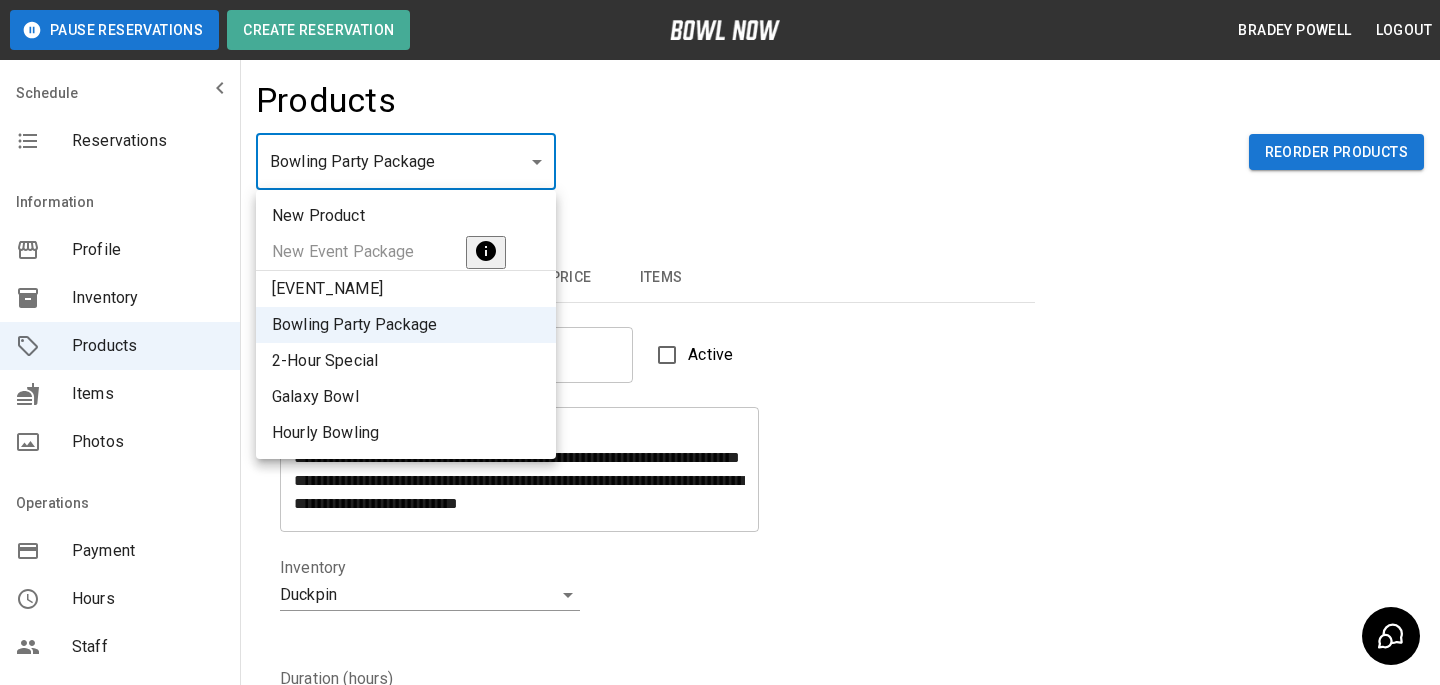 click on "**********" at bounding box center (720, 684) 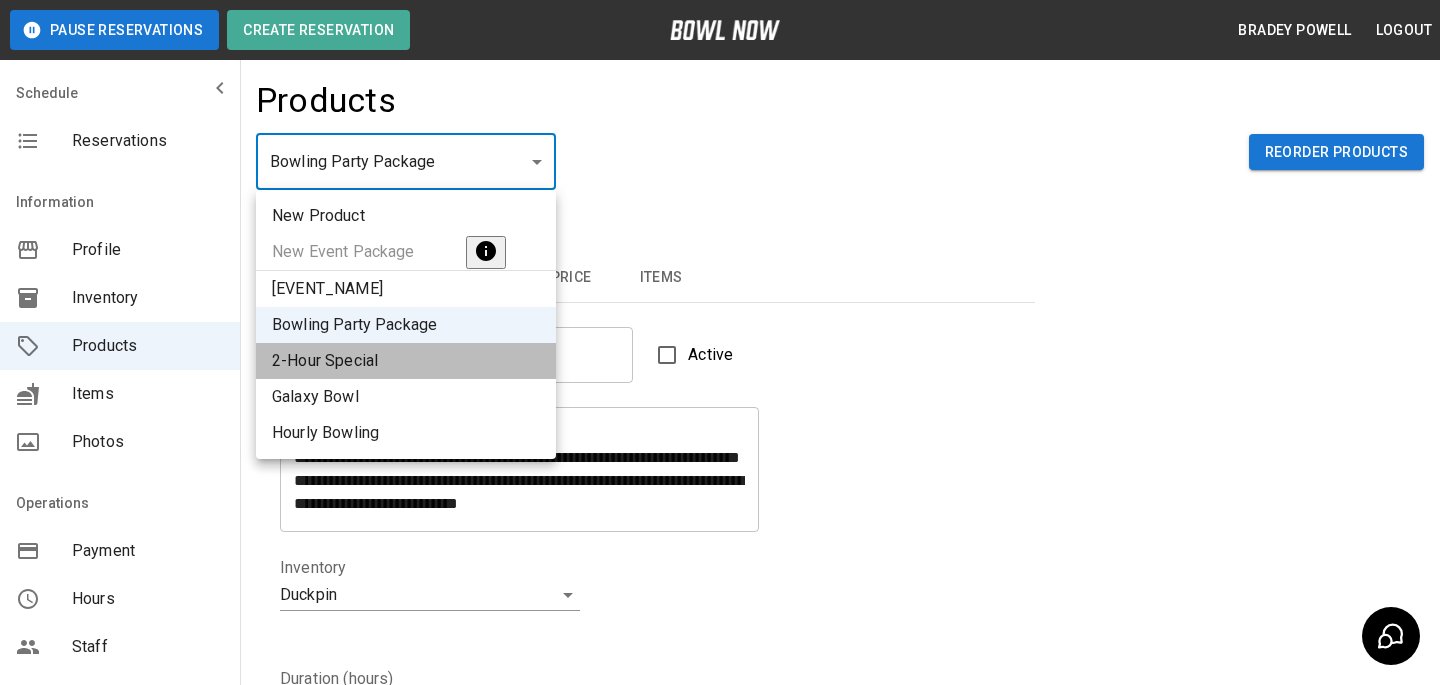 click on "2-Hour Special" at bounding box center [406, 361] 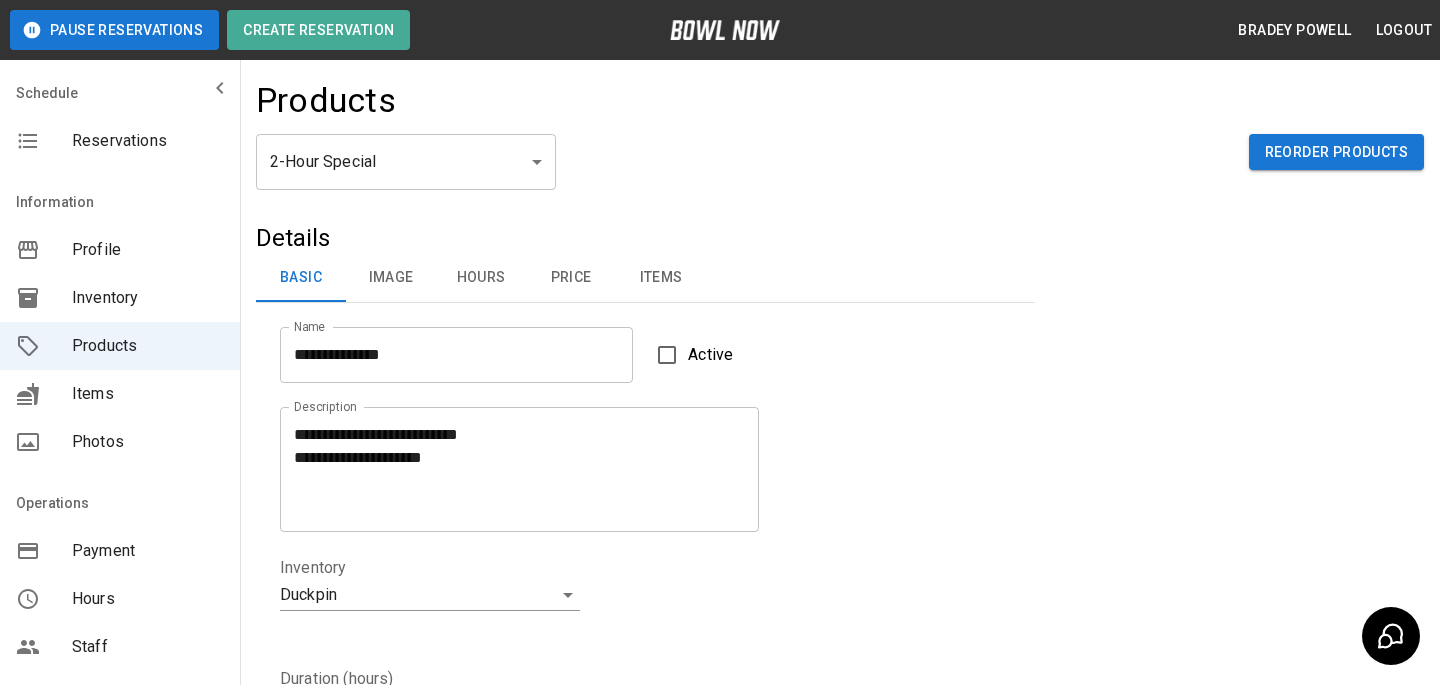 click on "Products" at bounding box center [326, 101] 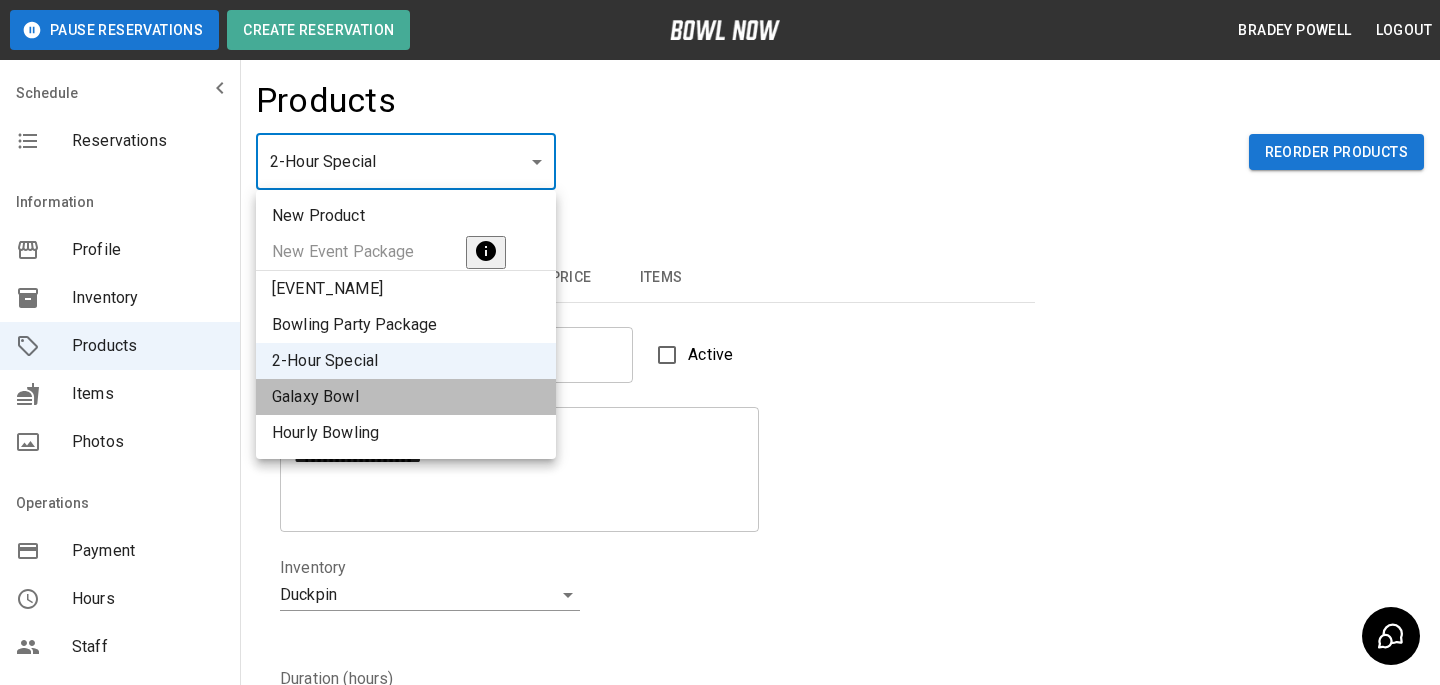click on "Galaxy Bowl" at bounding box center [406, 397] 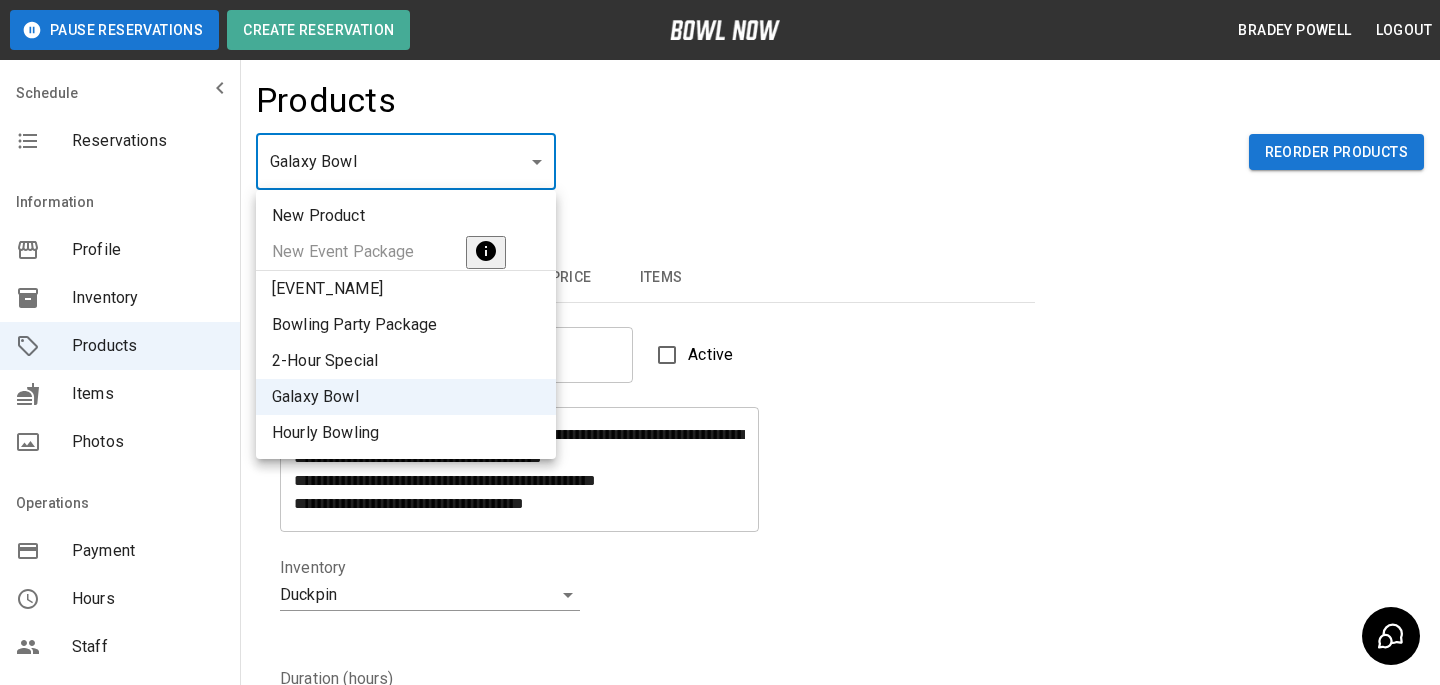 click on "**********" at bounding box center [720, 684] 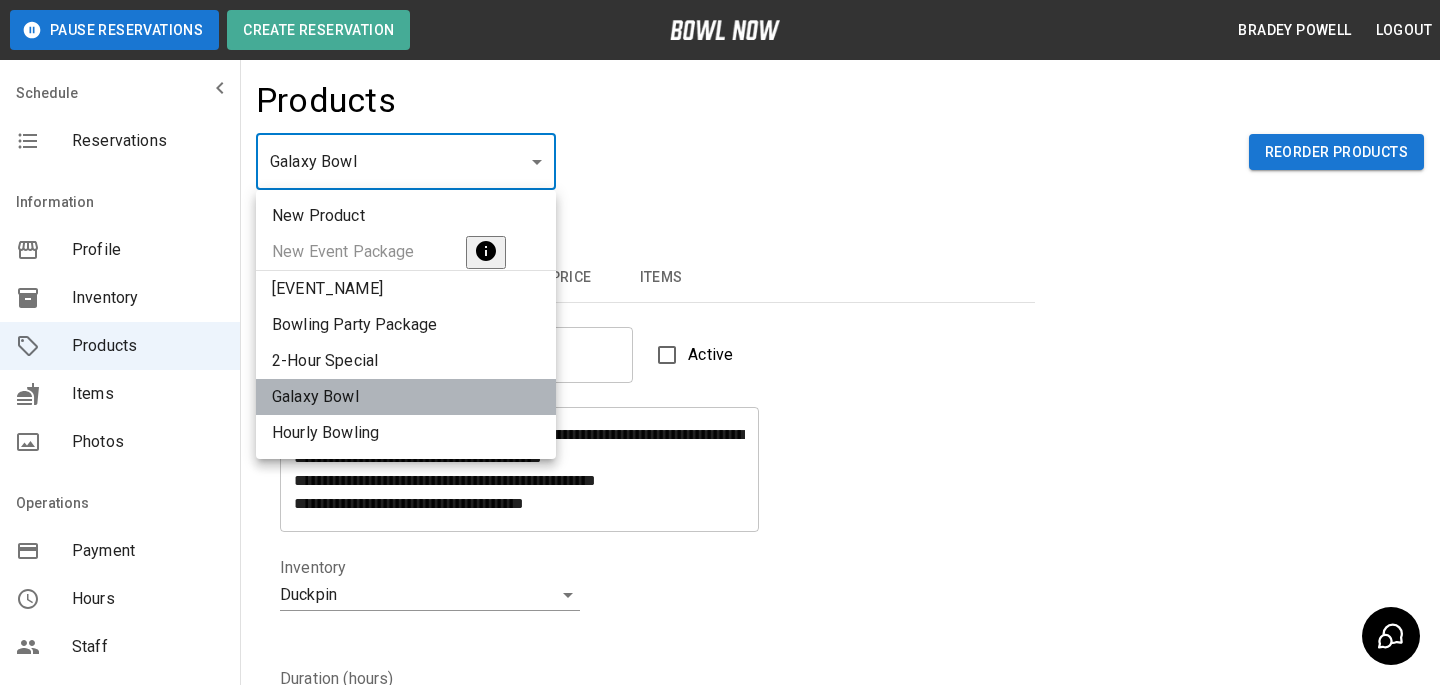click on "Galaxy Bowl" at bounding box center (406, 397) 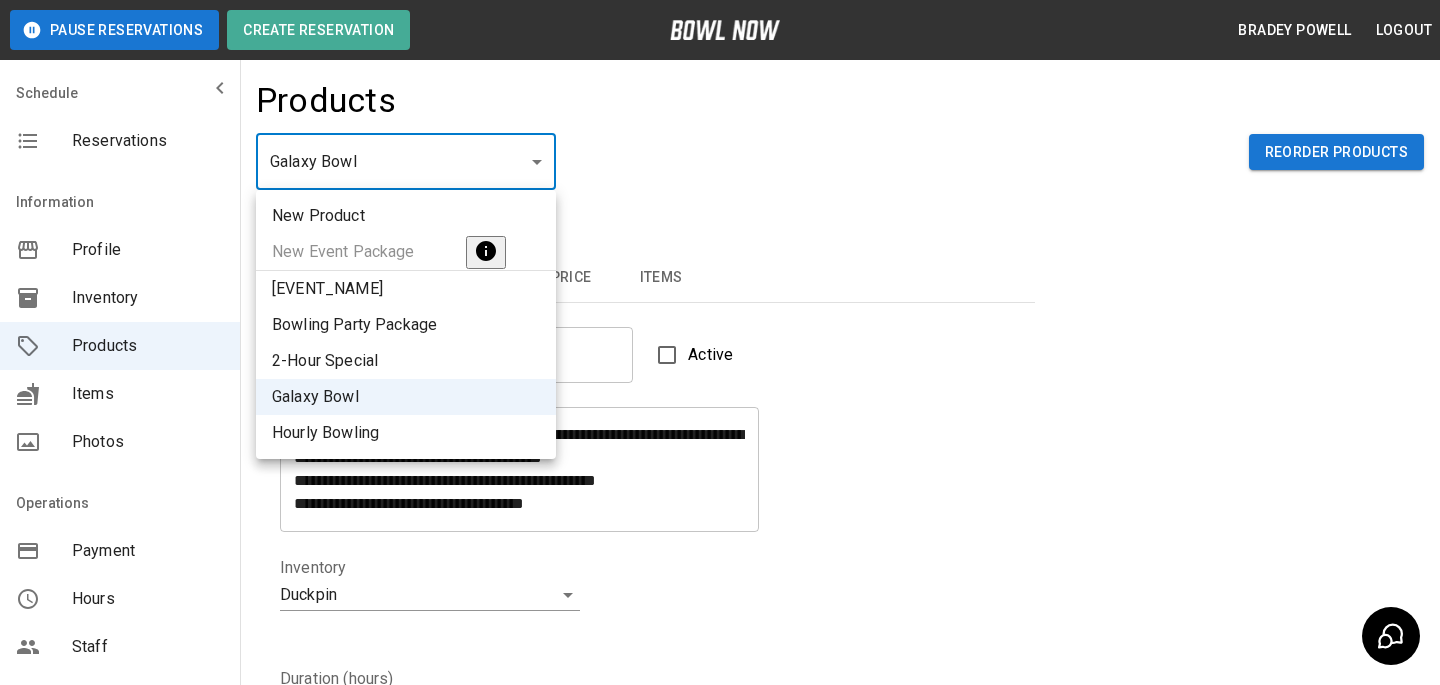 click on "**********" at bounding box center [720, 684] 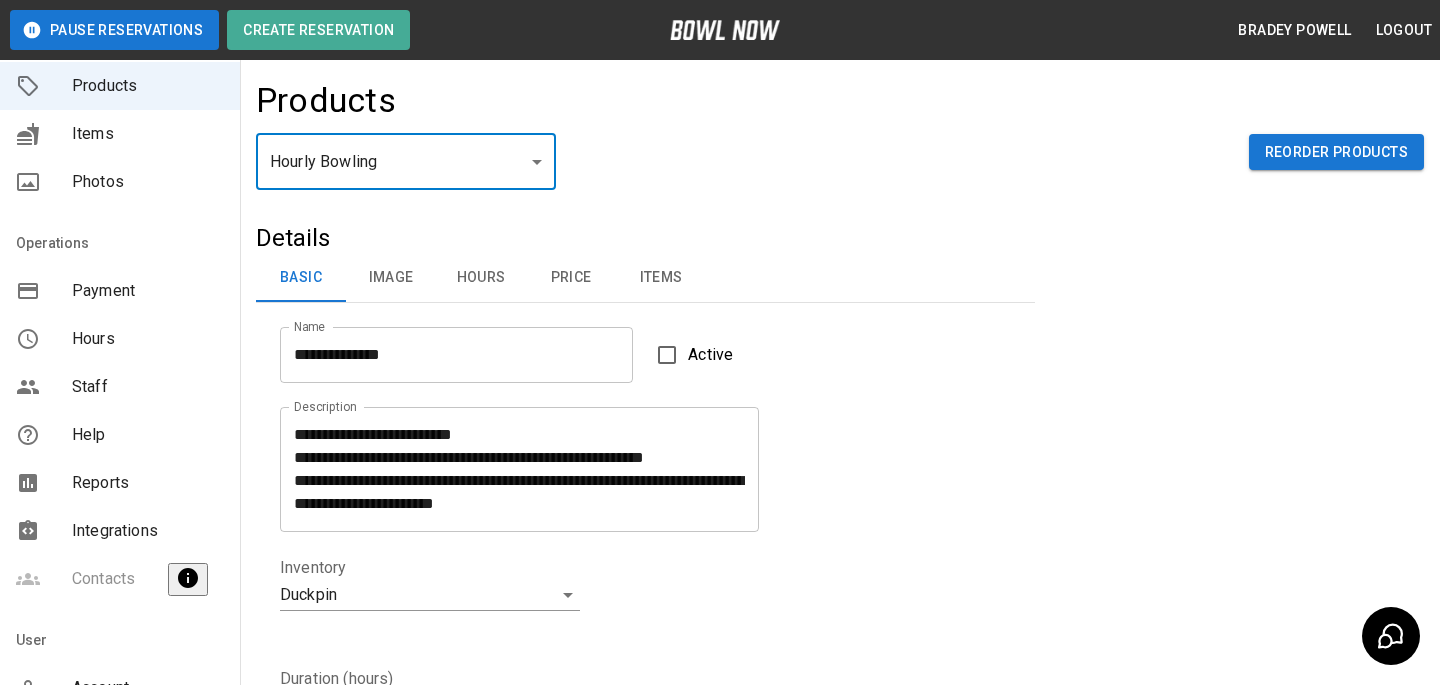 click on "Integrations" at bounding box center [120, 531] 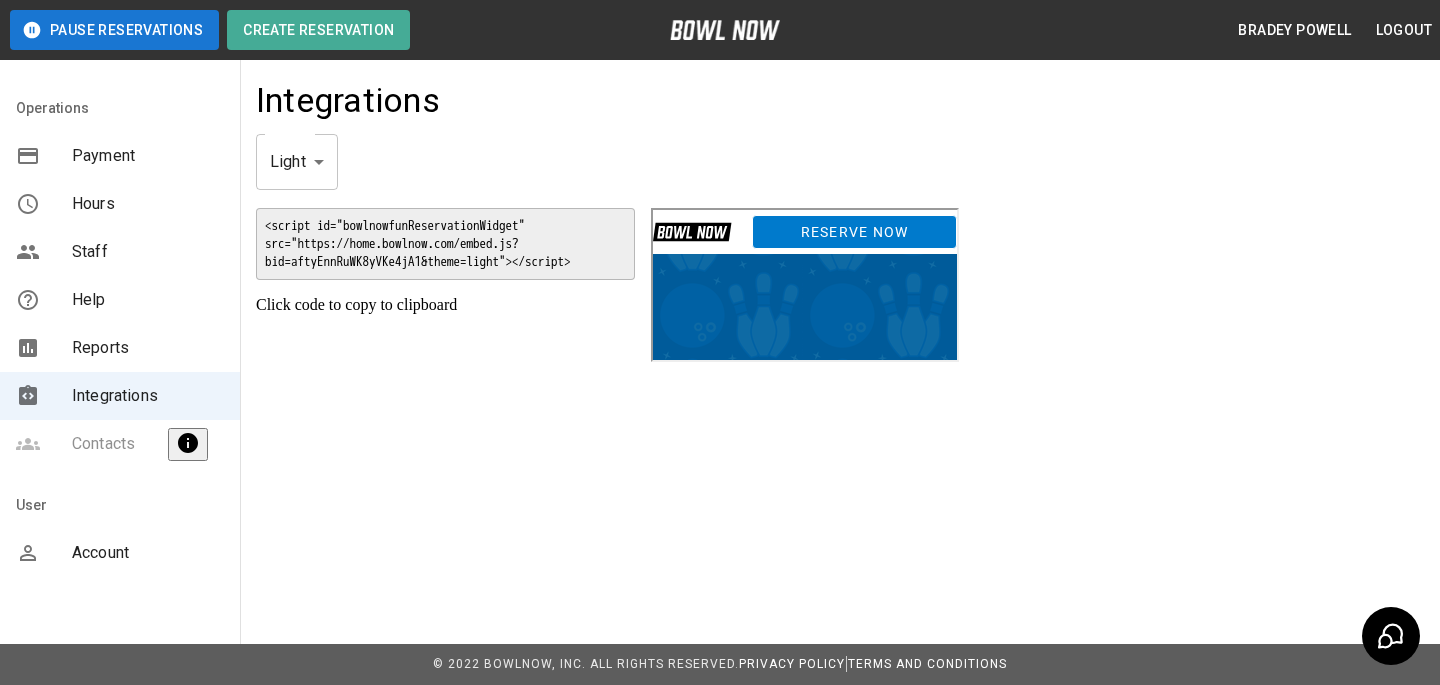 click on "Reports" at bounding box center (148, 348) 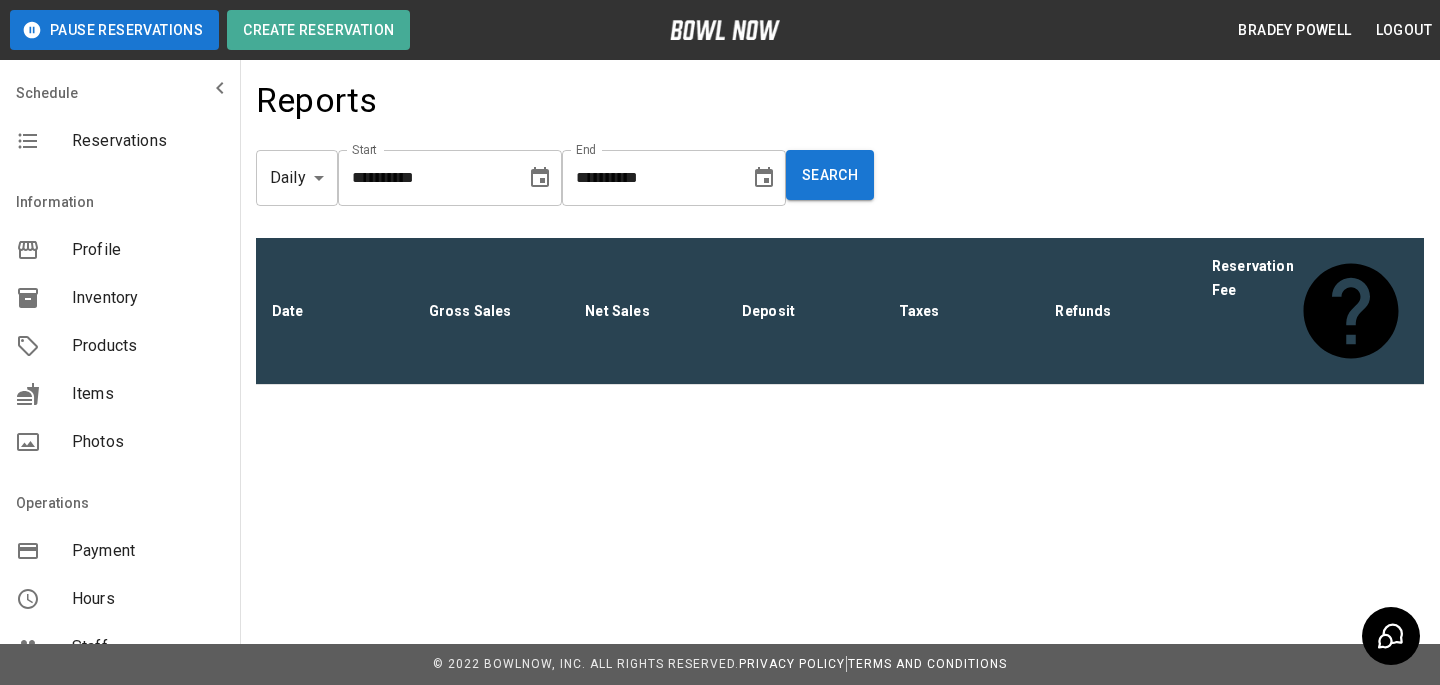 click on "**********" at bounding box center [720, 342] 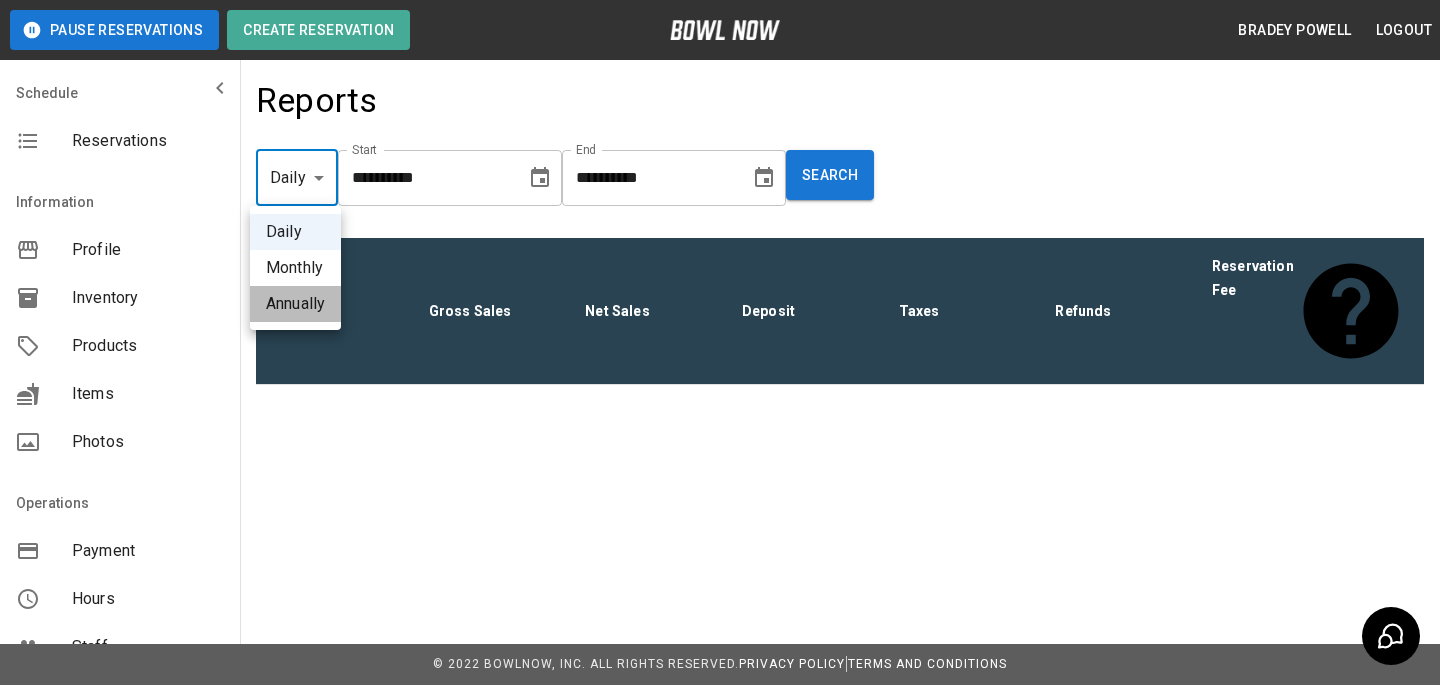 click on "Annually" at bounding box center (295, 304) 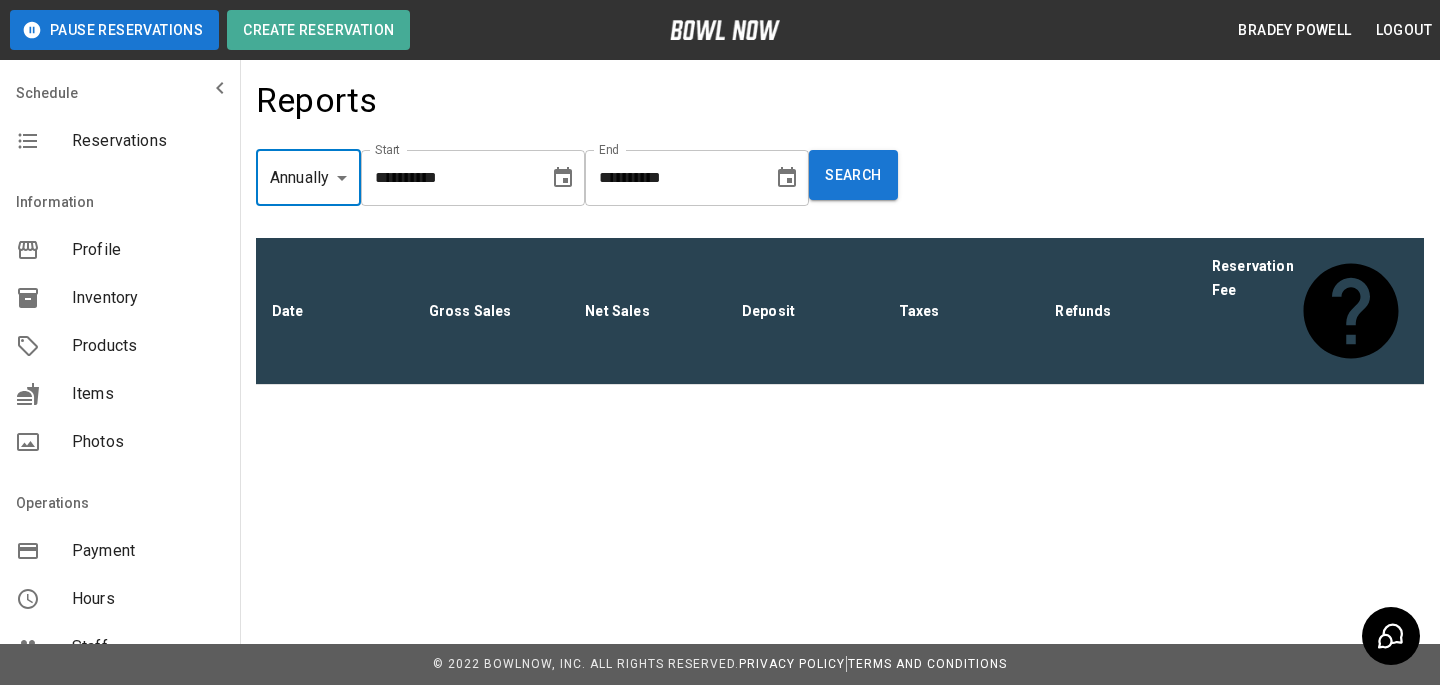 click 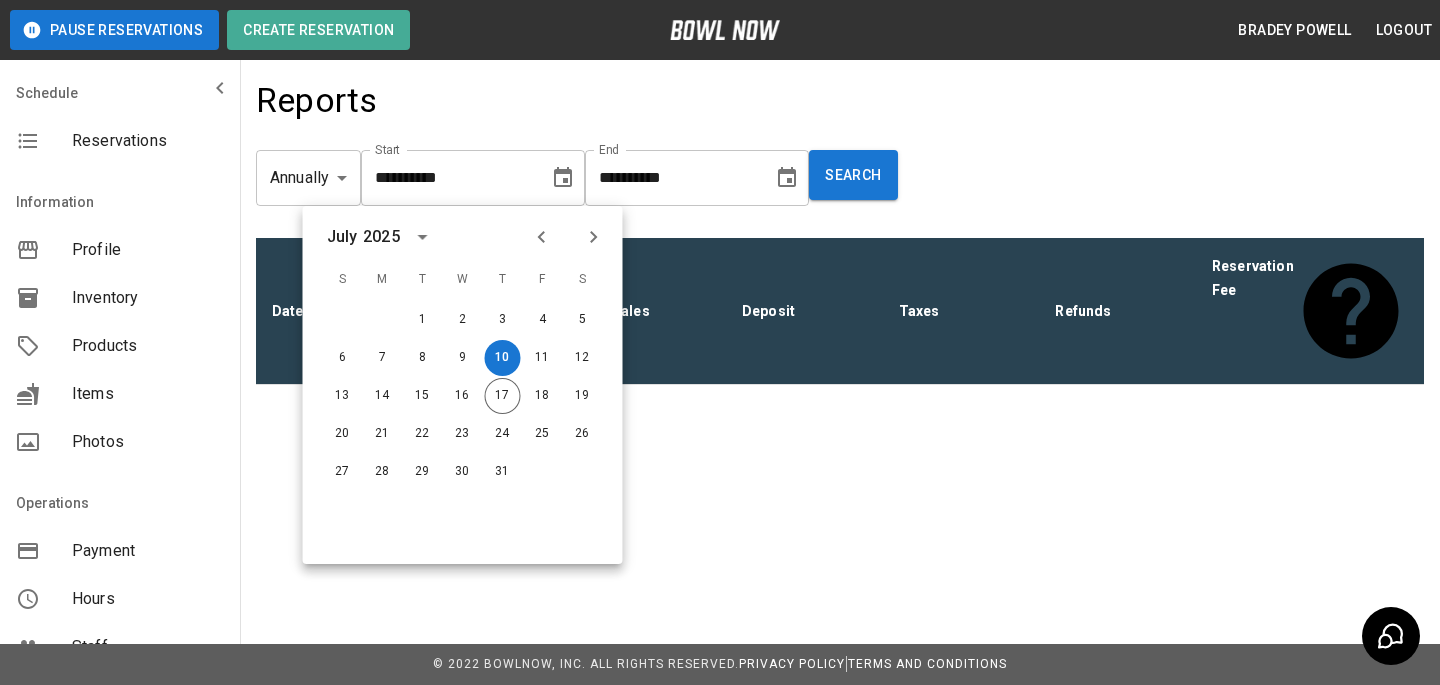 click on "2025" at bounding box center (381, 237) 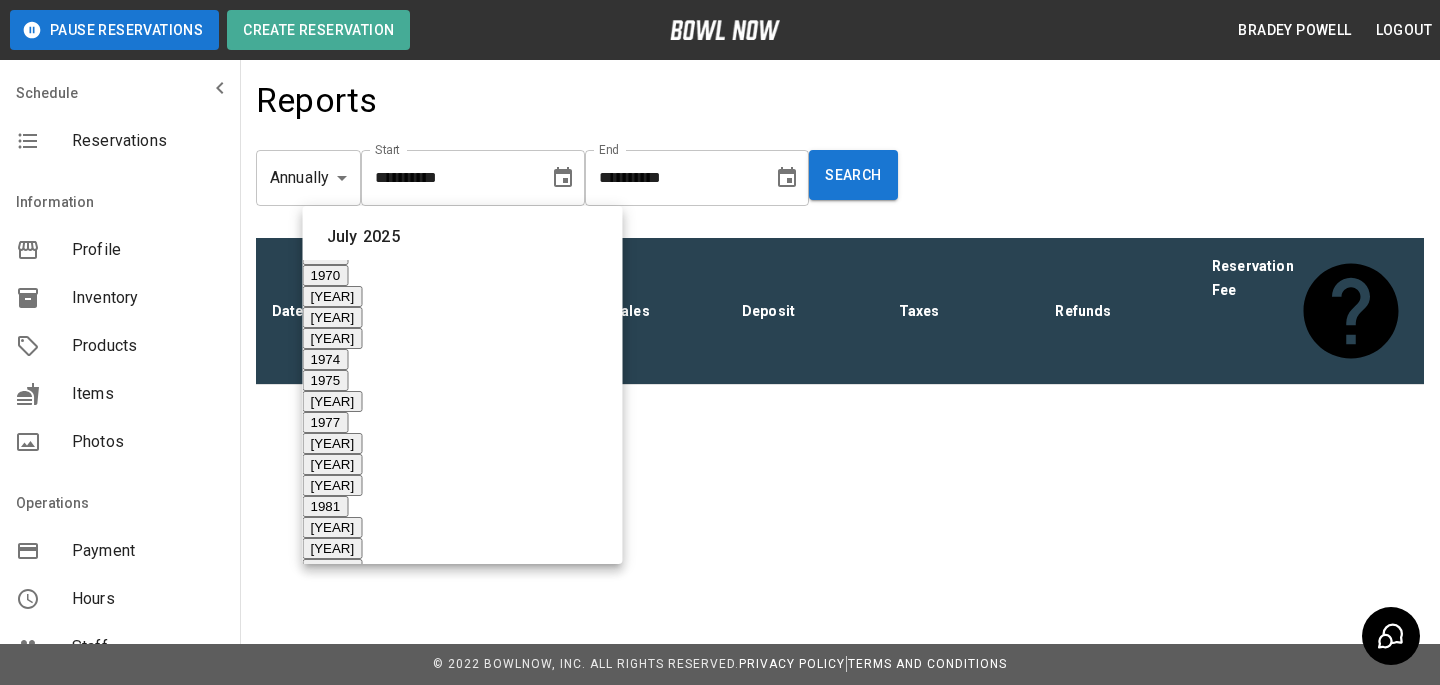 click on "2020" at bounding box center (326, 1325) 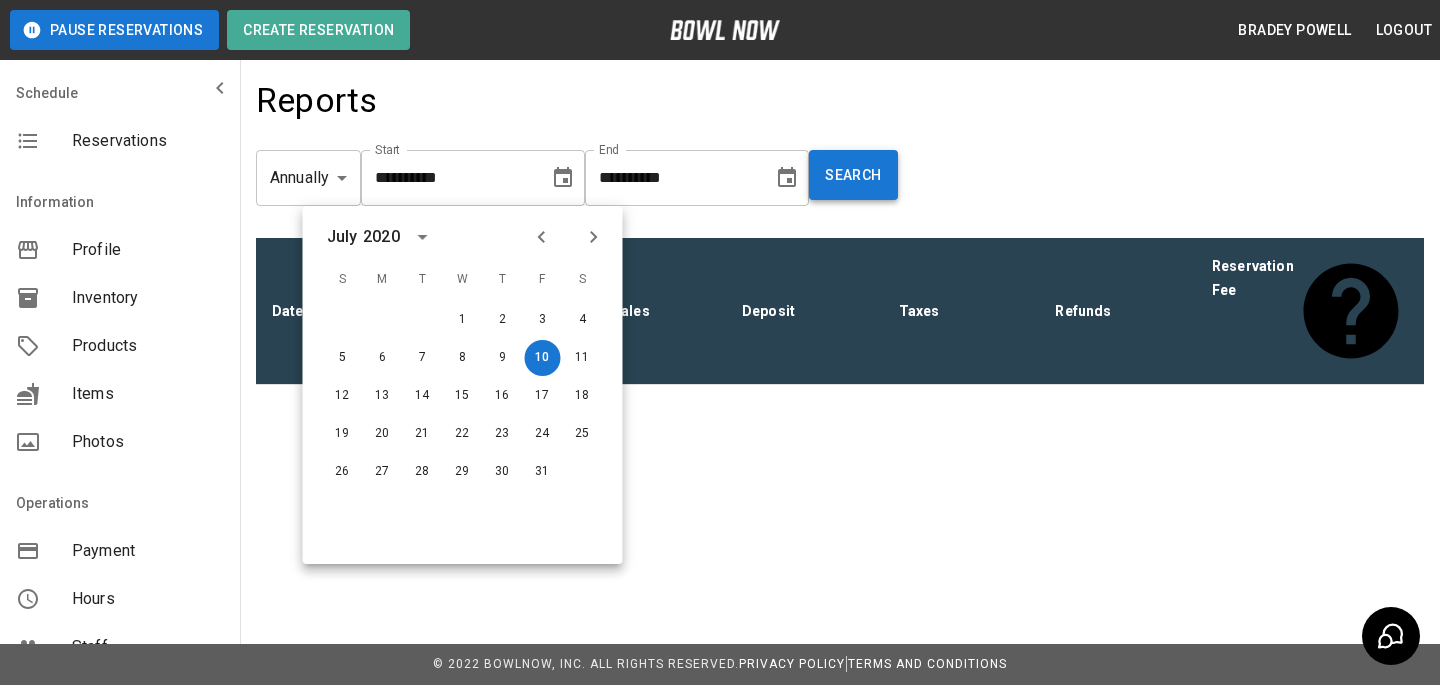 click on "Search" at bounding box center (853, 175) 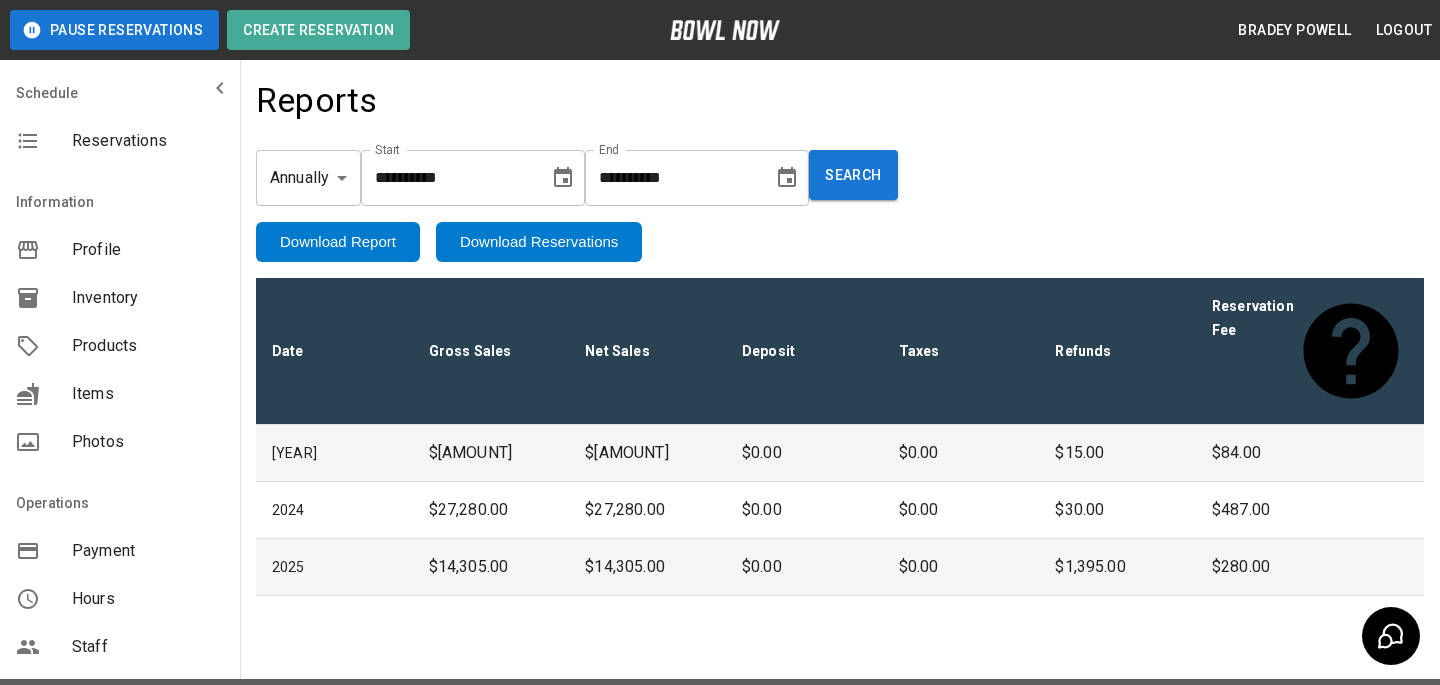 click on "Download Reservations" at bounding box center (539, 242) 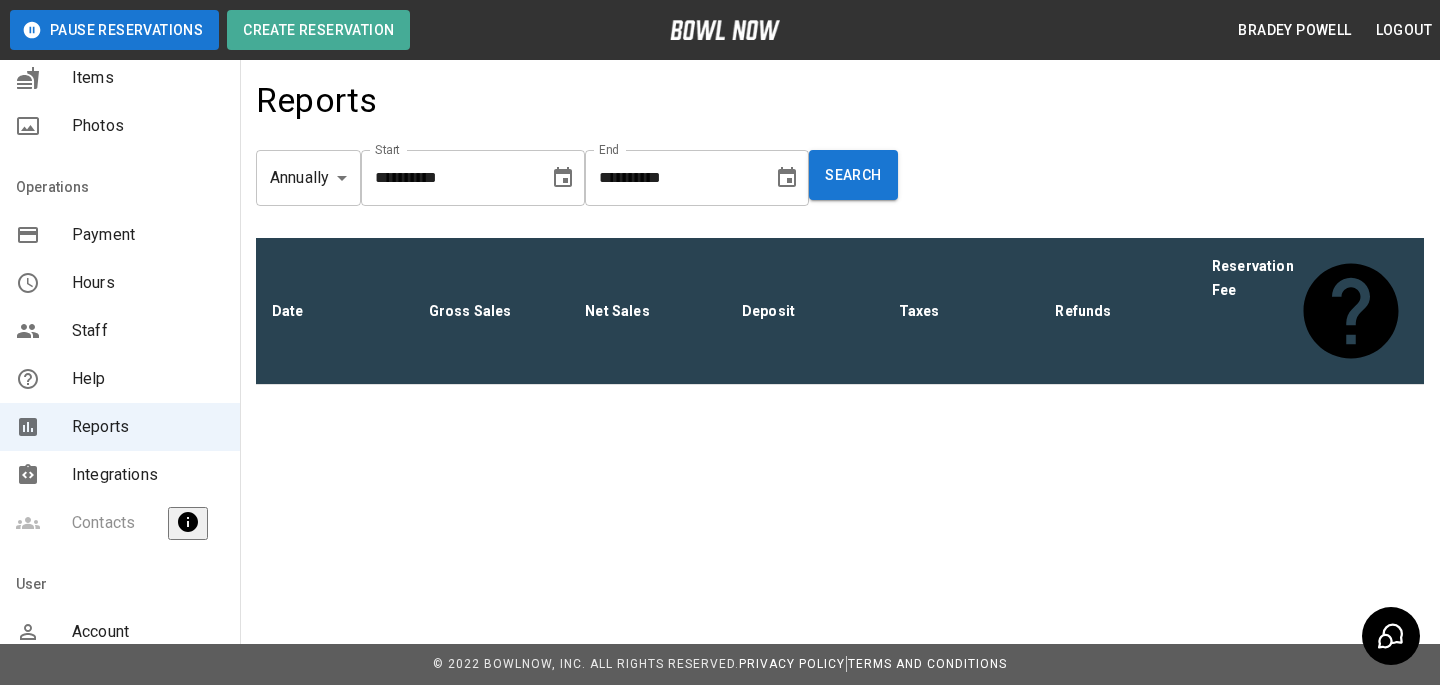 scroll, scrollTop: 395, scrollLeft: 0, axis: vertical 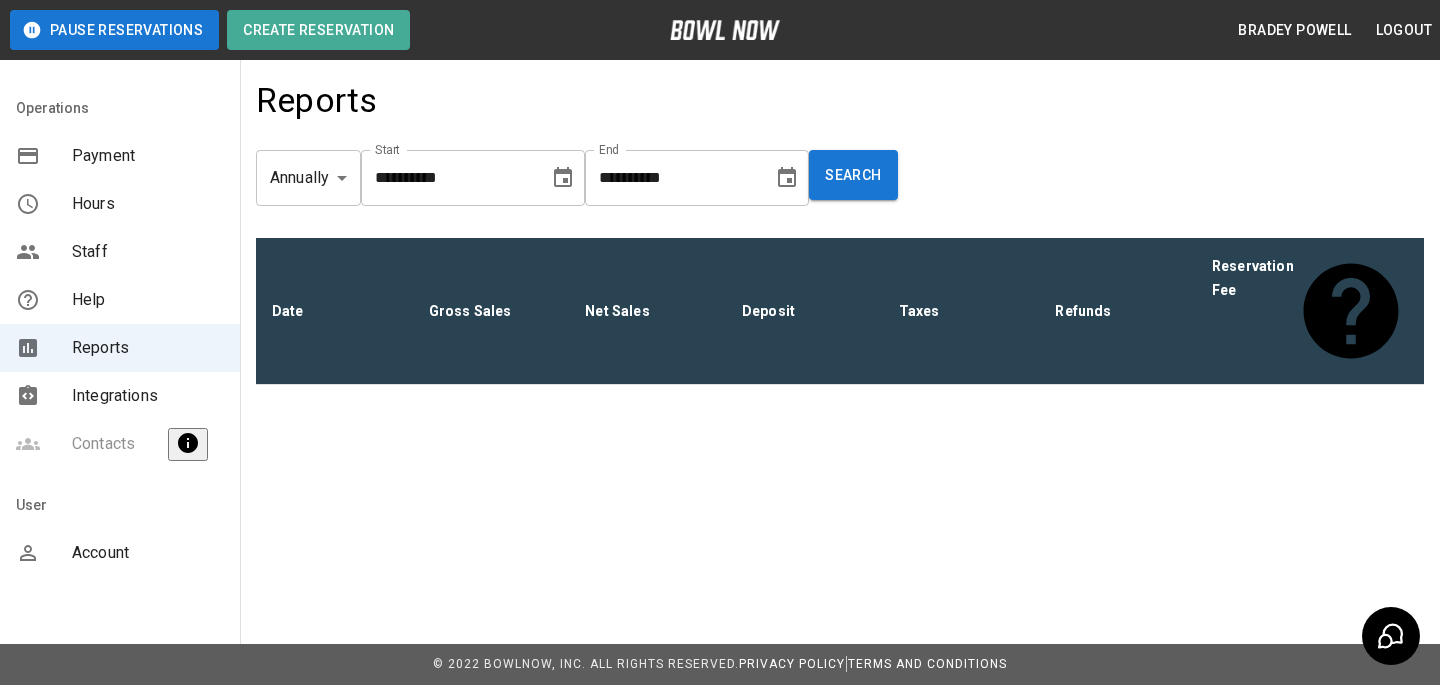 click on "User Account" at bounding box center [120, 533] 